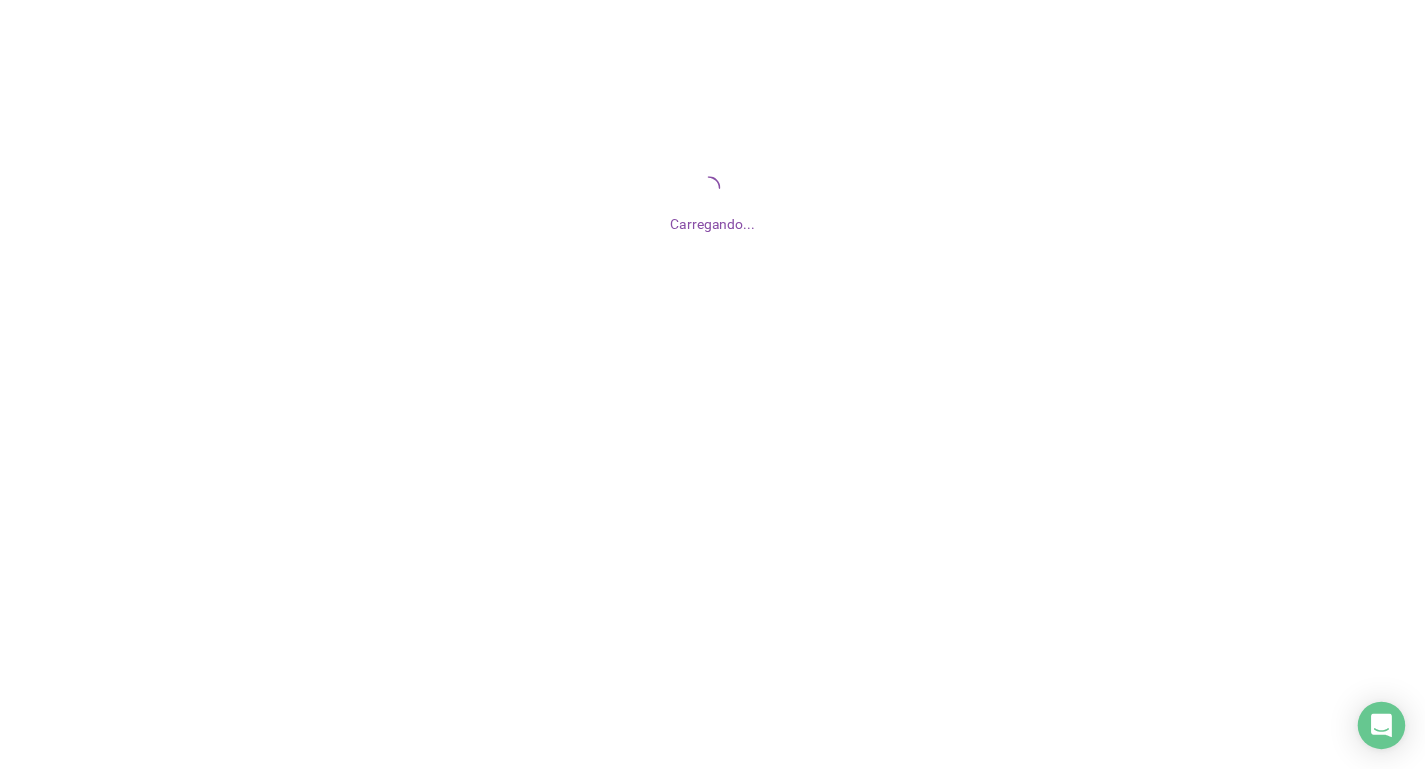 scroll, scrollTop: 0, scrollLeft: 0, axis: both 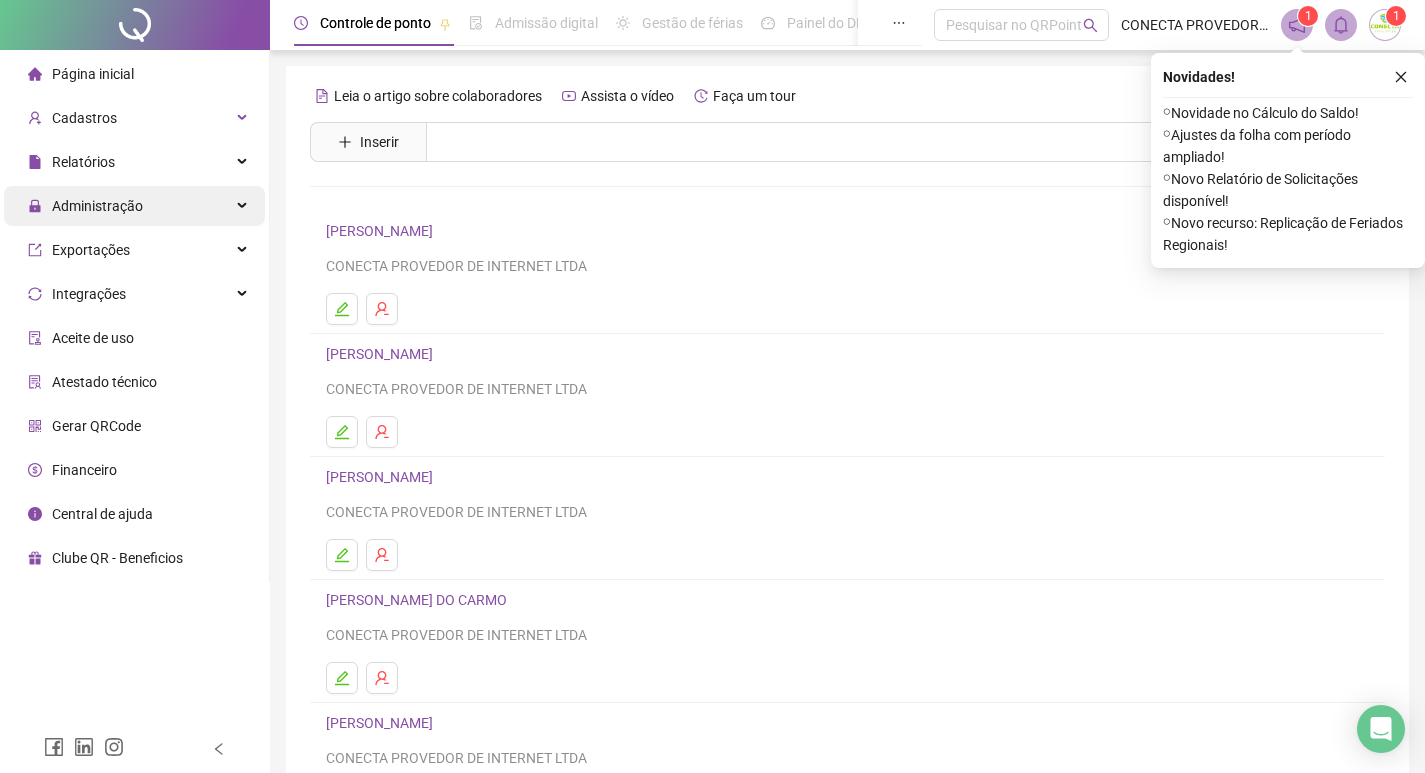 click on "Administração" at bounding box center (85, 206) 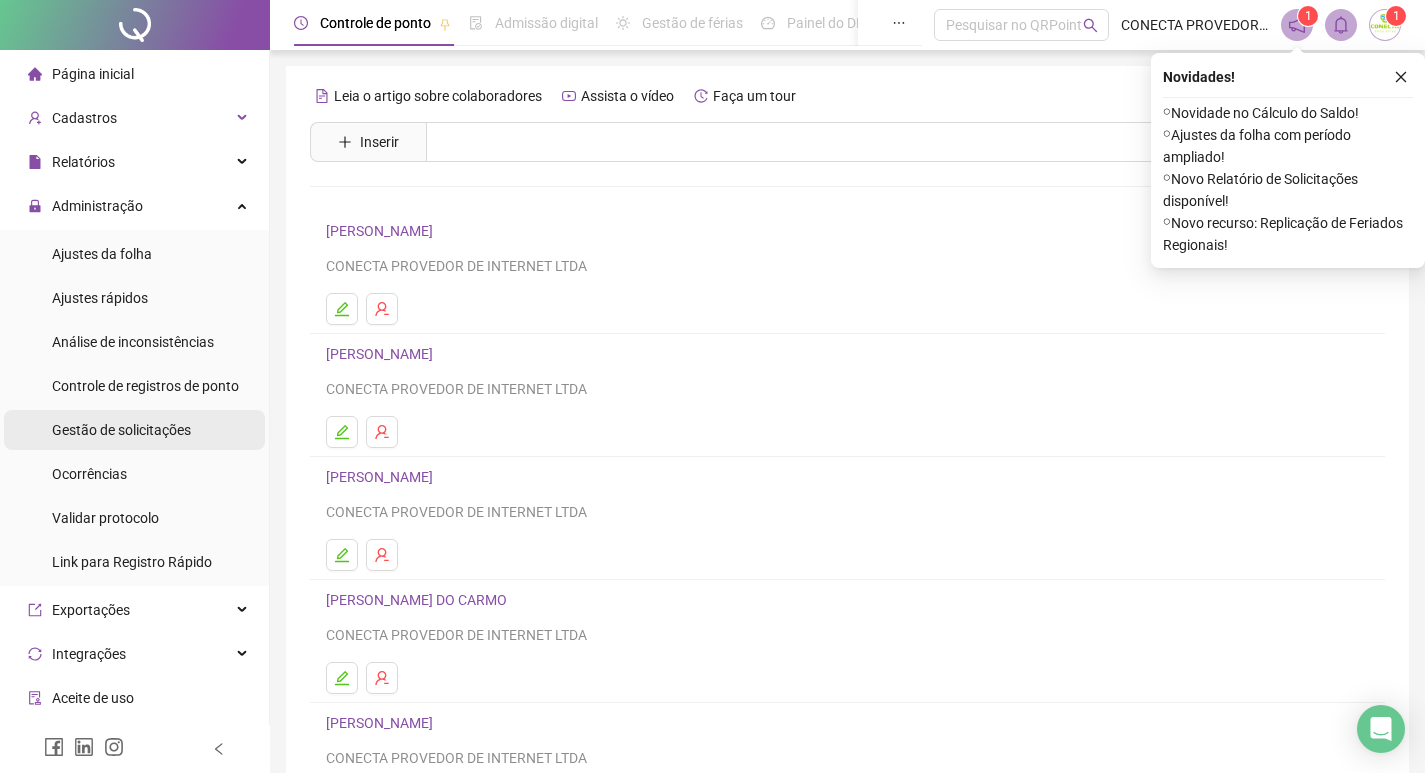 click on "Gestão de solicitações" at bounding box center (121, 430) 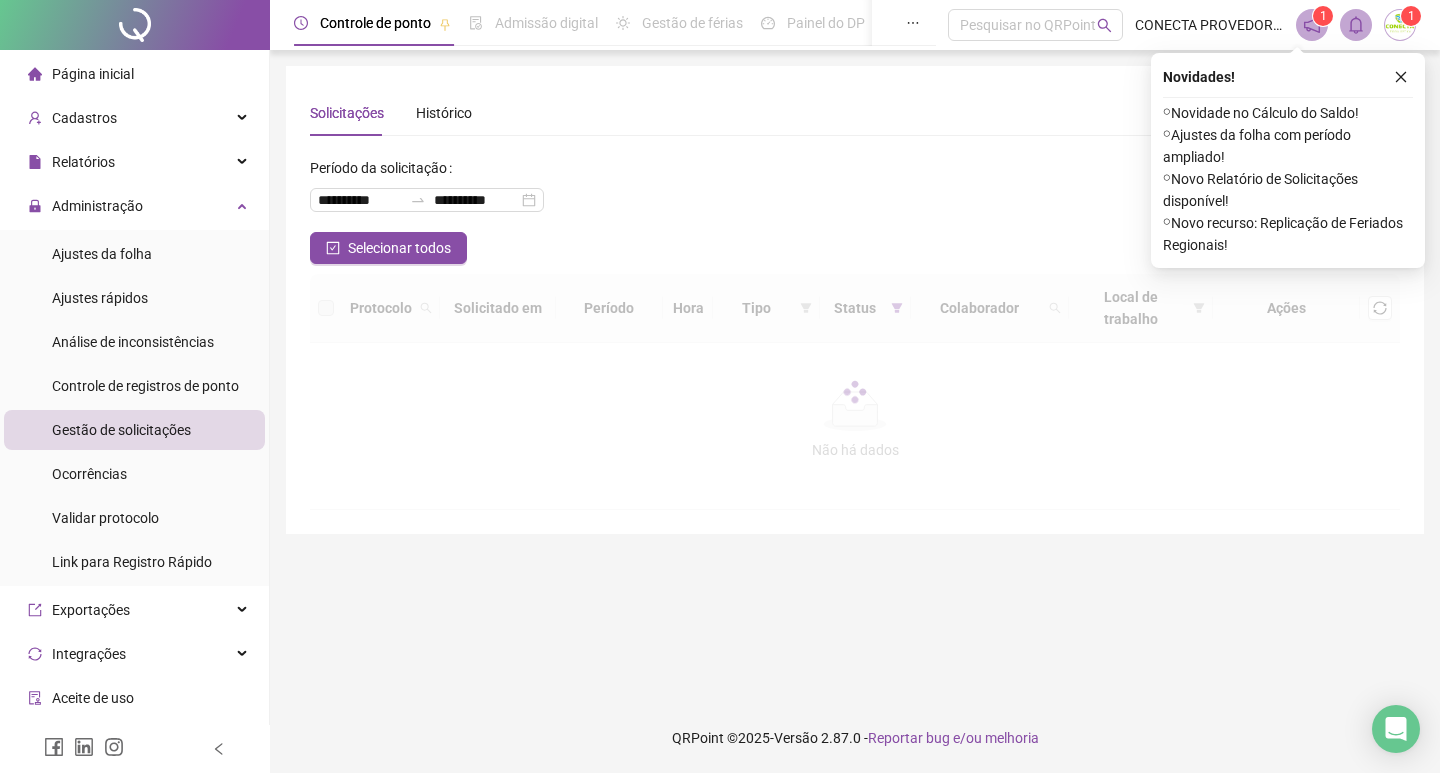click 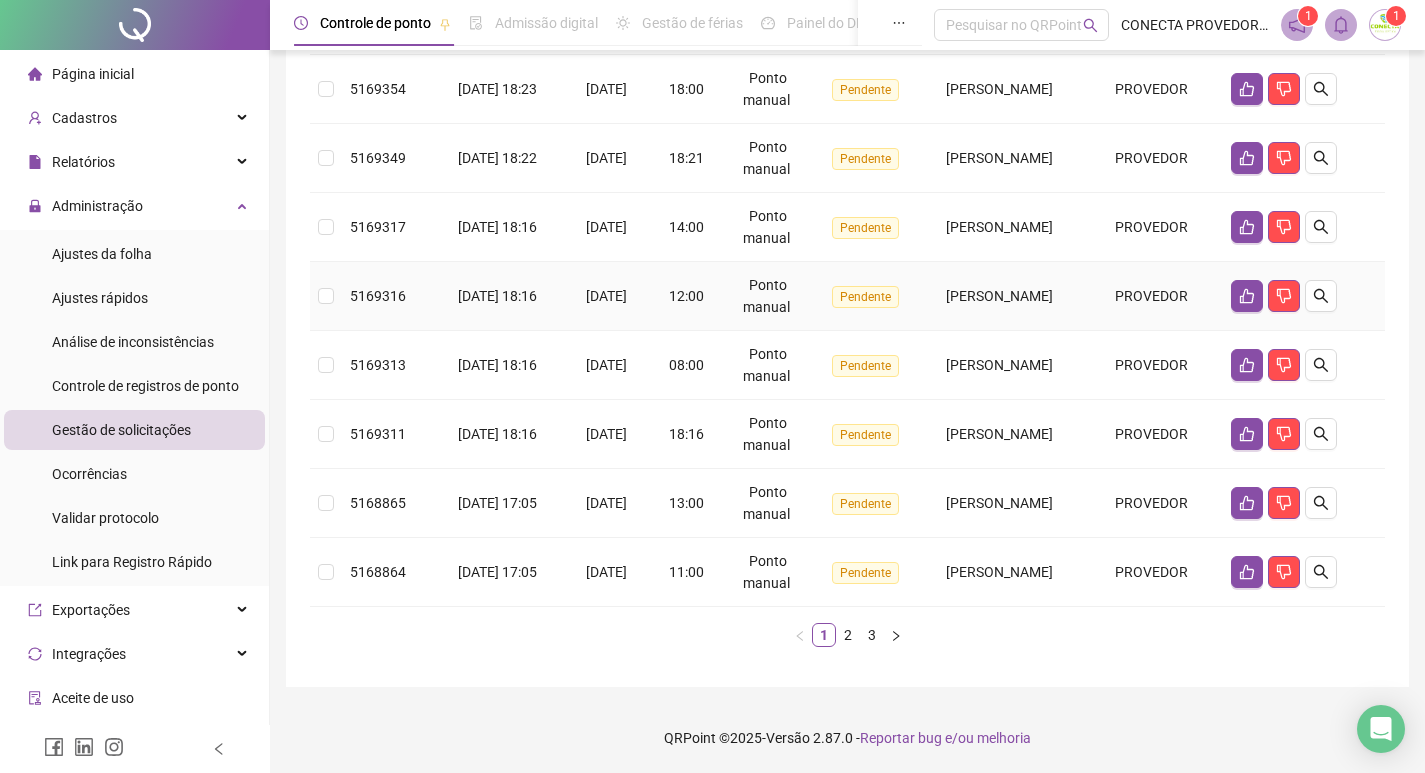 scroll, scrollTop: 630, scrollLeft: 0, axis: vertical 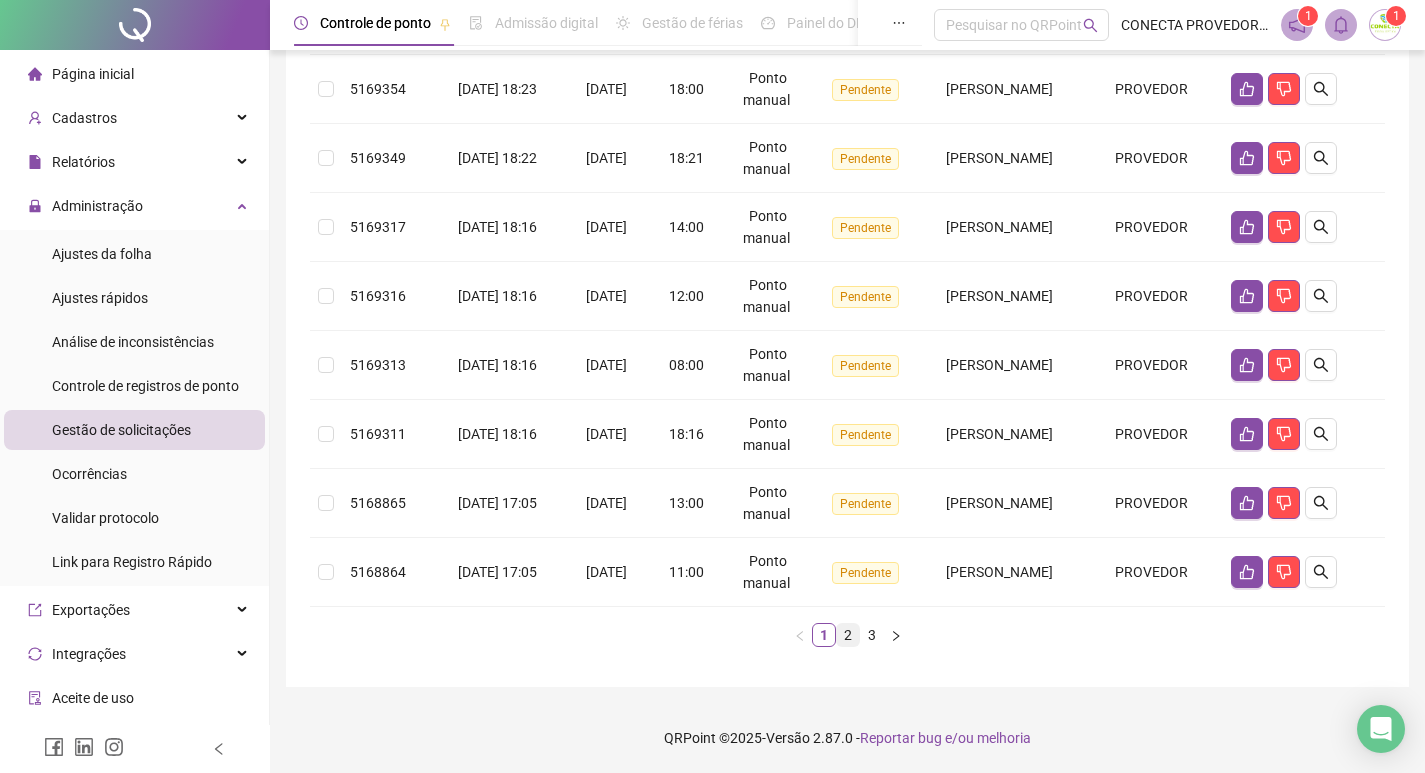click on "2" at bounding box center (848, 635) 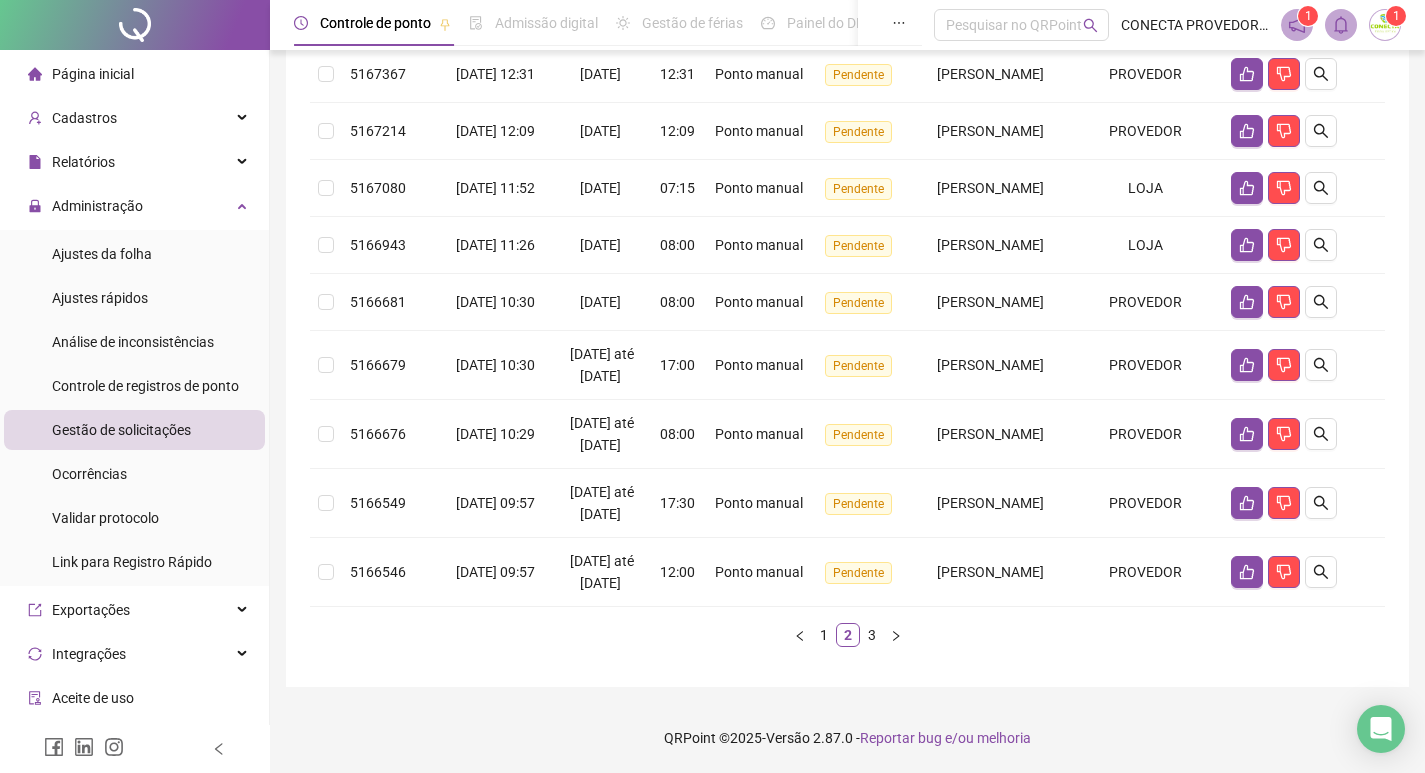 click on "Protocolo Solicitado em Período Hora Tipo Status Colaborador Local de trabalho Ações                       5168433 [DATE] 15:13 [DATE]   14:50   Ponto manual   Pendente [PERSON_NAME] PROVEDOR  5168177 [DATE] 14:23 [DATE] até [DATE]   -   Atestado   Pendente [PERSON_NAME] TEMOTEO FILIAL MINEROLANDIA 5167979 [DATE] 13:55 [DATE]   13:55   Ponto manual   Pendente [PERSON_NAME]  PROVEDOR  5167367 [DATE] 12:31 [DATE]   12:31   Ponto manual   Pendente ISRAEL [PERSON_NAME] PROVEDOR  5167214 [DATE] 12:09 [DATE]   12:09   Ponto manual   Pendente [PERSON_NAME]  PROVEDOR  5167080 [DATE] 11:52 [DATE]   07:15   Ponto manual   Pendente [PERSON_NAME] LOJA 5166943 [DATE] 11:26 [DATE]   08:00   Ponto manual   Pendente [PERSON_NAME] LOJA 5166681 [DATE] 10:30 [DATE]   08:00   Ponto manual   Pendente [PERSON_NAME] PROVEDOR  5166679   1" at bounding box center (847, 238) 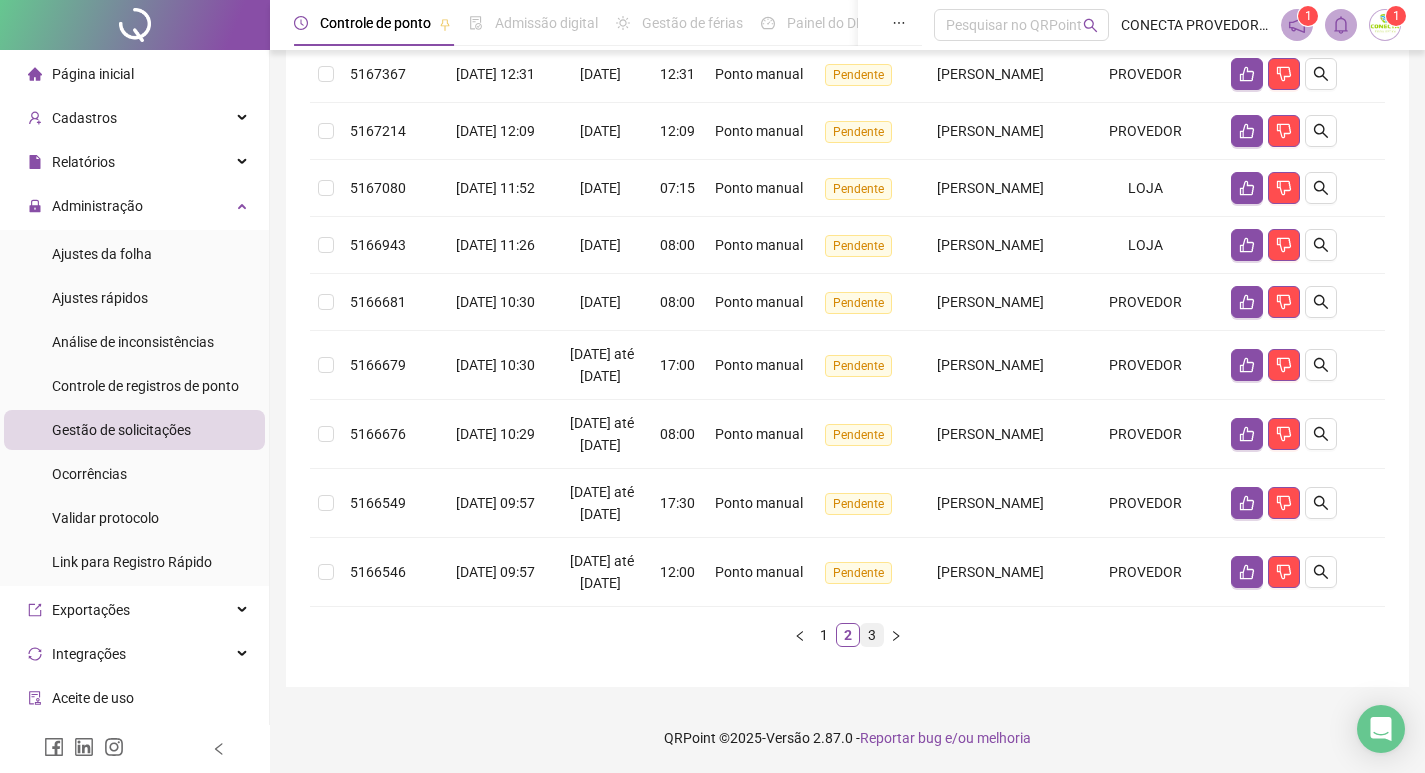 click on "3" at bounding box center (872, 635) 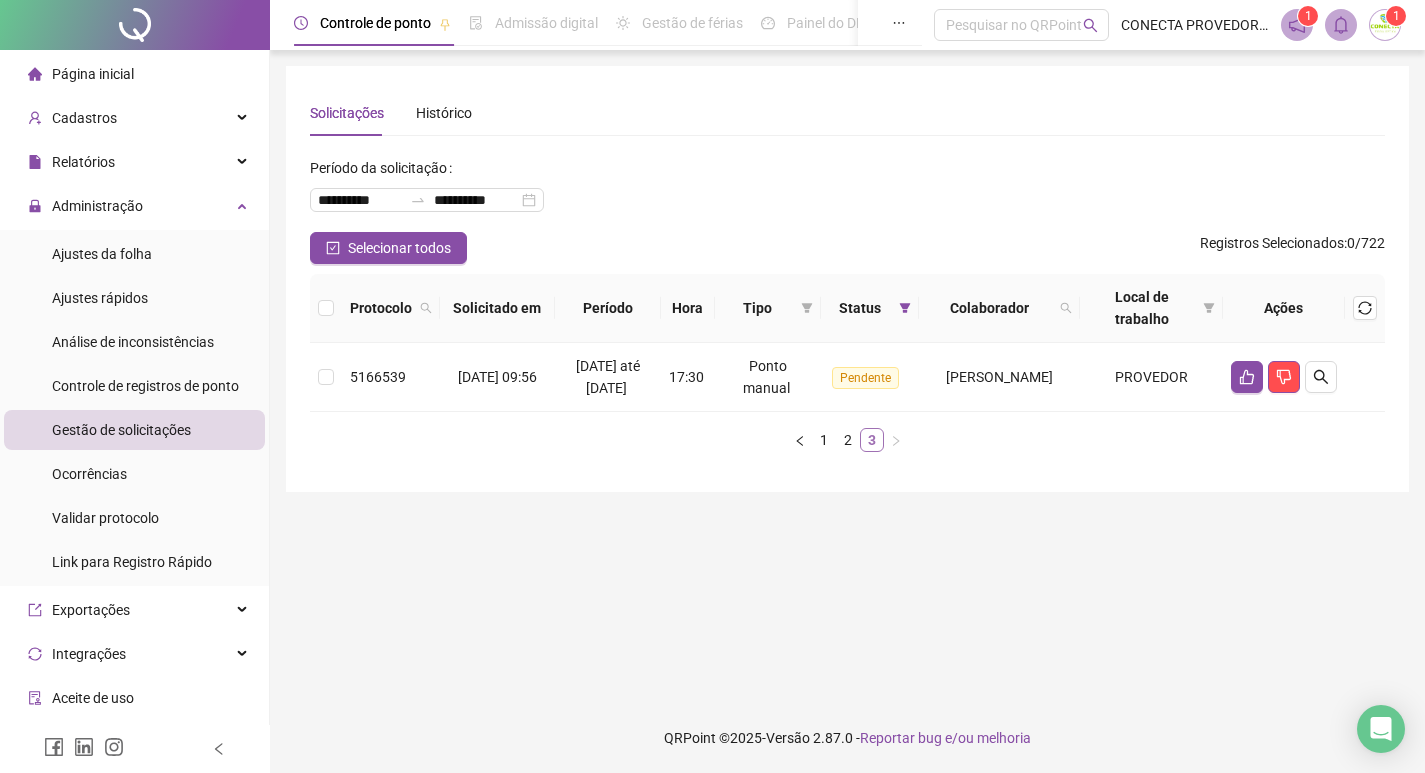 scroll, scrollTop: 0, scrollLeft: 0, axis: both 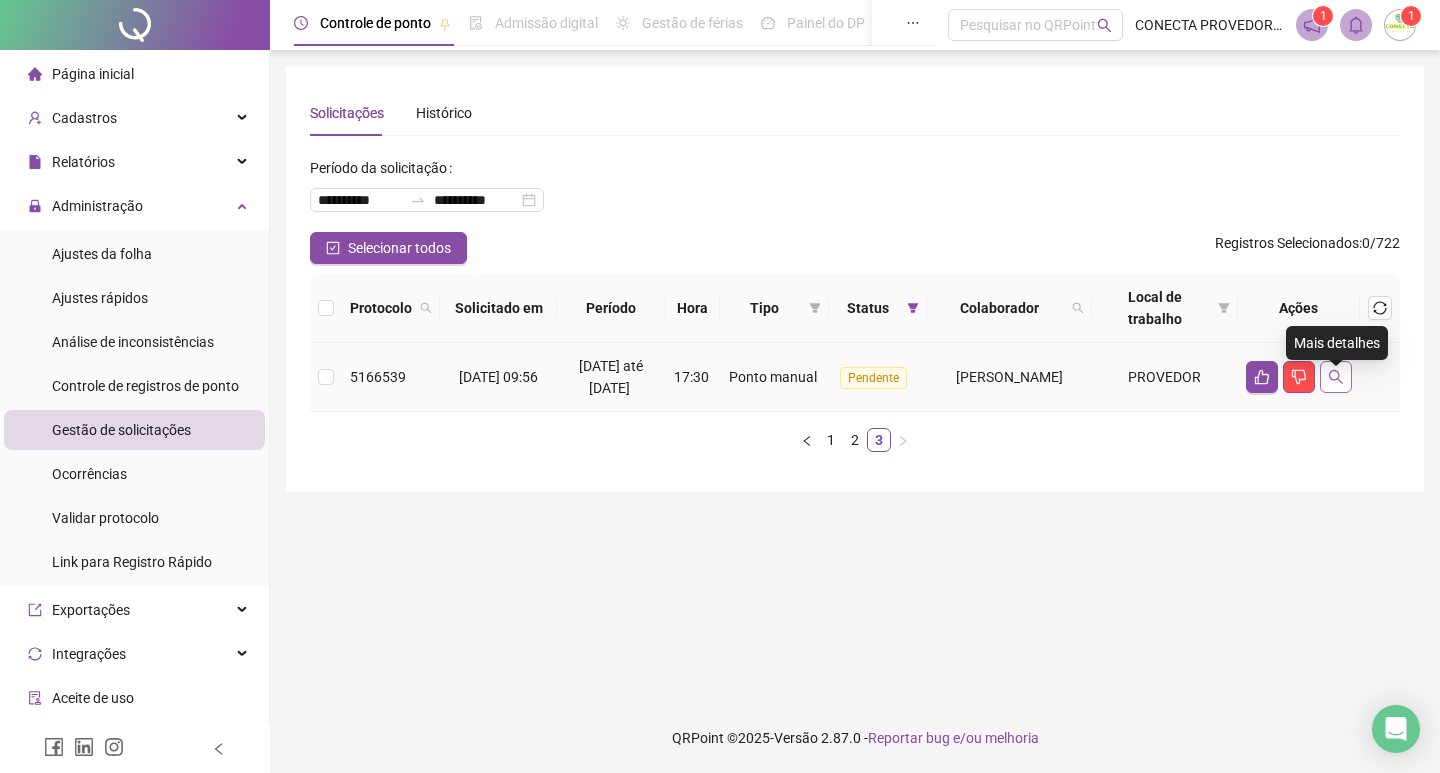 click 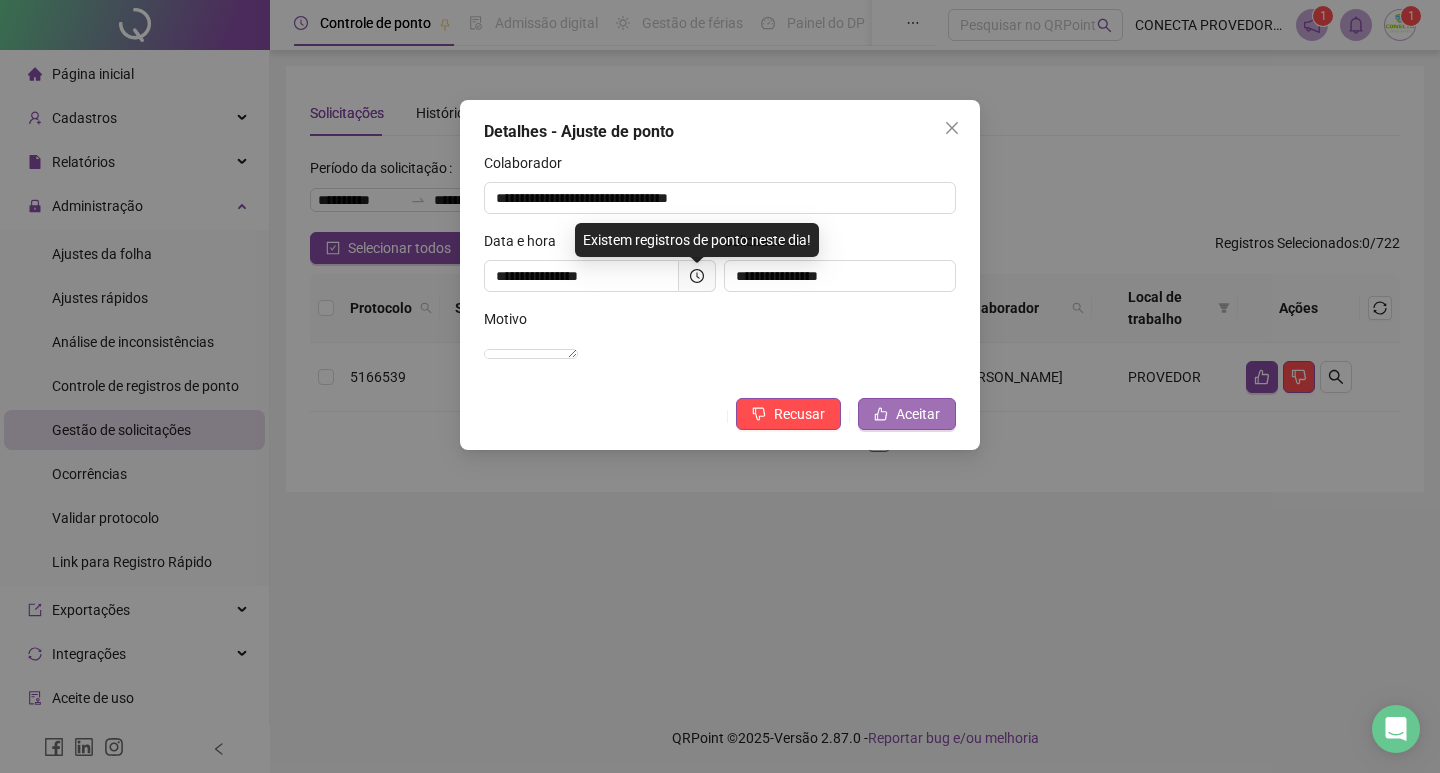 click on "Aceitar" at bounding box center [918, 414] 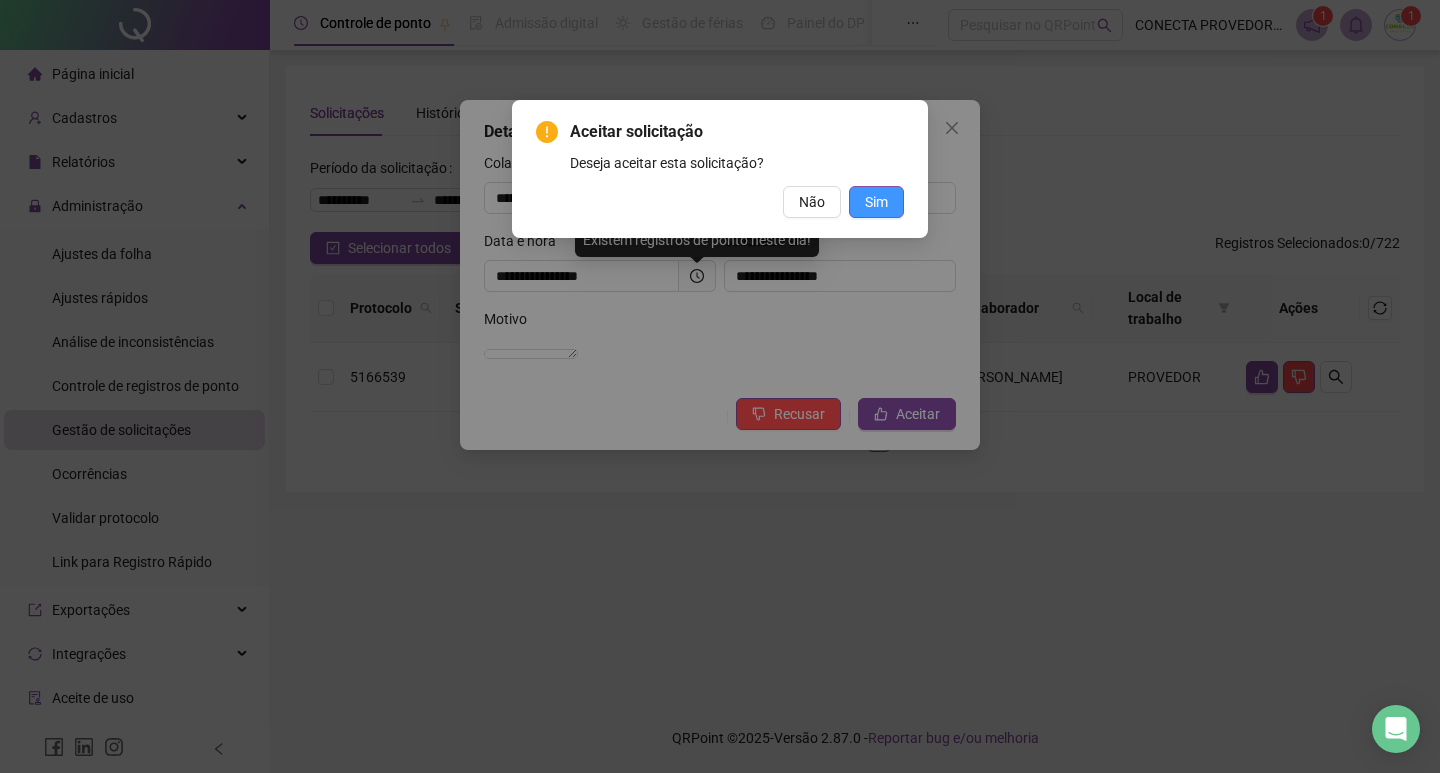 click on "Sim" at bounding box center (876, 202) 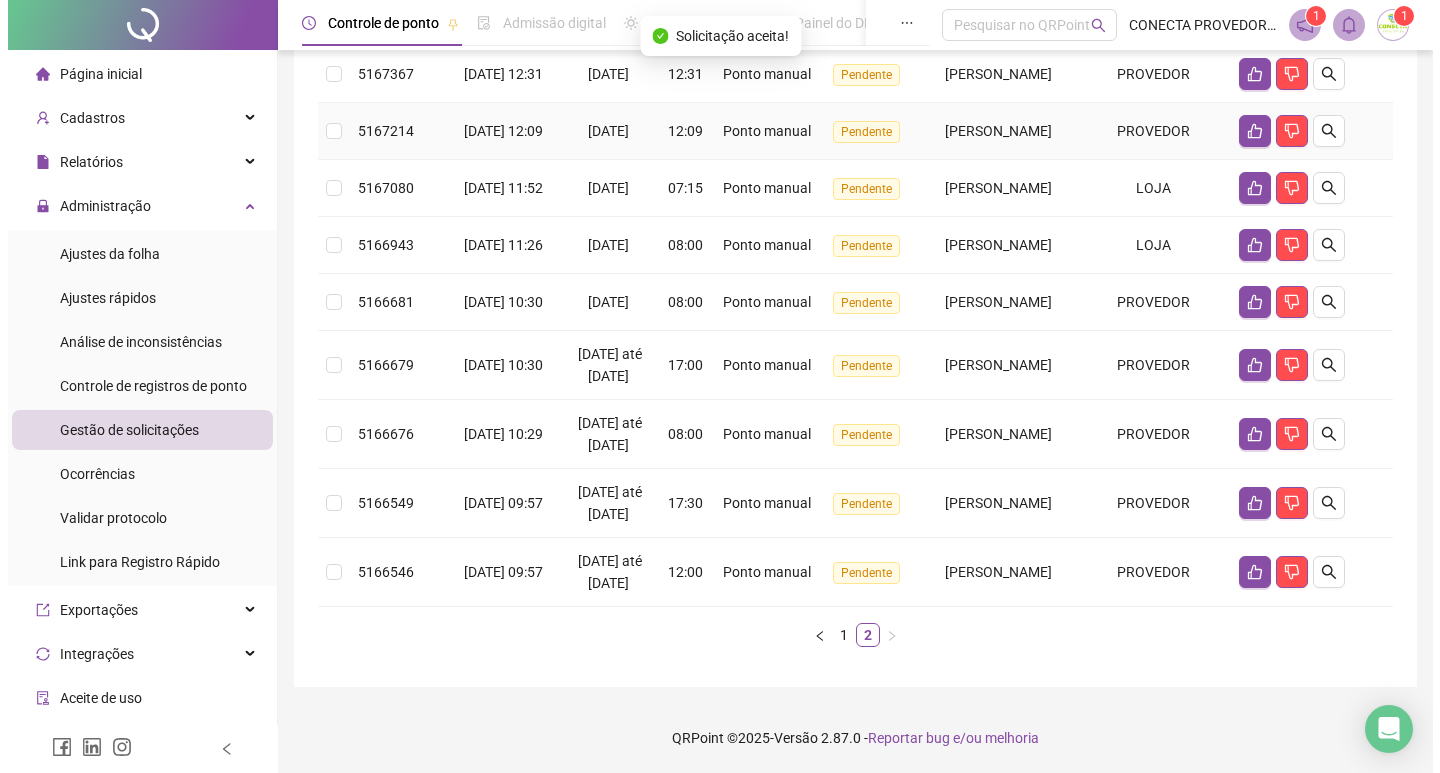 scroll, scrollTop: 600, scrollLeft: 0, axis: vertical 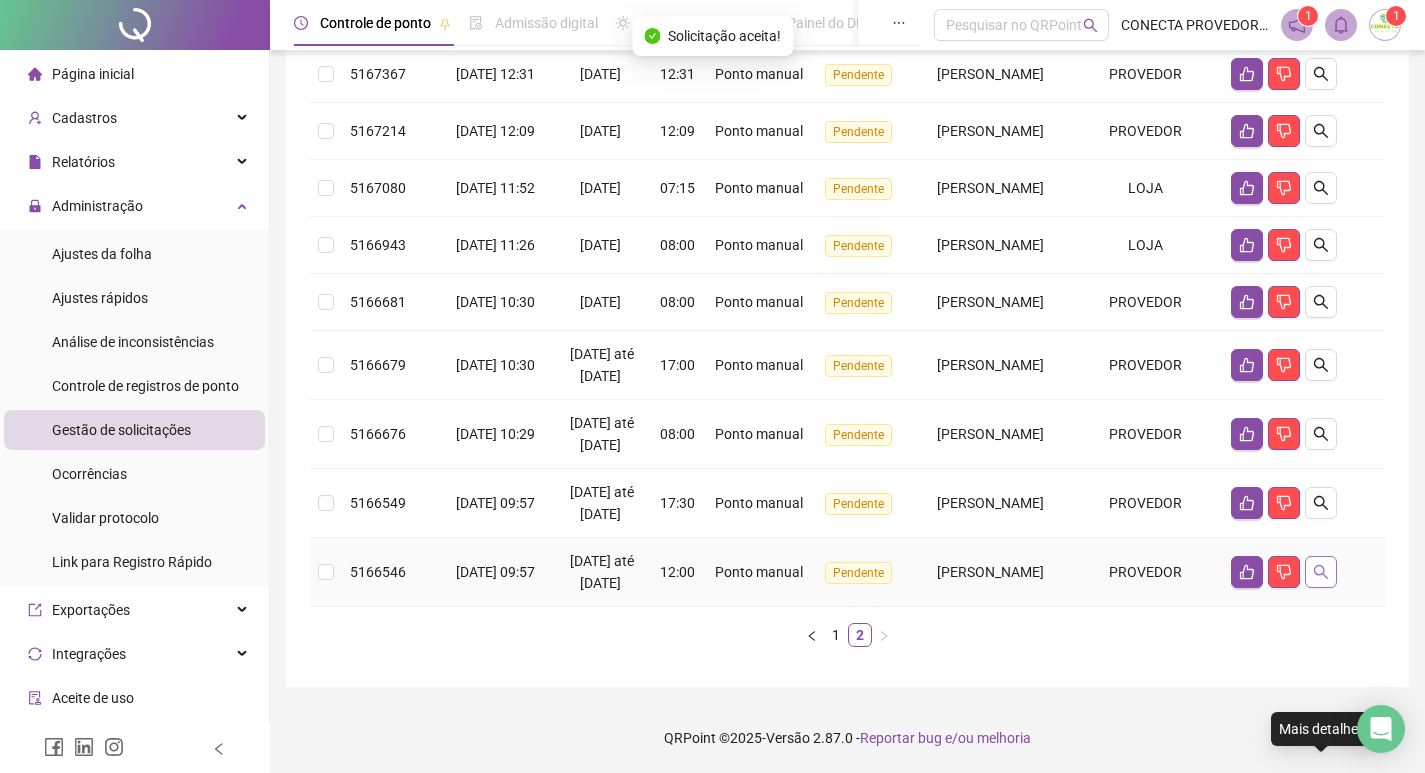 click at bounding box center [1321, 572] 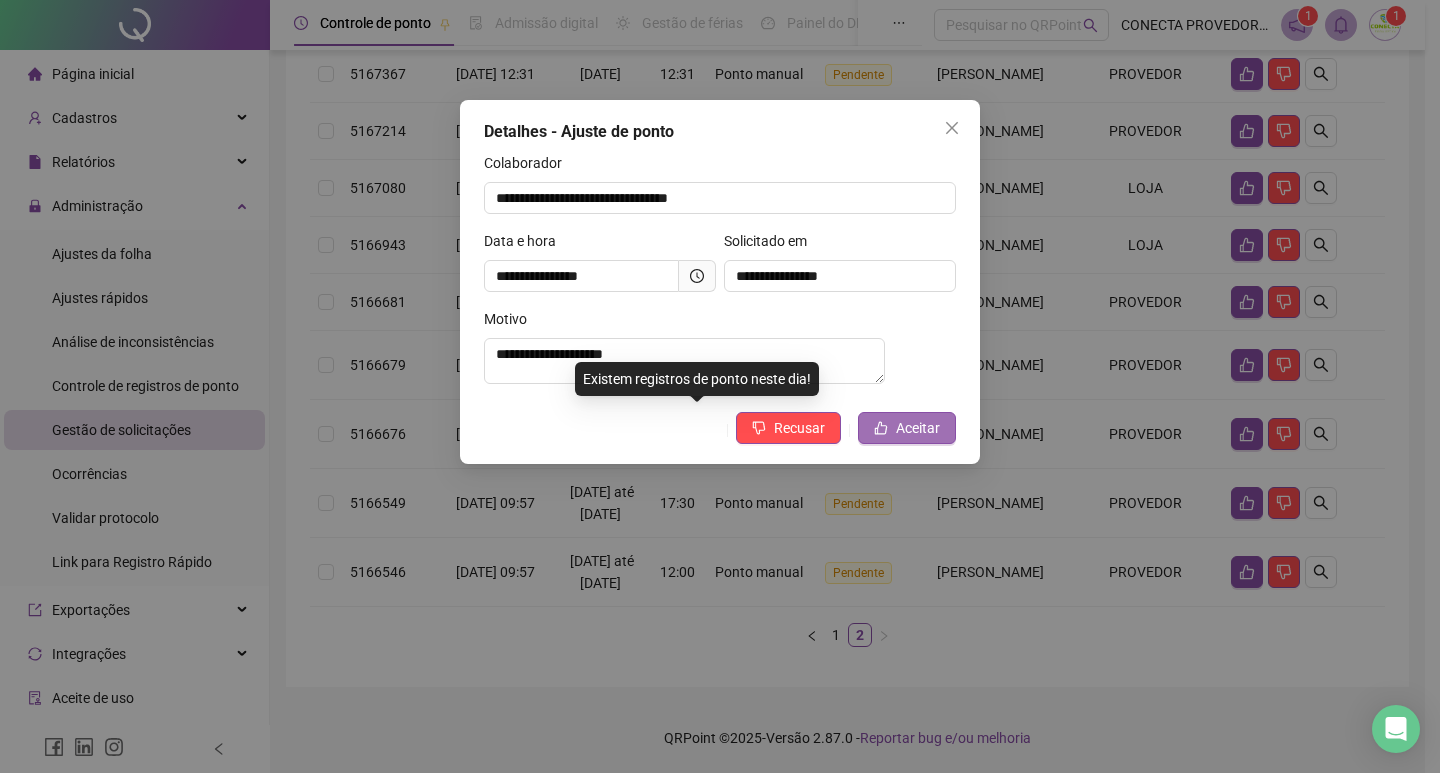 click on "Aceitar" at bounding box center (907, 428) 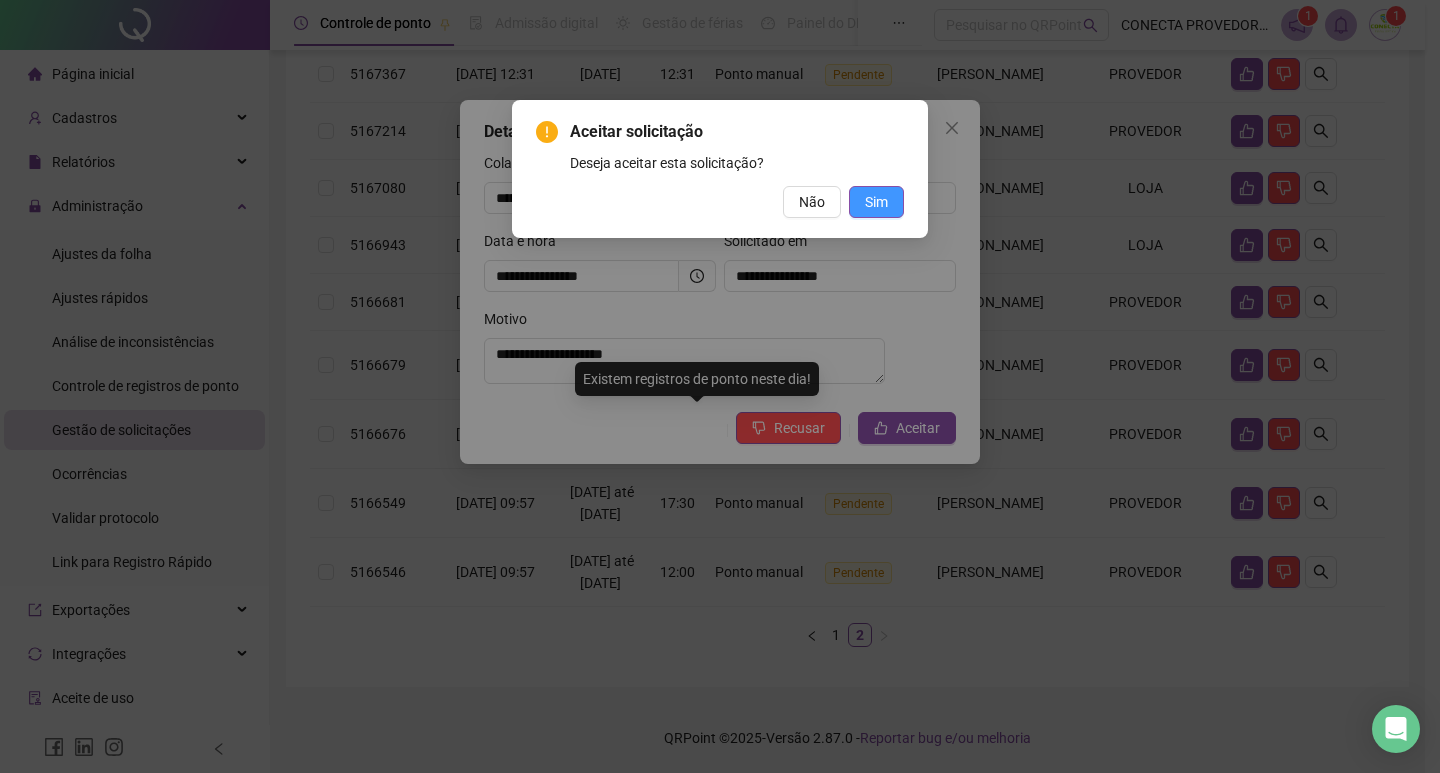 click on "Sim" at bounding box center [876, 202] 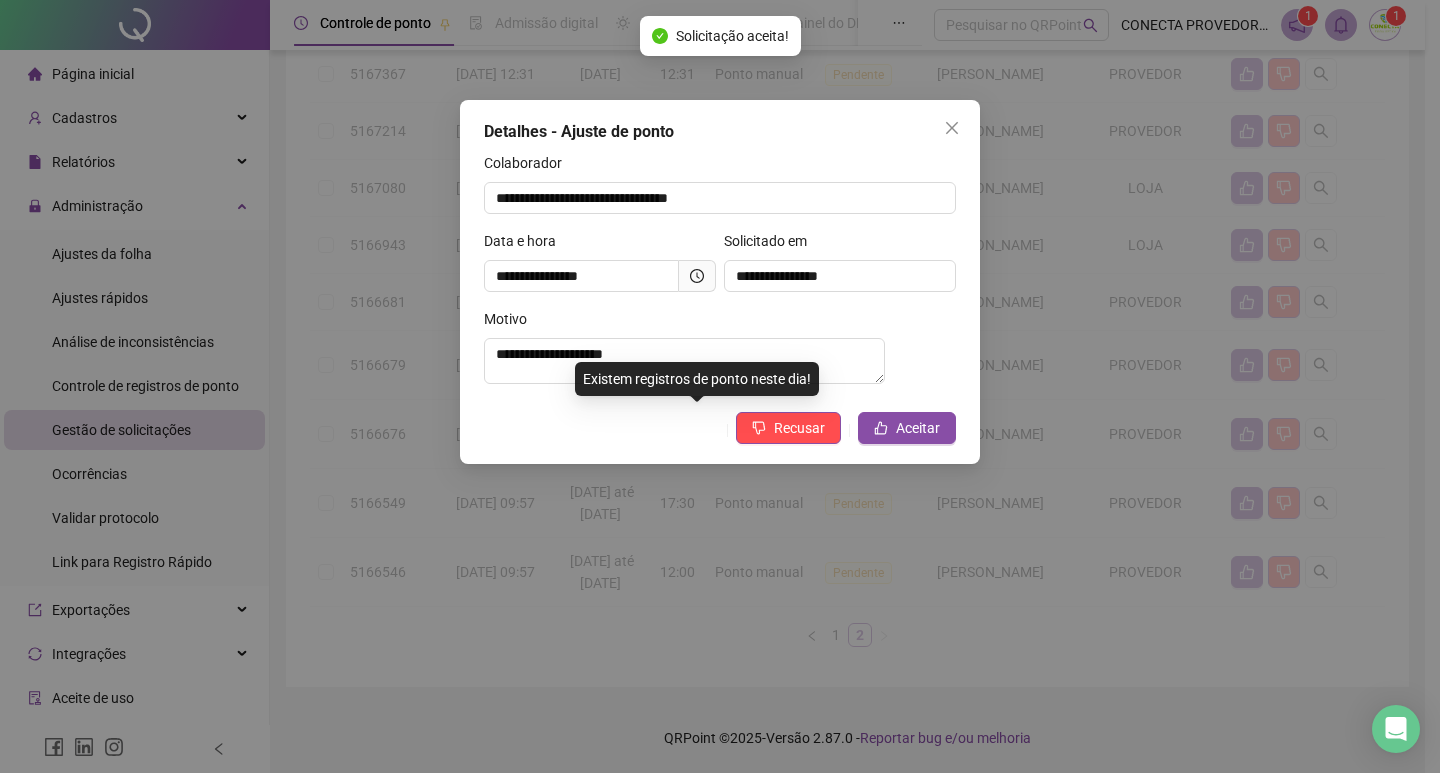 scroll, scrollTop: 583, scrollLeft: 0, axis: vertical 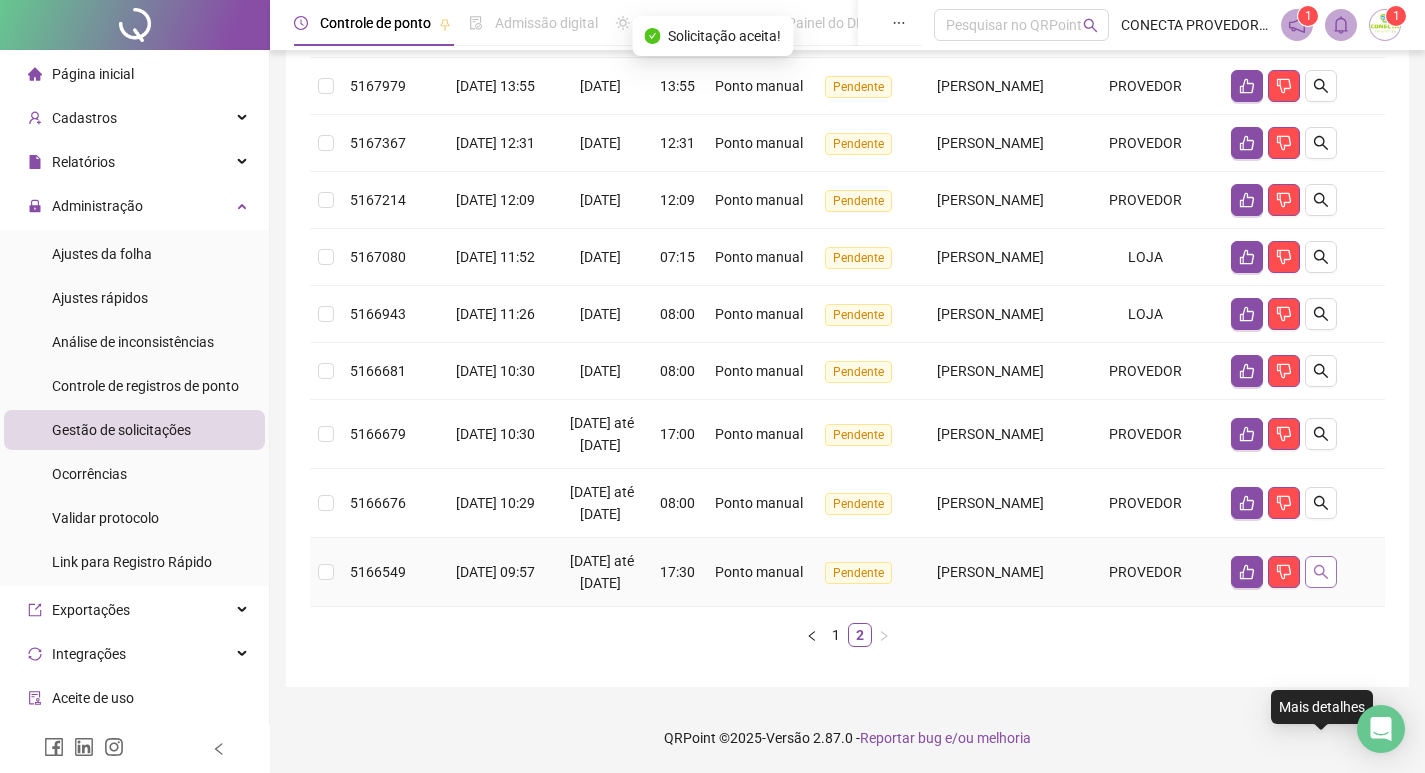 click 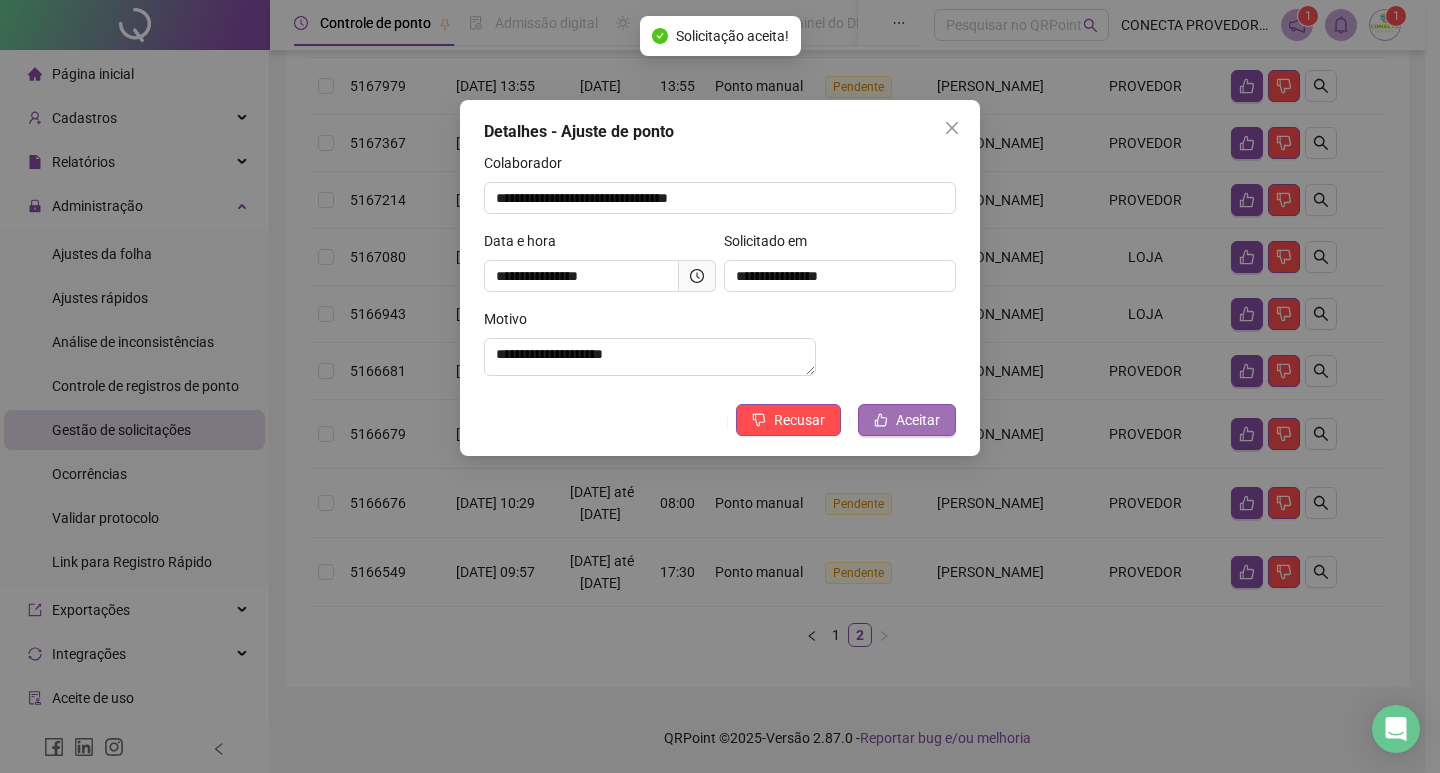click on "Aceitar" at bounding box center (918, 420) 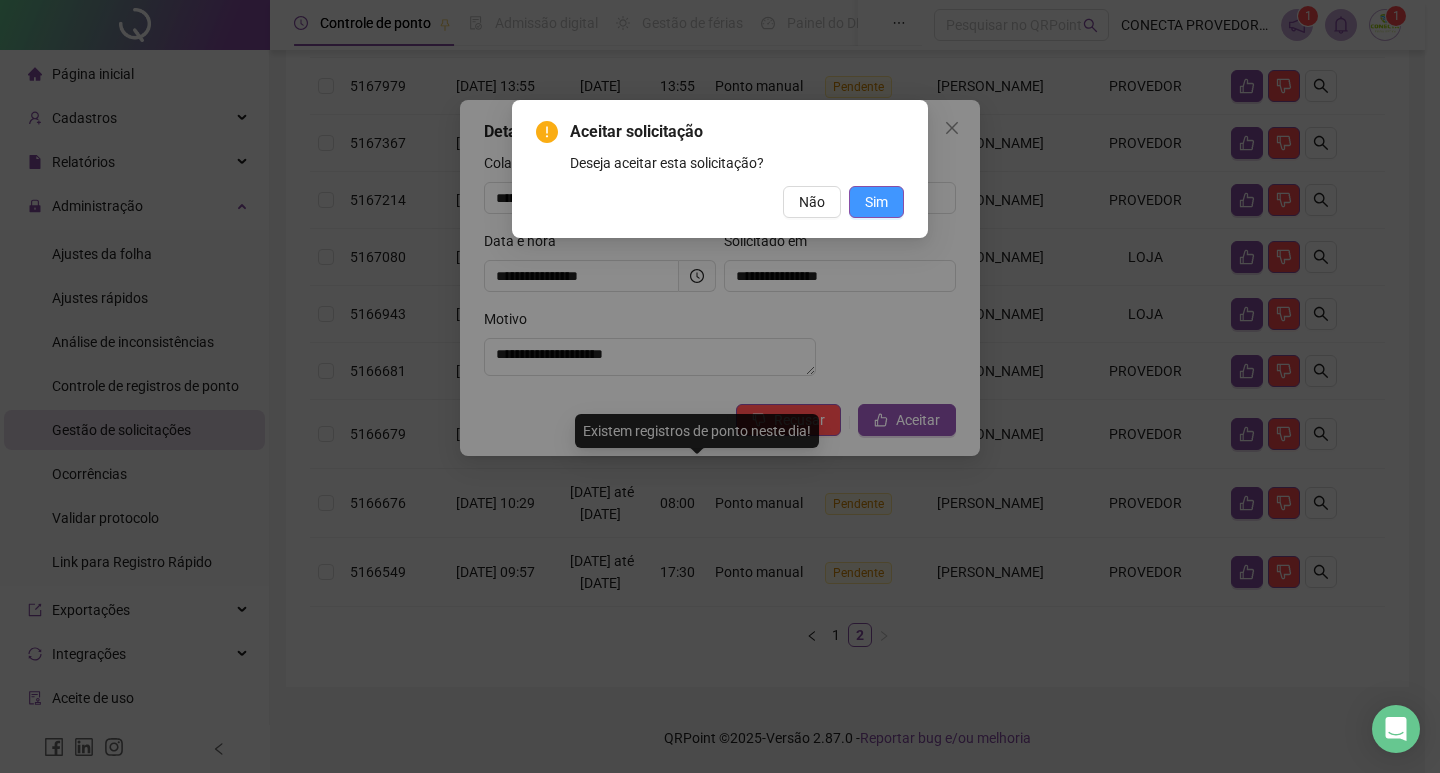click on "Sim" at bounding box center [876, 202] 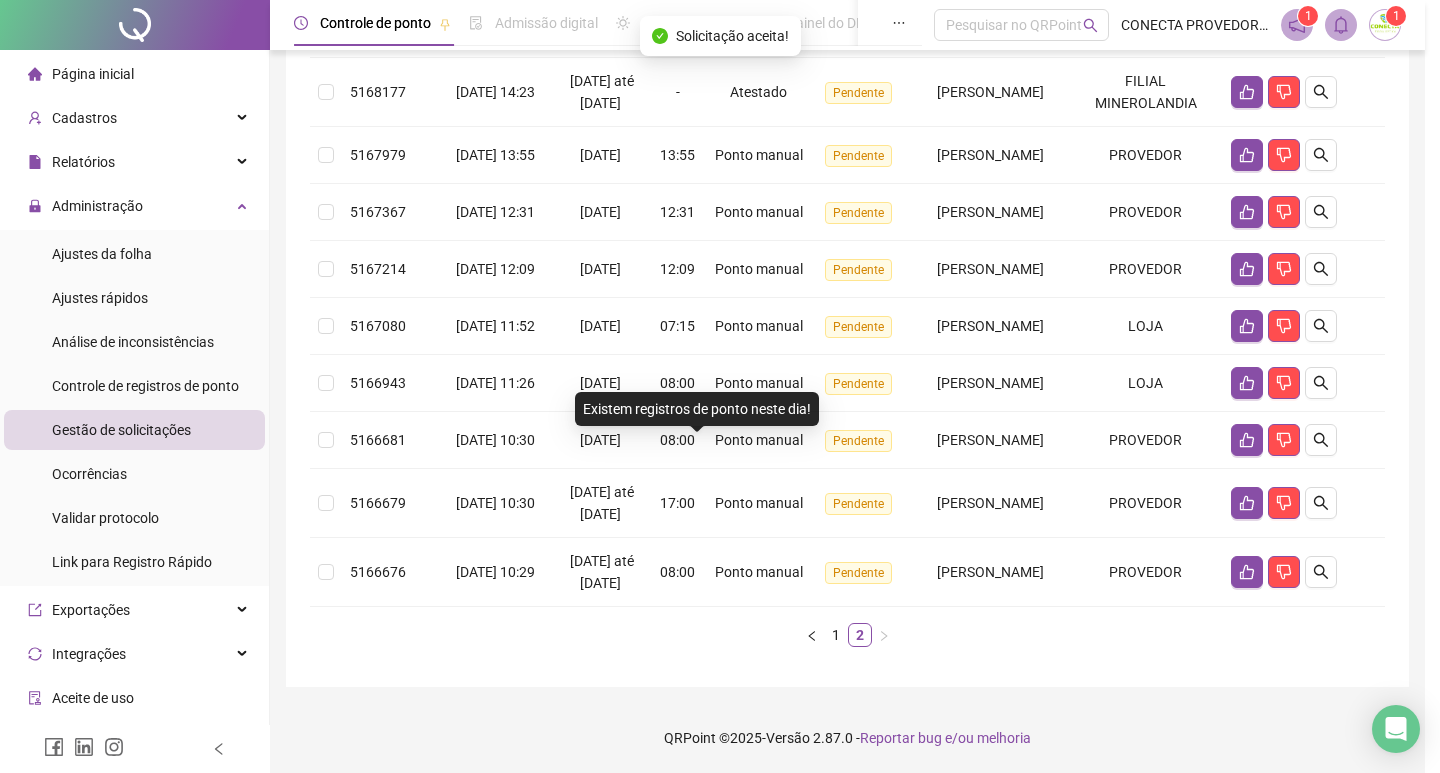 scroll, scrollTop: 492, scrollLeft: 0, axis: vertical 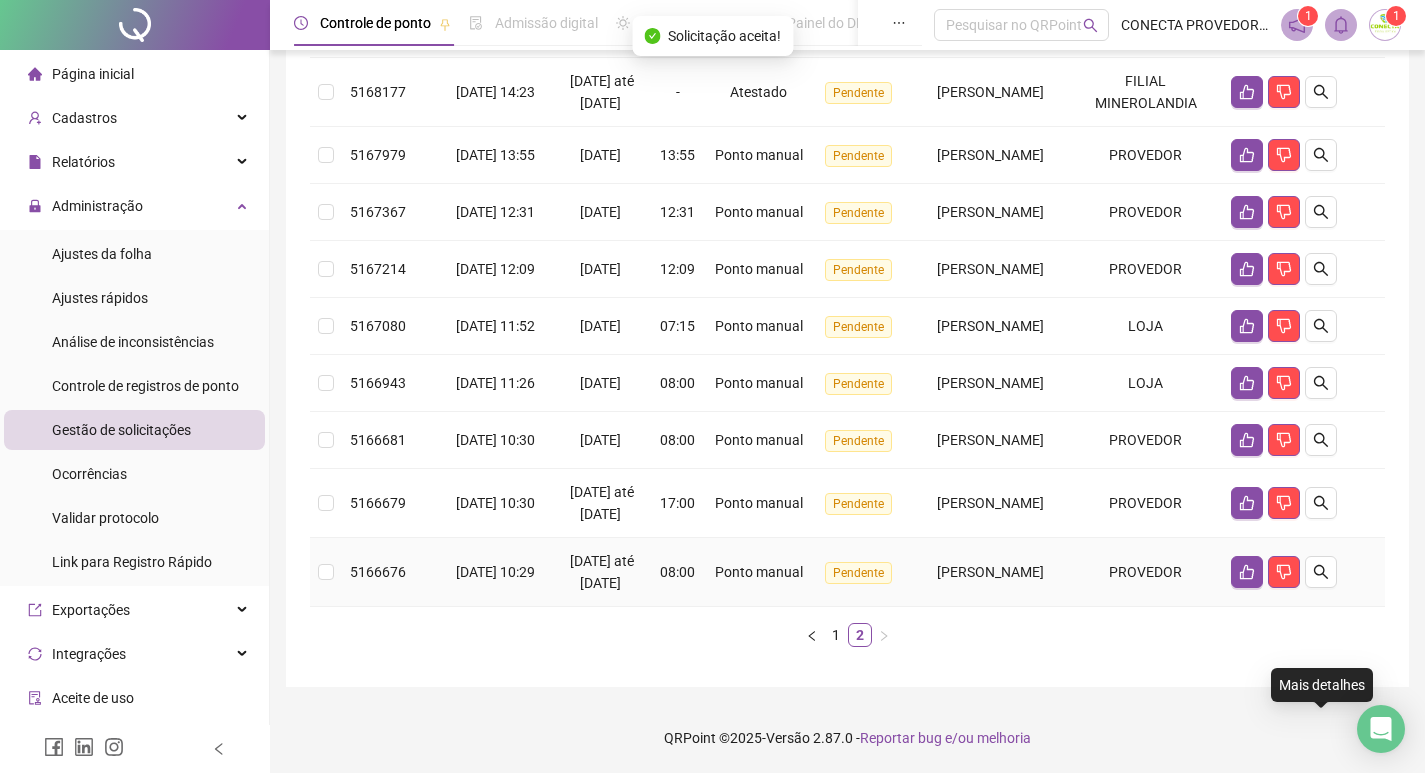 click 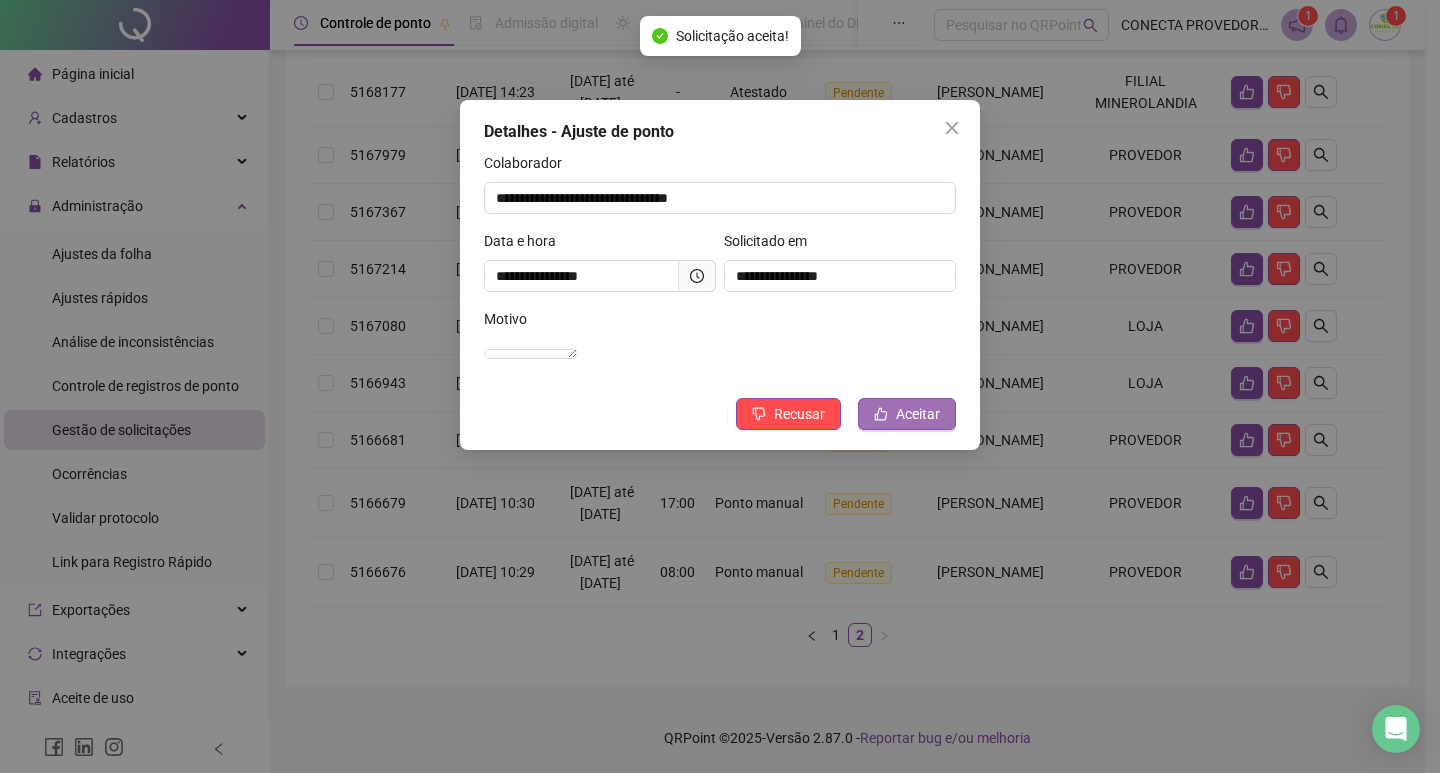 click on "Aceitar" at bounding box center [918, 414] 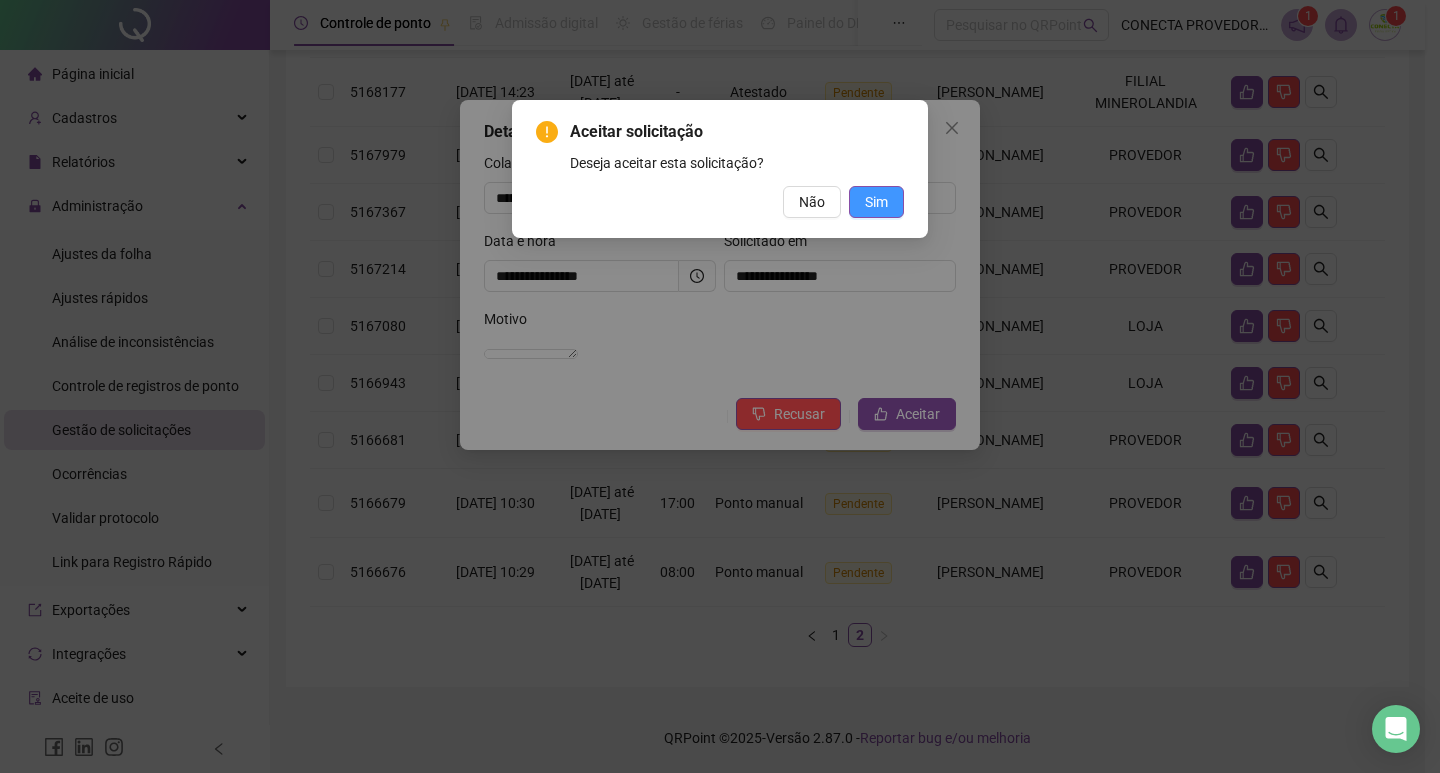 click on "Sim" at bounding box center (876, 202) 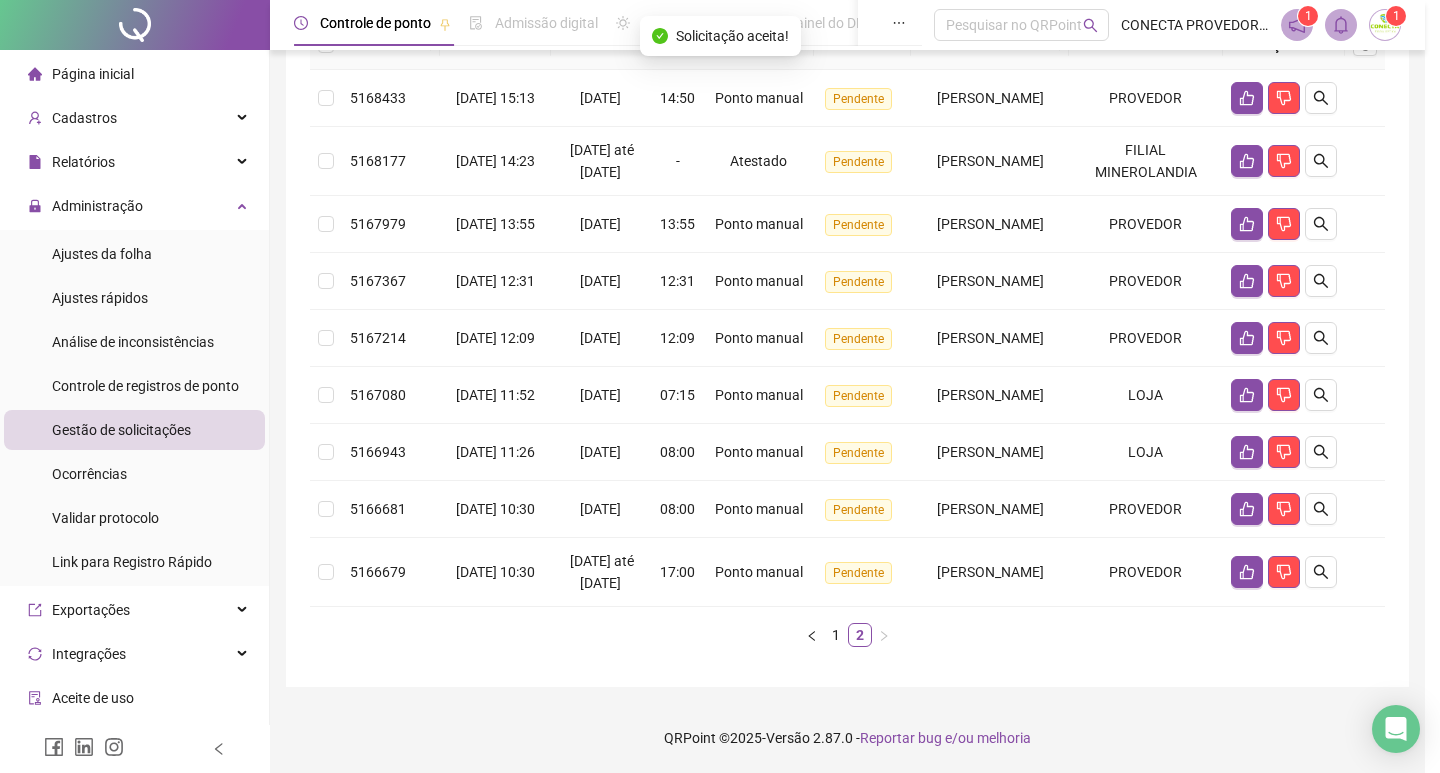 scroll, scrollTop: 401, scrollLeft: 0, axis: vertical 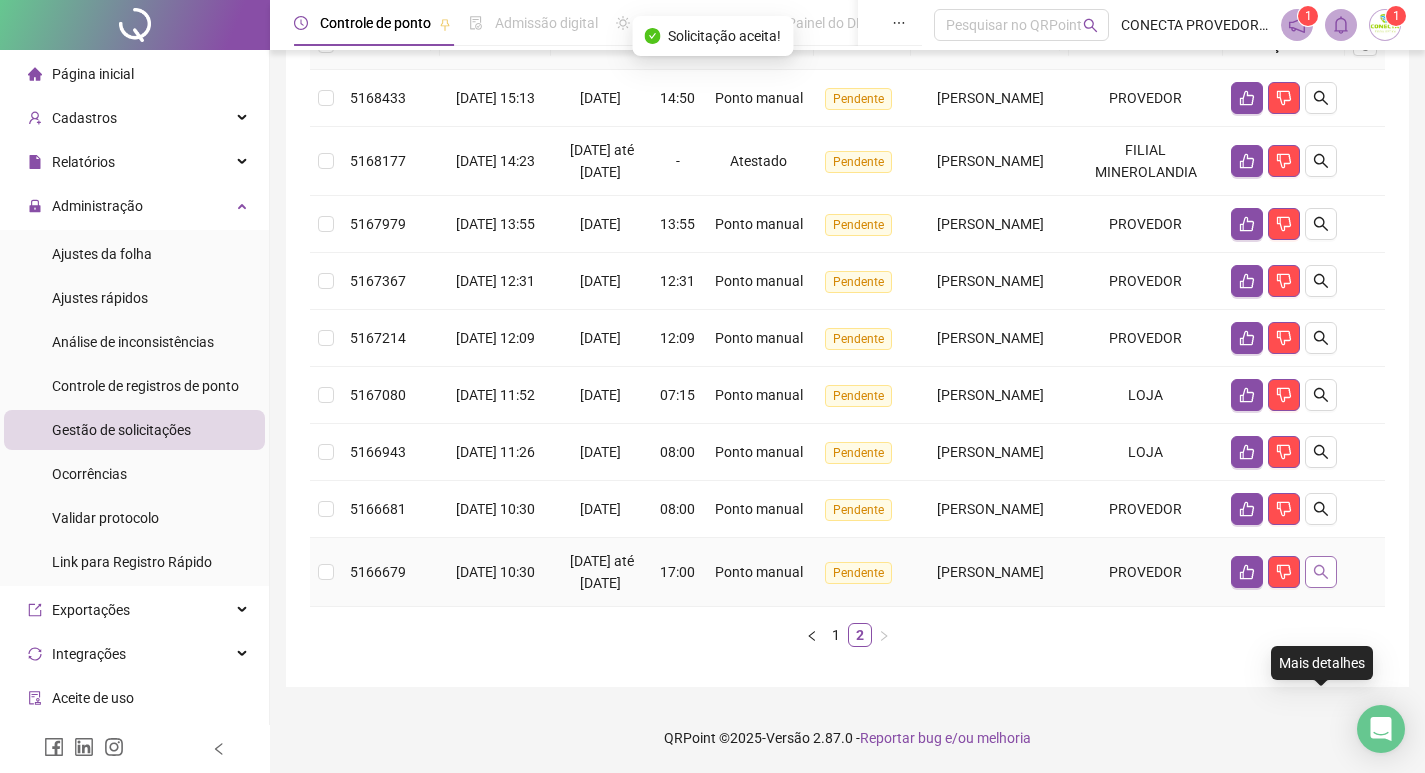 click 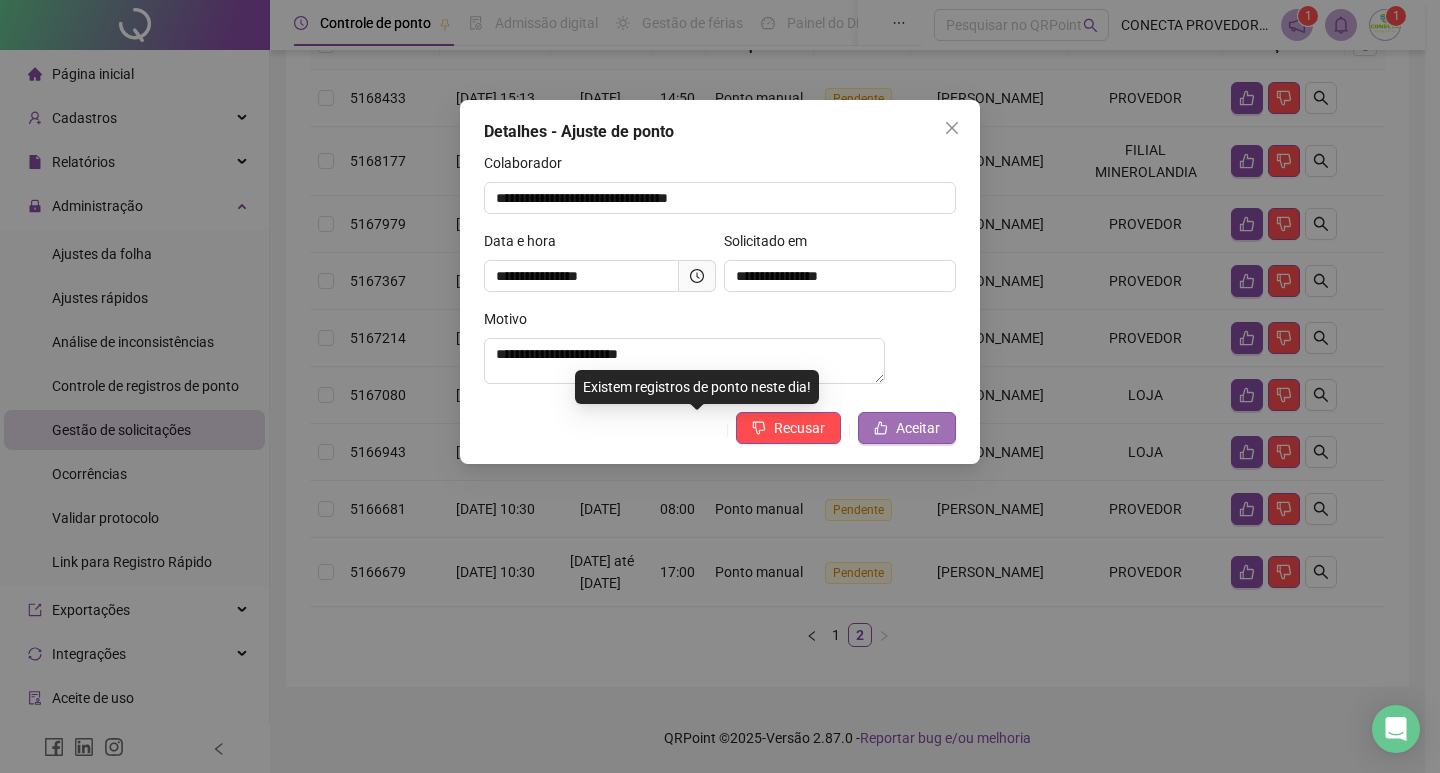 click on "Aceitar" at bounding box center [918, 428] 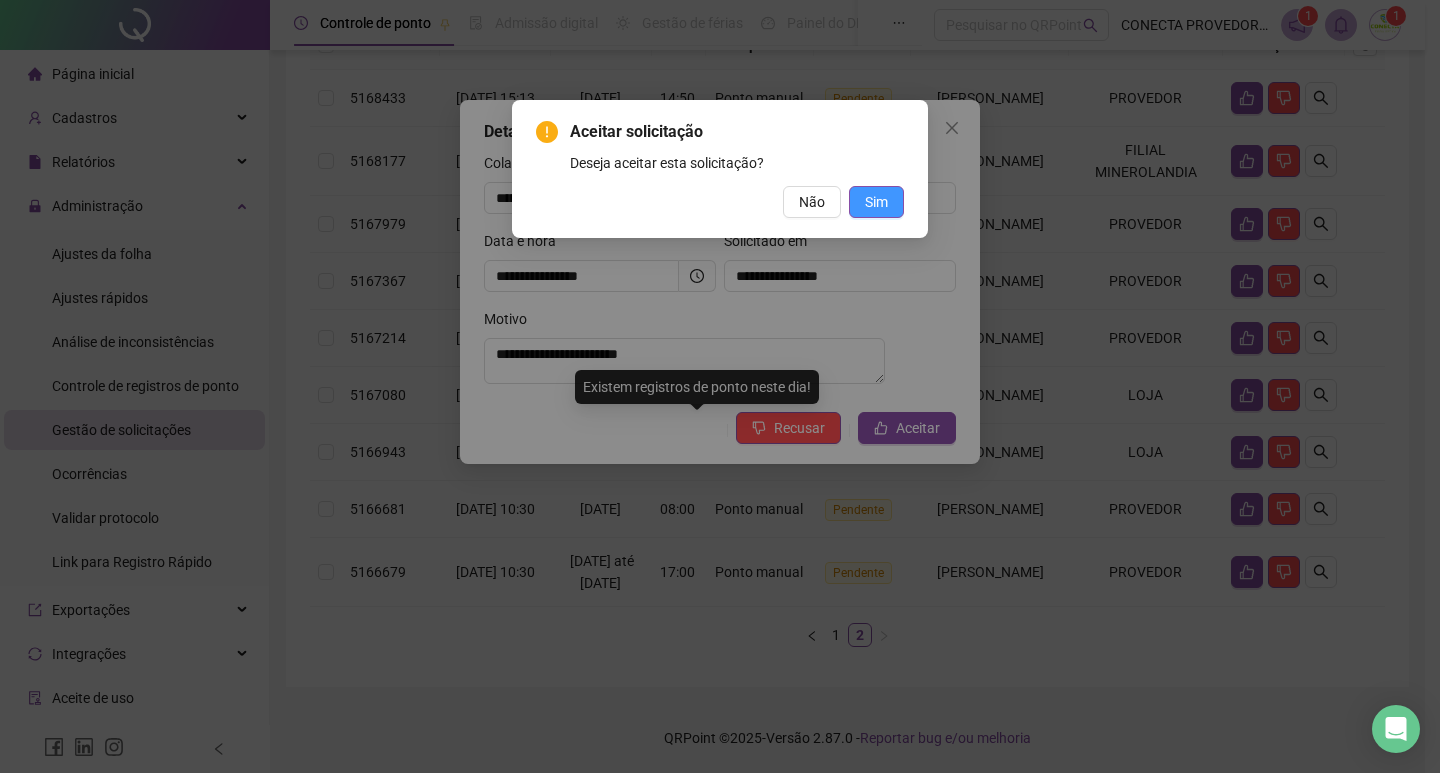 click on "Sim" at bounding box center [876, 202] 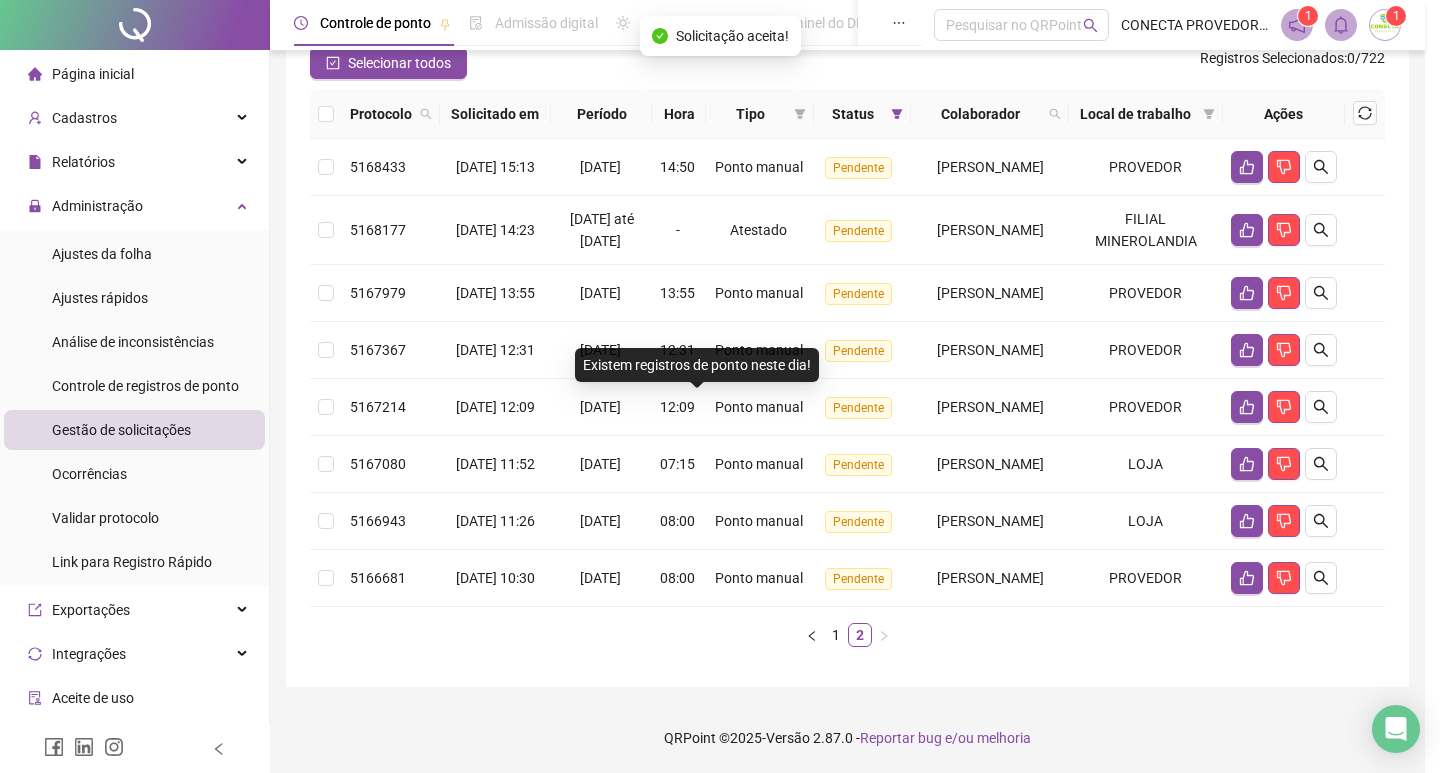 scroll, scrollTop: 310, scrollLeft: 0, axis: vertical 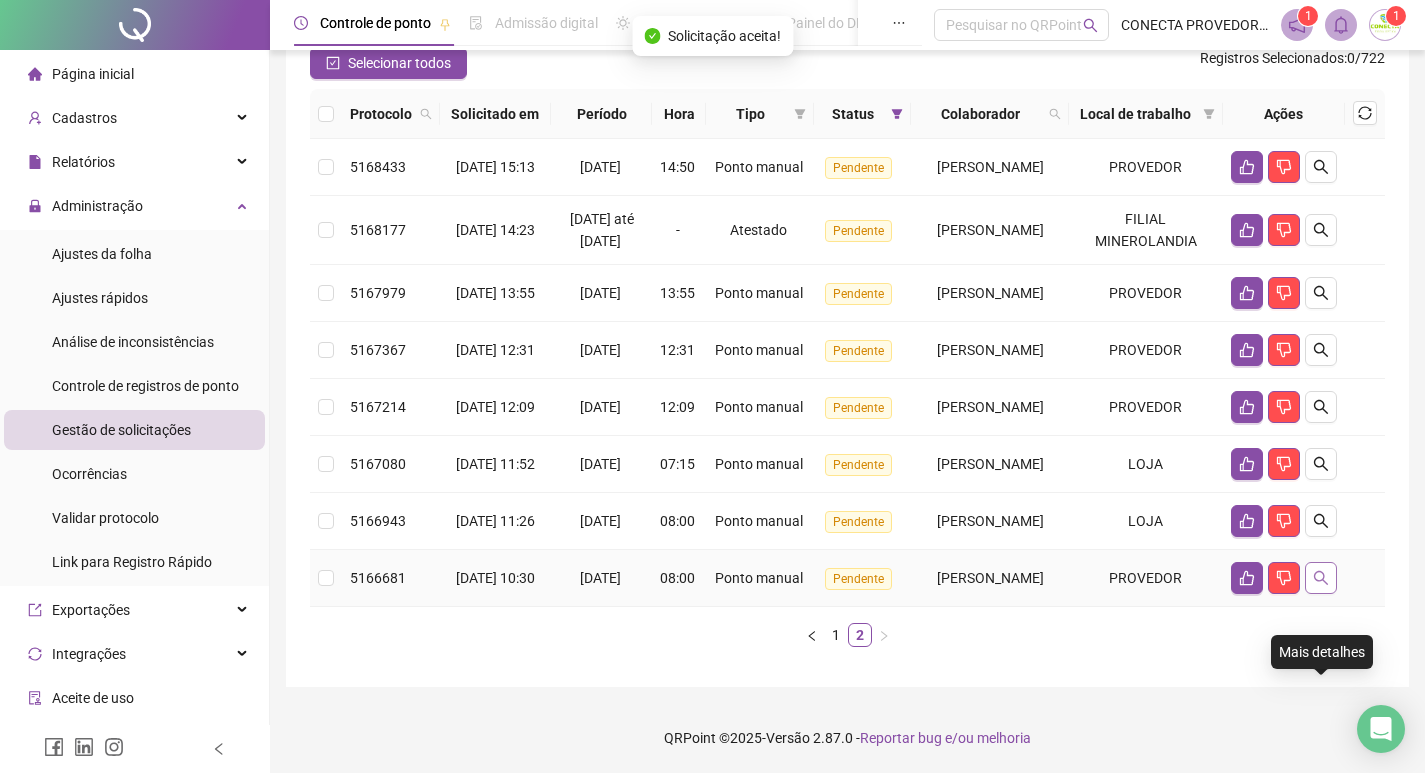 click at bounding box center [1321, 578] 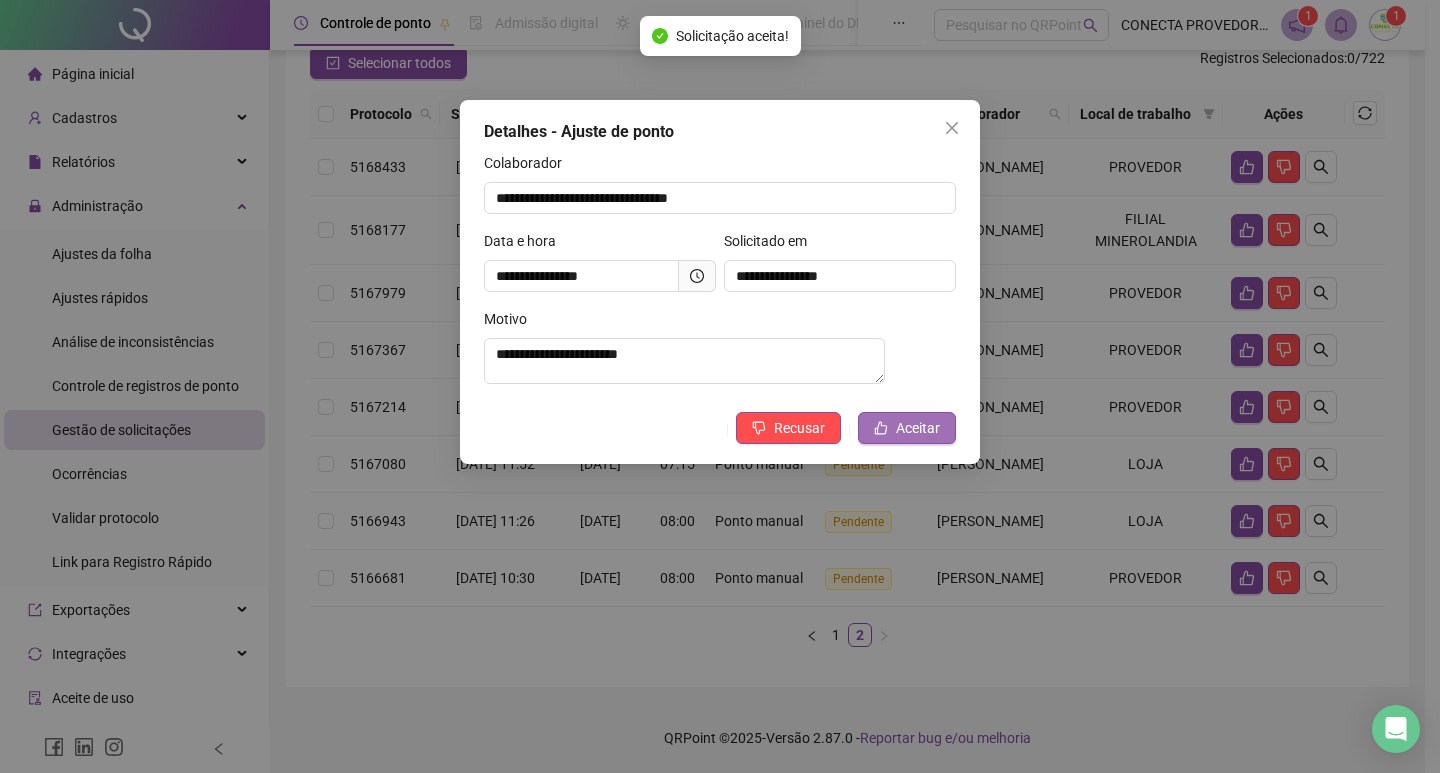 click on "Aceitar" at bounding box center (907, 428) 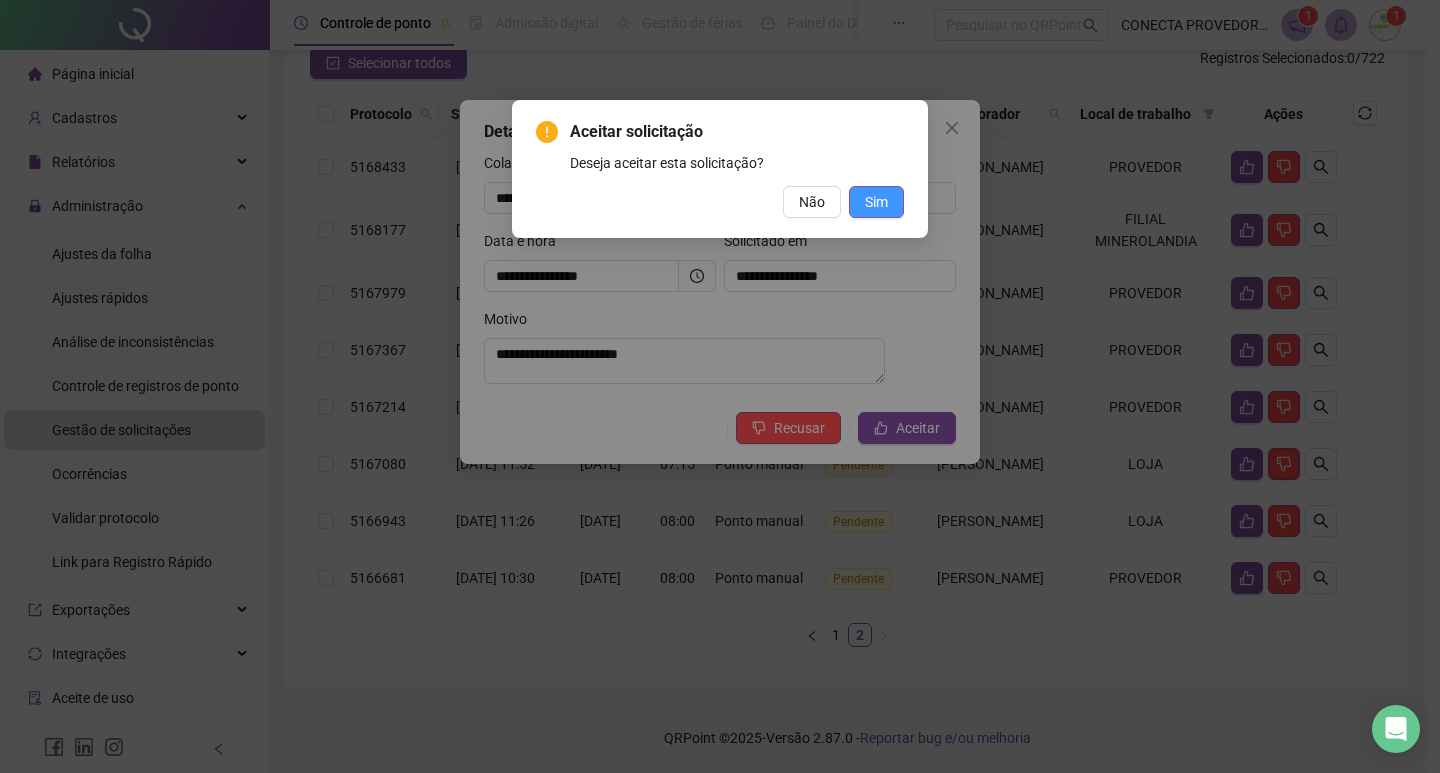 click on "Sim" at bounding box center [876, 202] 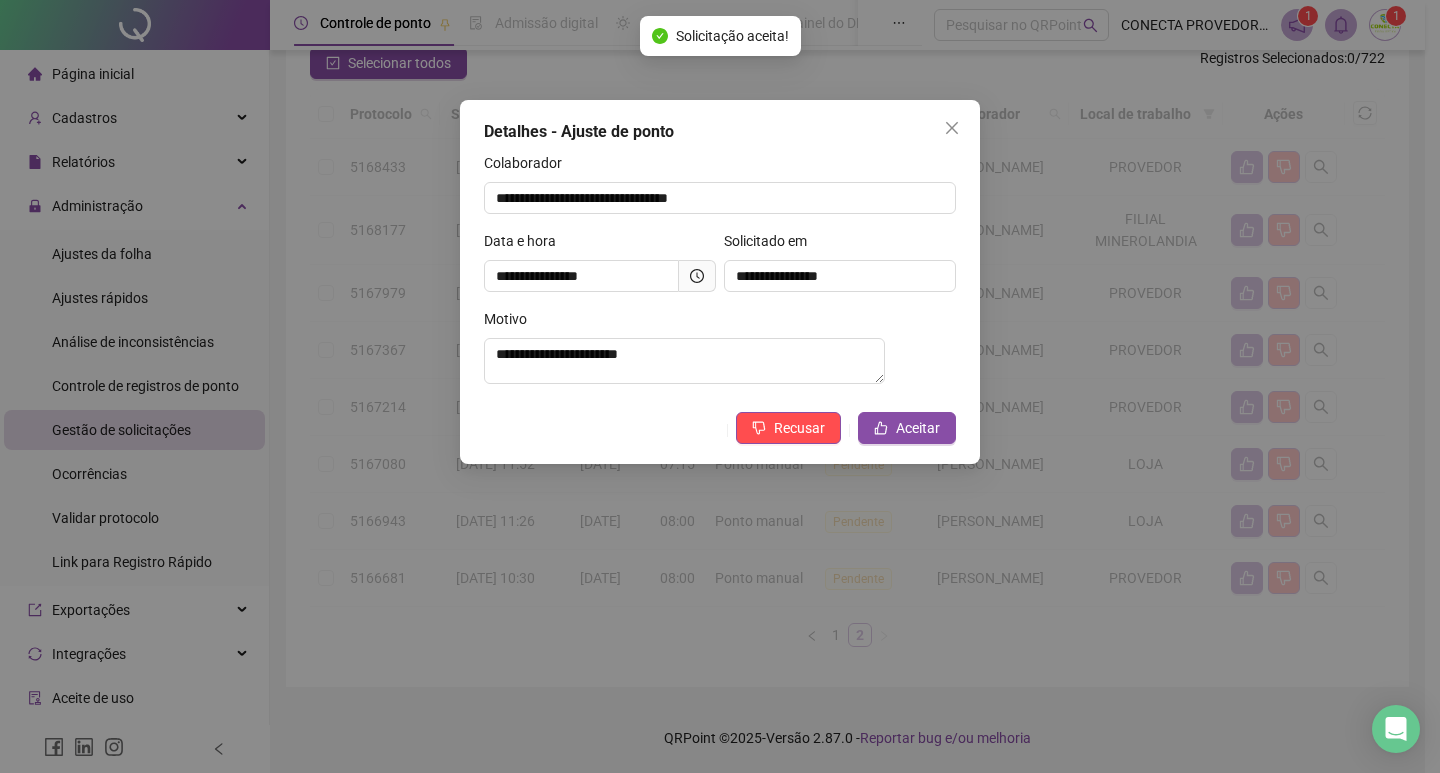 scroll, scrollTop: 241, scrollLeft: 0, axis: vertical 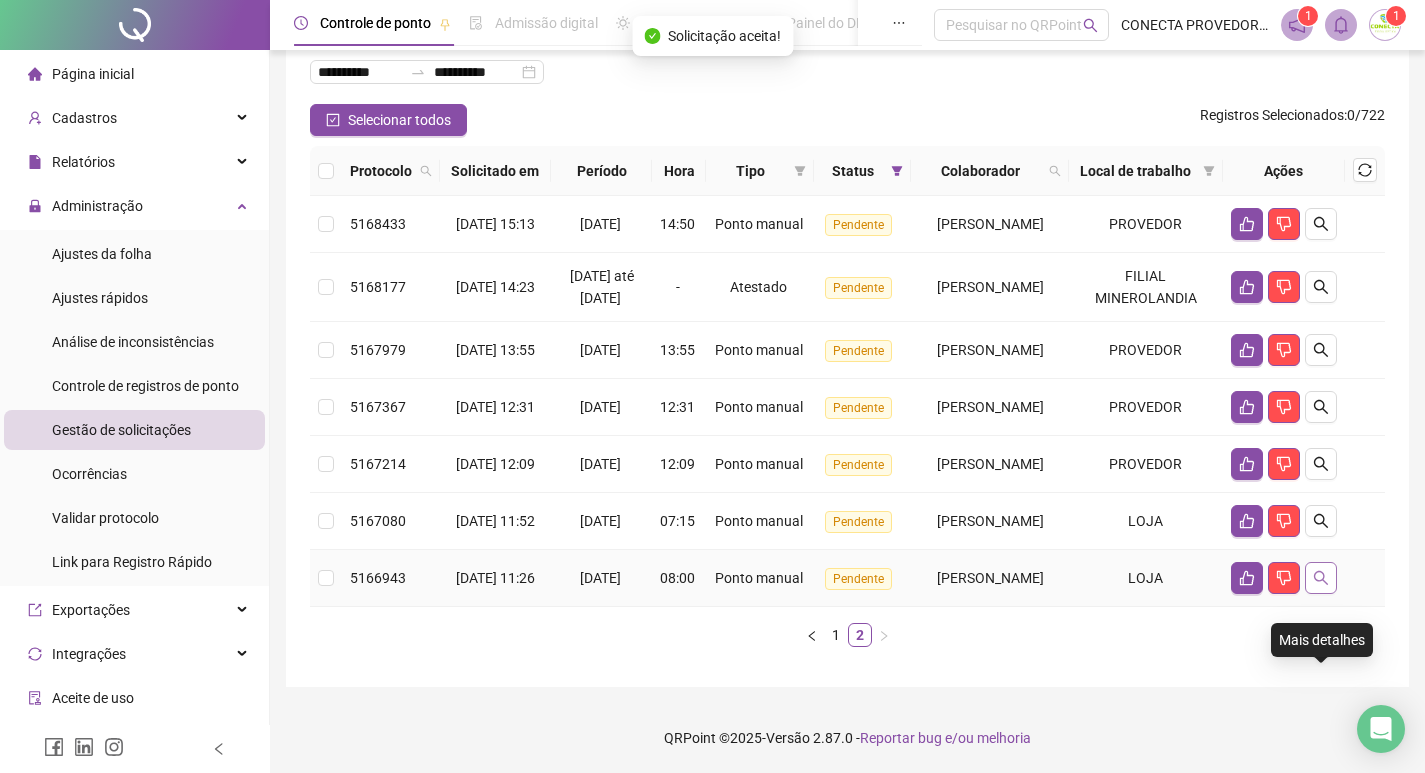 click at bounding box center (1321, 578) 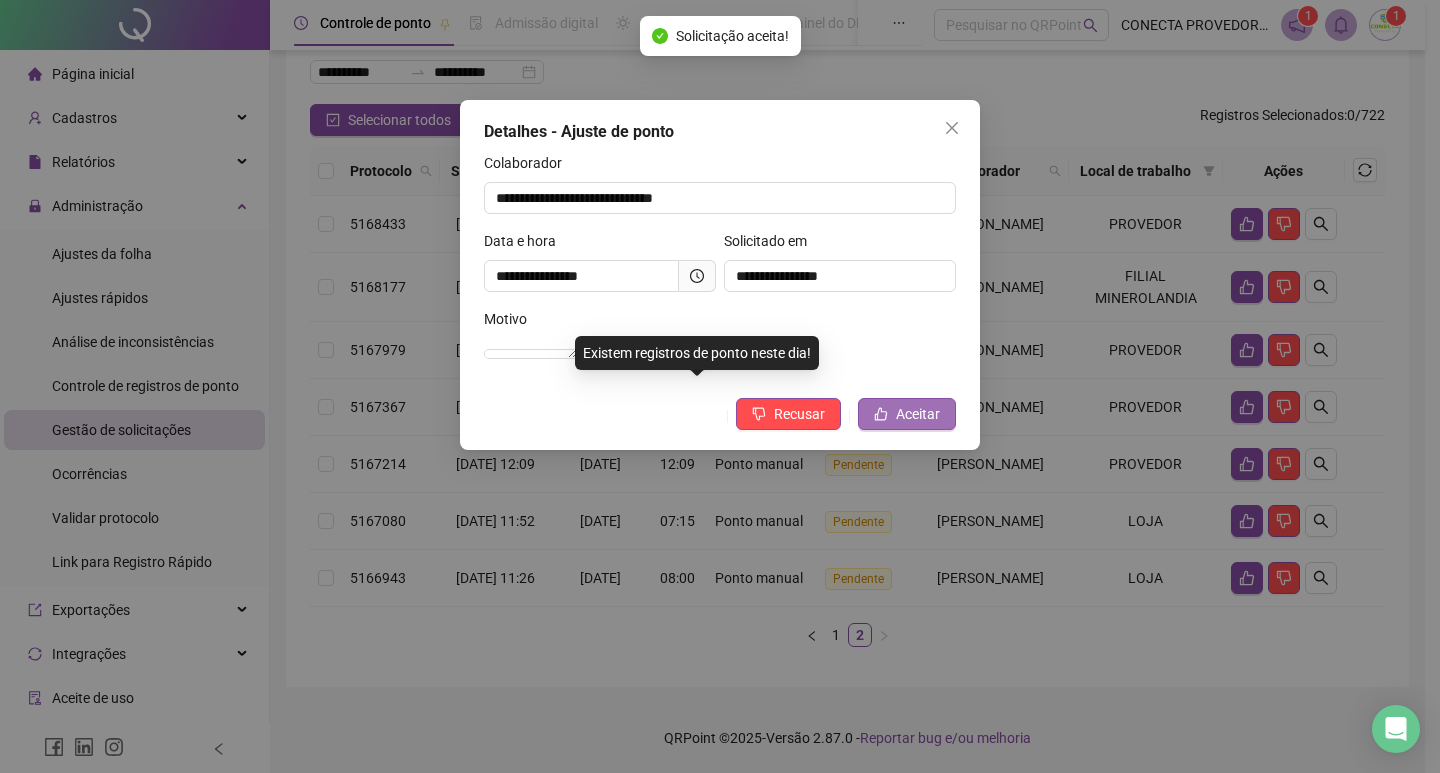 click on "Aceitar" at bounding box center (918, 414) 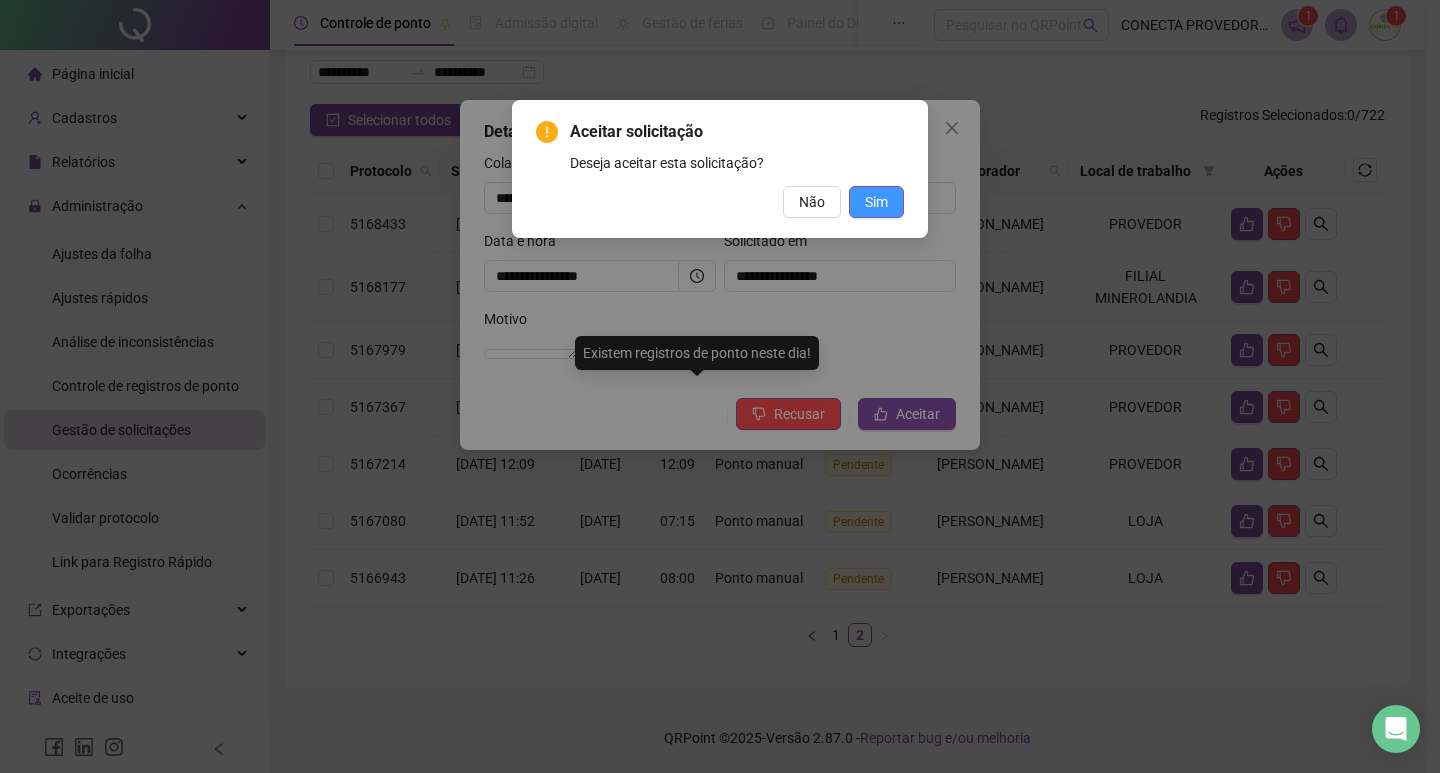 click on "Sim" at bounding box center [876, 202] 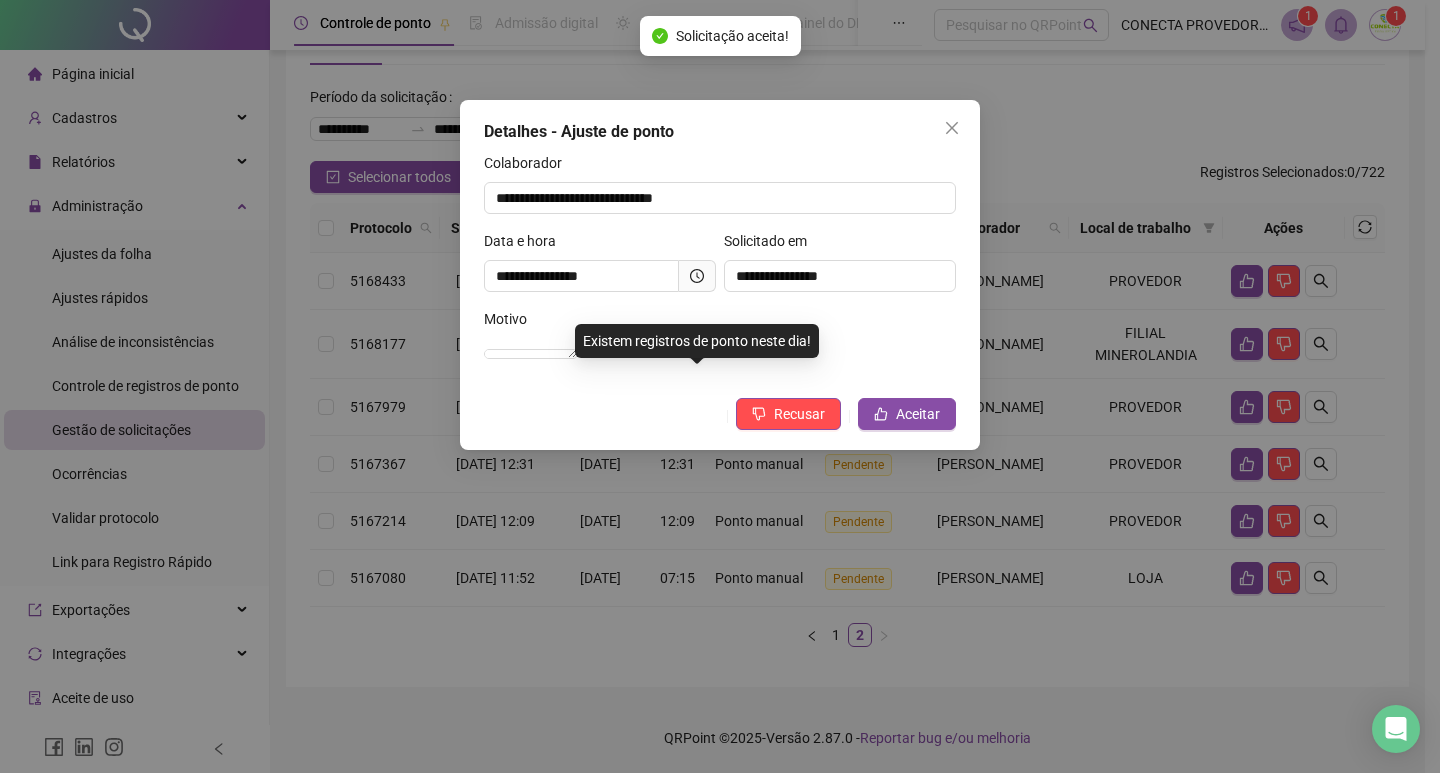 scroll, scrollTop: 172, scrollLeft: 0, axis: vertical 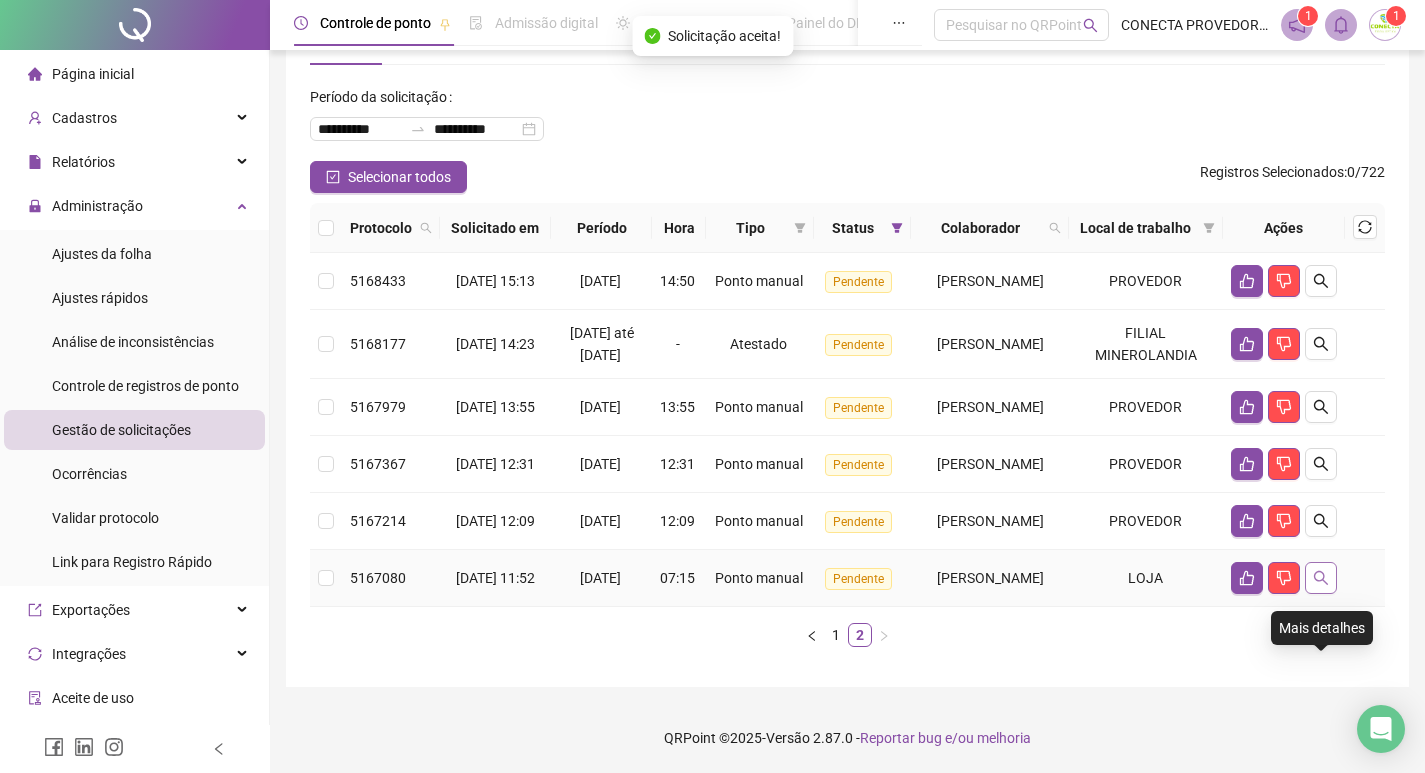 click 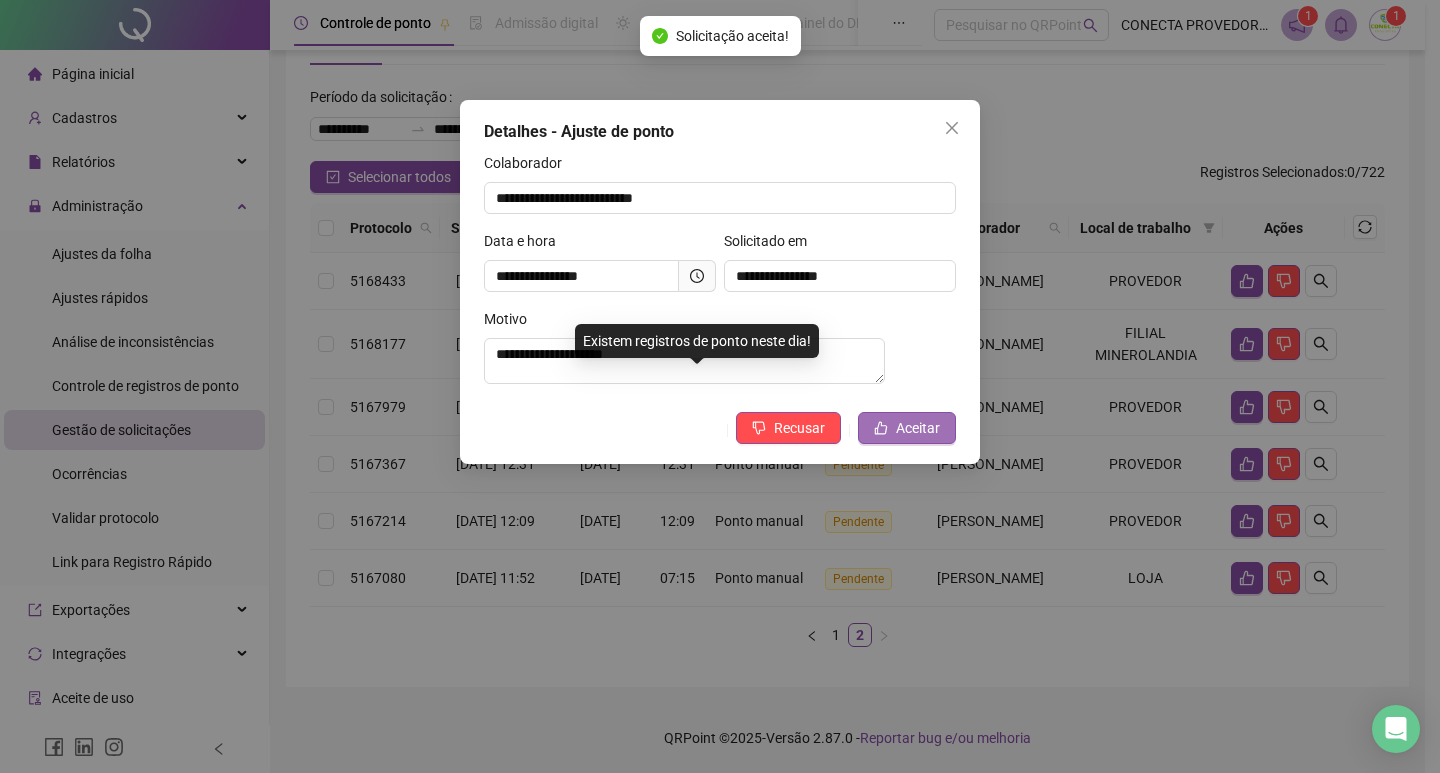 click on "Aceitar" at bounding box center [907, 428] 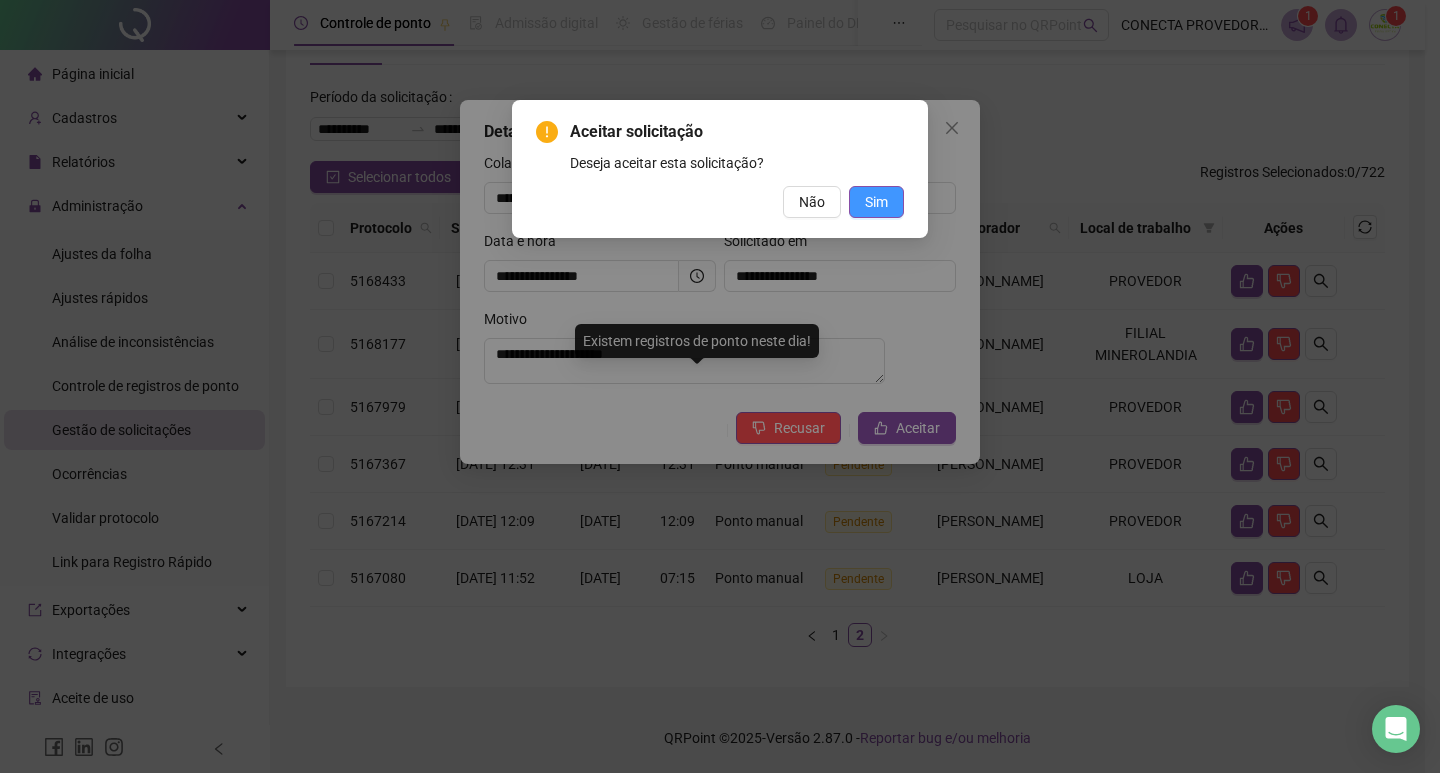 click on "Sim" at bounding box center (876, 202) 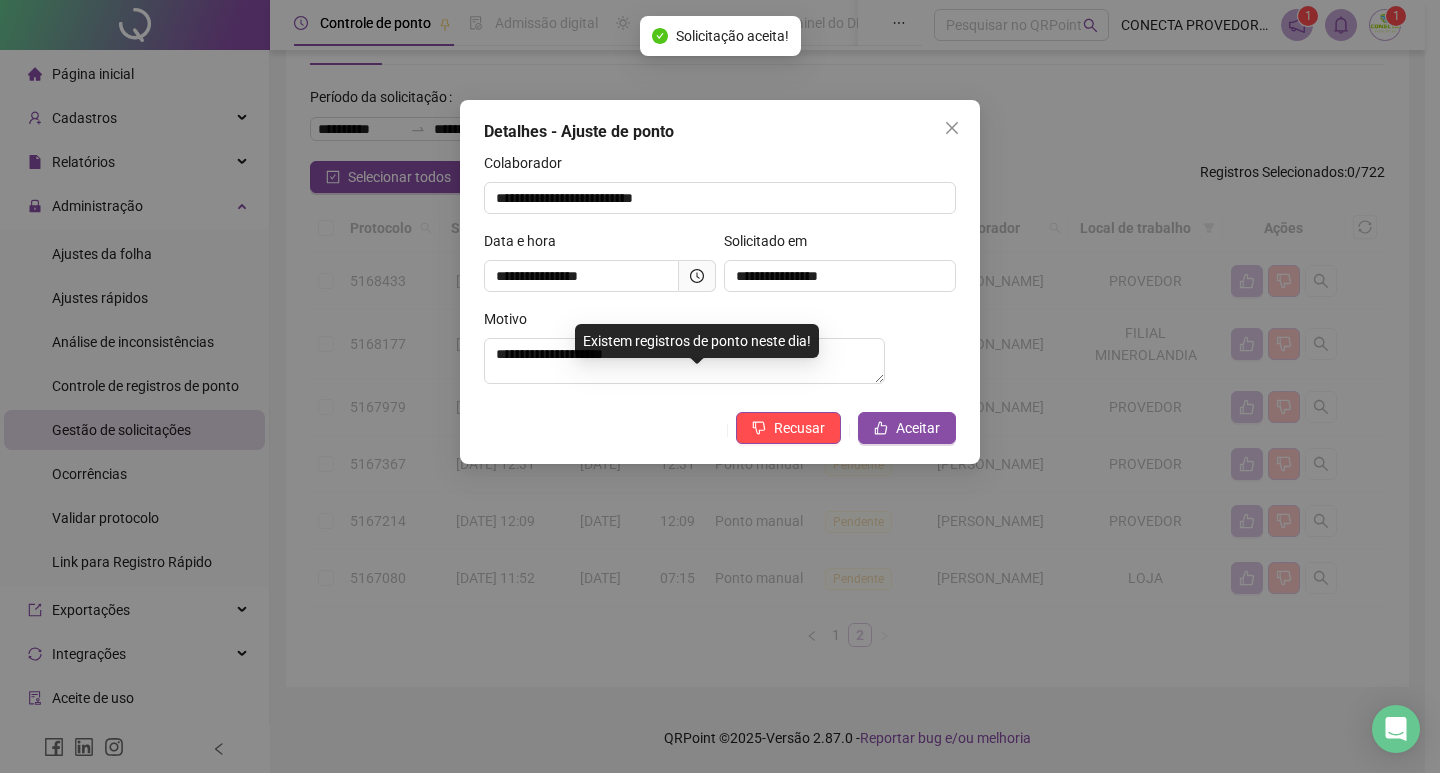 scroll, scrollTop: 103, scrollLeft: 0, axis: vertical 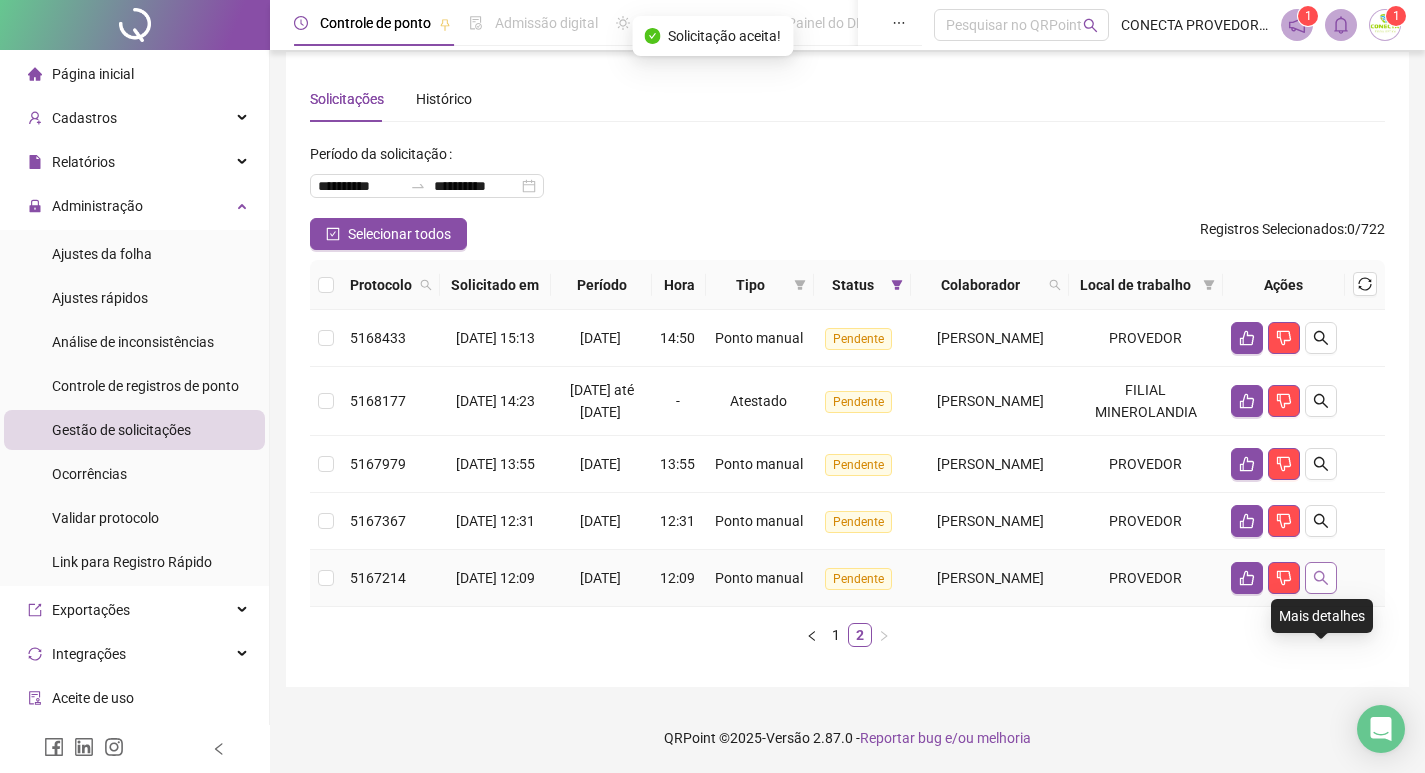 click 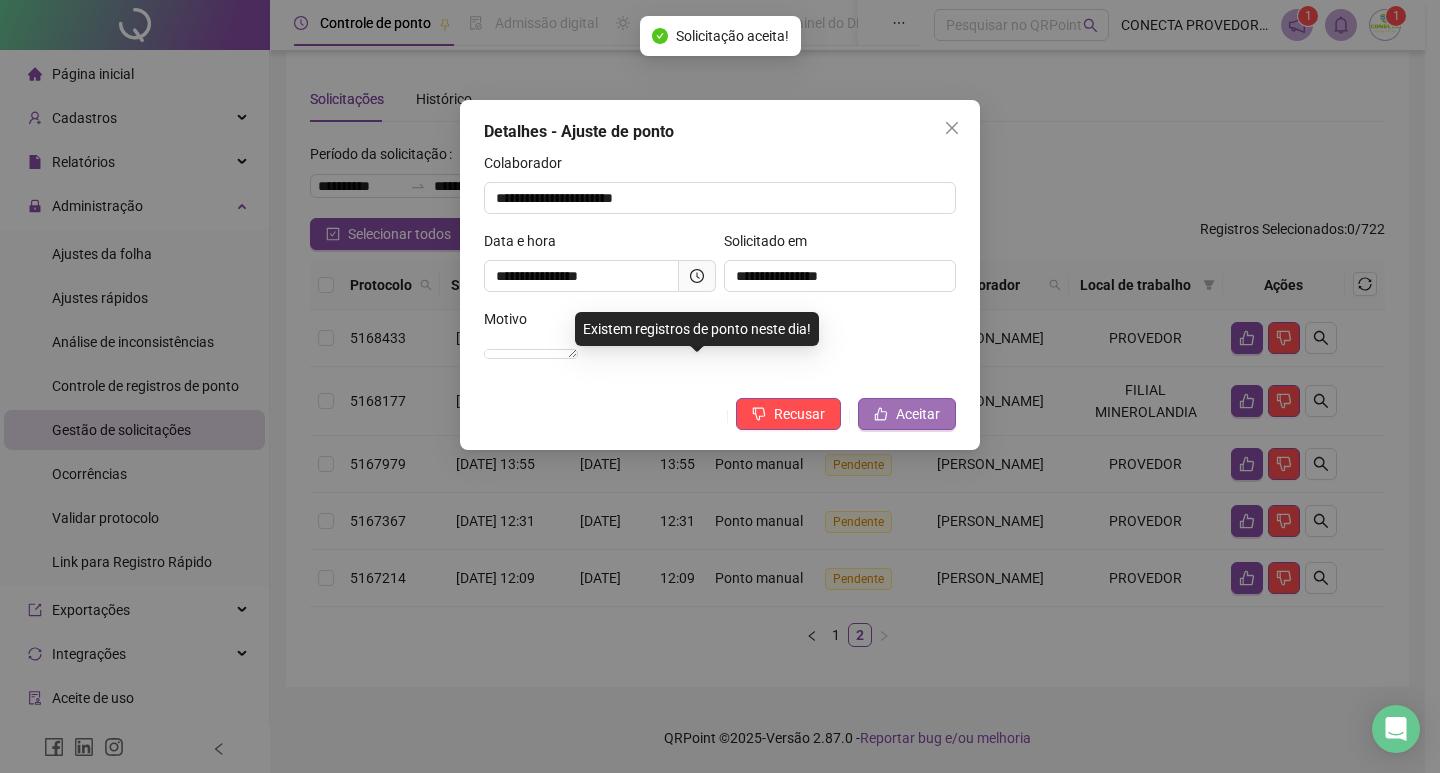 click 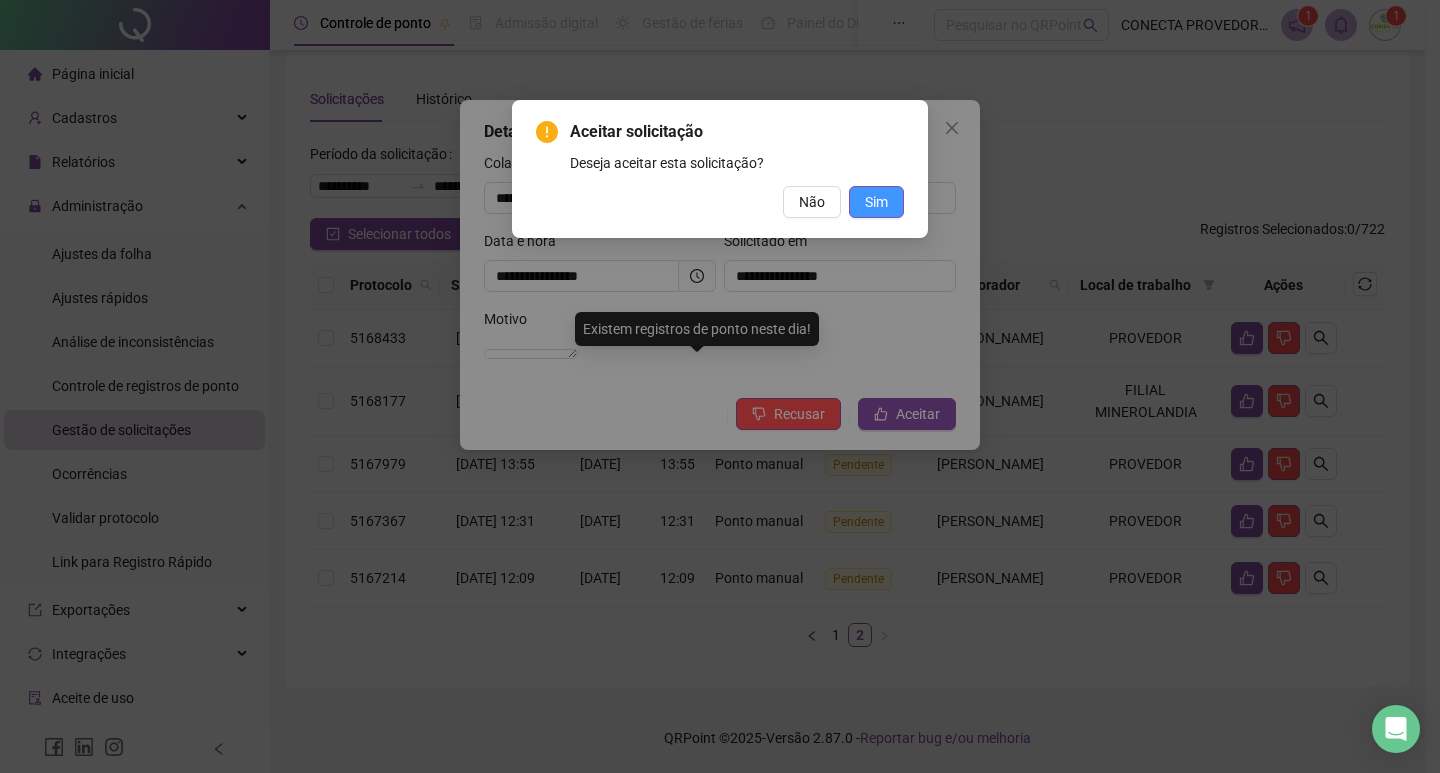 click on "Sim" at bounding box center [876, 202] 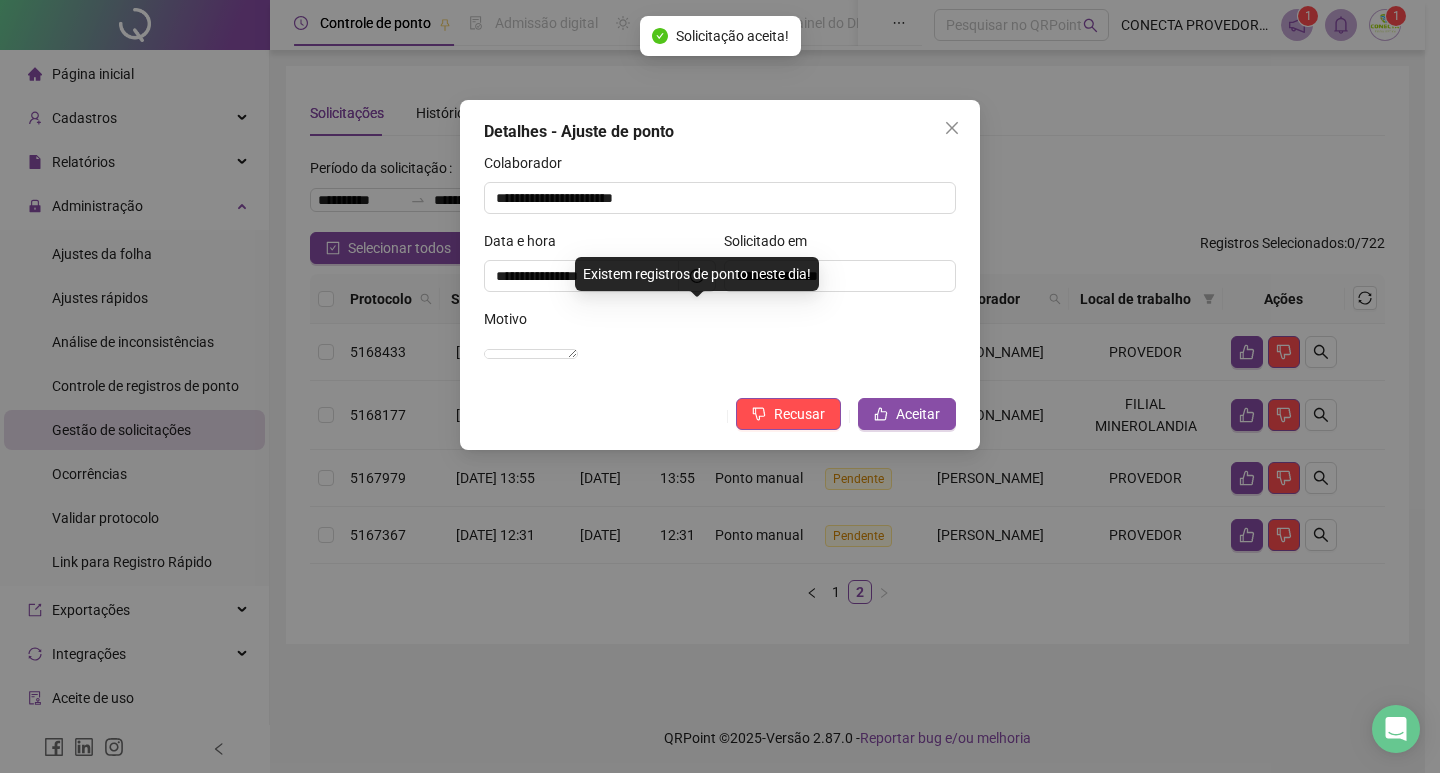 scroll, scrollTop: 34, scrollLeft: 0, axis: vertical 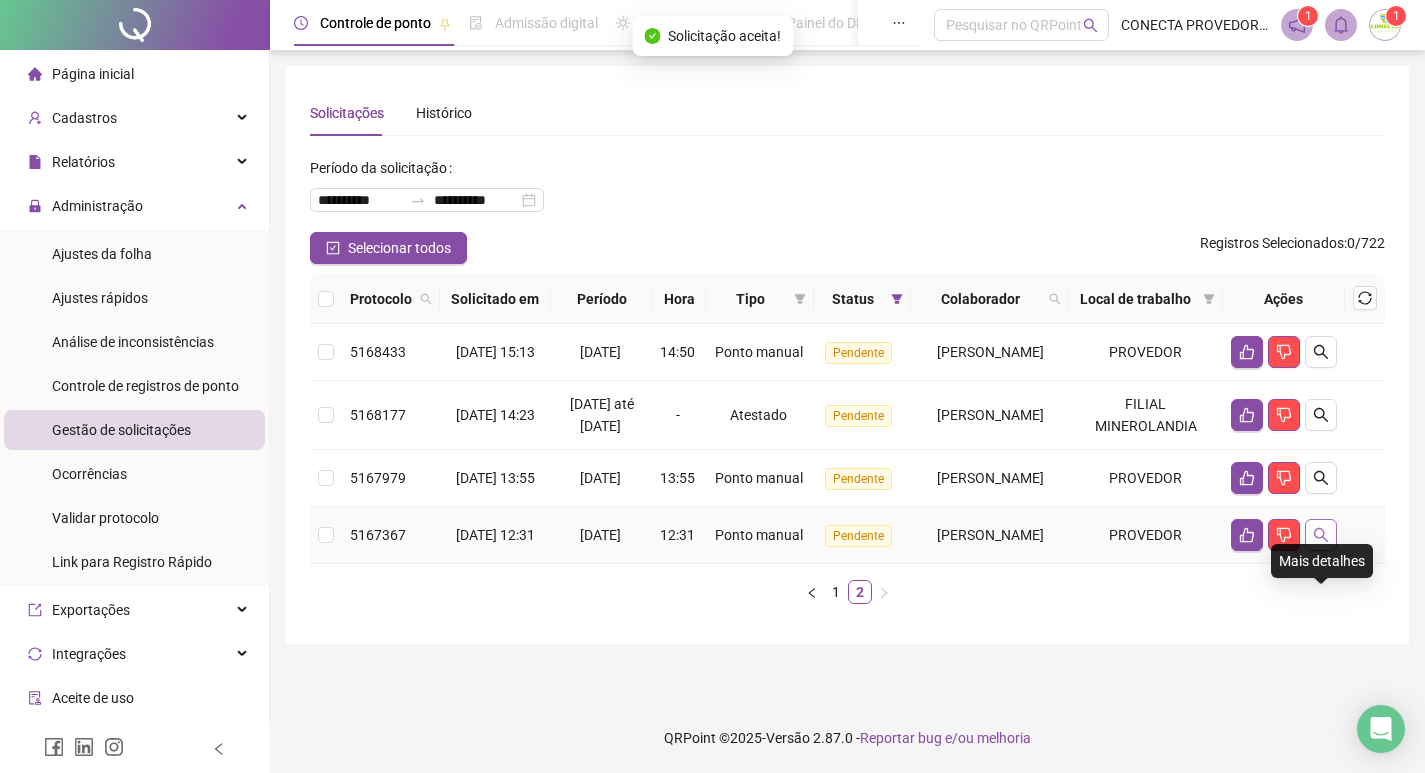 click at bounding box center (1321, 535) 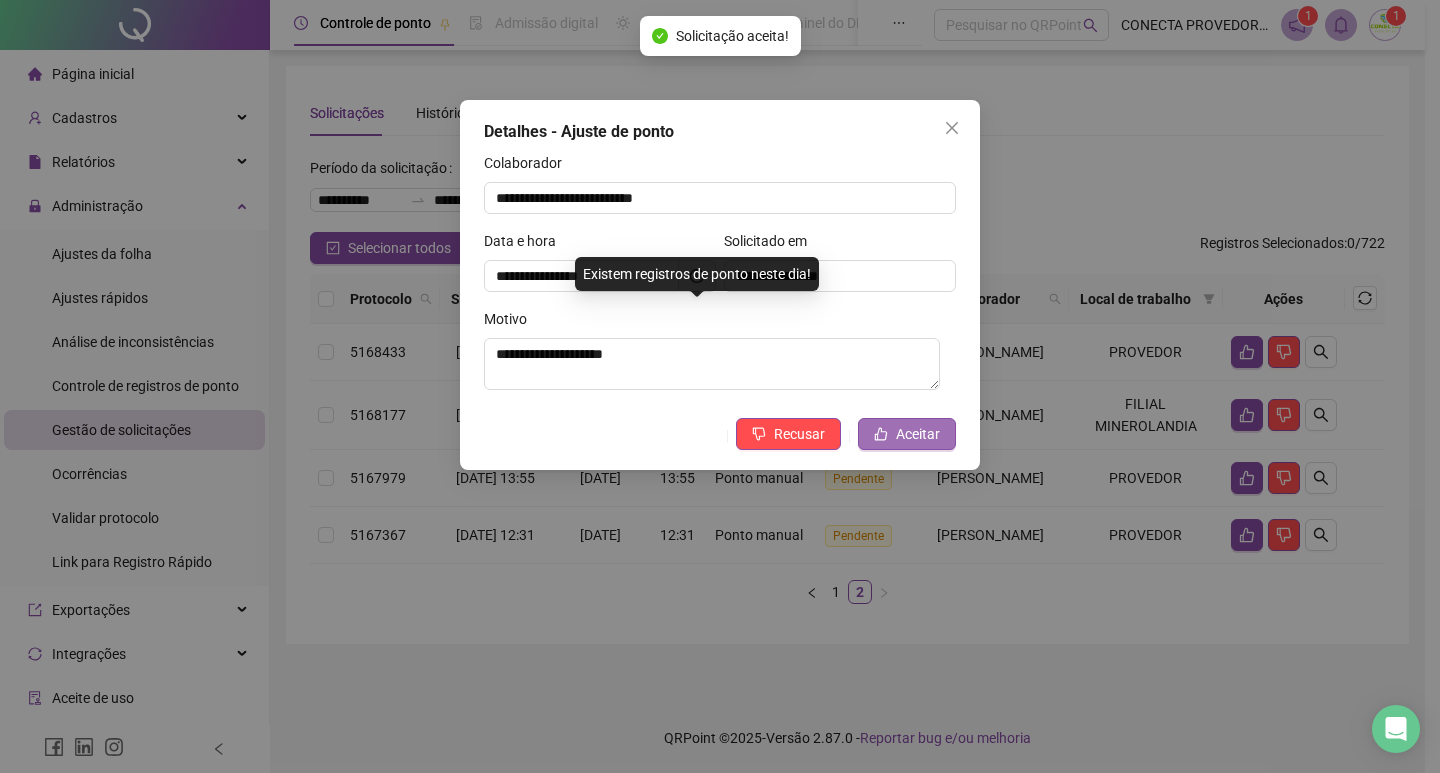 click on "Aceitar" at bounding box center (918, 434) 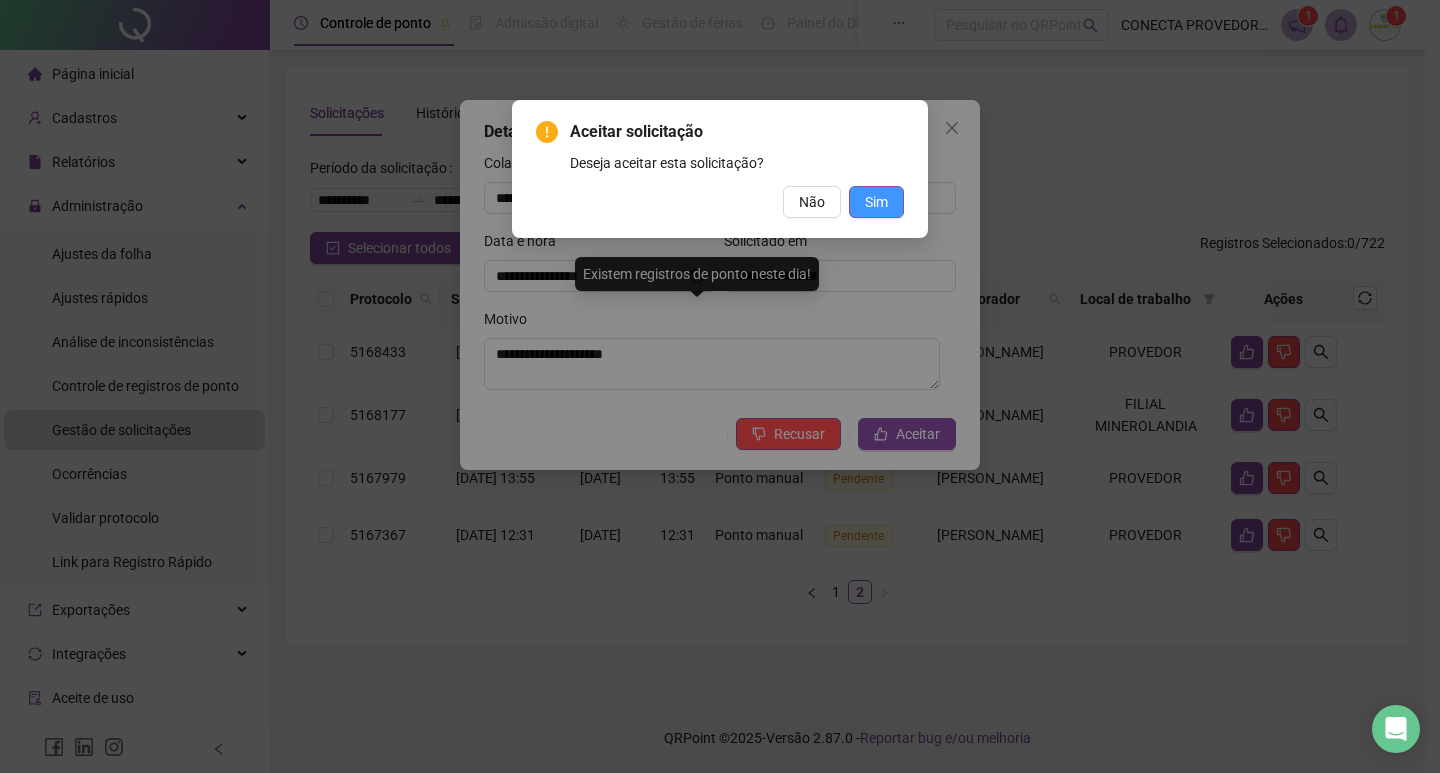 click on "Sim" at bounding box center (876, 202) 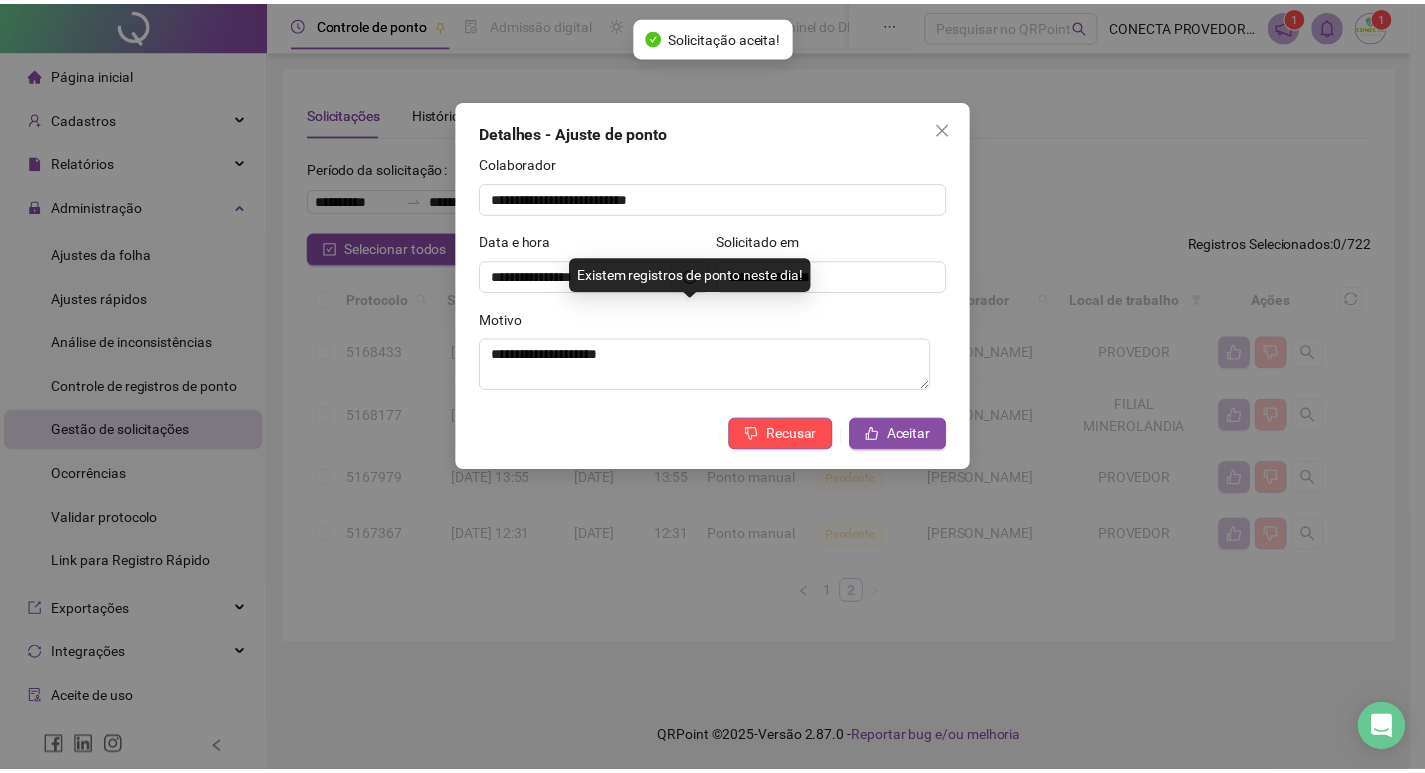 scroll, scrollTop: 0, scrollLeft: 0, axis: both 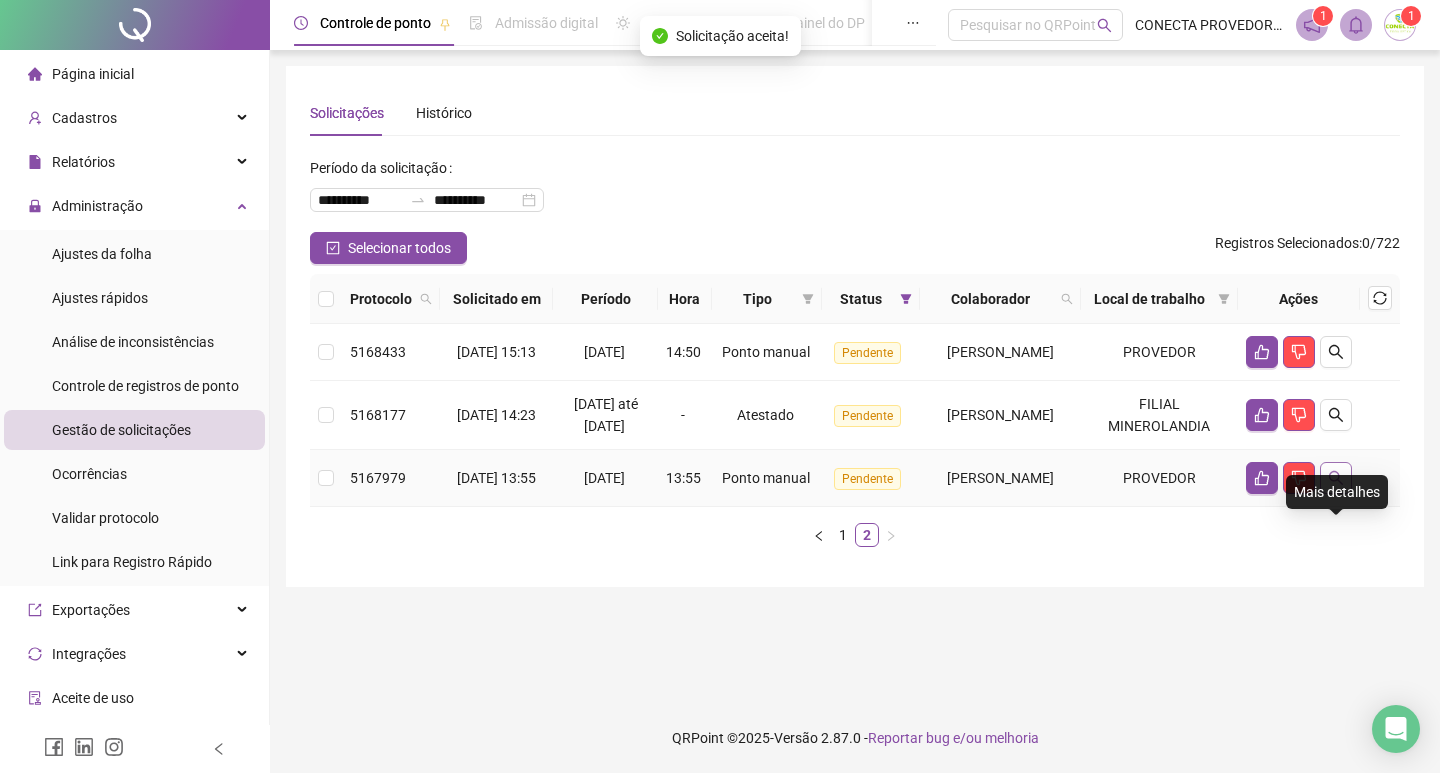 click 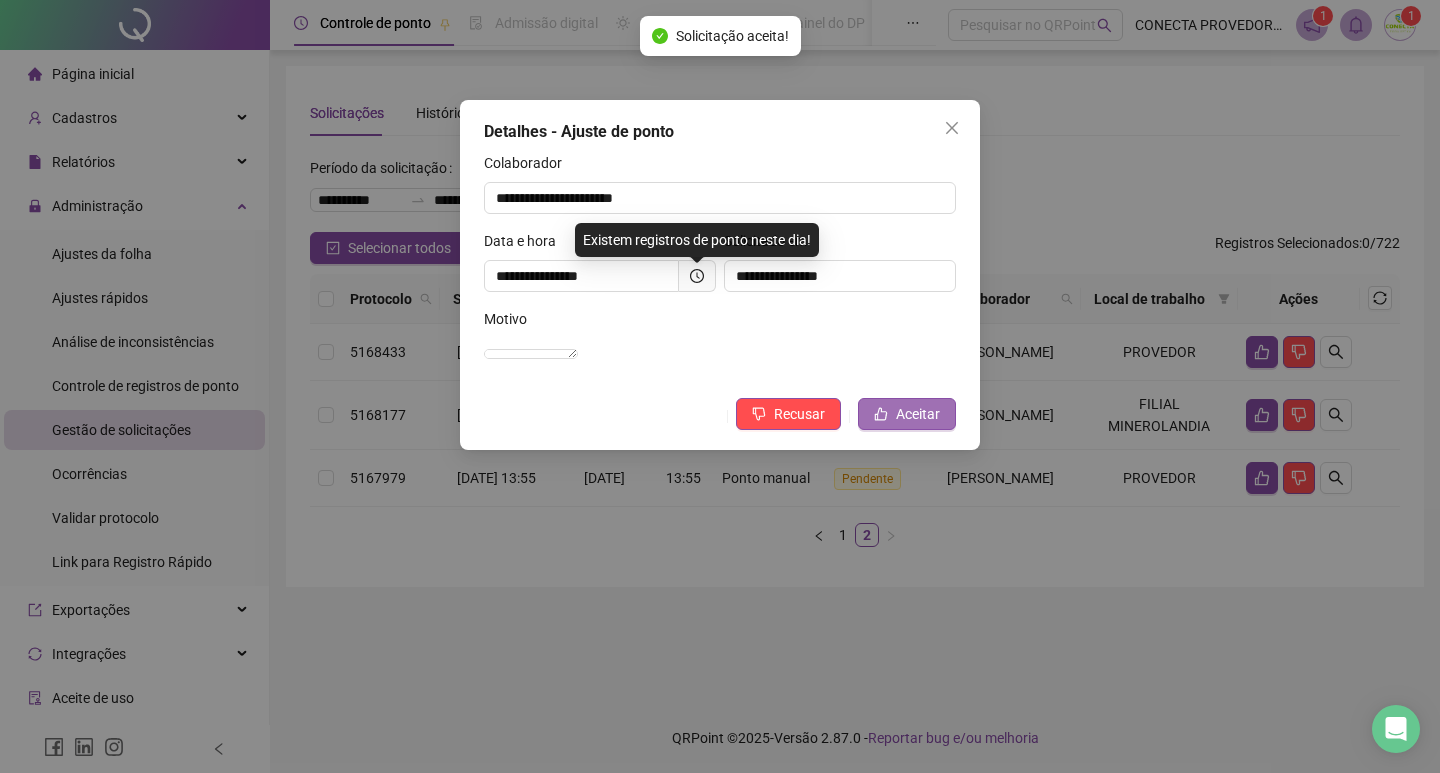 click on "Aceitar" at bounding box center [918, 414] 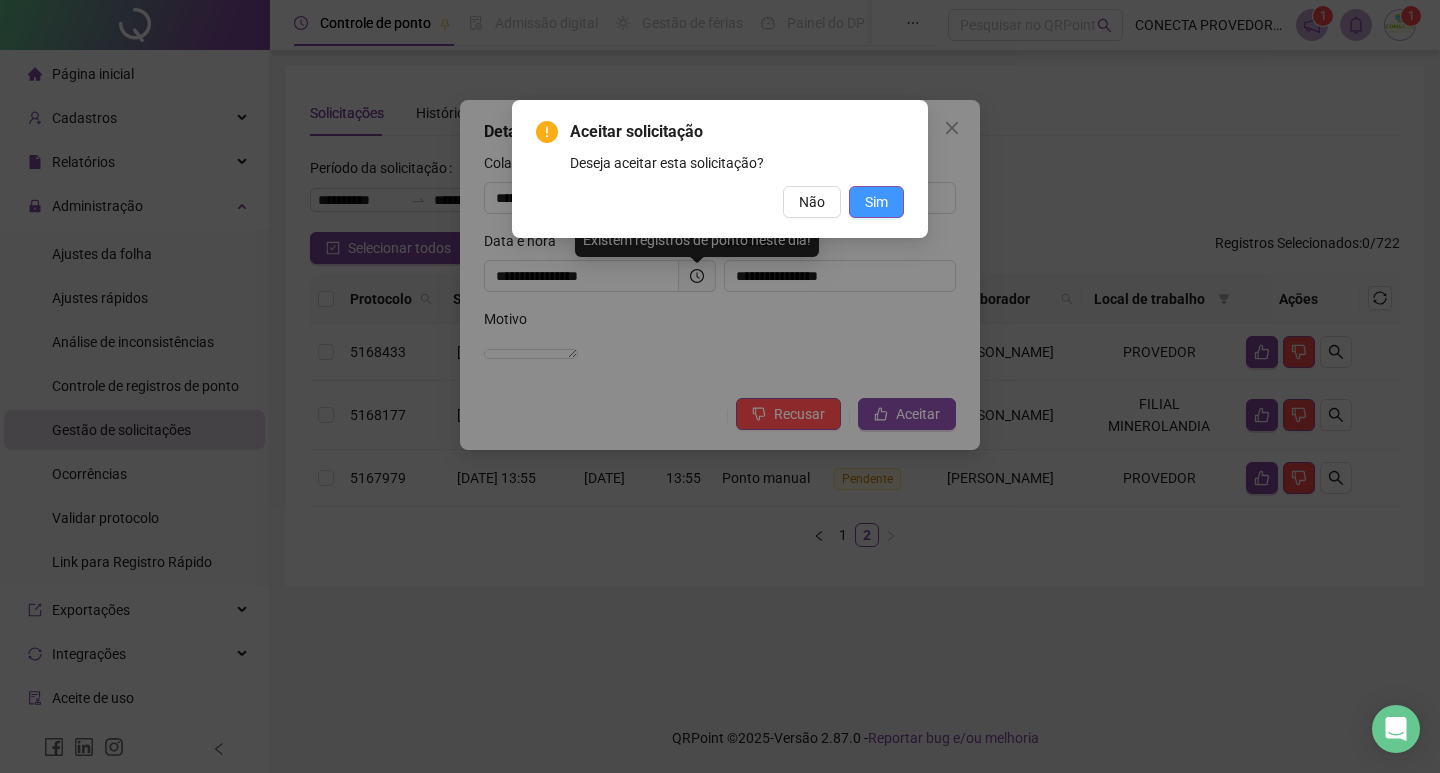 click on "Sim" at bounding box center (876, 202) 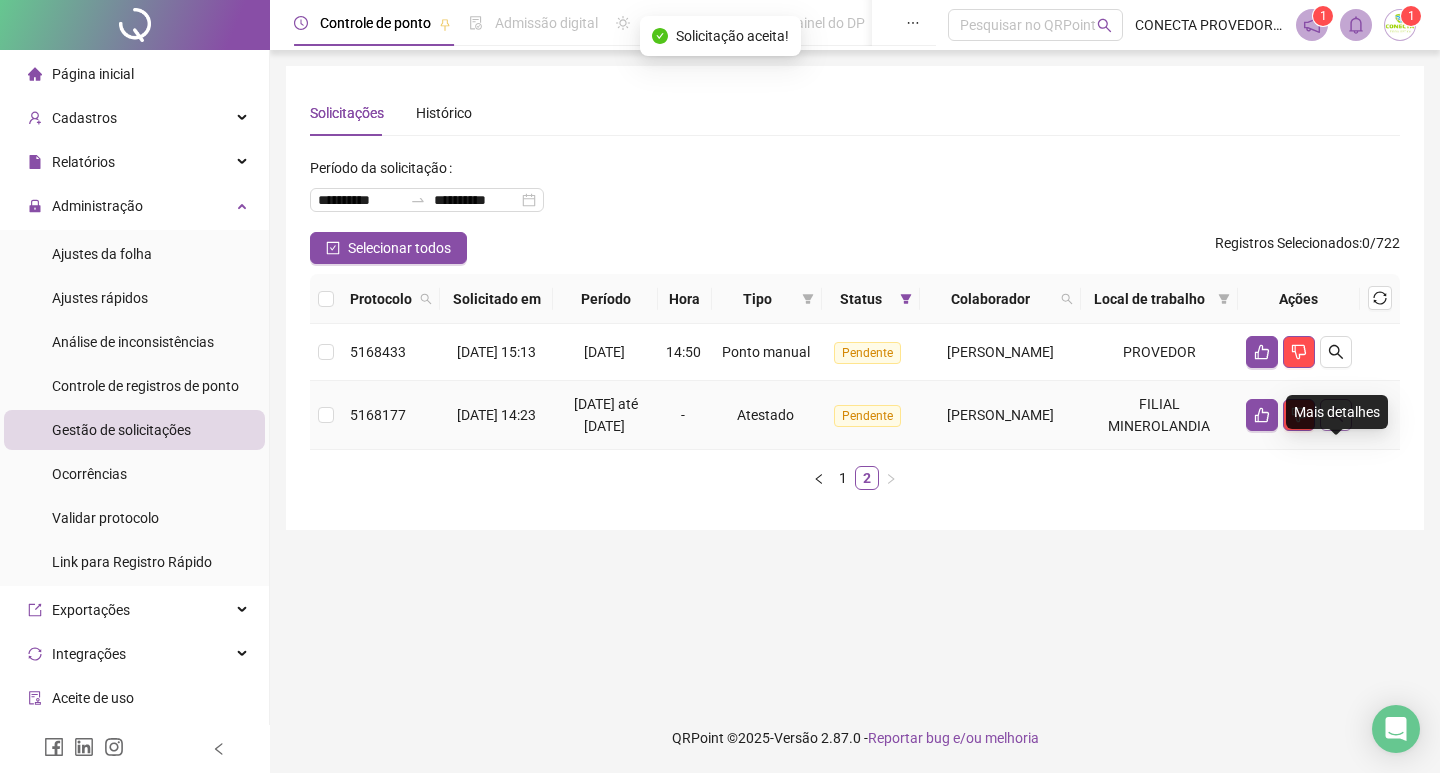 click 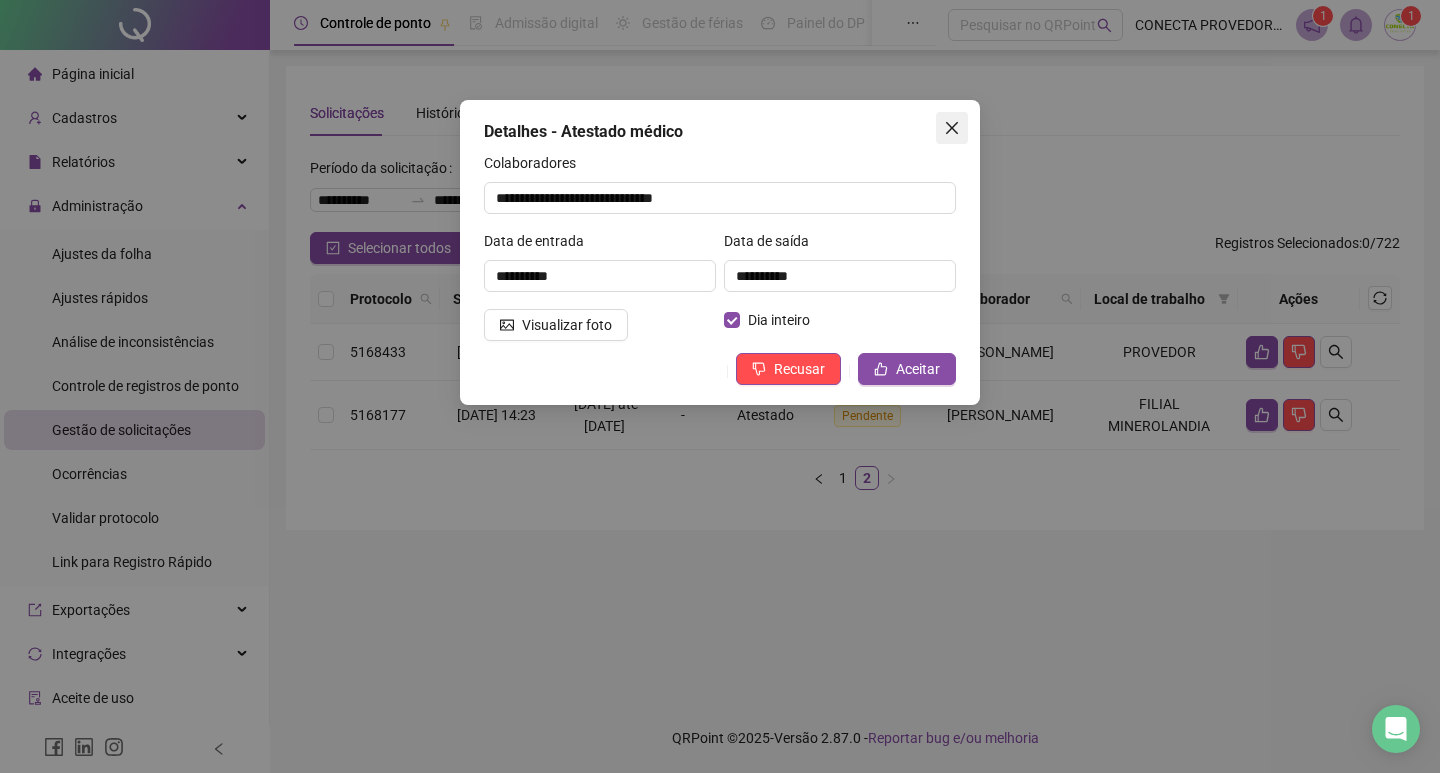 click 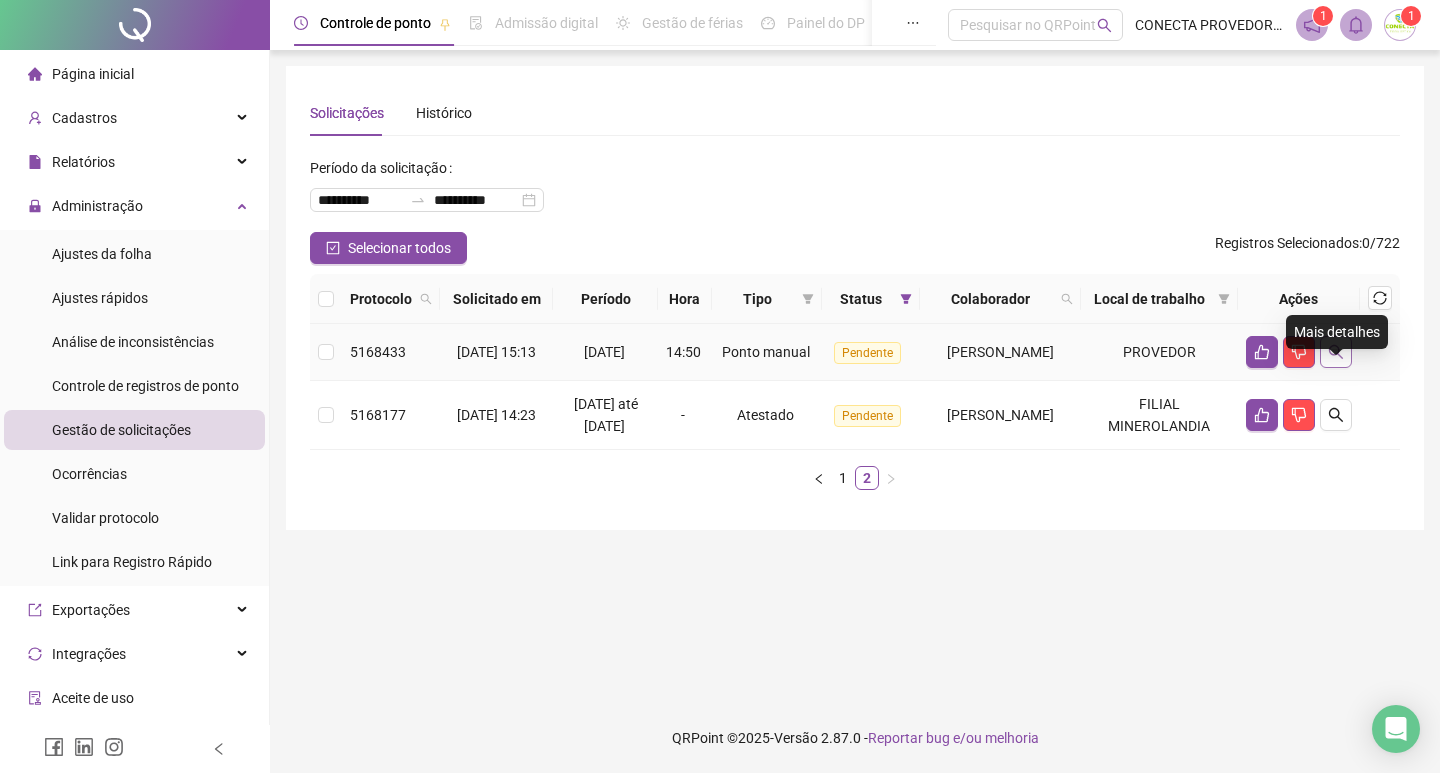 click 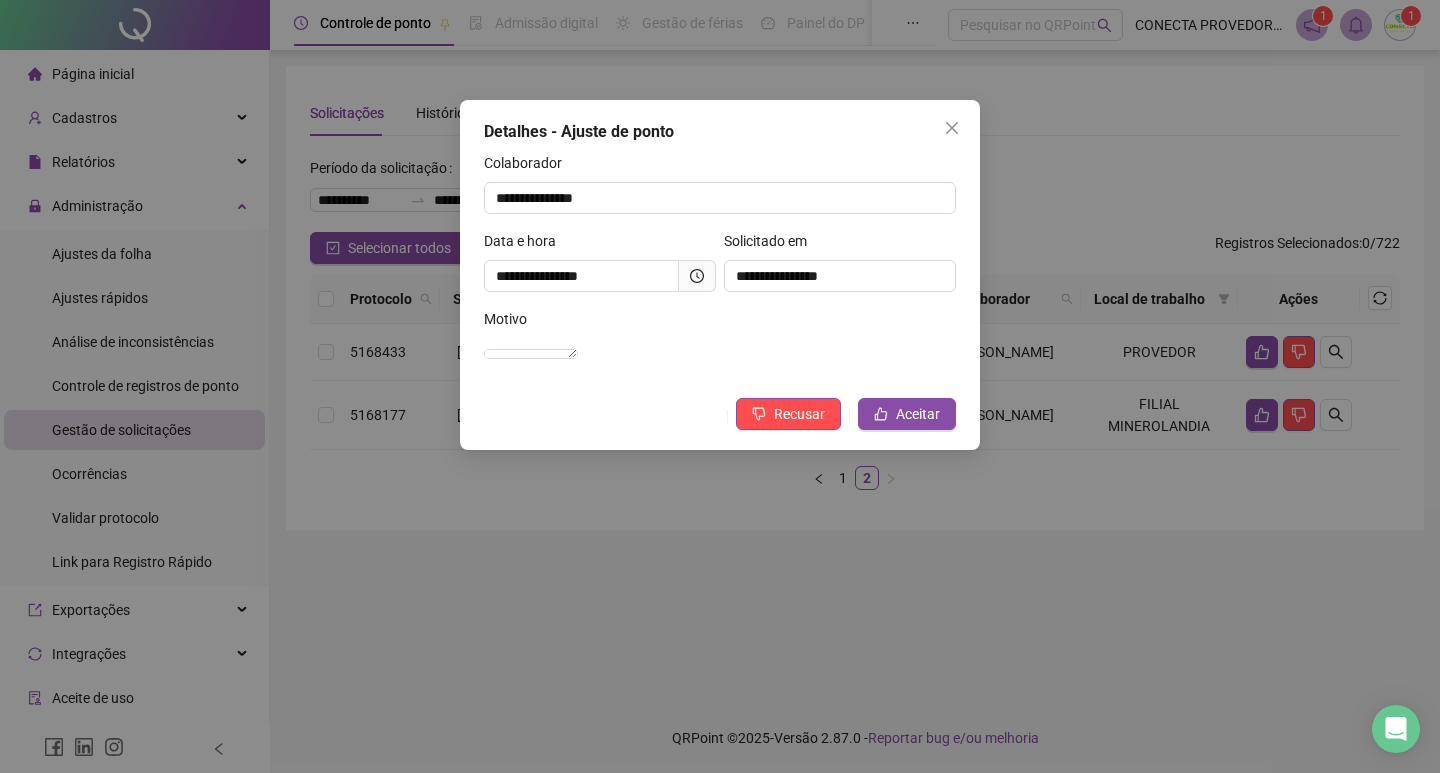 click at bounding box center (697, 276) 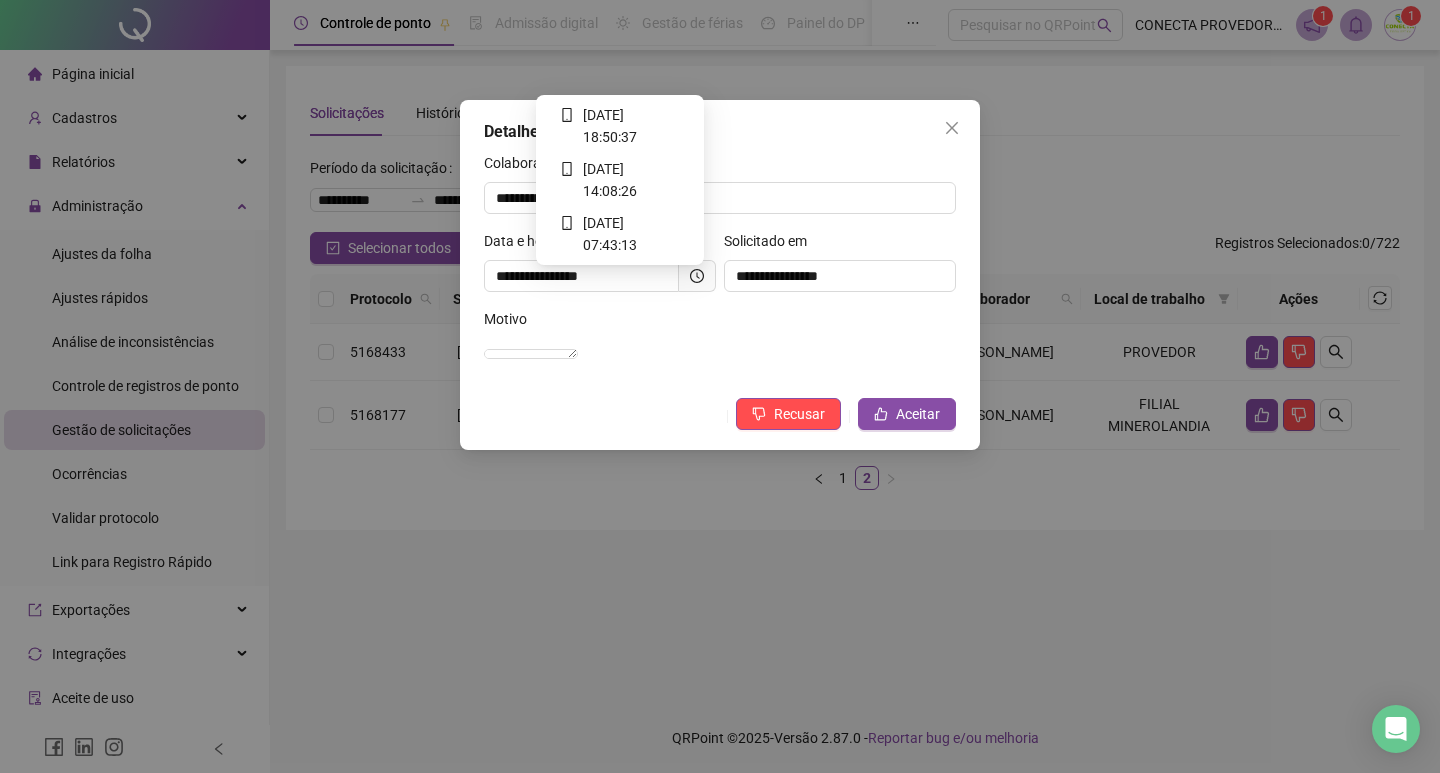 click 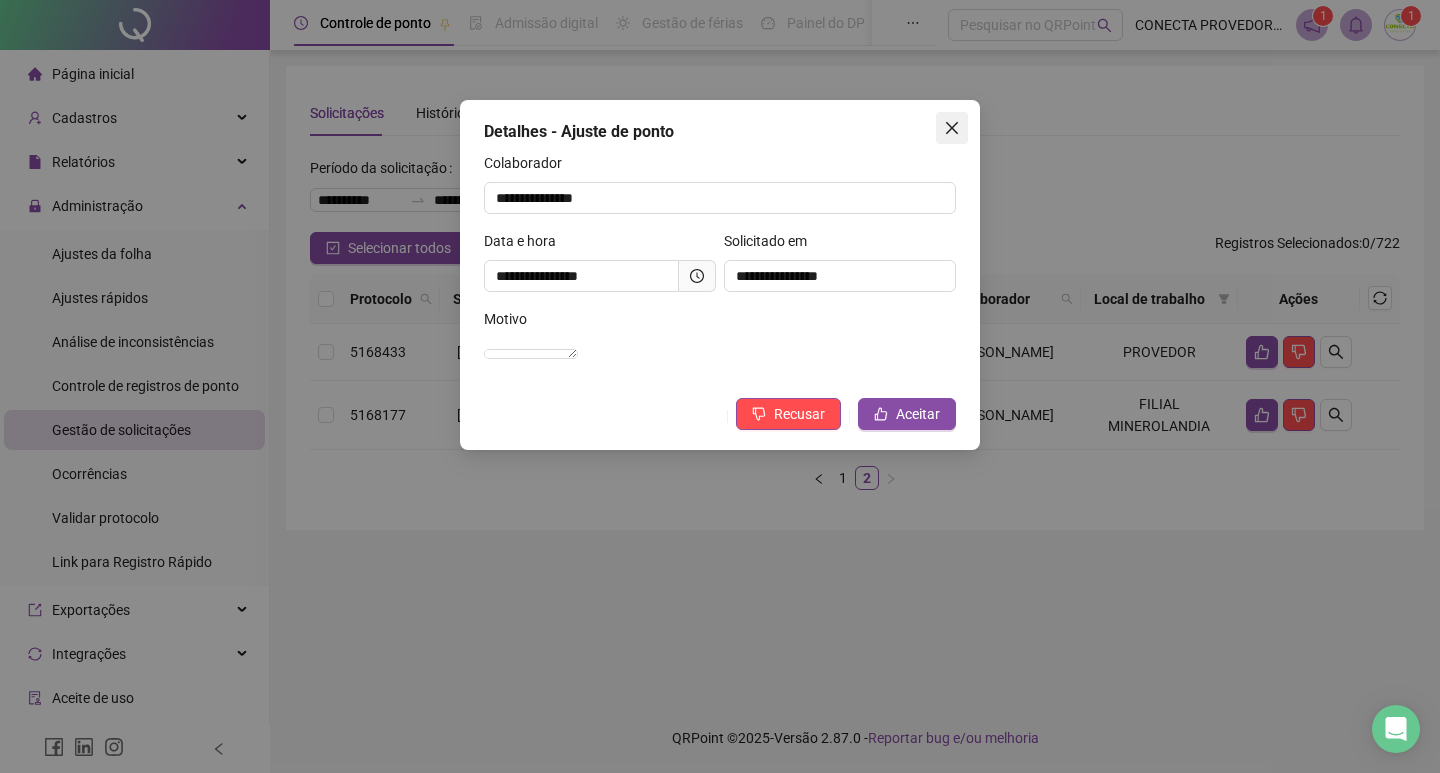 click 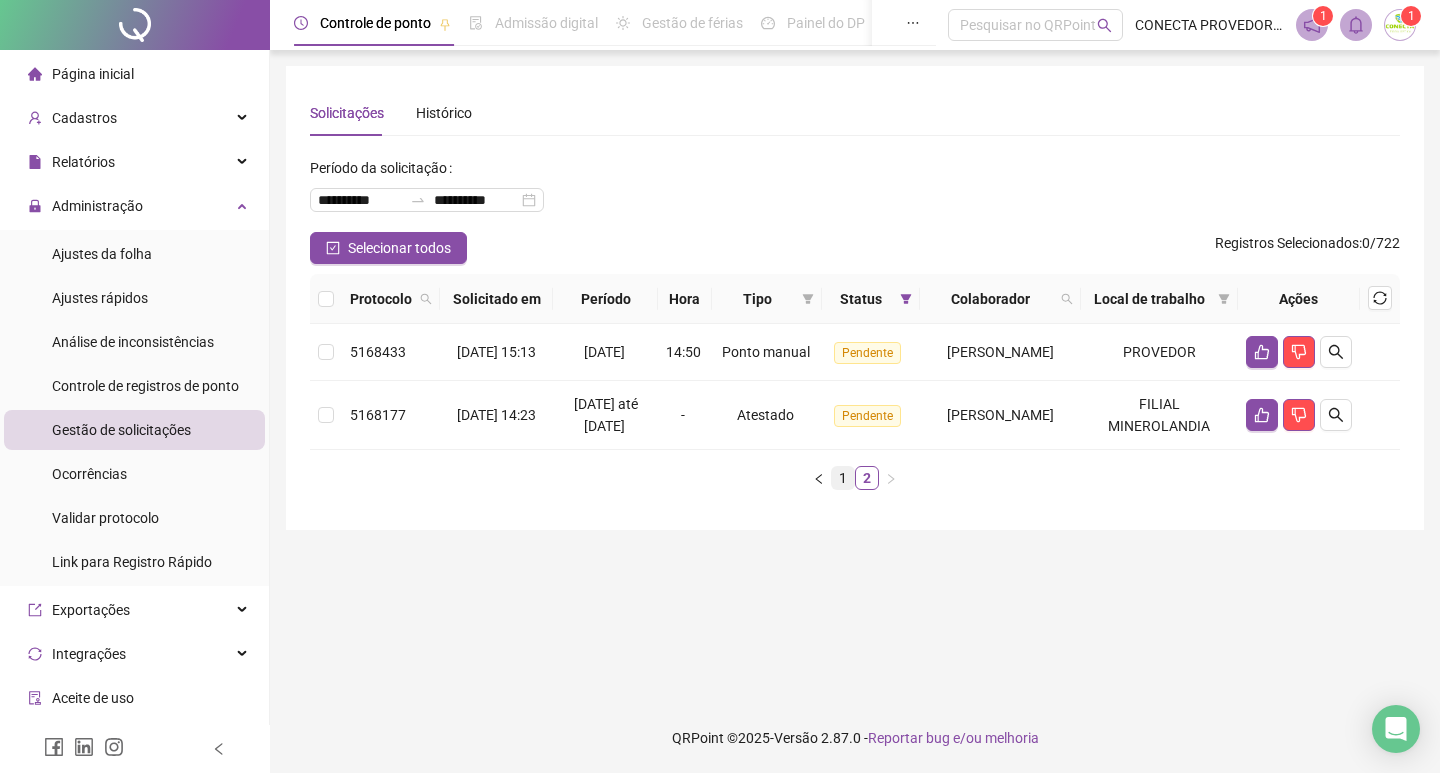click on "1" at bounding box center (843, 478) 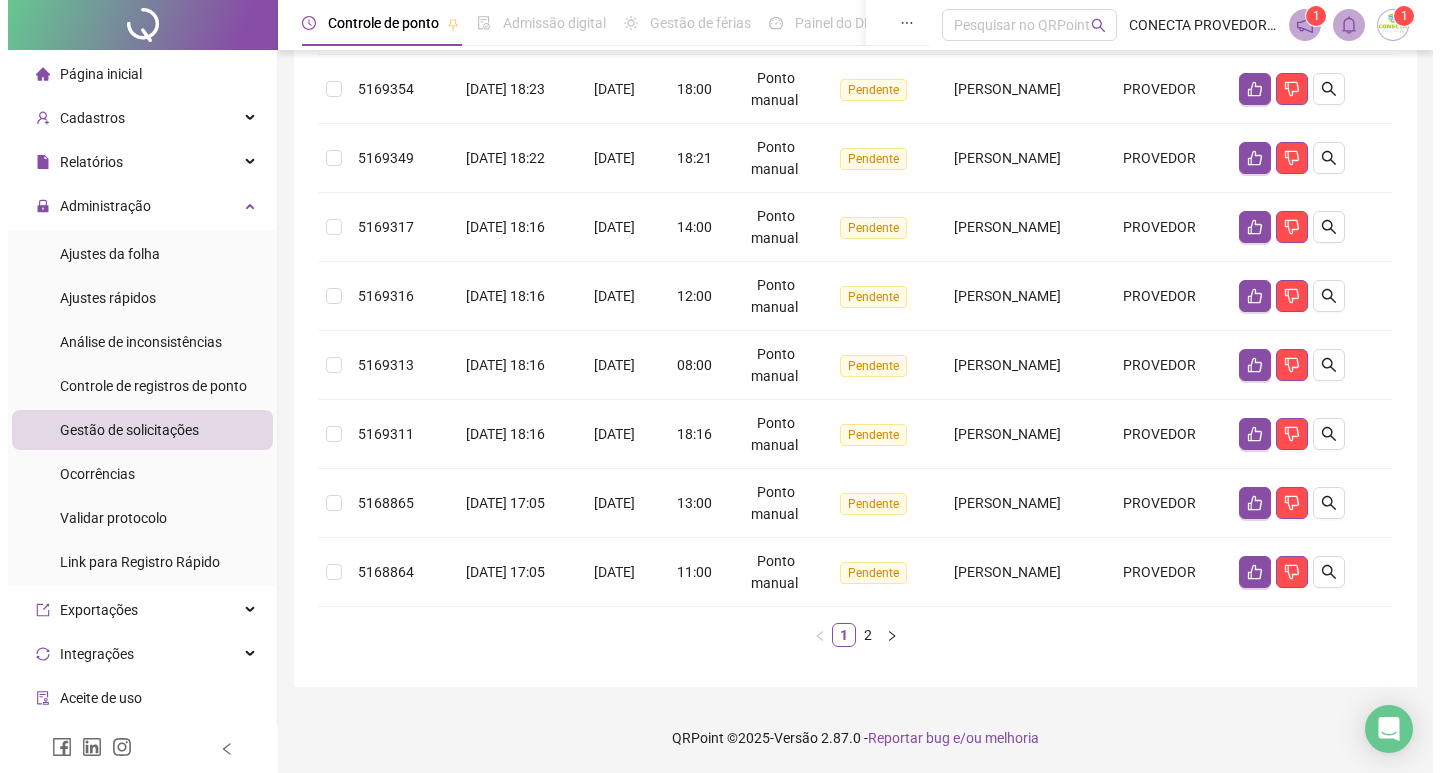 scroll, scrollTop: 630, scrollLeft: 0, axis: vertical 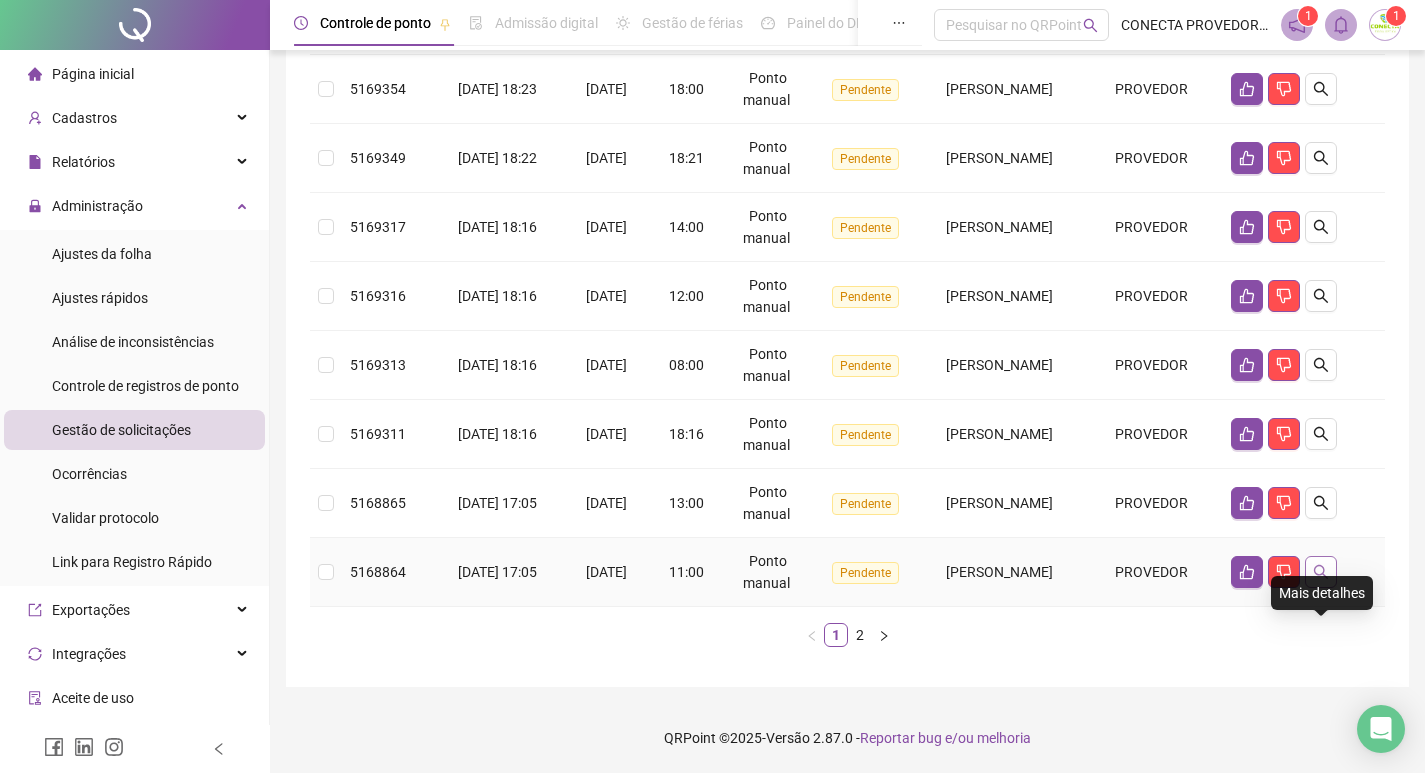 click 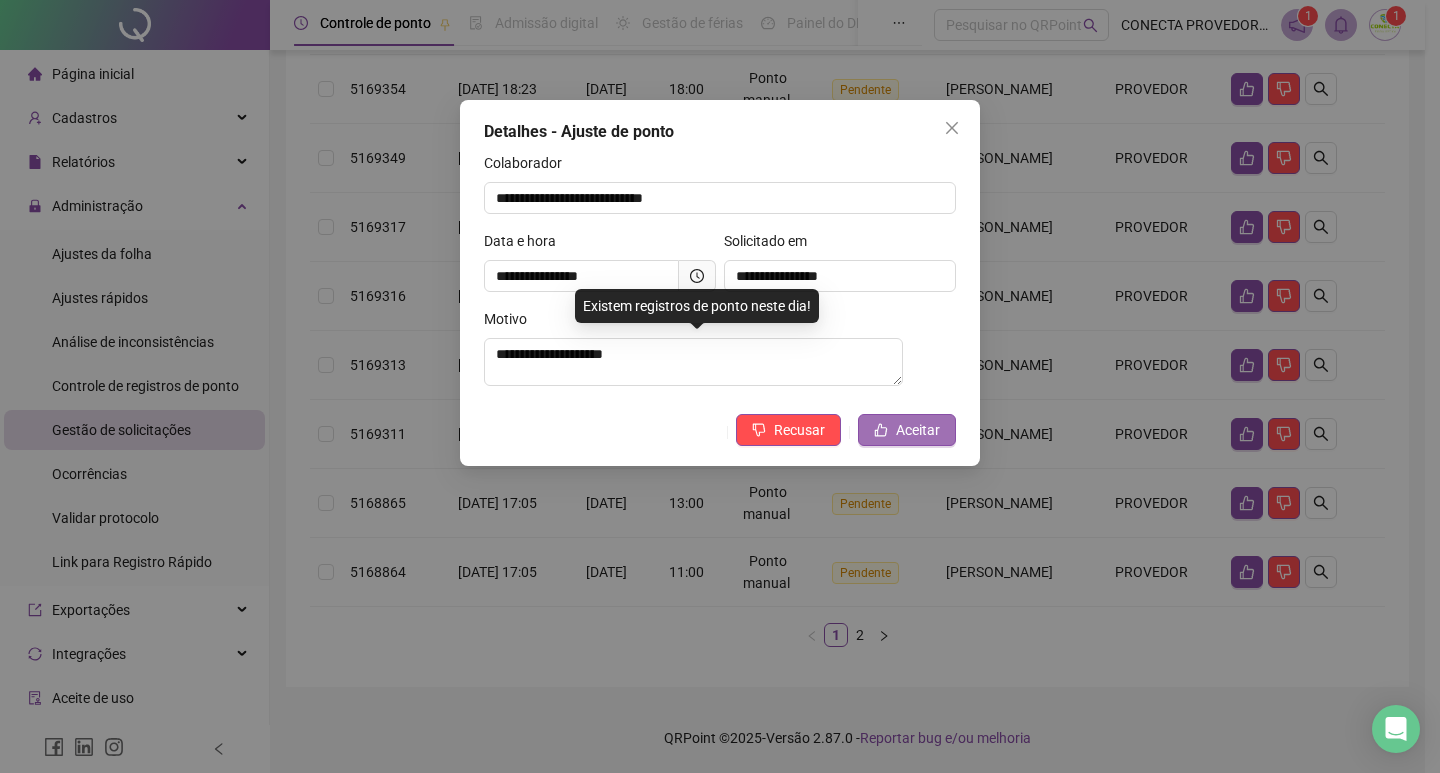 click on "Aceitar" at bounding box center (918, 430) 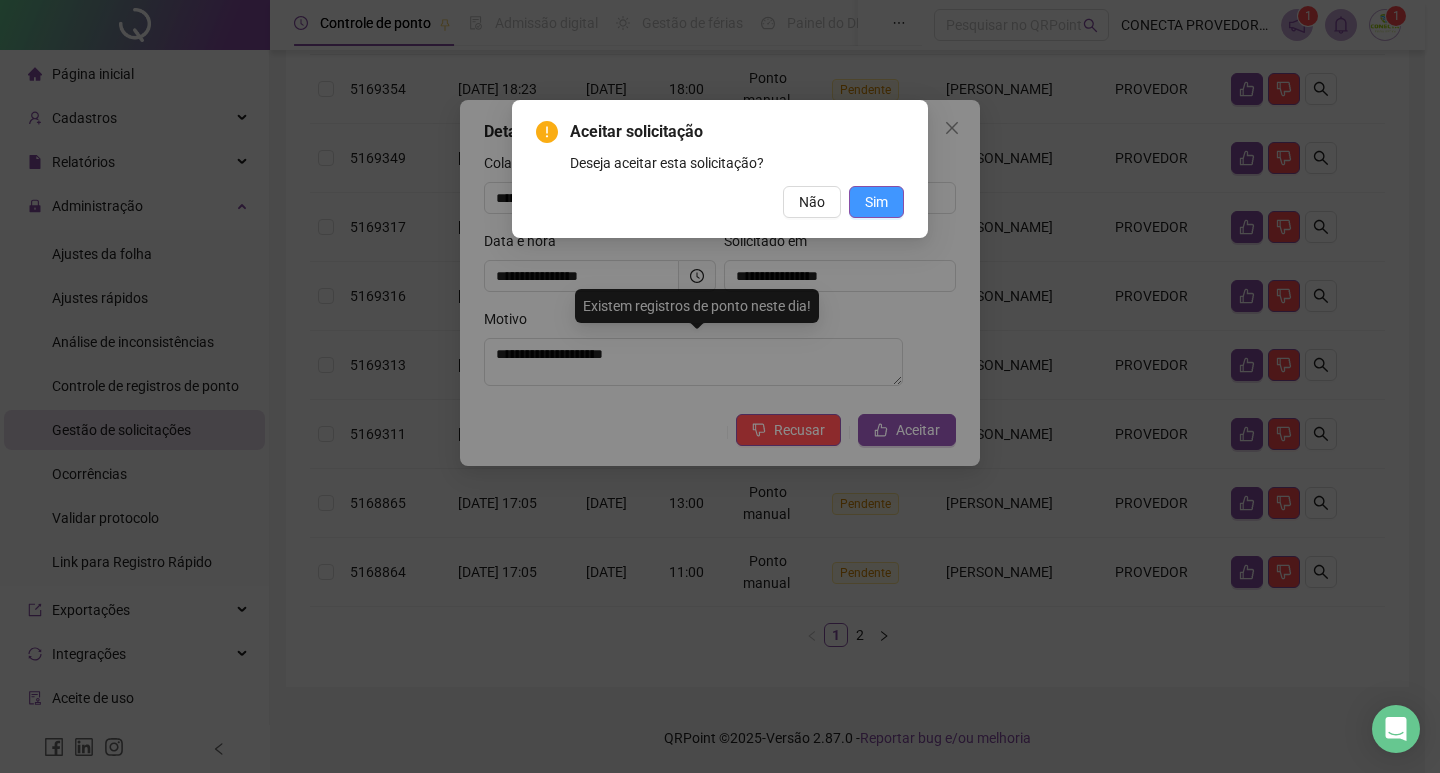 click on "Sim" at bounding box center [876, 202] 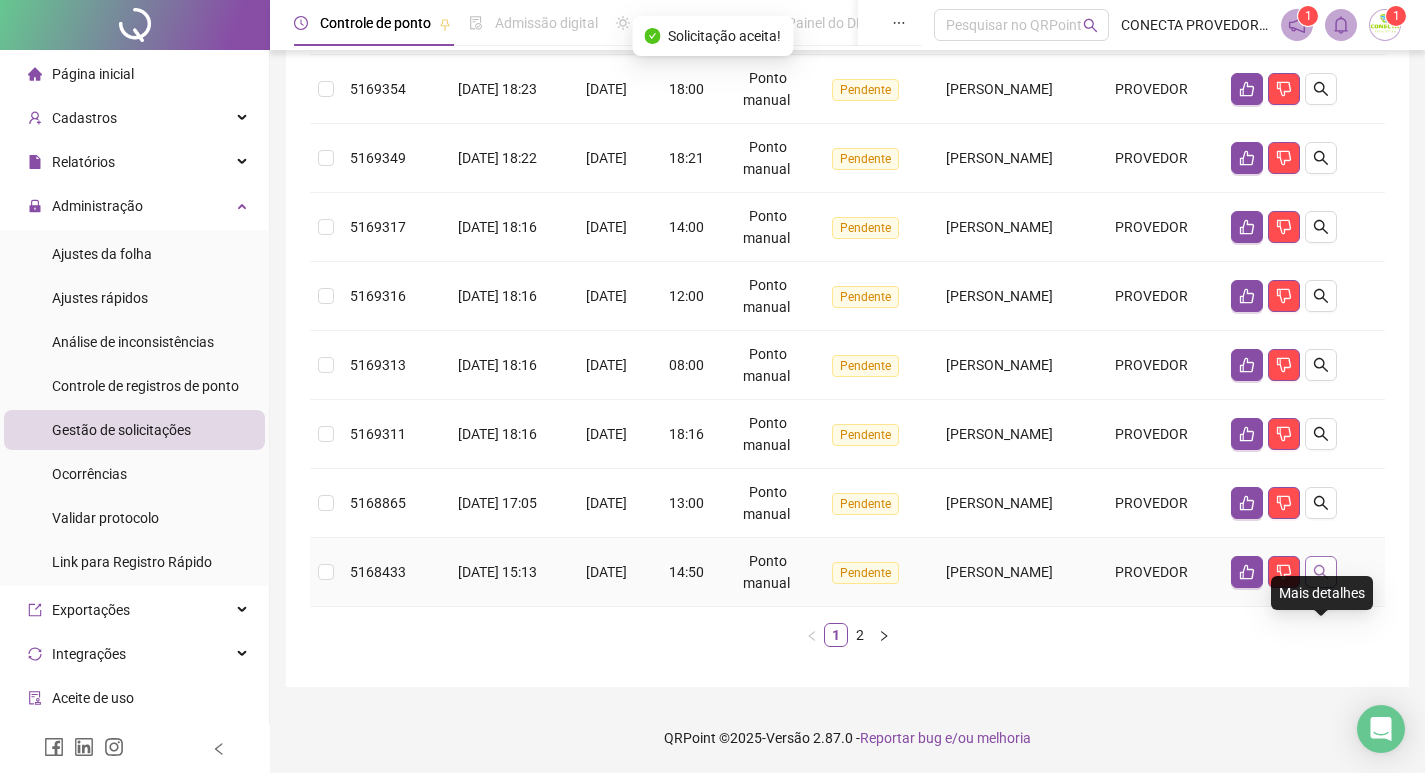 click 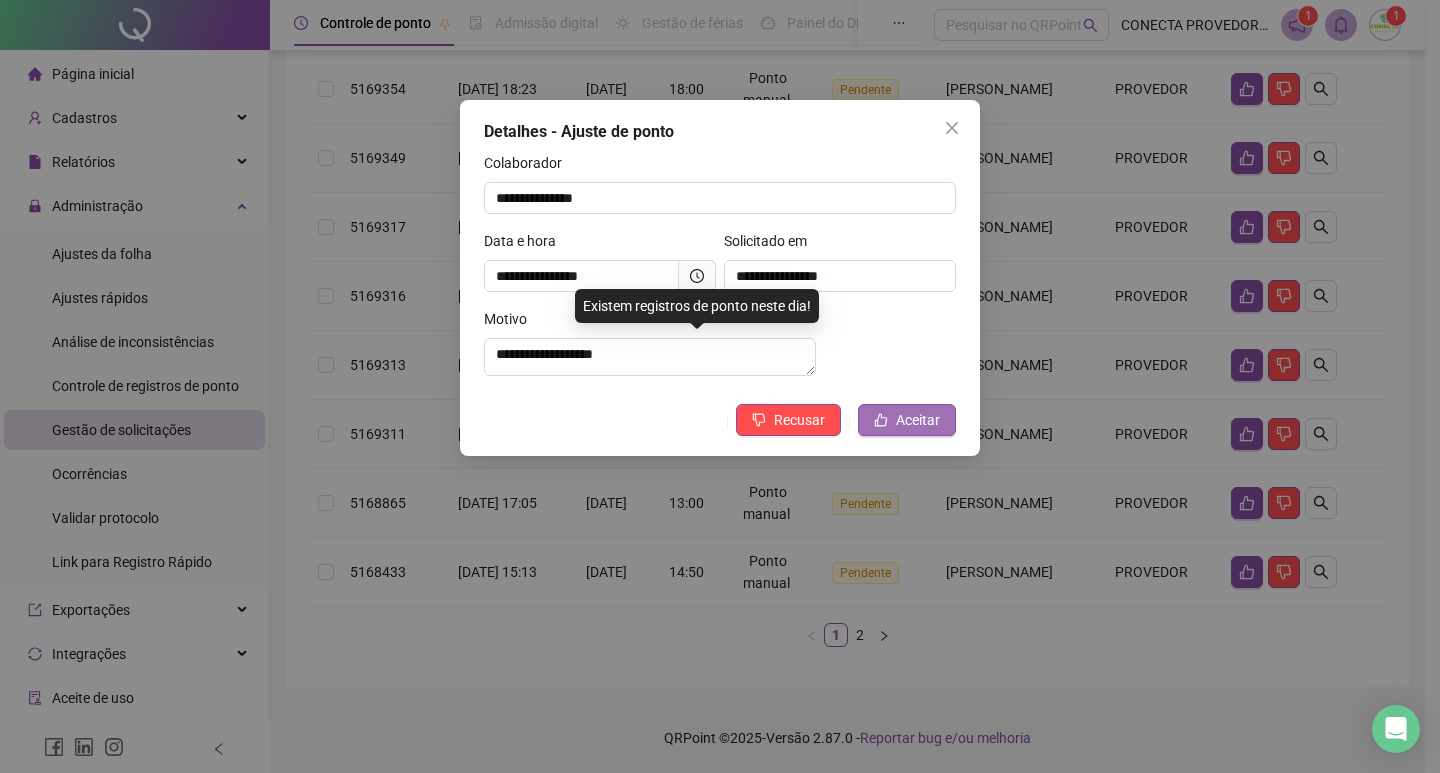 click on "Aceitar" at bounding box center [918, 420] 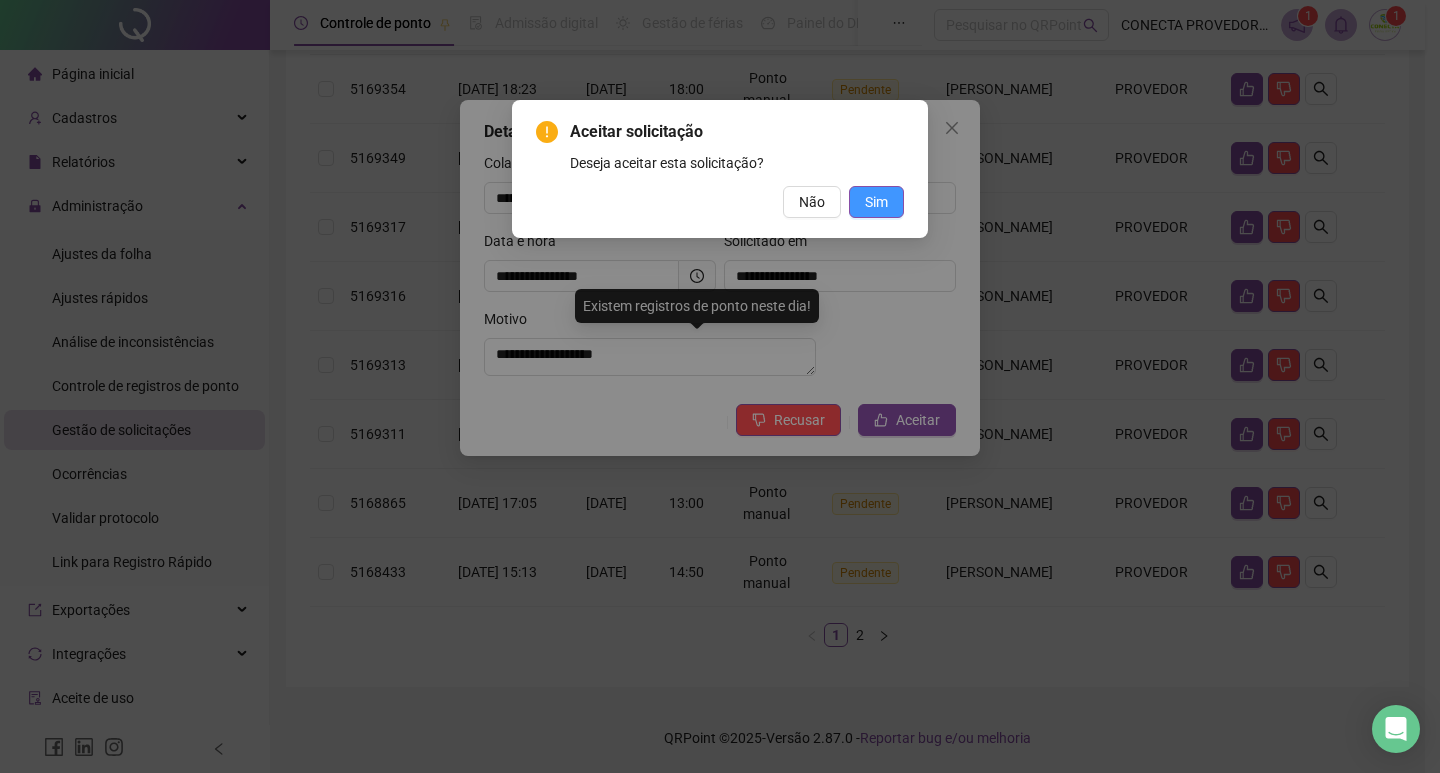 click on "Sim" at bounding box center (876, 202) 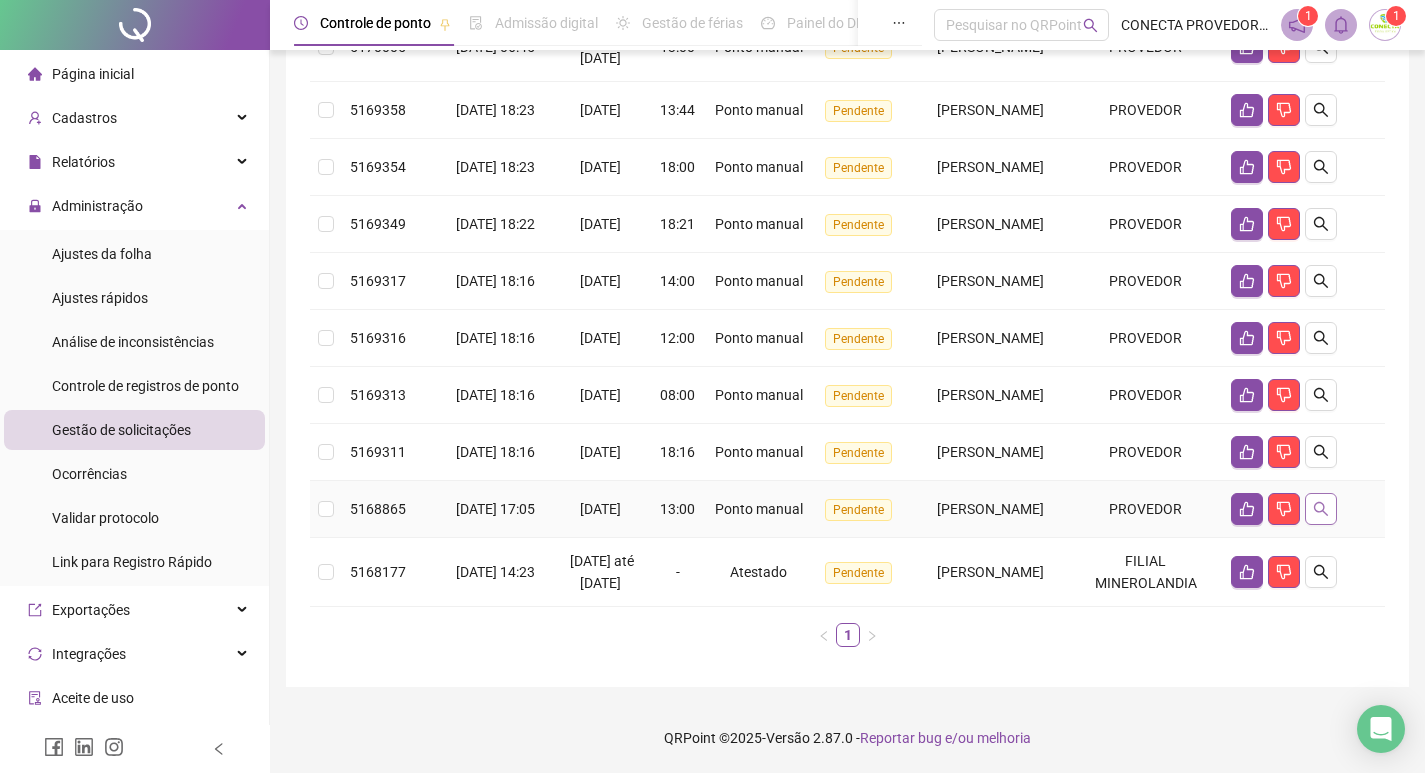 click 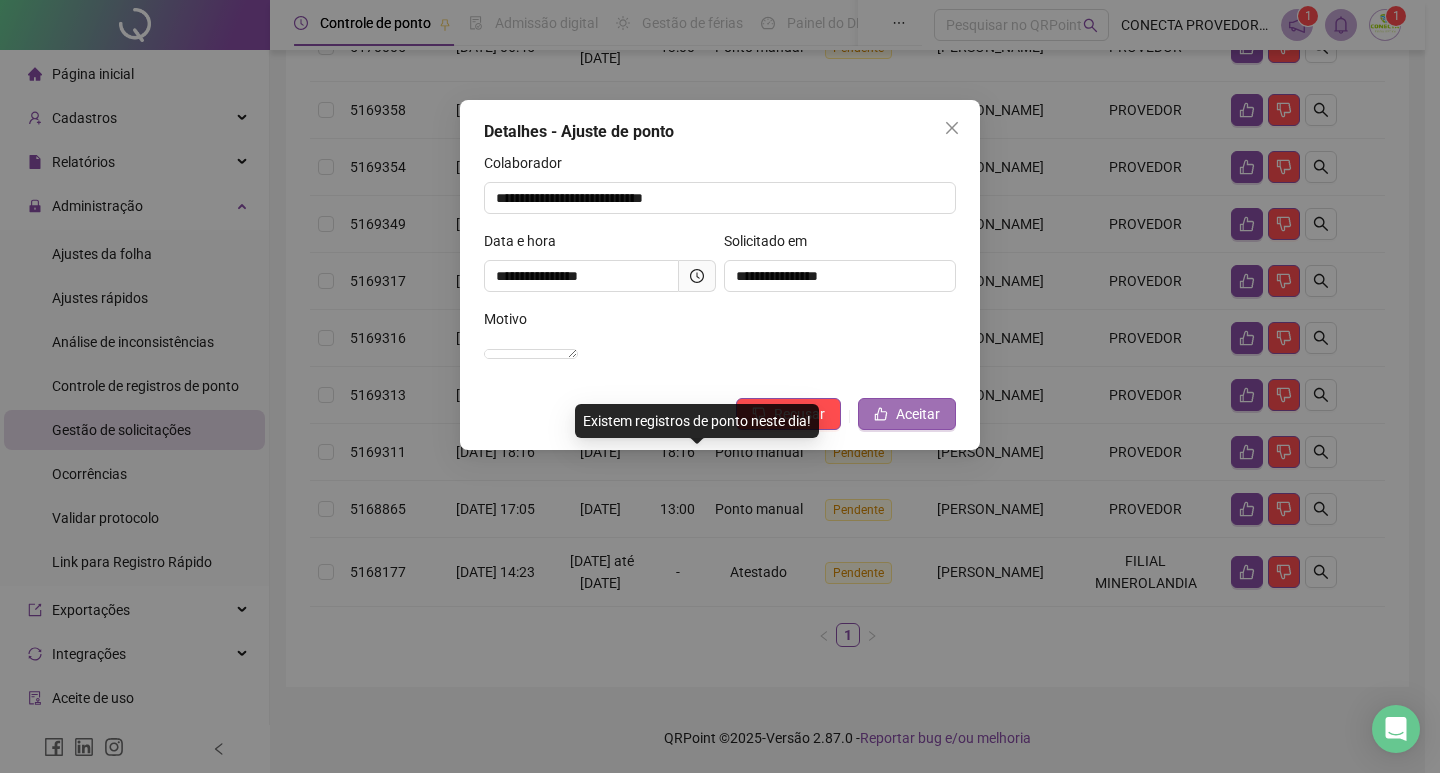 click 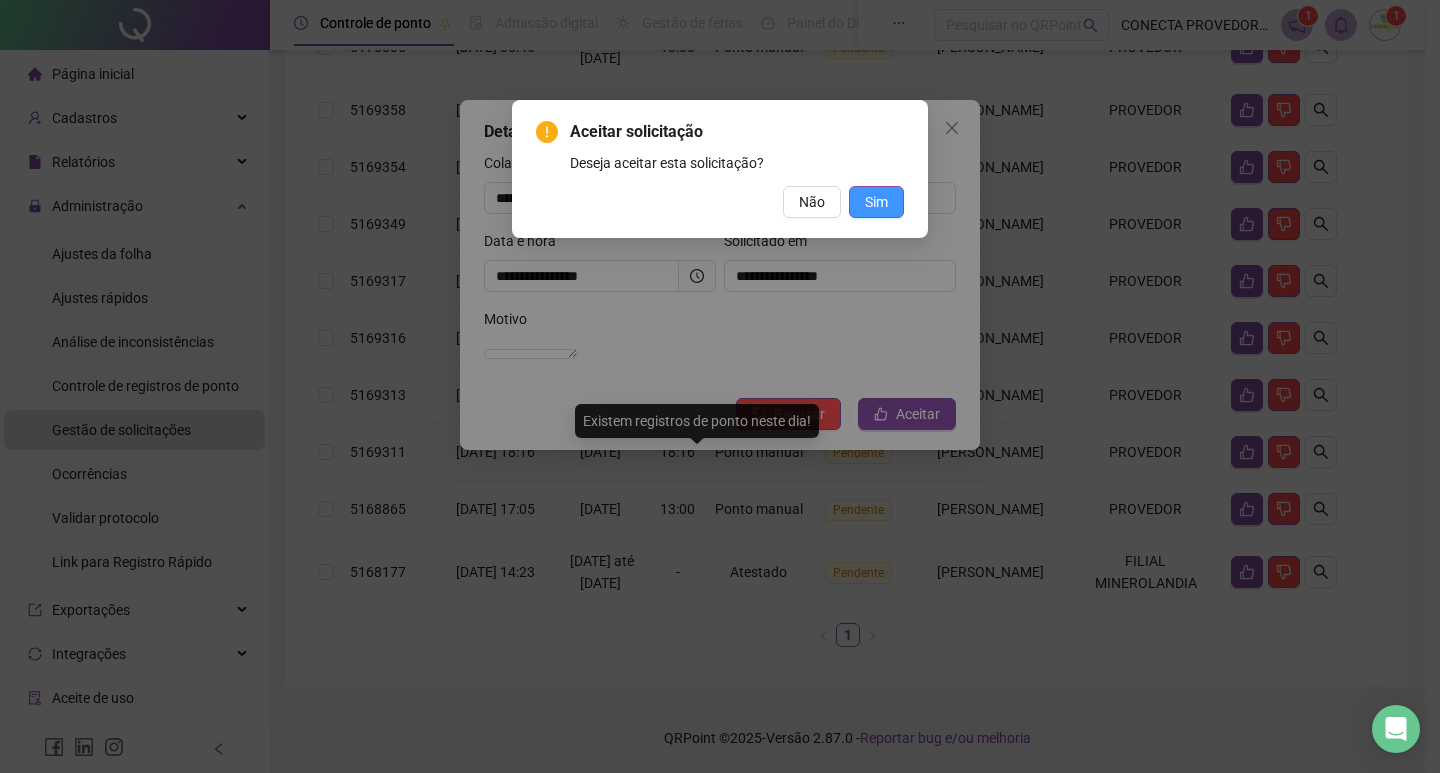 click on "Sim" at bounding box center (876, 202) 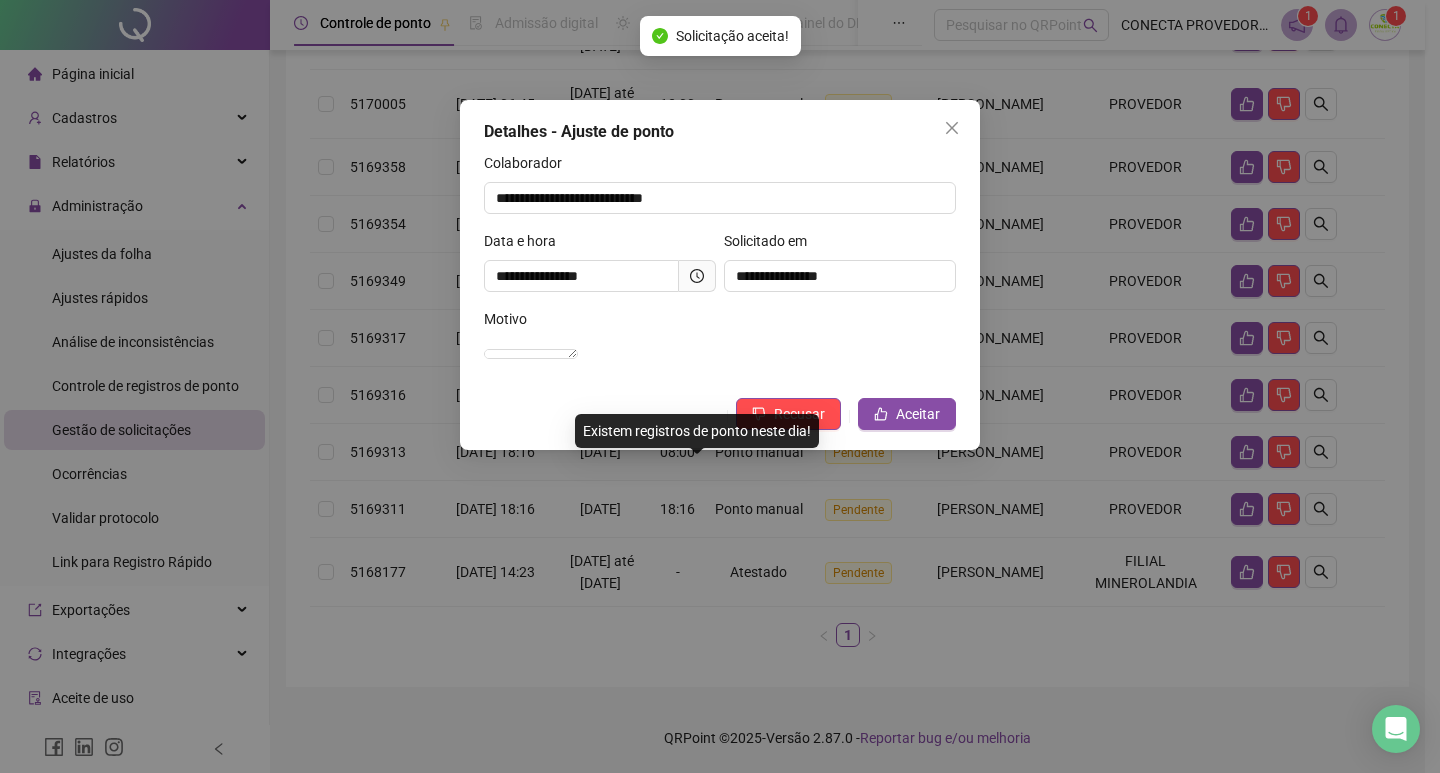 scroll, scrollTop: 583, scrollLeft: 0, axis: vertical 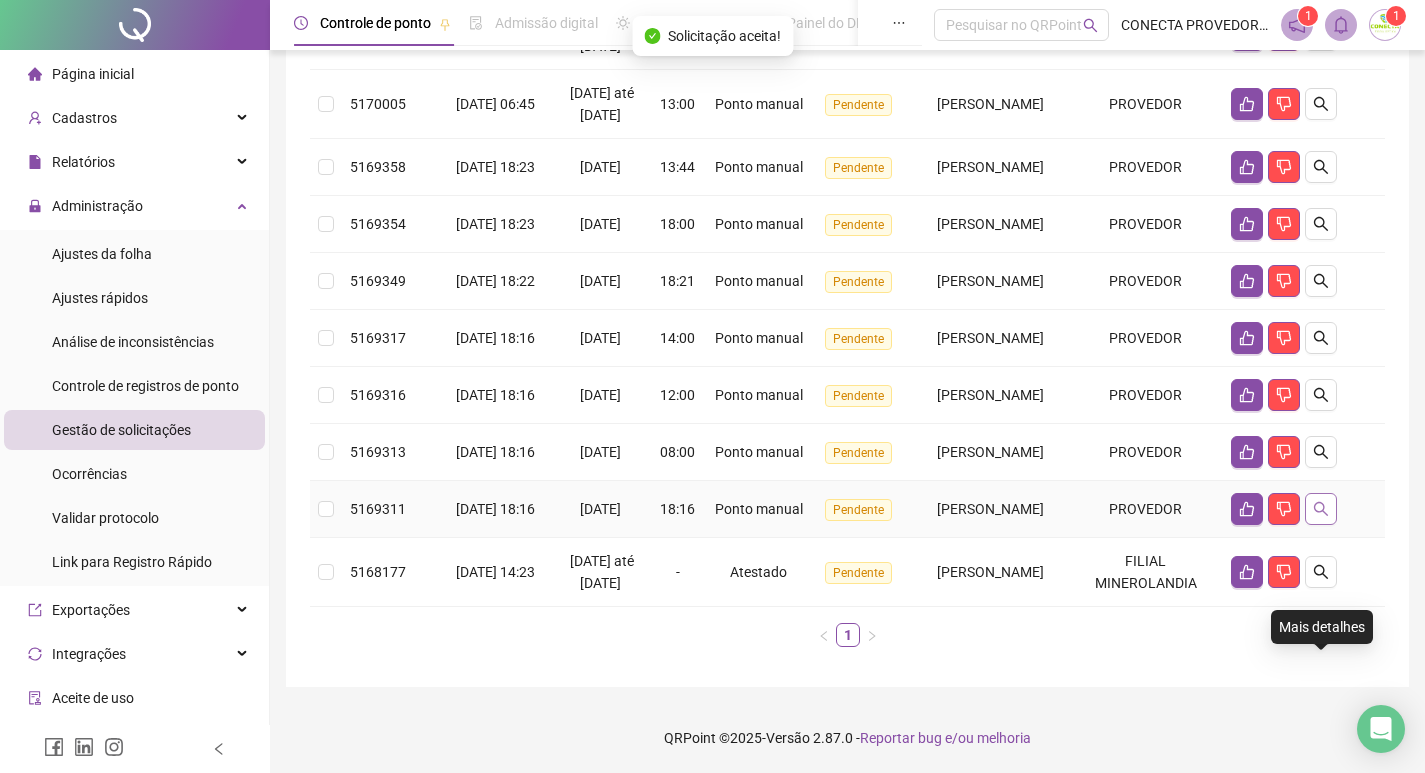 click at bounding box center [1321, 509] 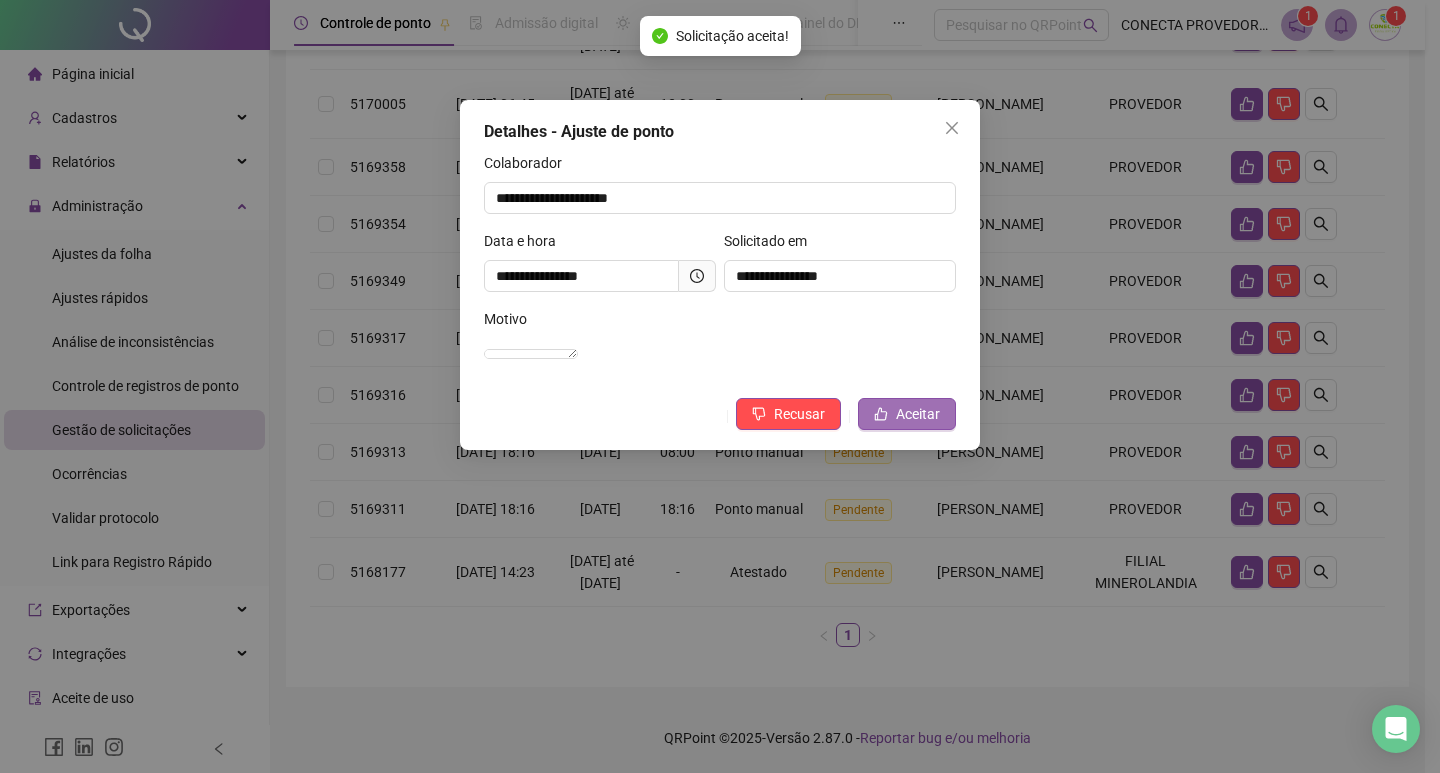 click on "Aceitar" at bounding box center (907, 414) 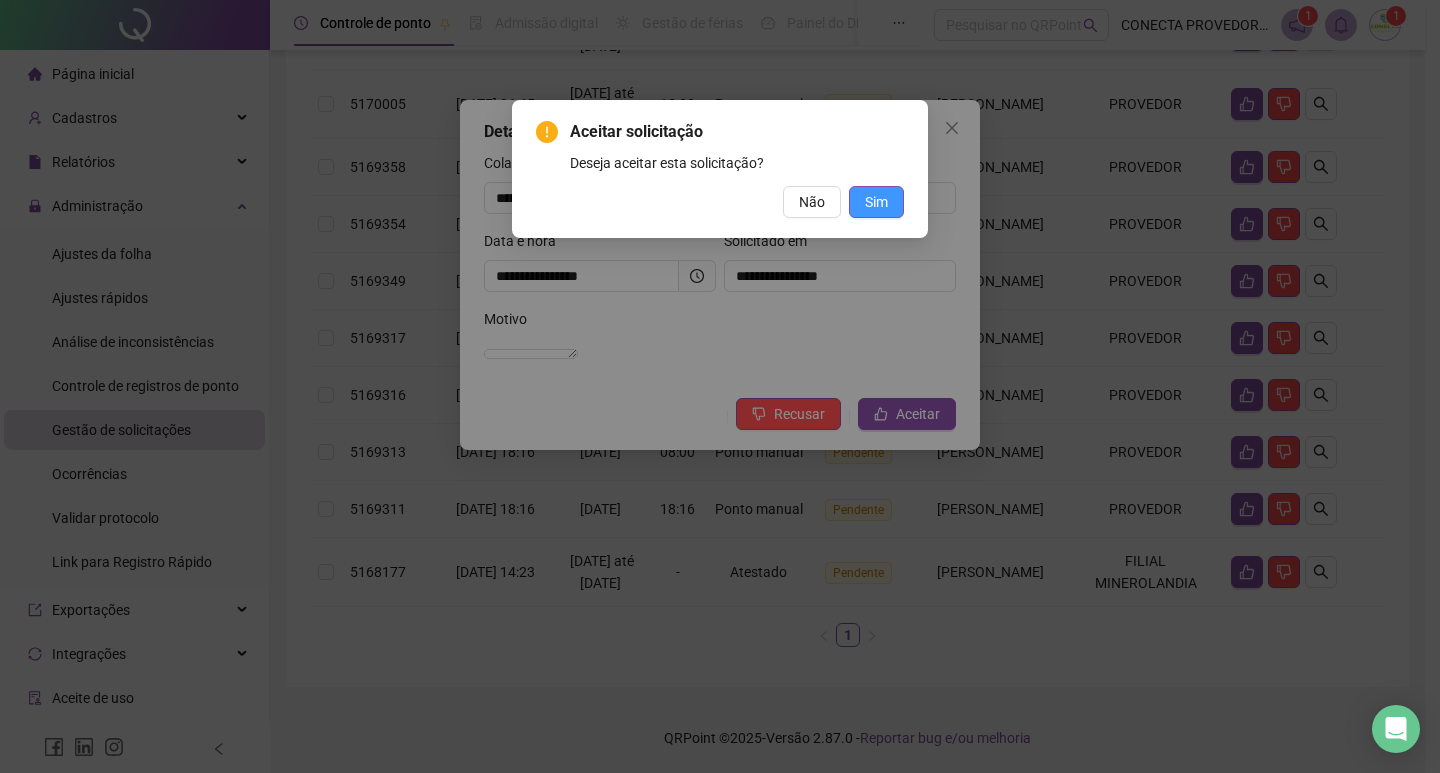 click on "Sim" at bounding box center [876, 202] 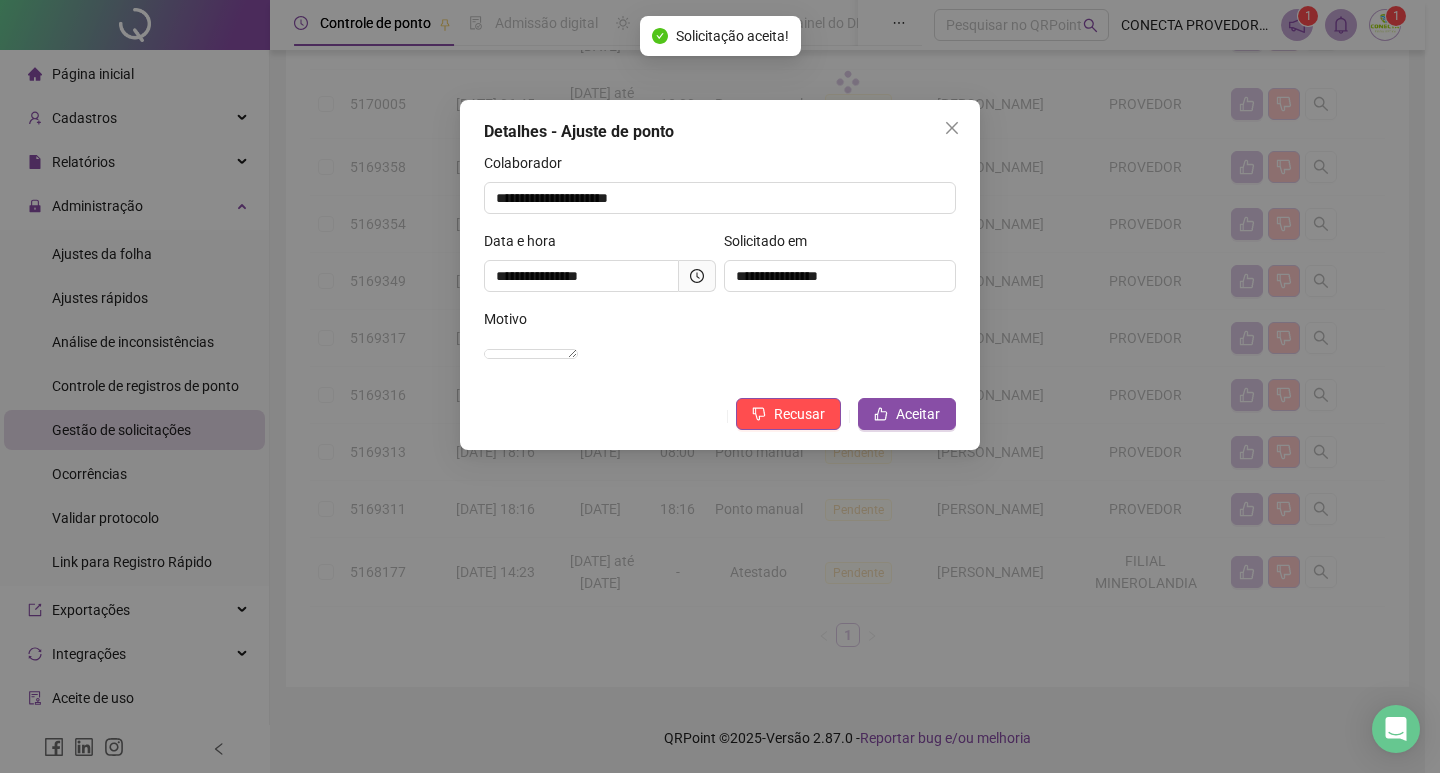 scroll, scrollTop: 514, scrollLeft: 0, axis: vertical 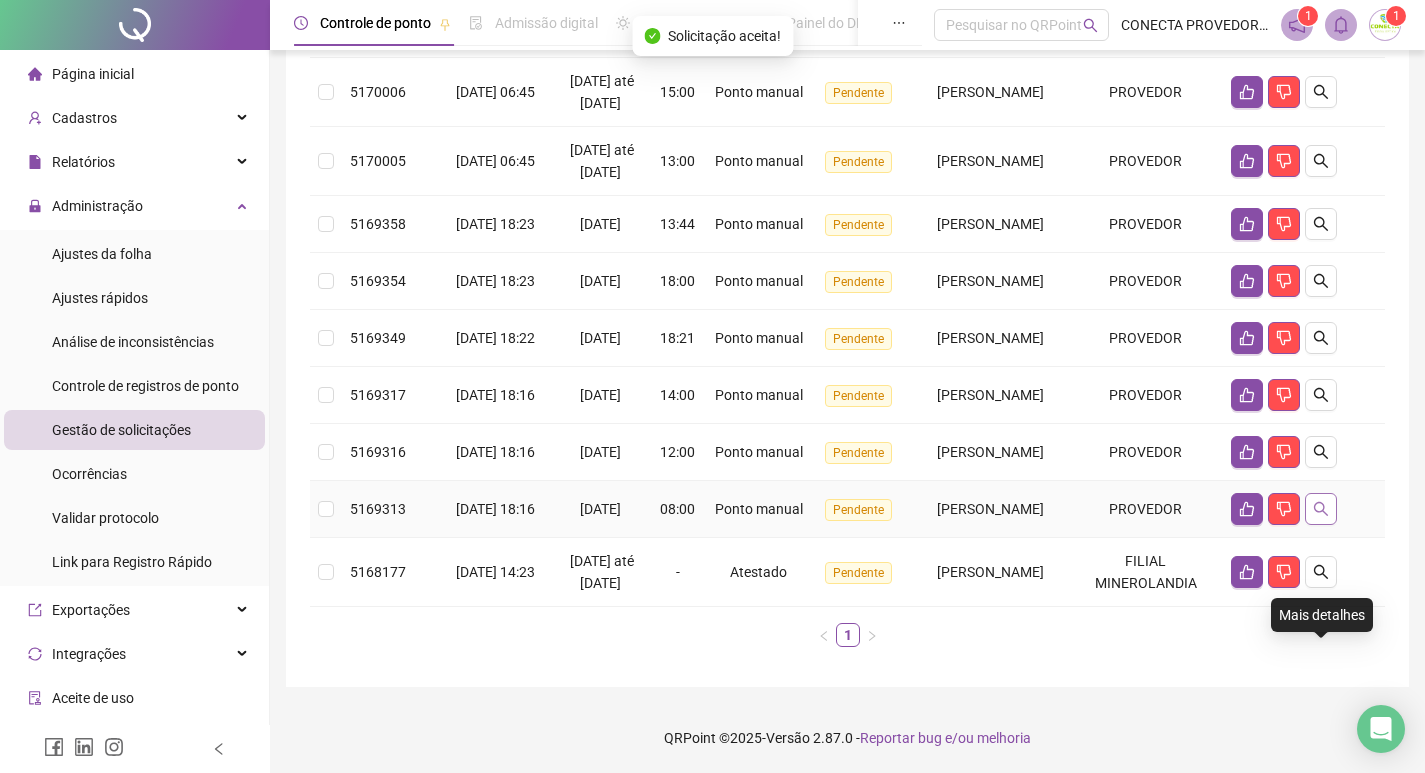 click 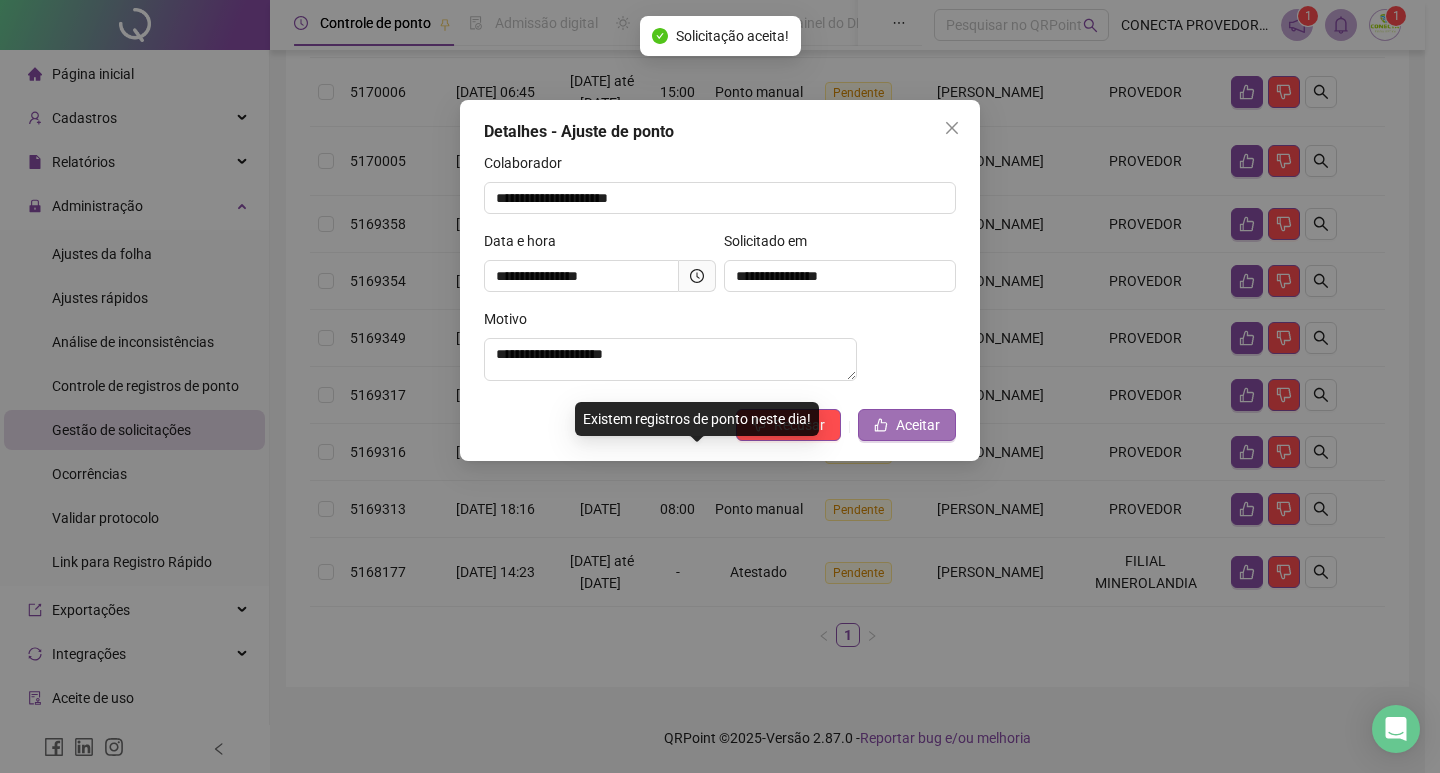 click on "Aceitar" at bounding box center (918, 425) 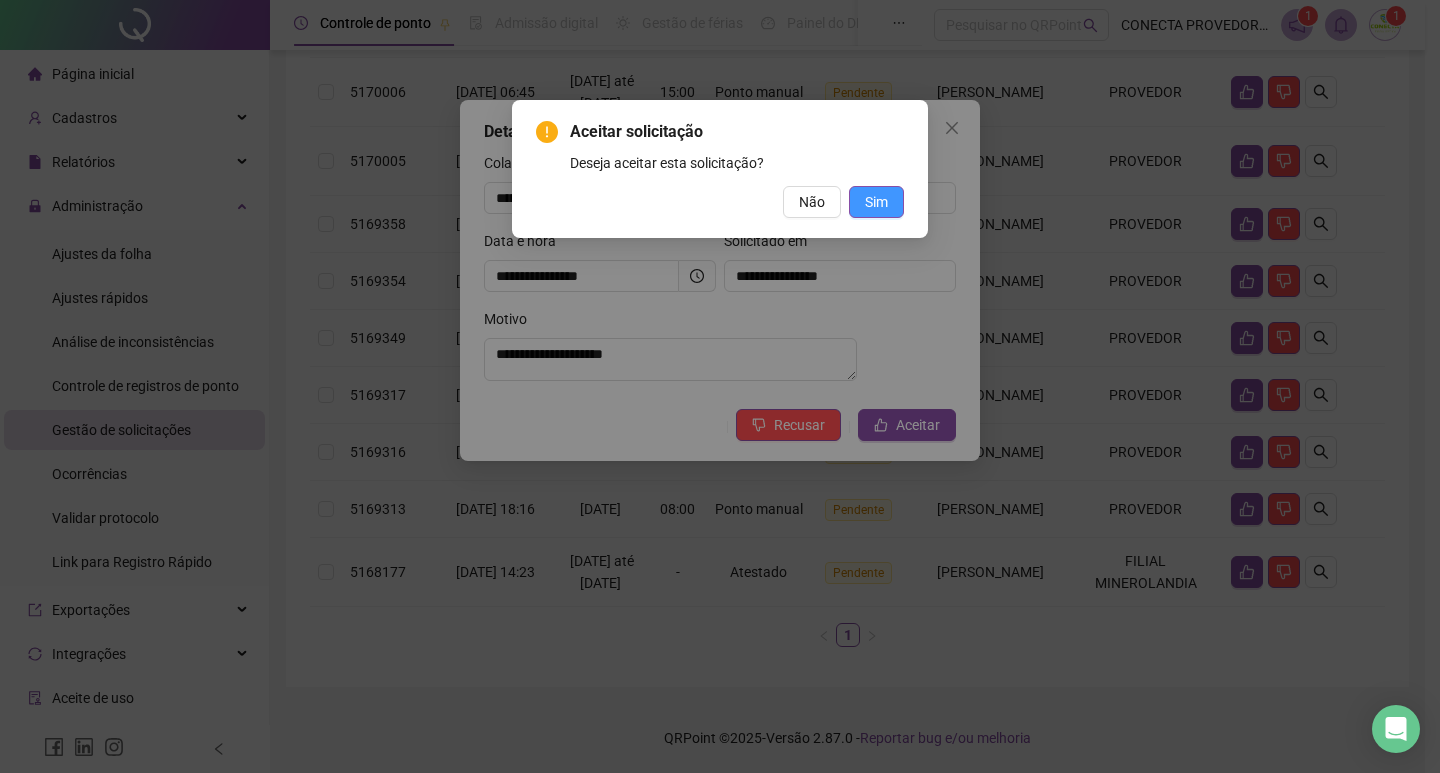 click on "Sim" at bounding box center (876, 202) 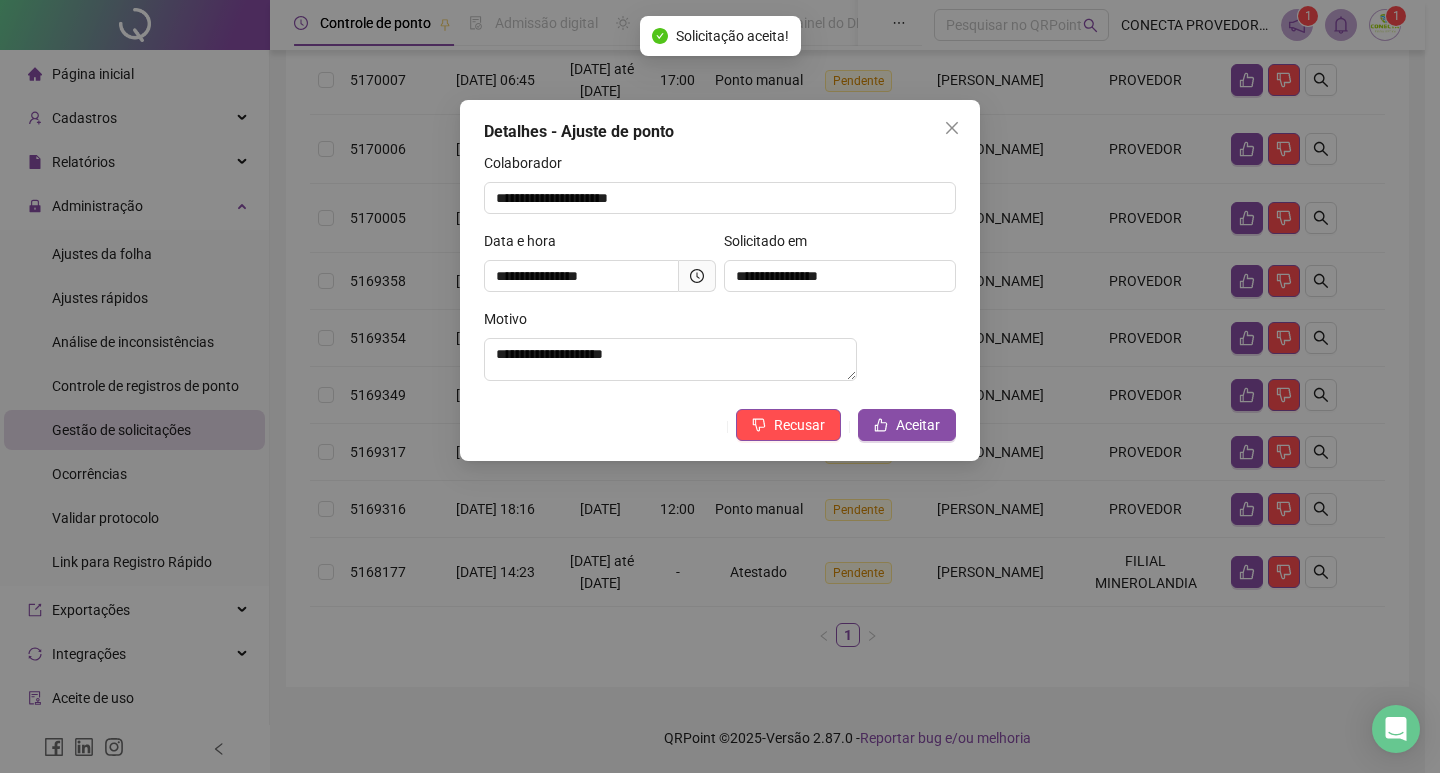 scroll, scrollTop: 445, scrollLeft: 0, axis: vertical 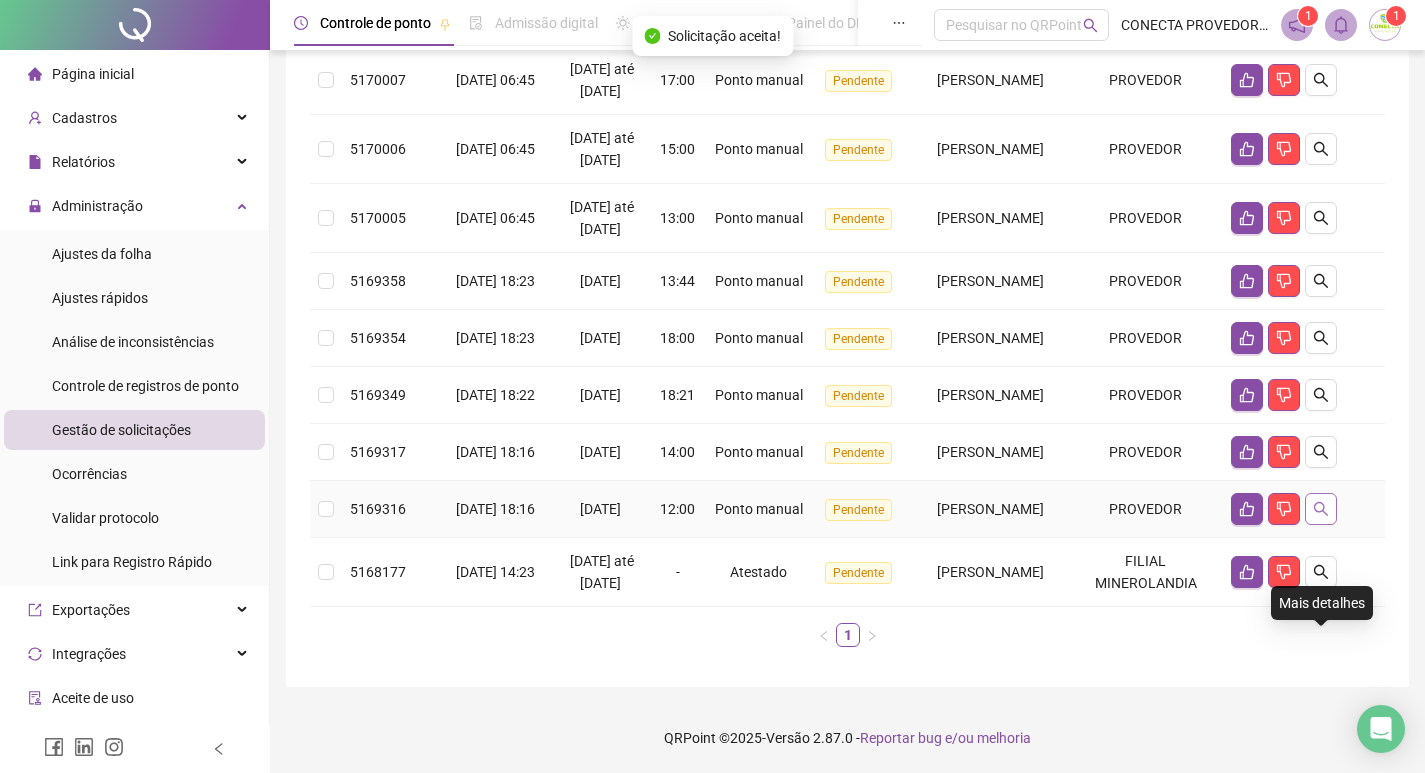 click 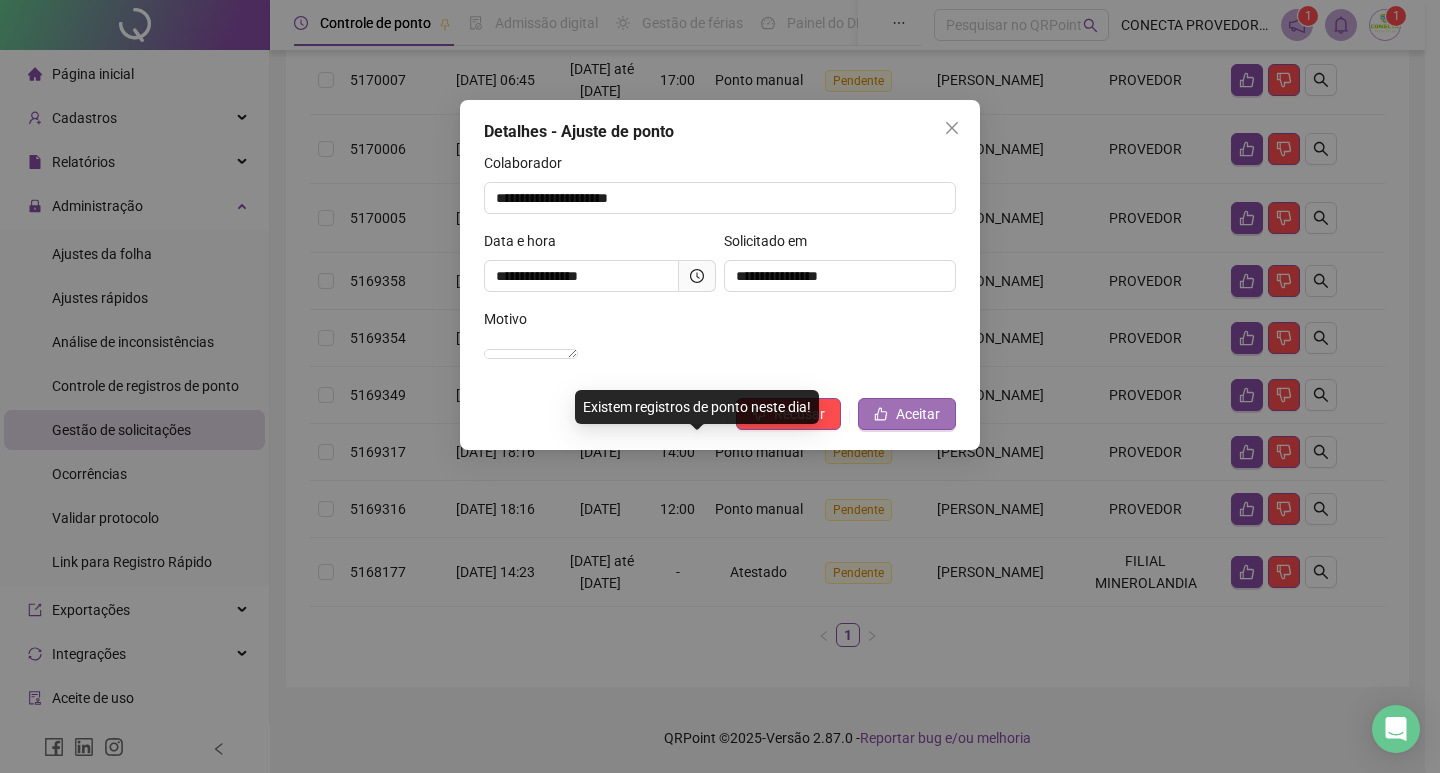 click 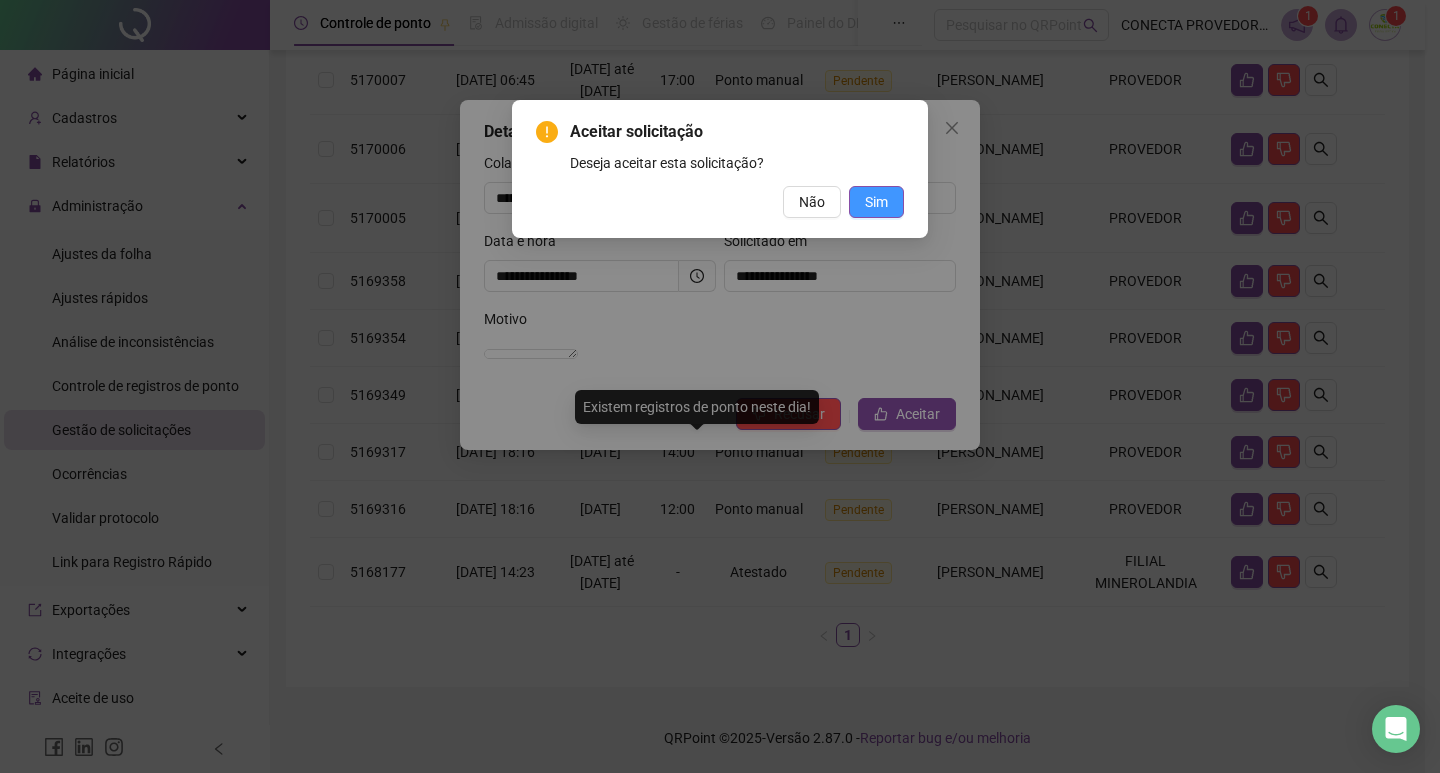 click on "Sim" at bounding box center (876, 202) 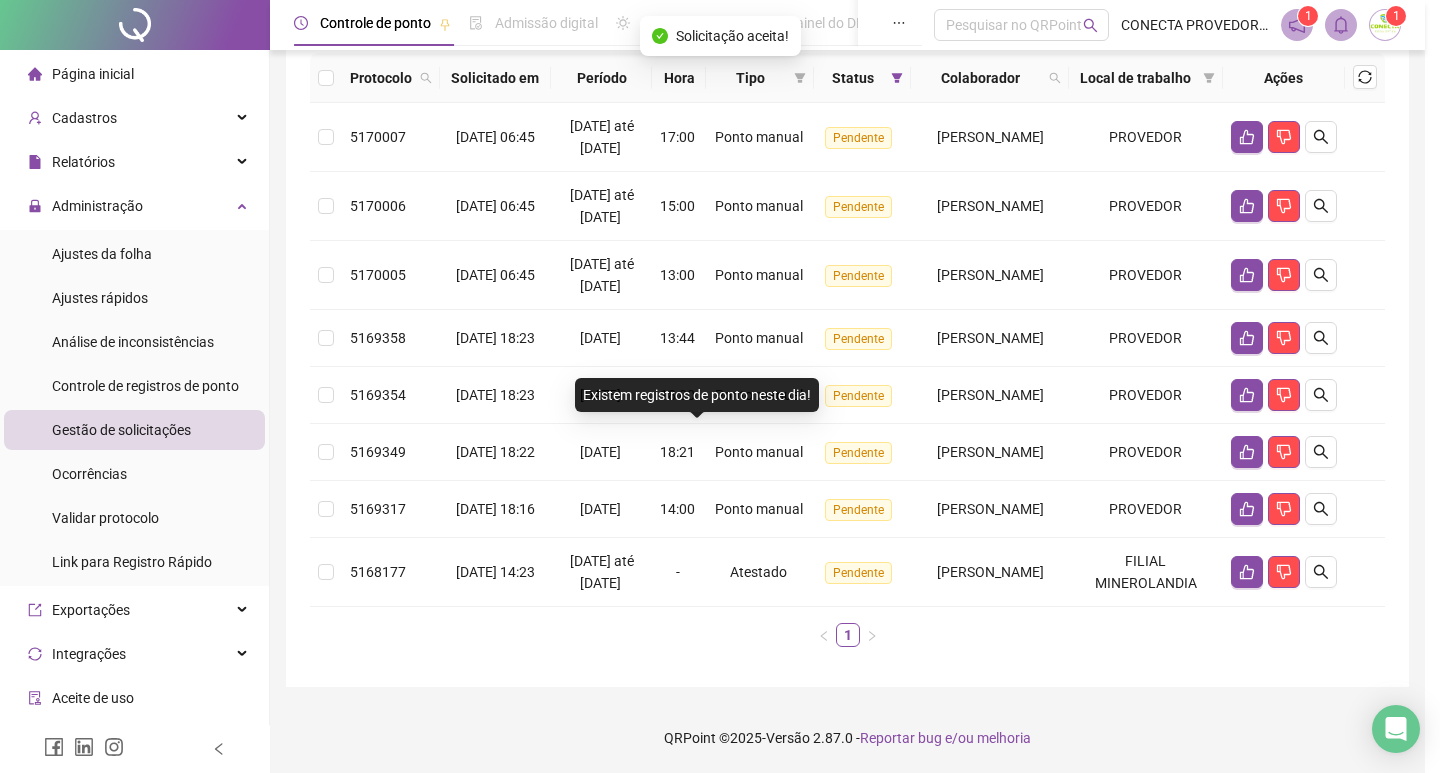 scroll, scrollTop: 376, scrollLeft: 0, axis: vertical 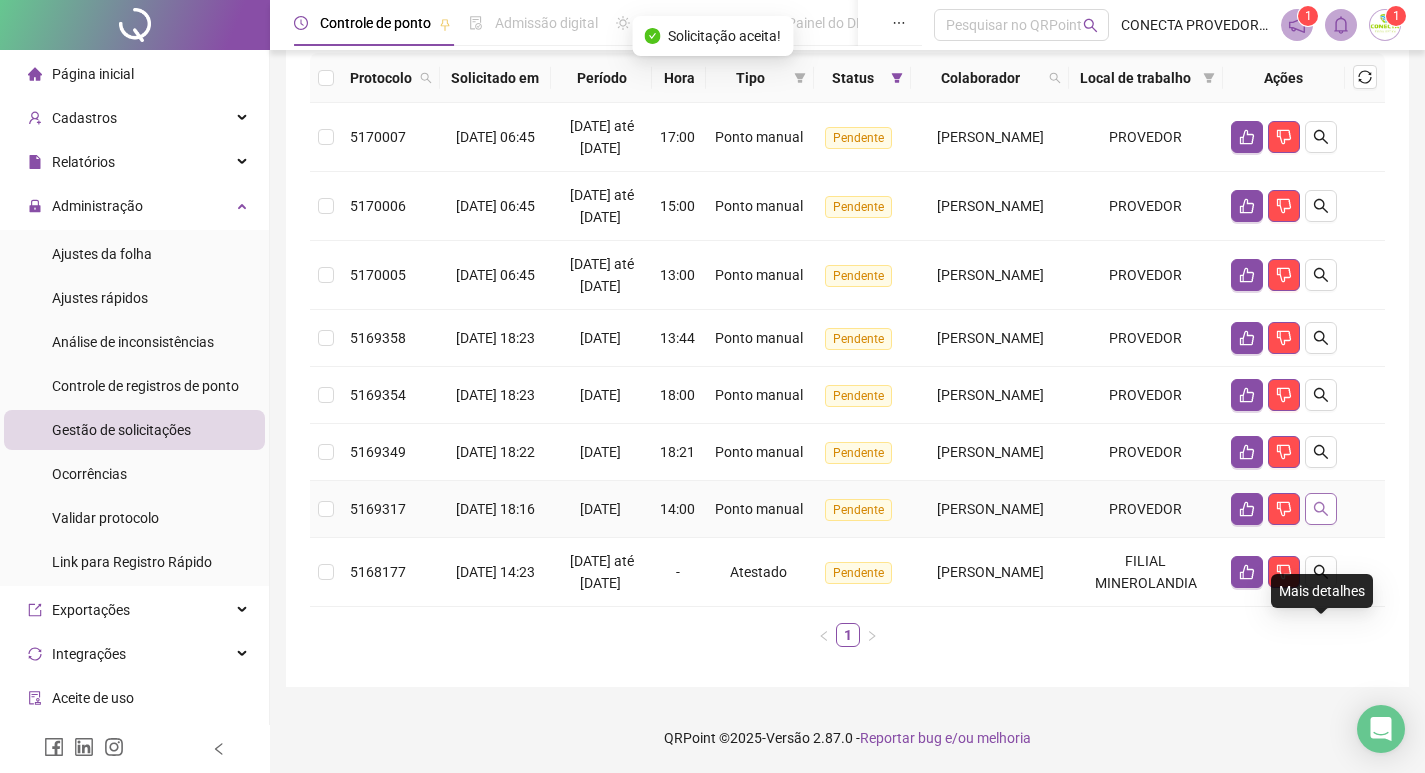 click 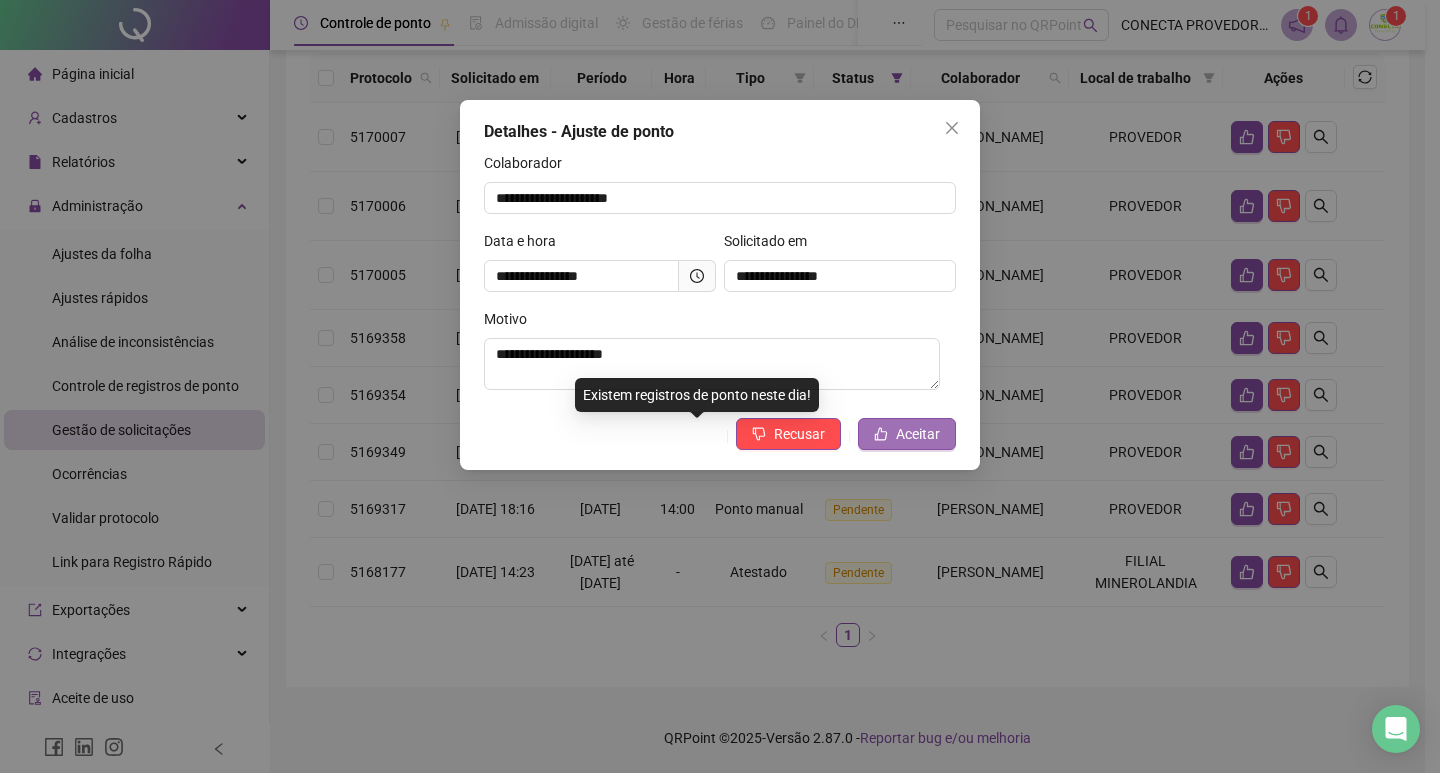 click on "Aceitar" at bounding box center [918, 434] 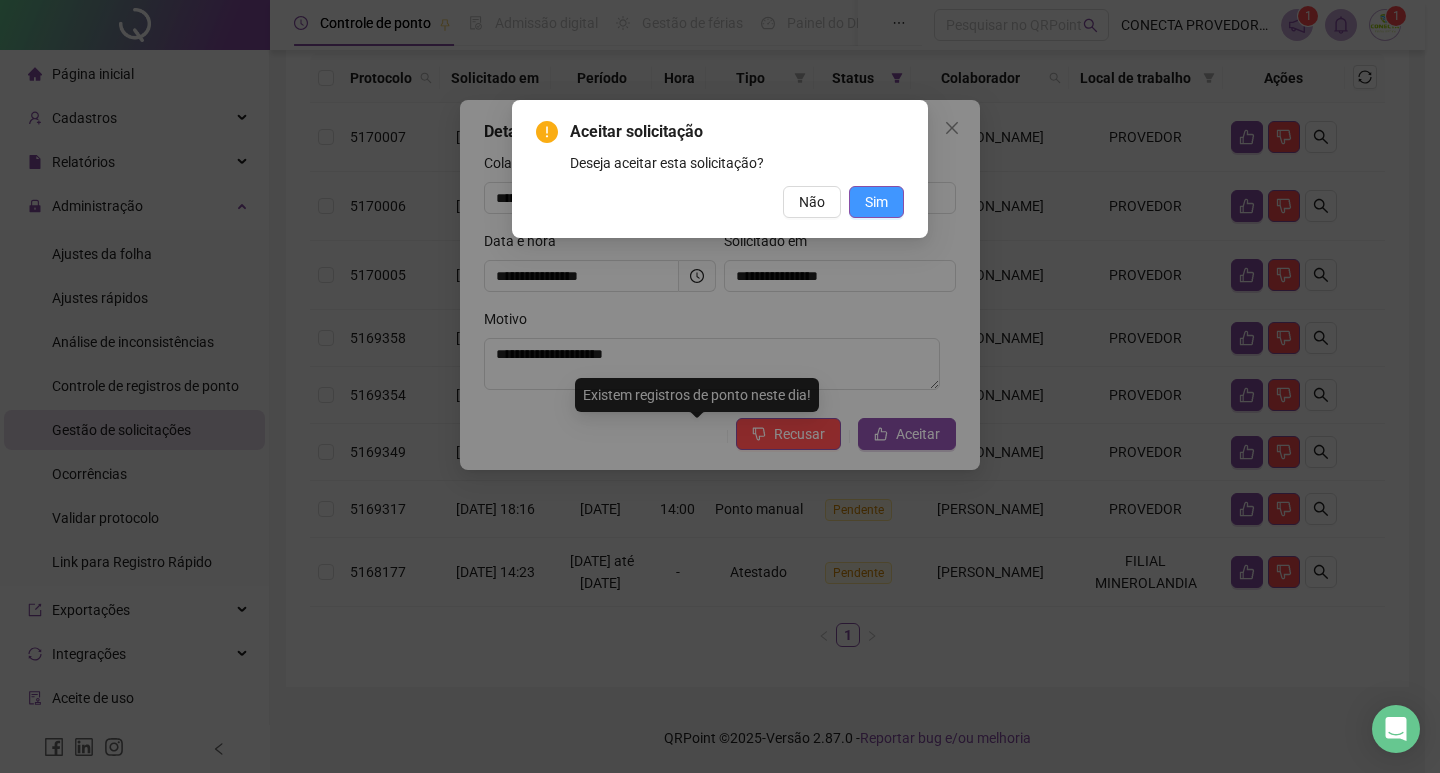 click on "Sim" at bounding box center (876, 202) 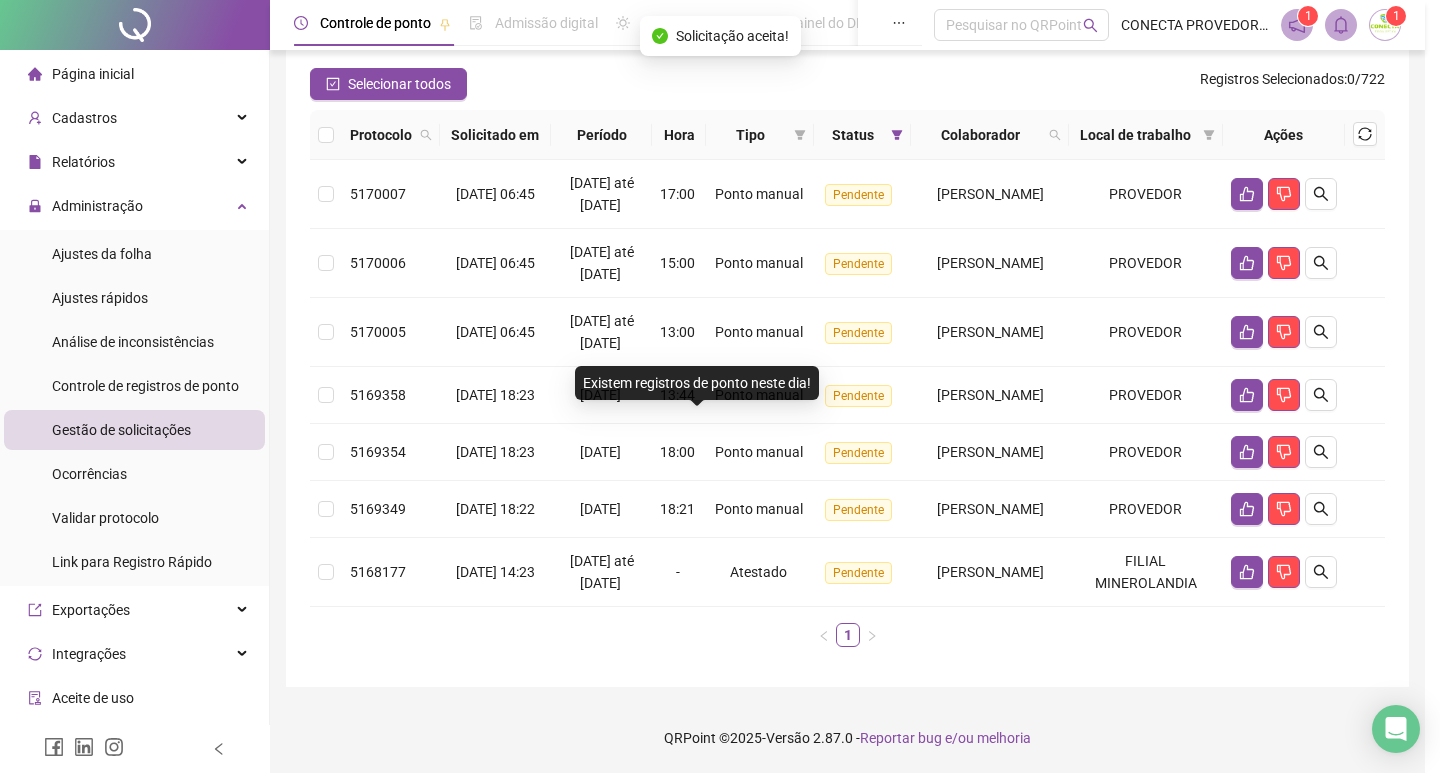 scroll, scrollTop: 307, scrollLeft: 0, axis: vertical 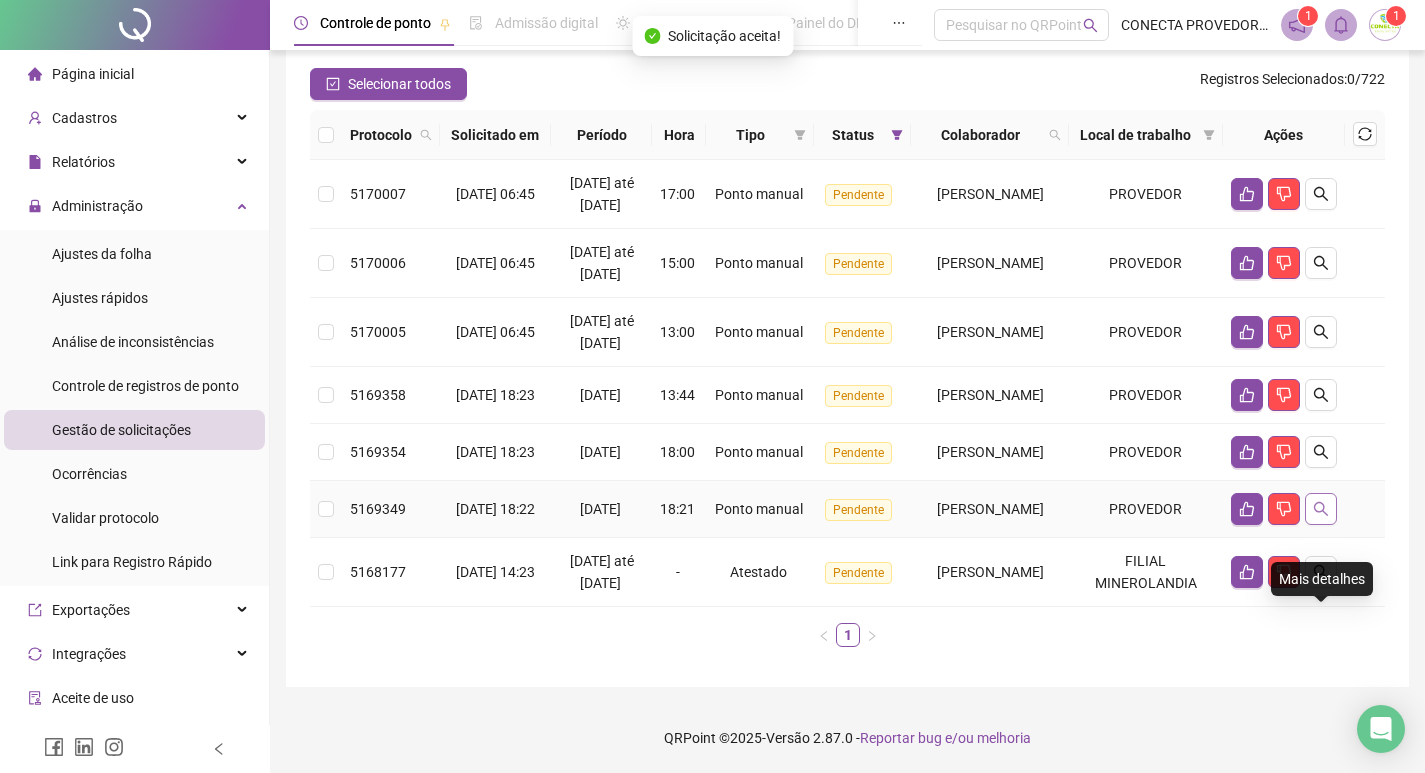 click 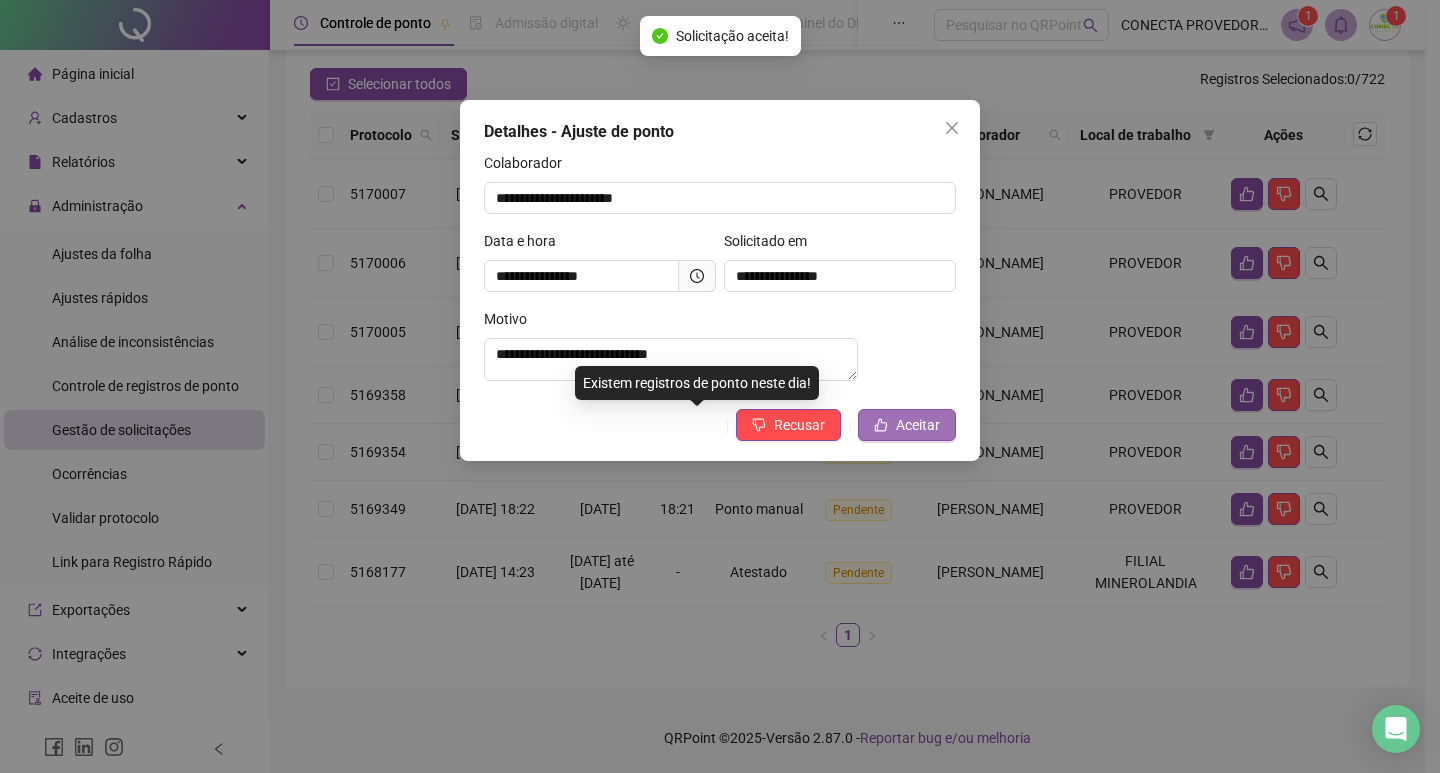 click on "Aceitar" at bounding box center (918, 425) 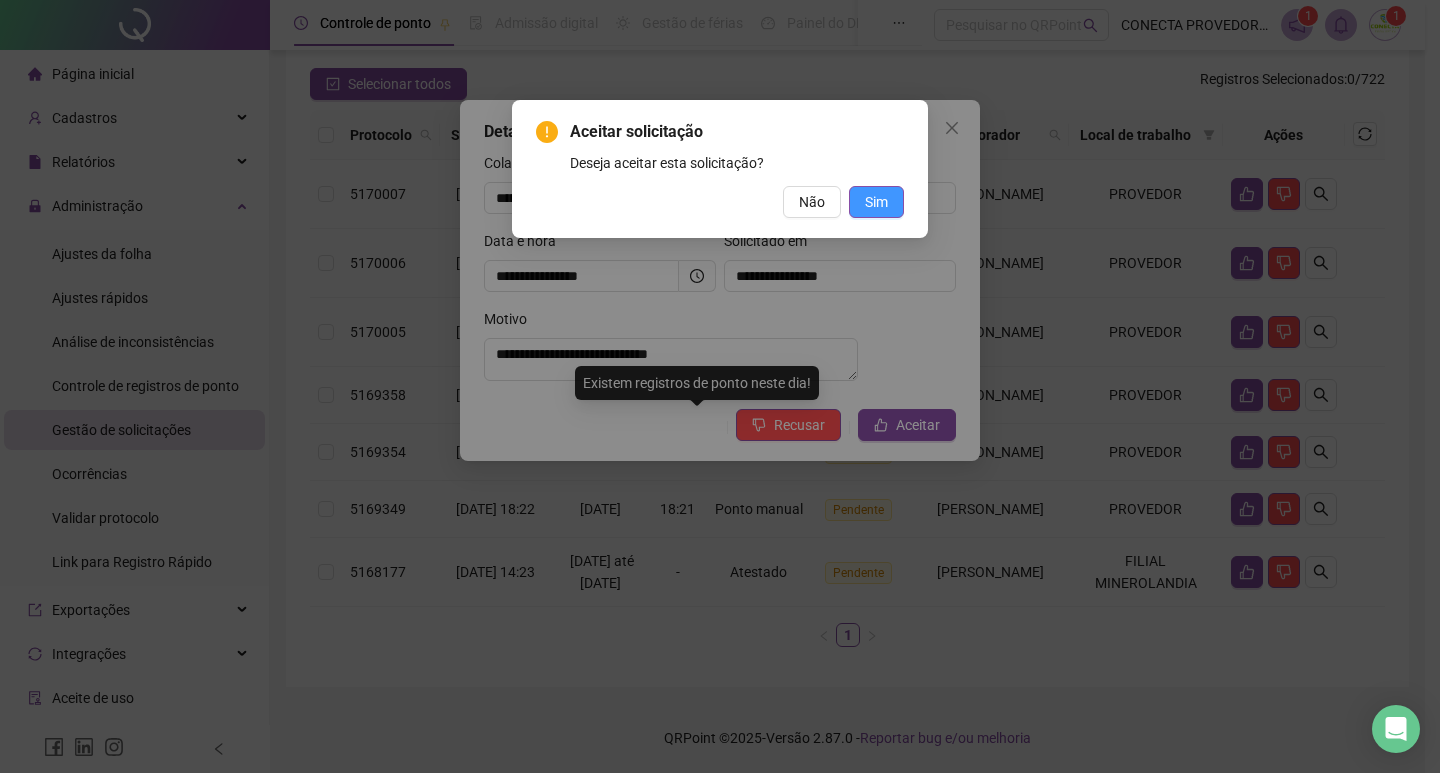 click on "Sim" at bounding box center [876, 202] 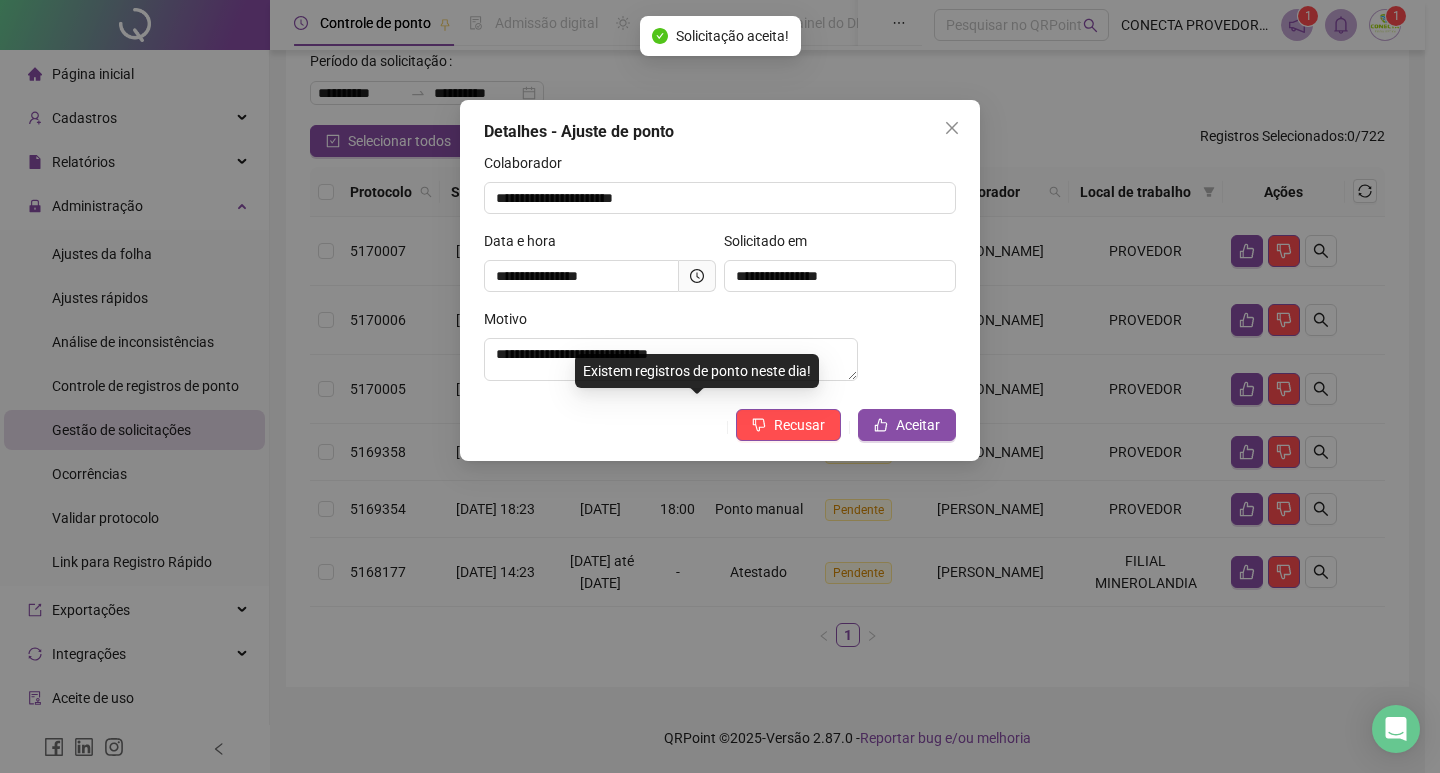 scroll, scrollTop: 238, scrollLeft: 0, axis: vertical 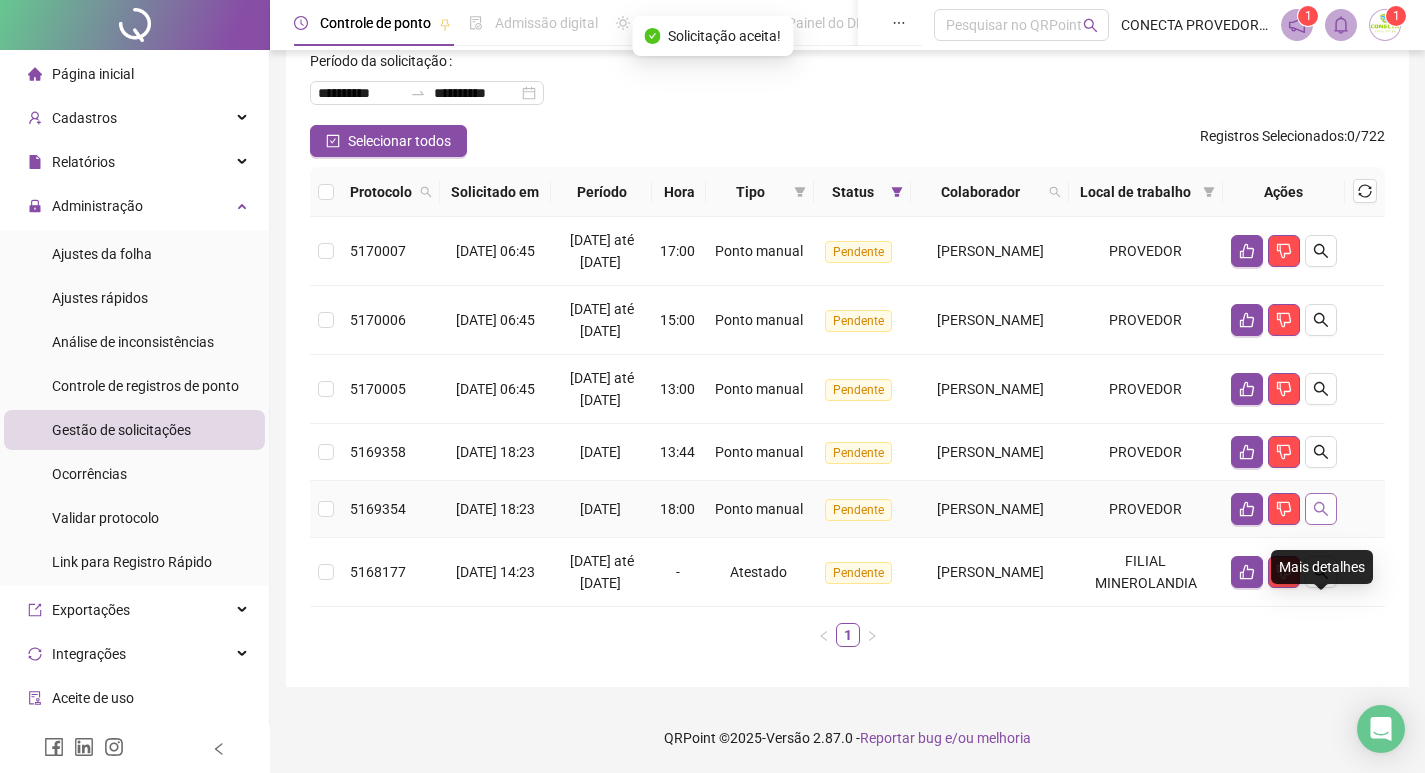 click 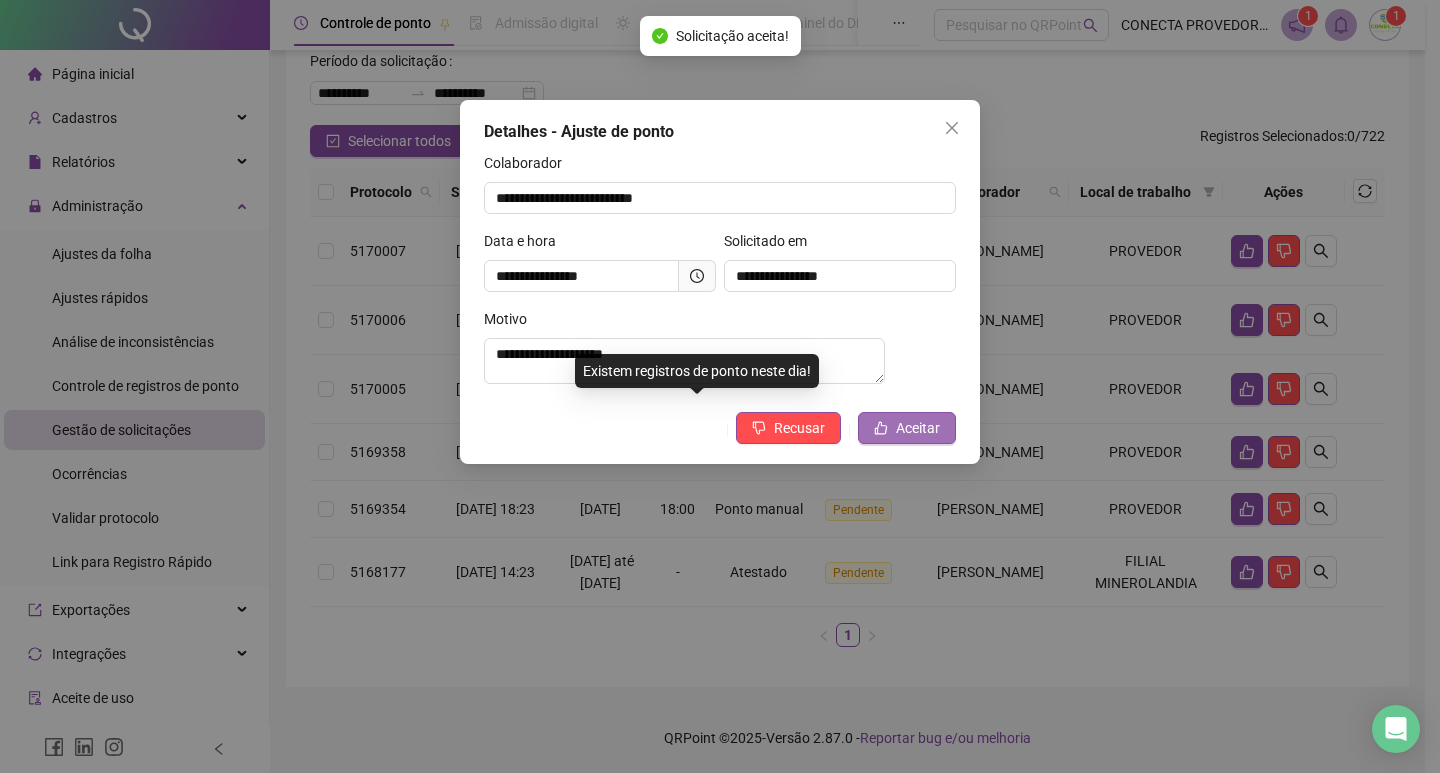 click on "Aceitar" at bounding box center (918, 428) 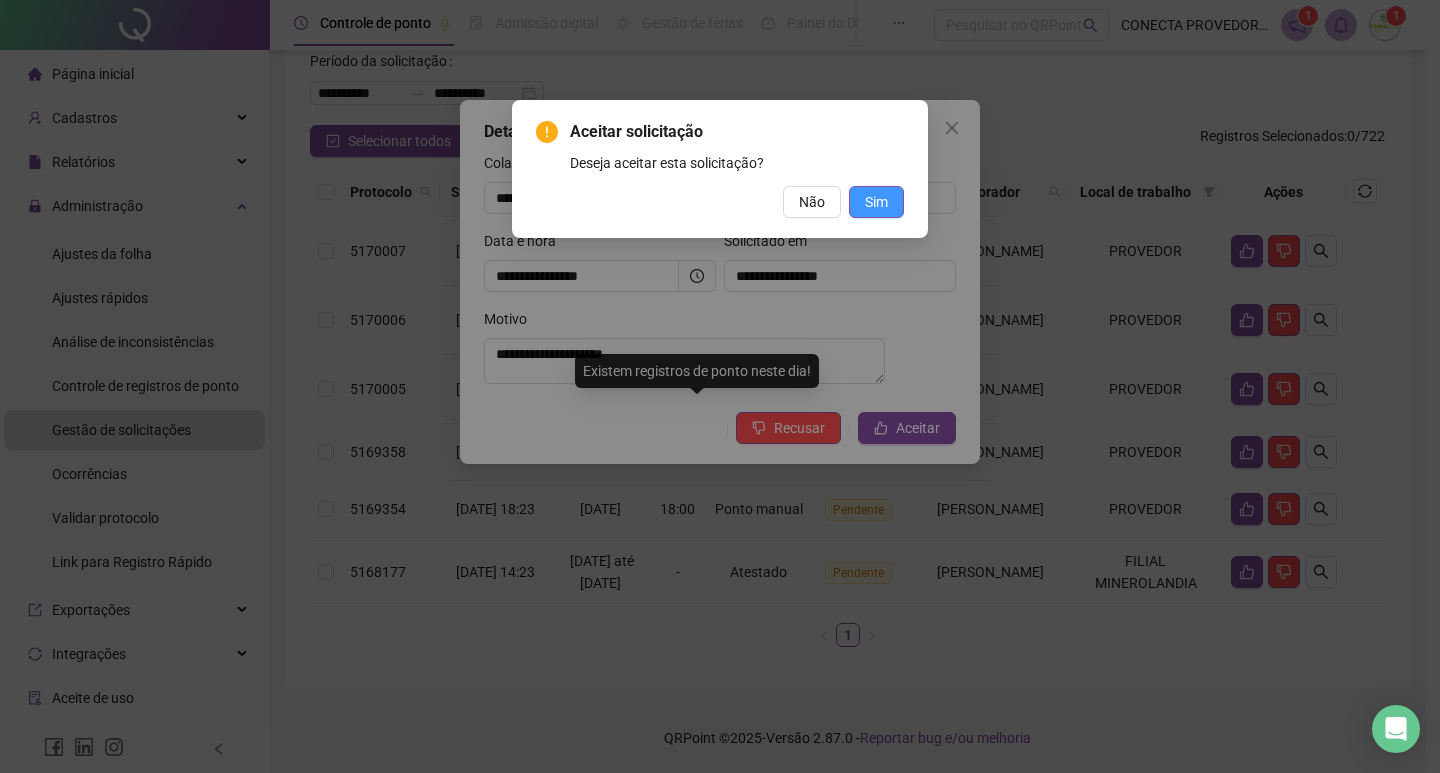 click on "Sim" at bounding box center [876, 202] 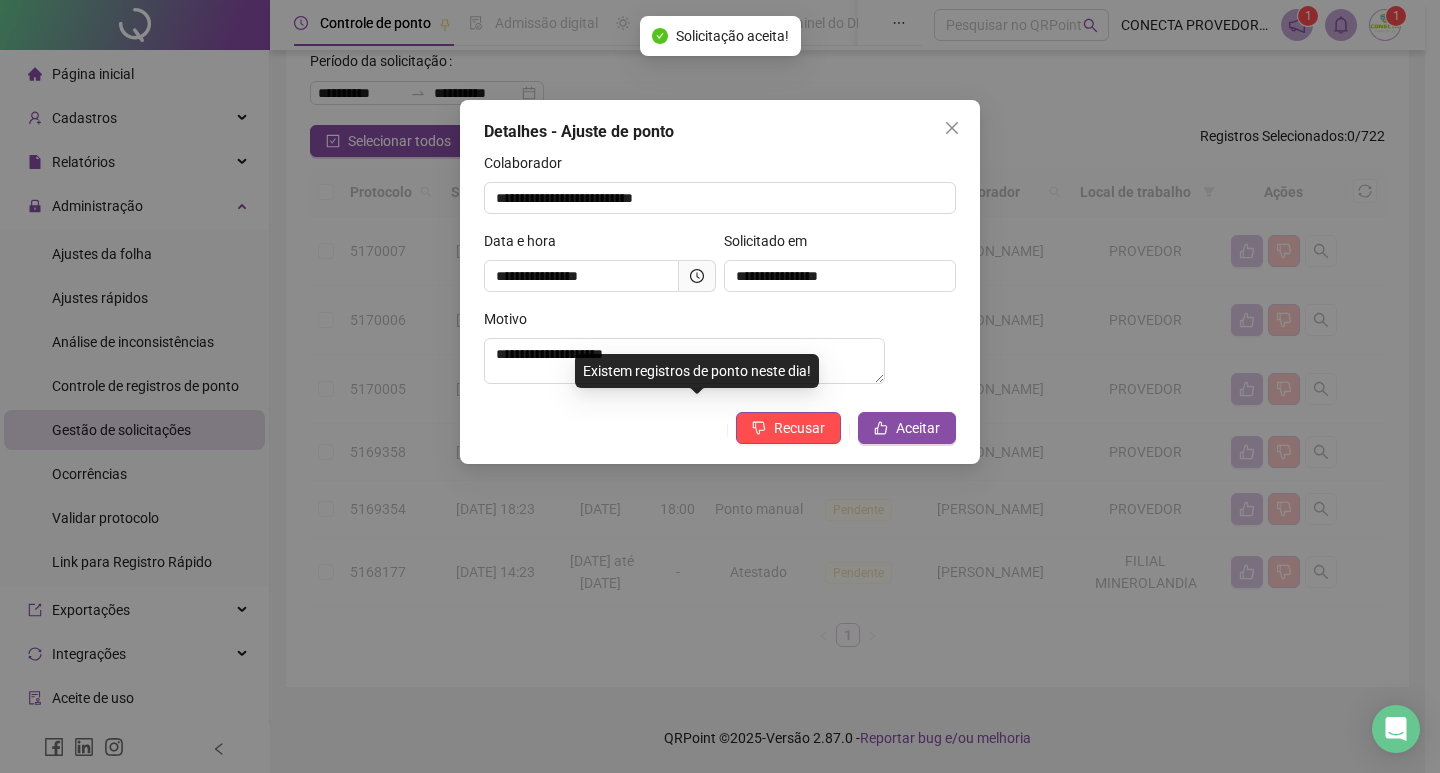 scroll, scrollTop: 169, scrollLeft: 0, axis: vertical 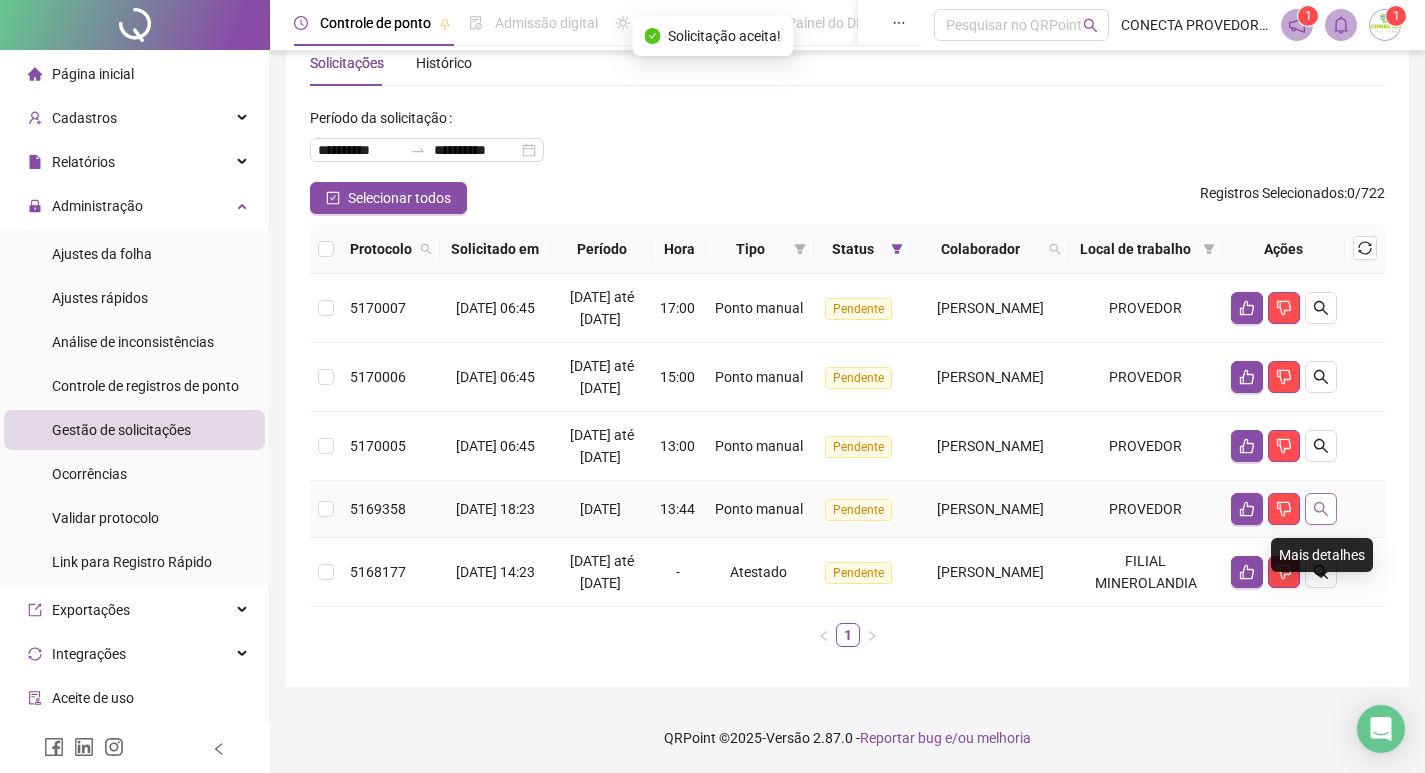 click 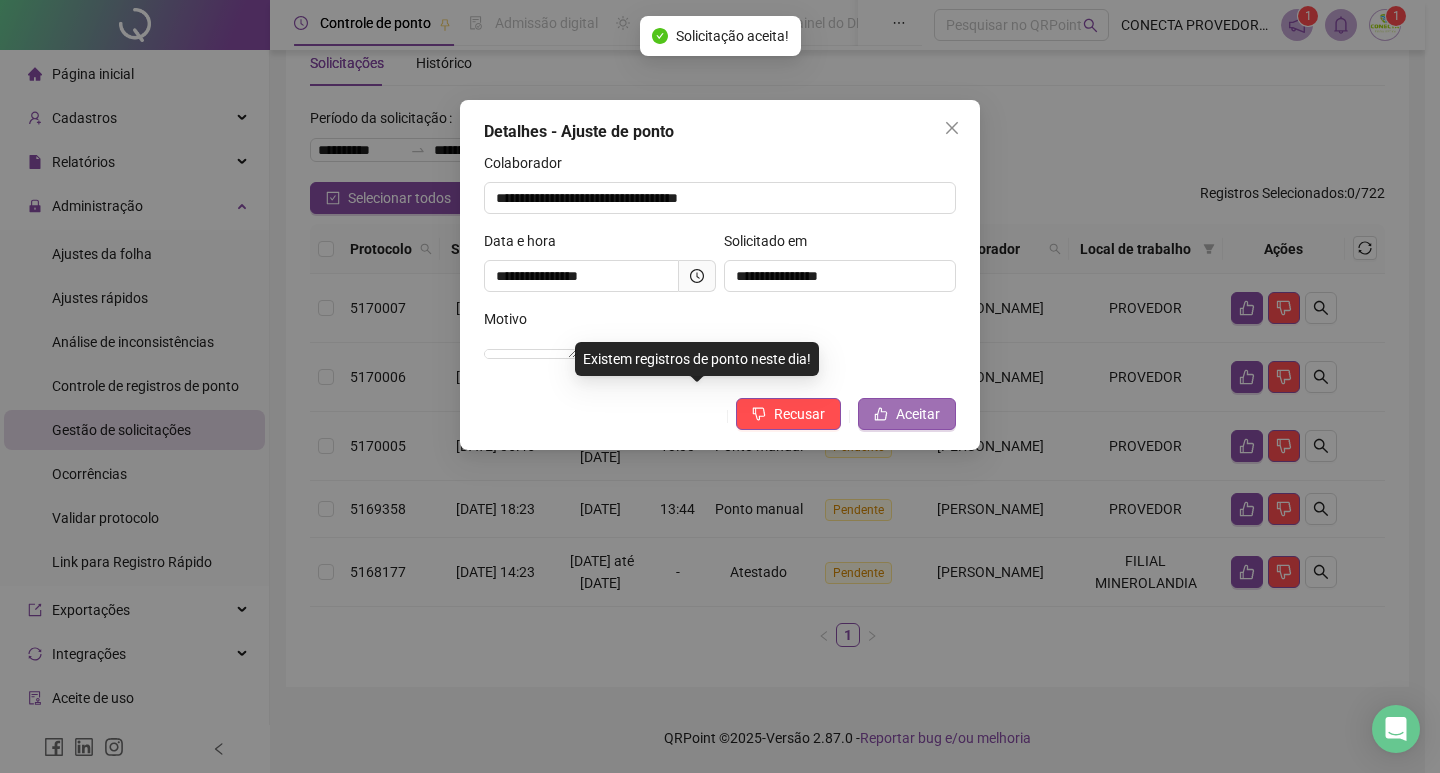 click on "Aceitar" at bounding box center [918, 414] 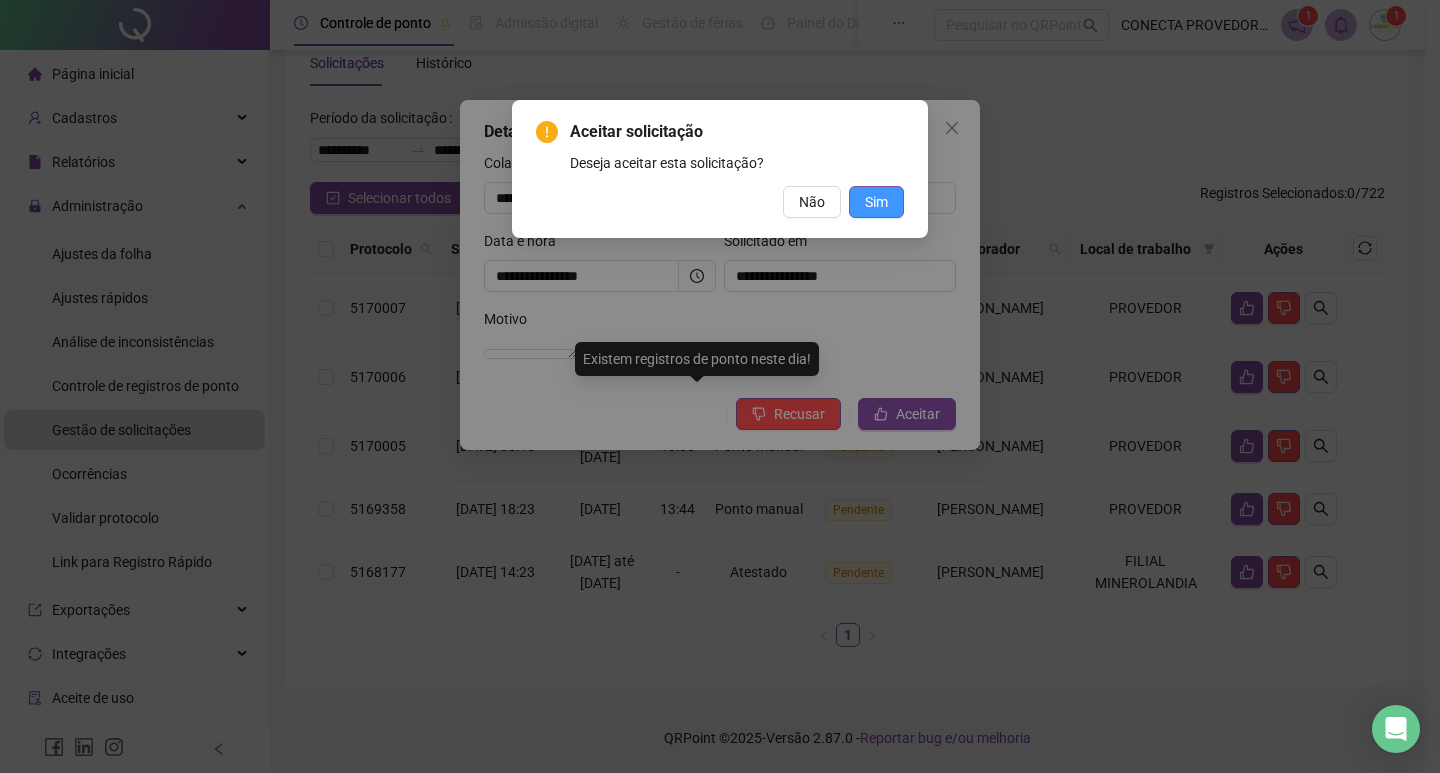 click on "Sim" at bounding box center [876, 202] 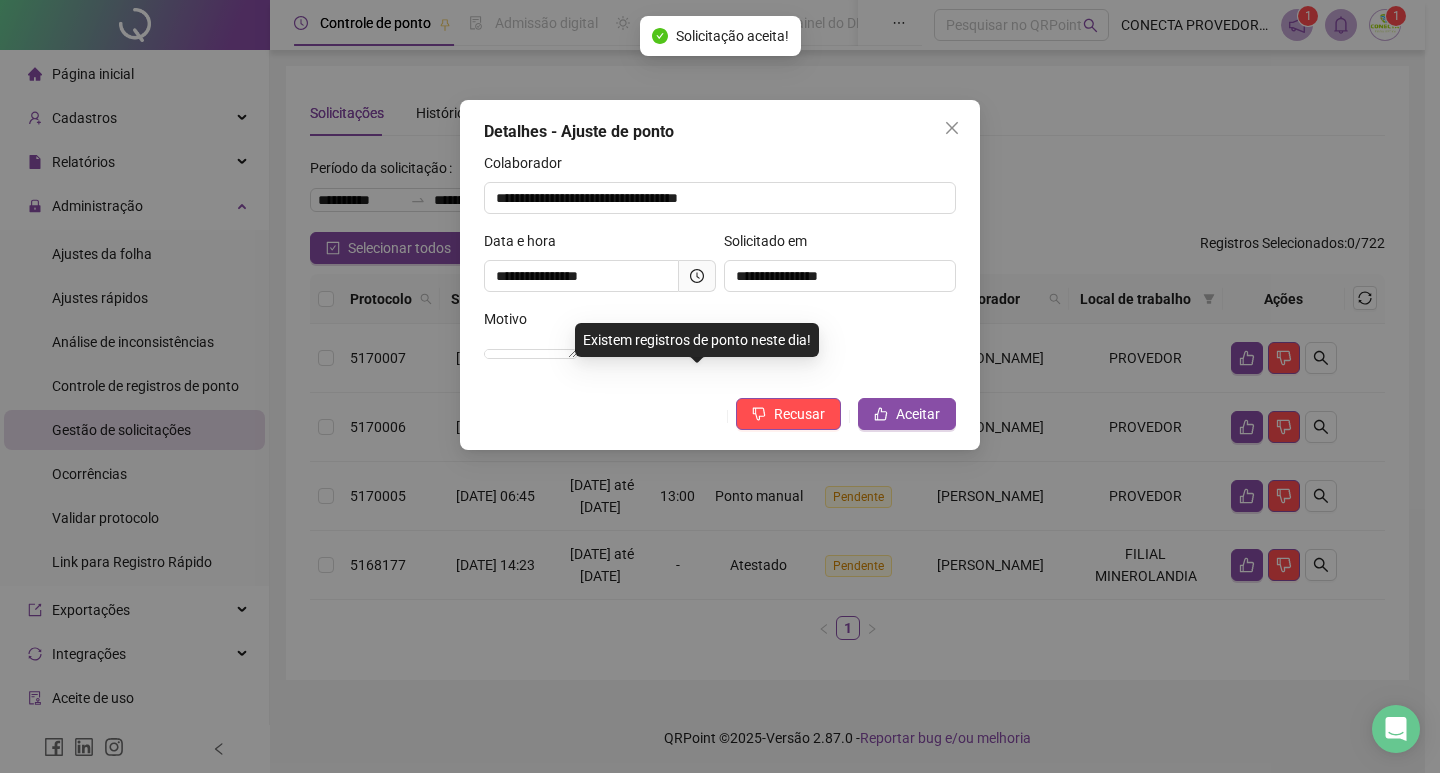 scroll, scrollTop: 100, scrollLeft: 0, axis: vertical 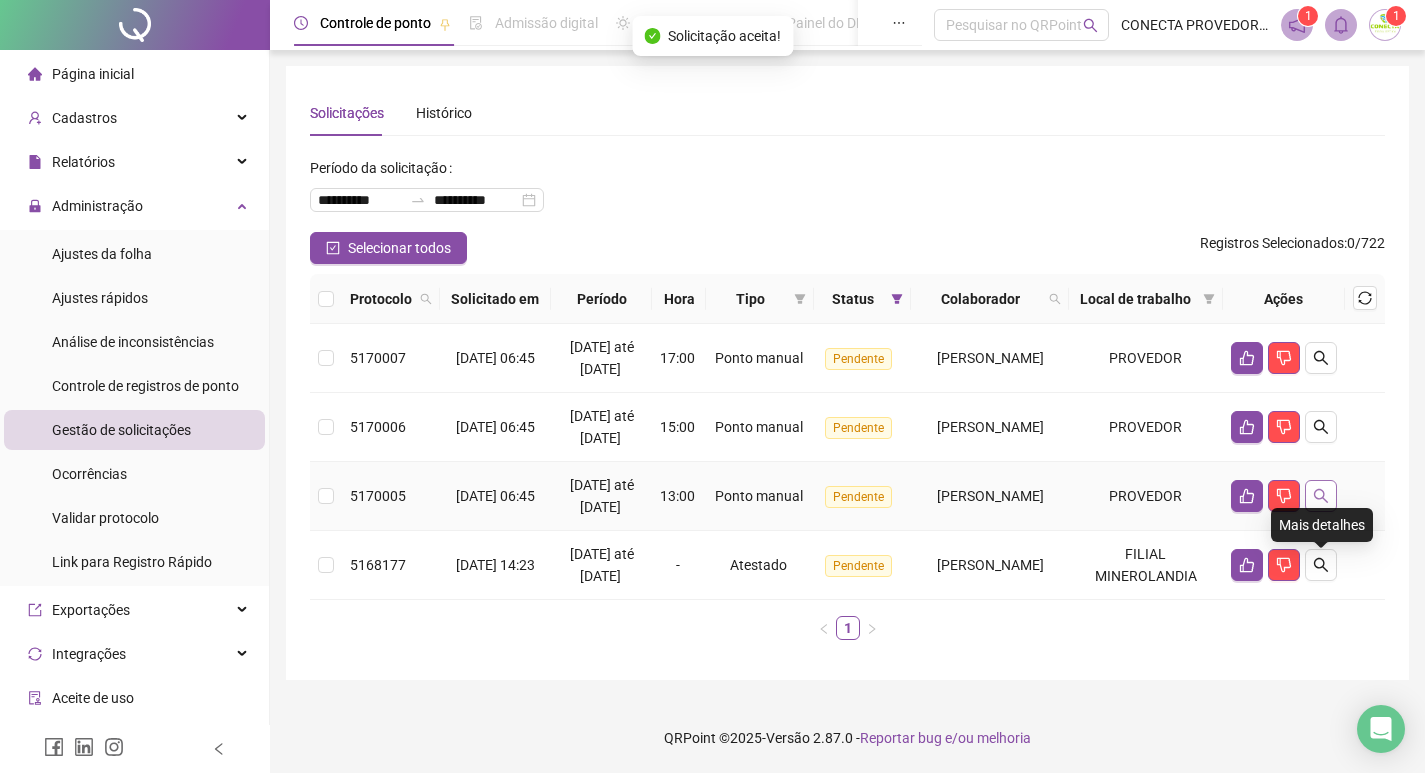click 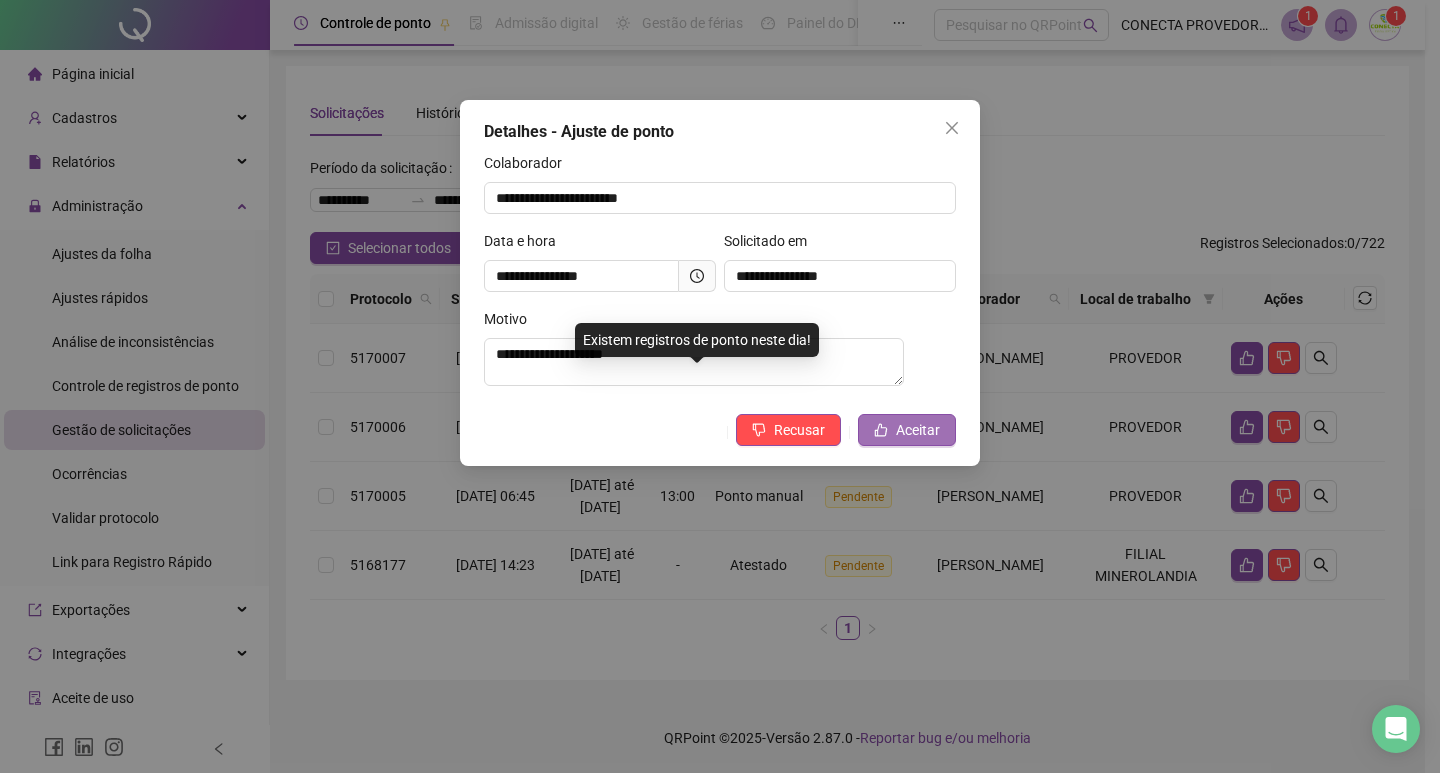 click on "Aceitar" at bounding box center [918, 430] 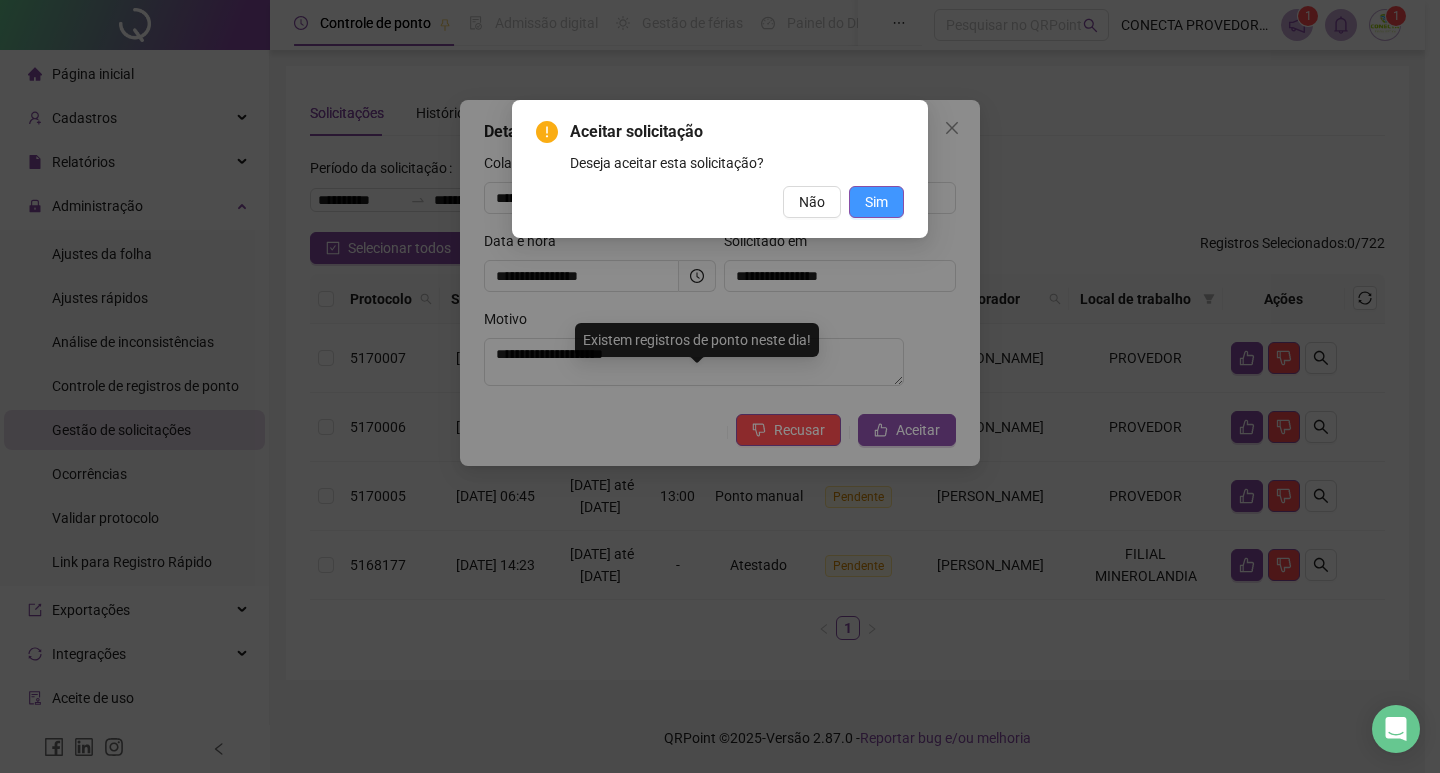 click on "Sim" at bounding box center [876, 202] 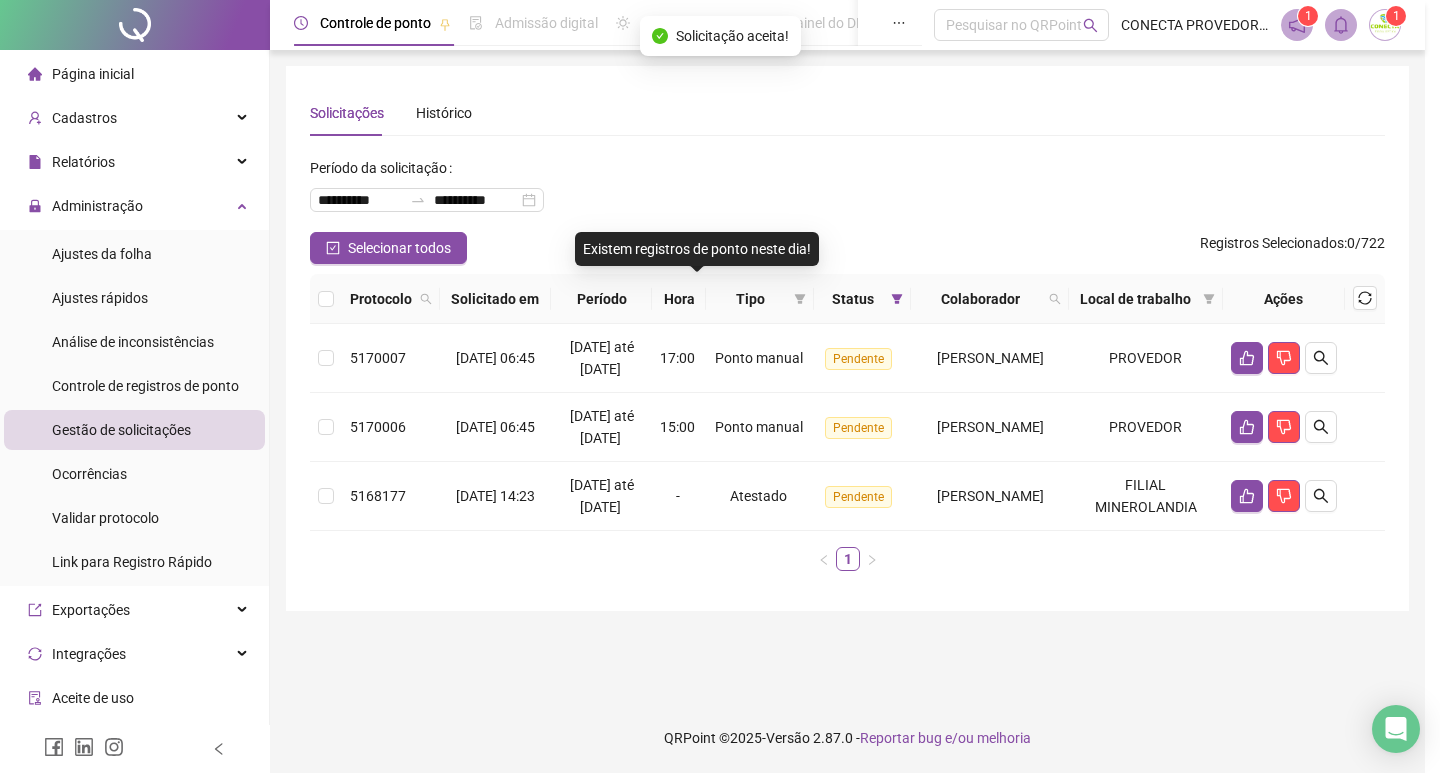 scroll, scrollTop: 9, scrollLeft: 0, axis: vertical 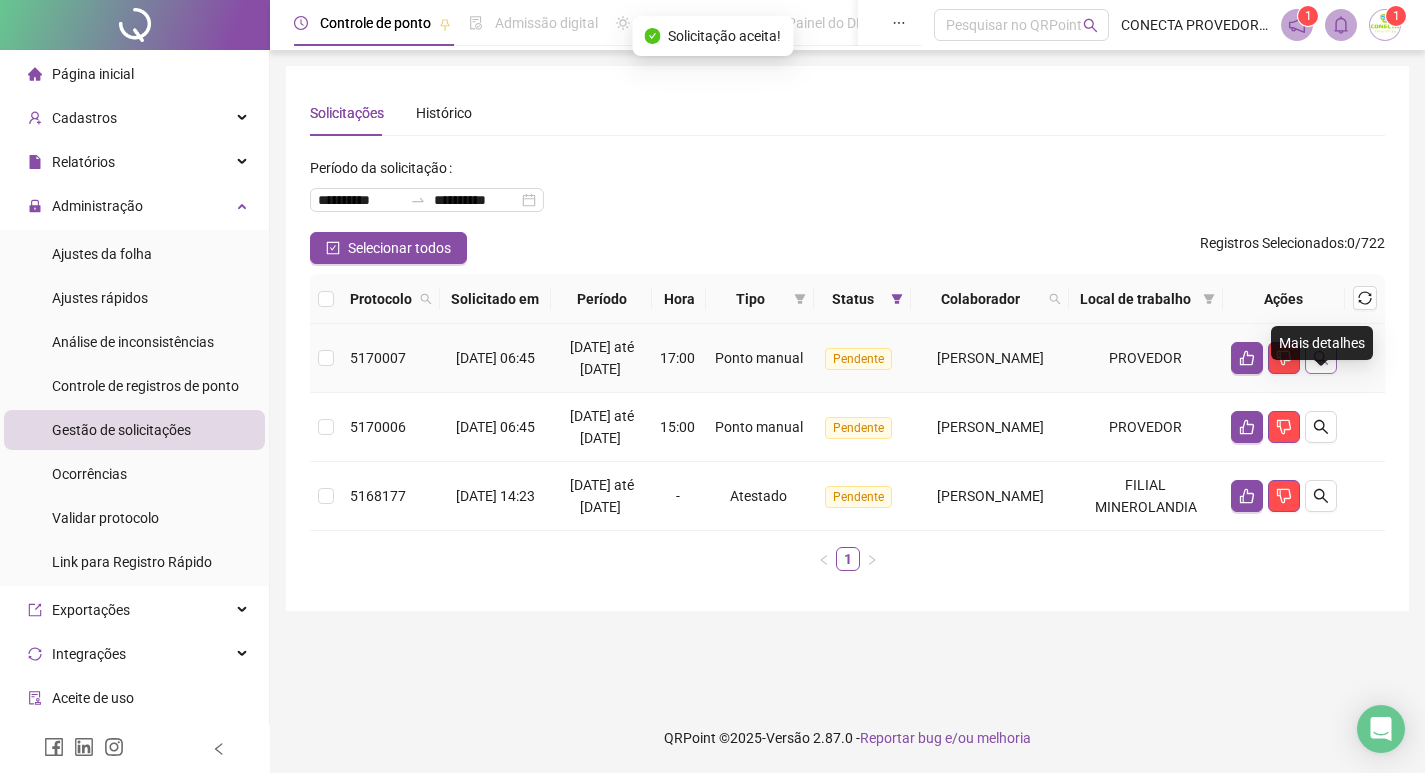 click 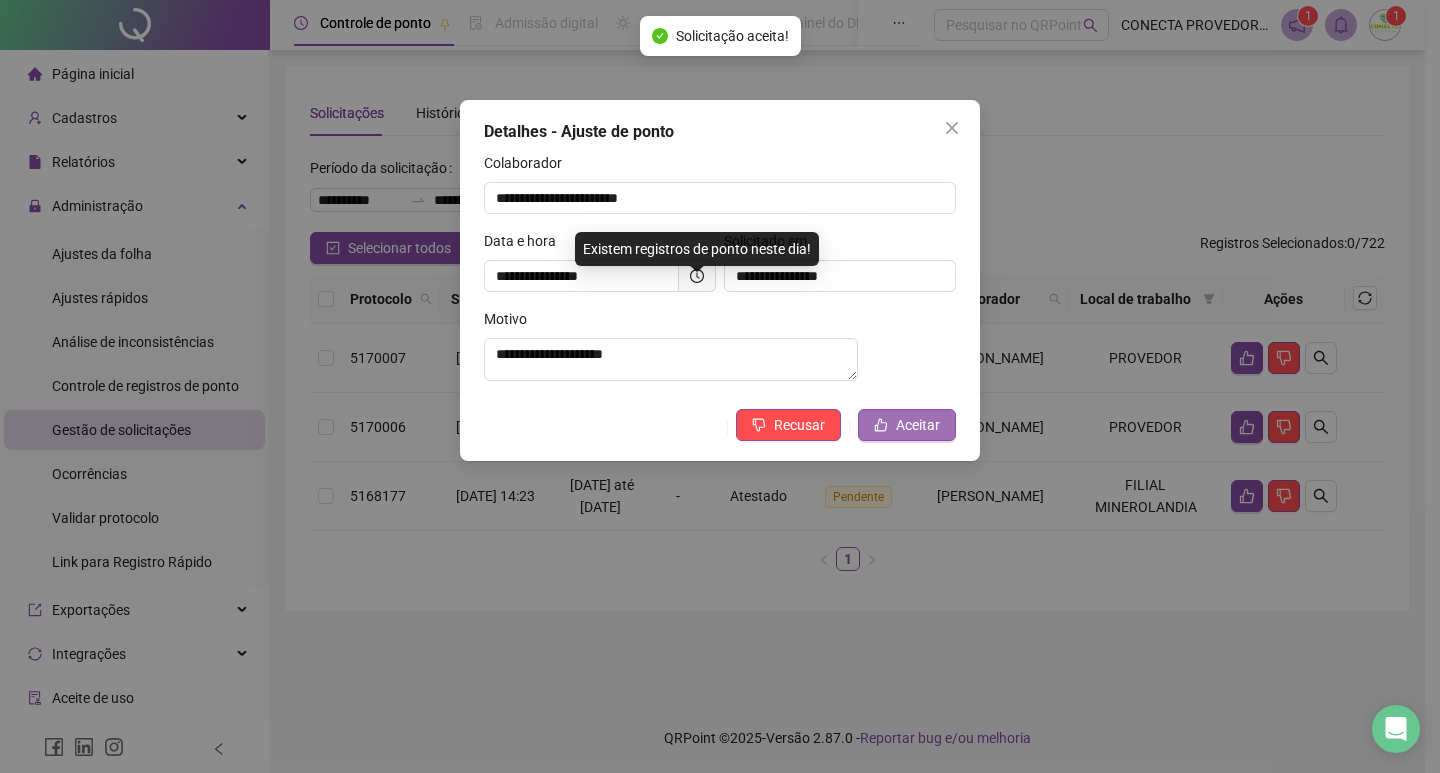 click on "Aceitar" at bounding box center (918, 425) 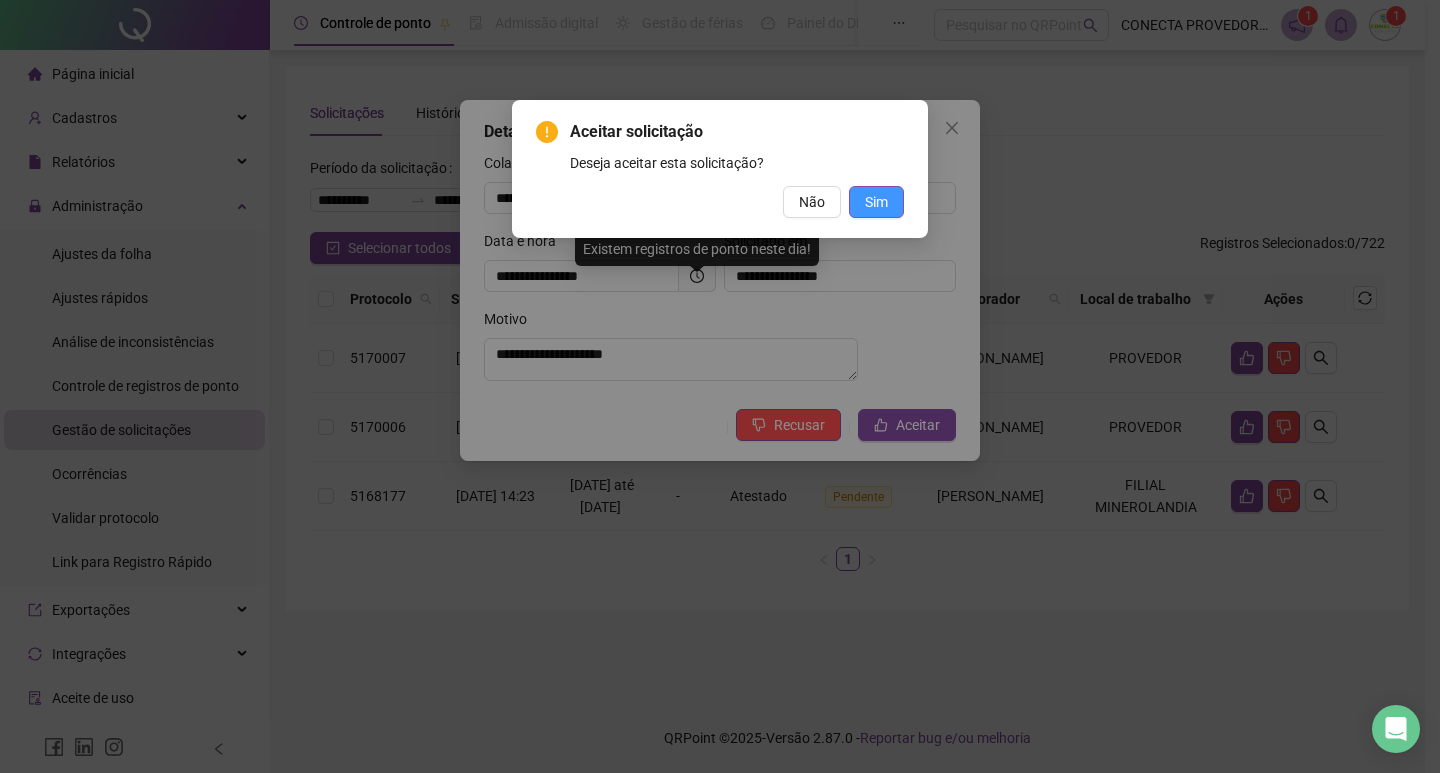 click on "Sim" at bounding box center [876, 202] 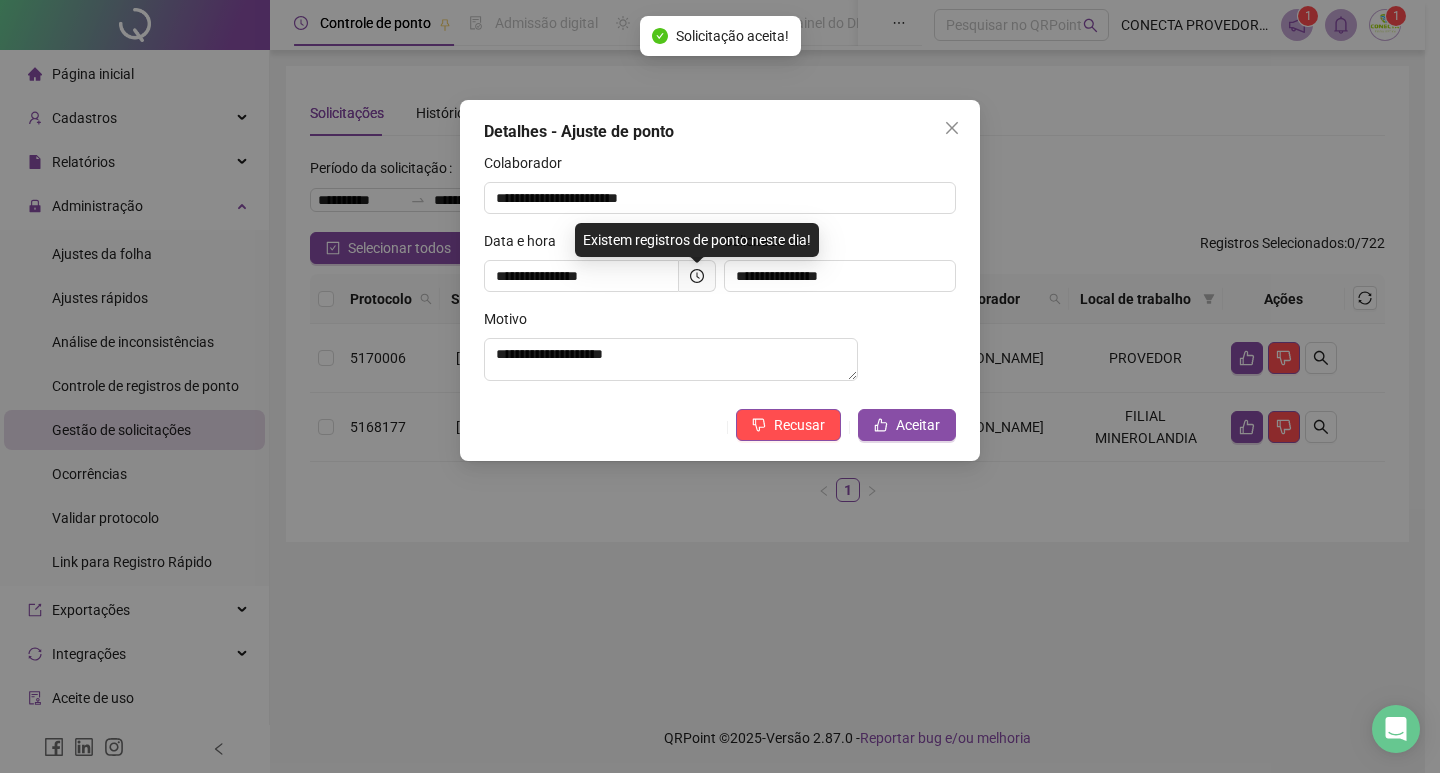 scroll, scrollTop: 0, scrollLeft: 0, axis: both 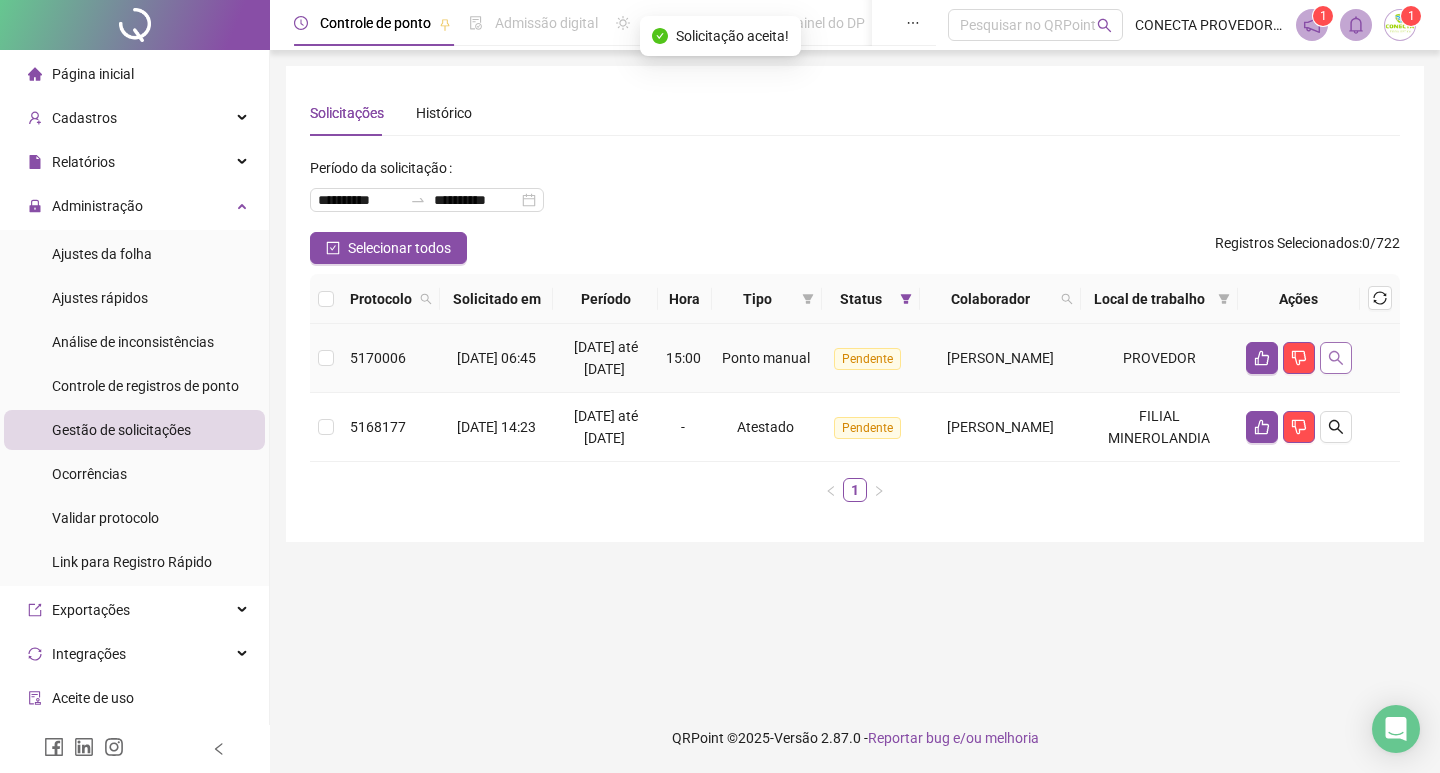 click 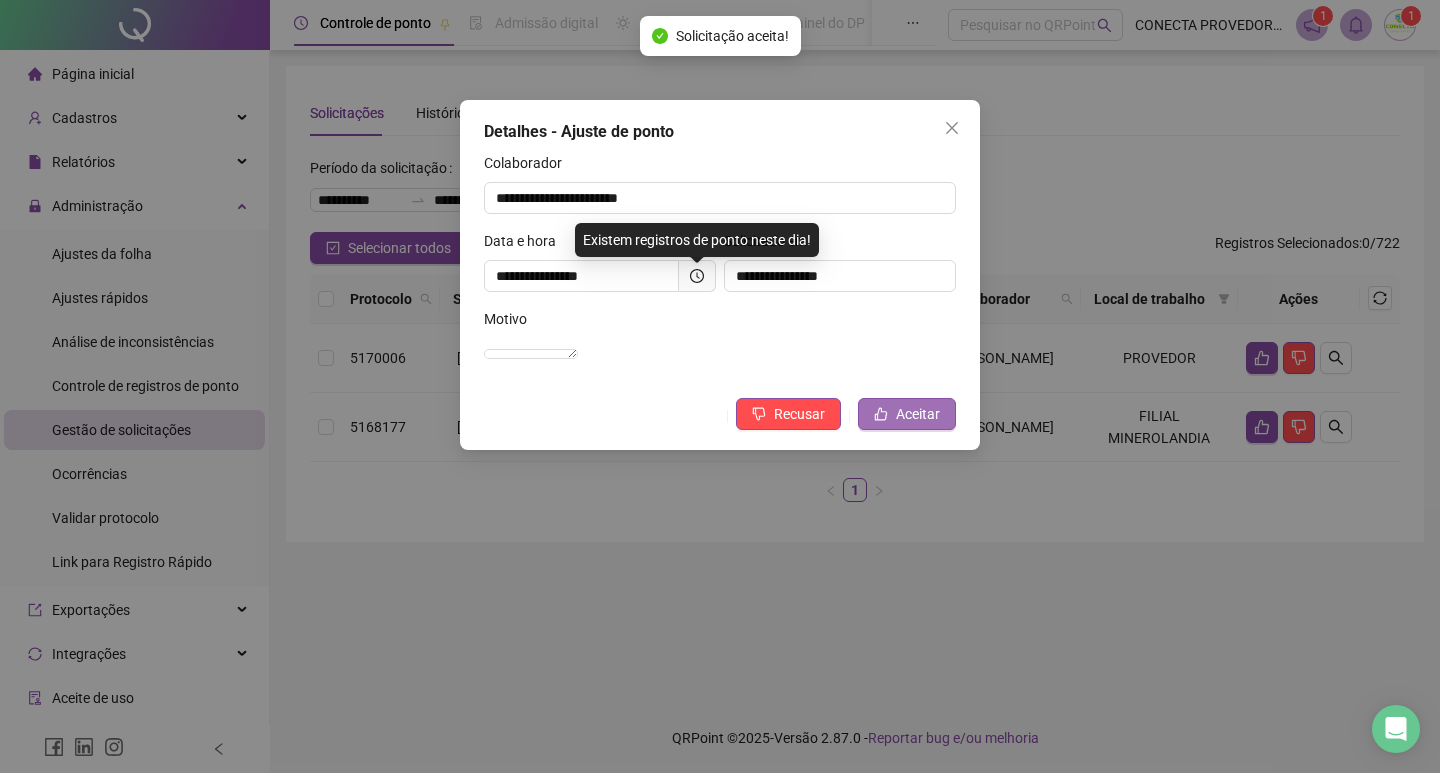 click on "Aceitar" at bounding box center (907, 414) 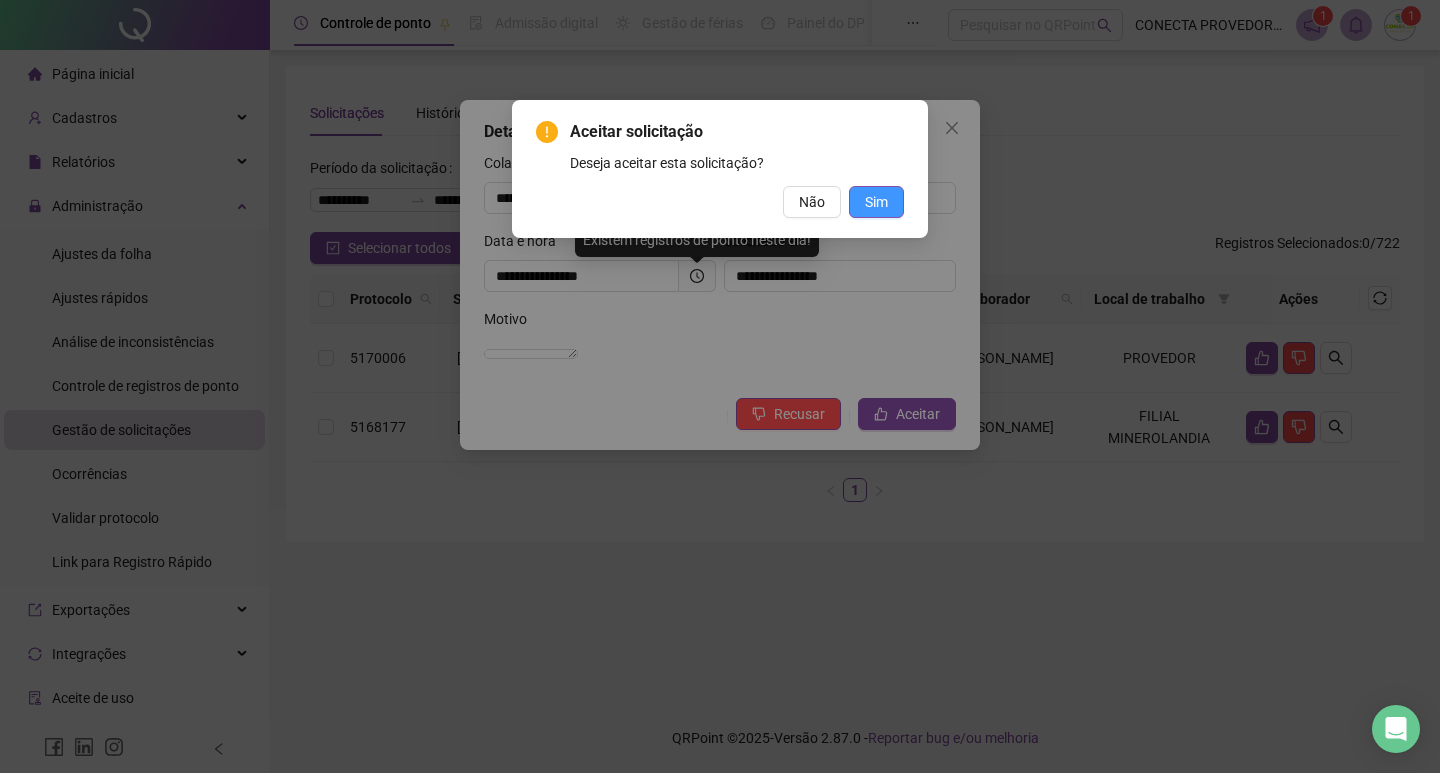 click on "Sim" at bounding box center (876, 202) 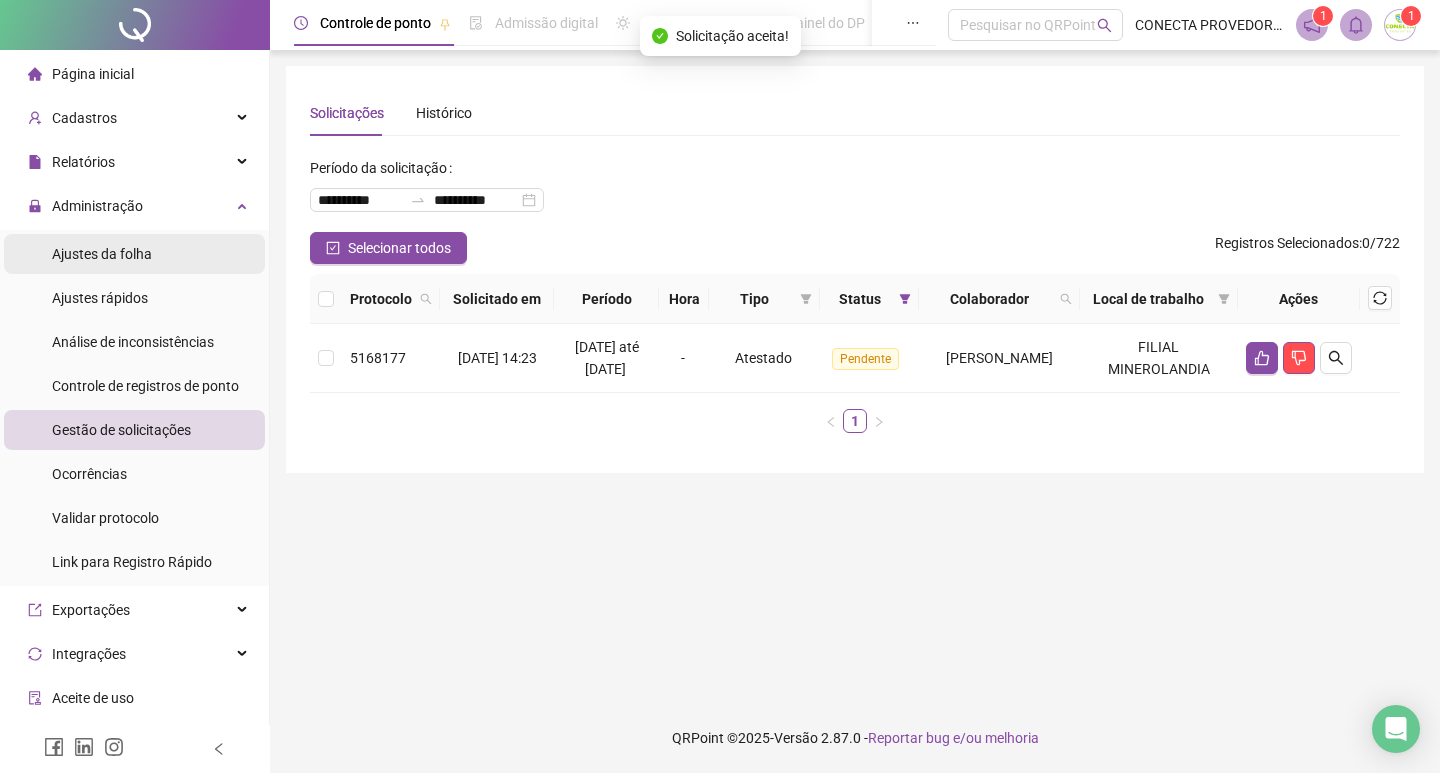 click on "Ajustes da folha" at bounding box center [102, 254] 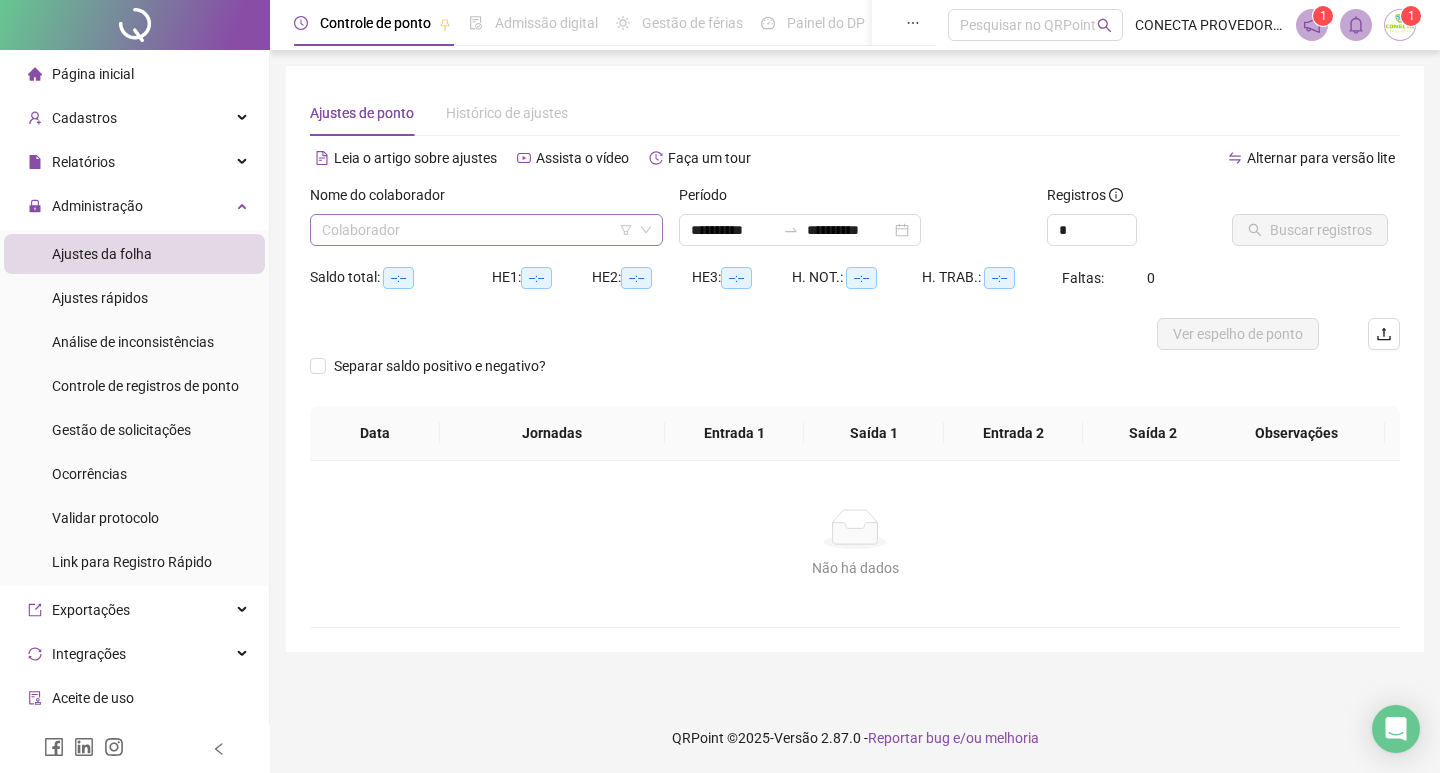 click at bounding box center (480, 230) 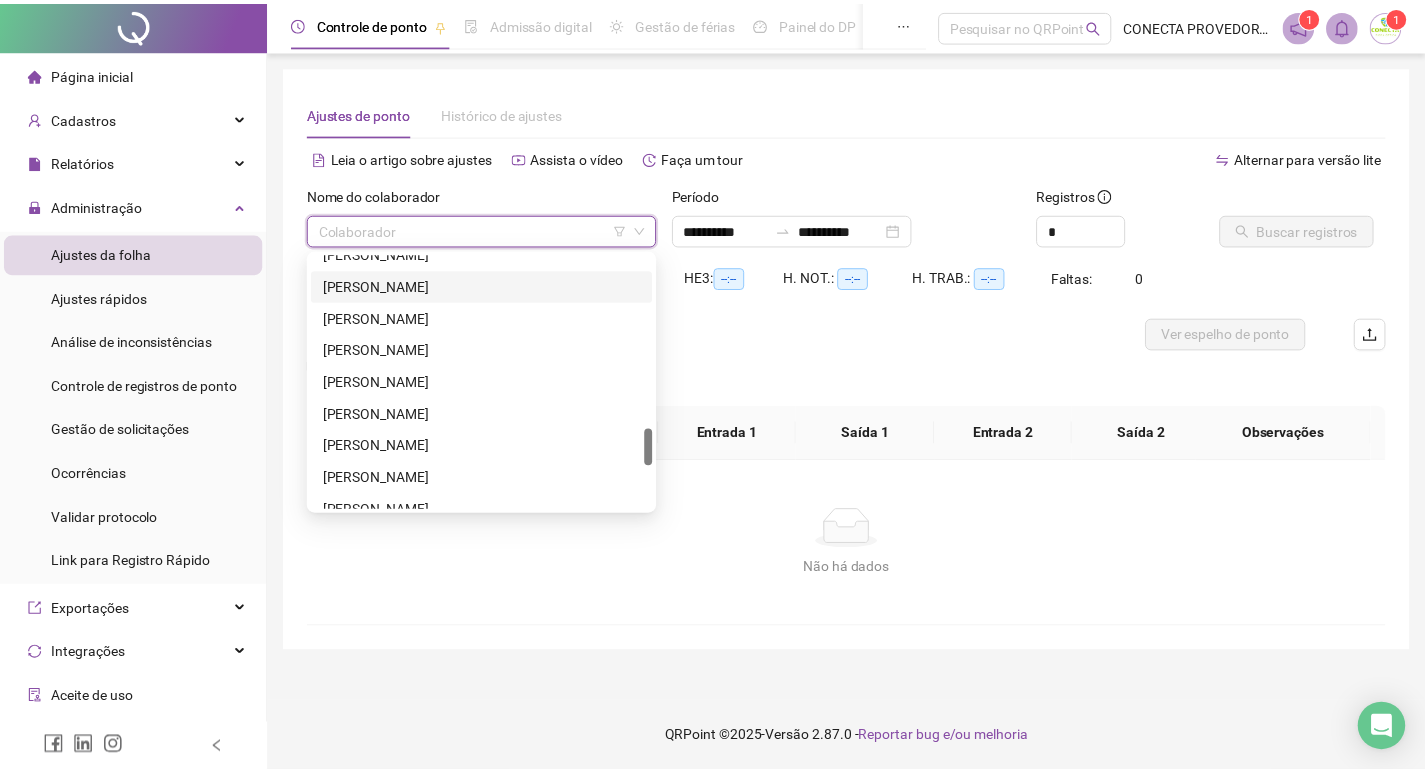 scroll, scrollTop: 1504, scrollLeft: 0, axis: vertical 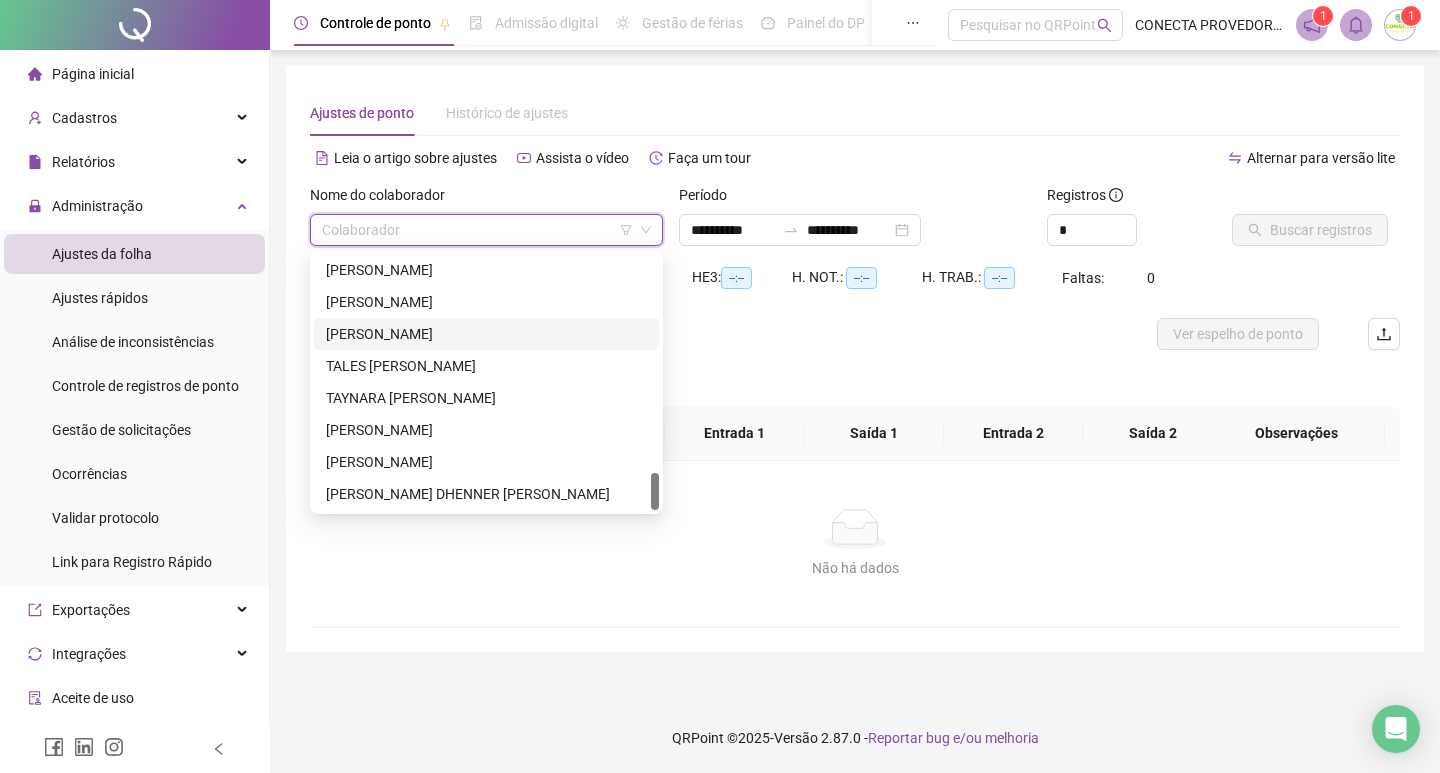 click on "[PERSON_NAME]" at bounding box center (486, 334) 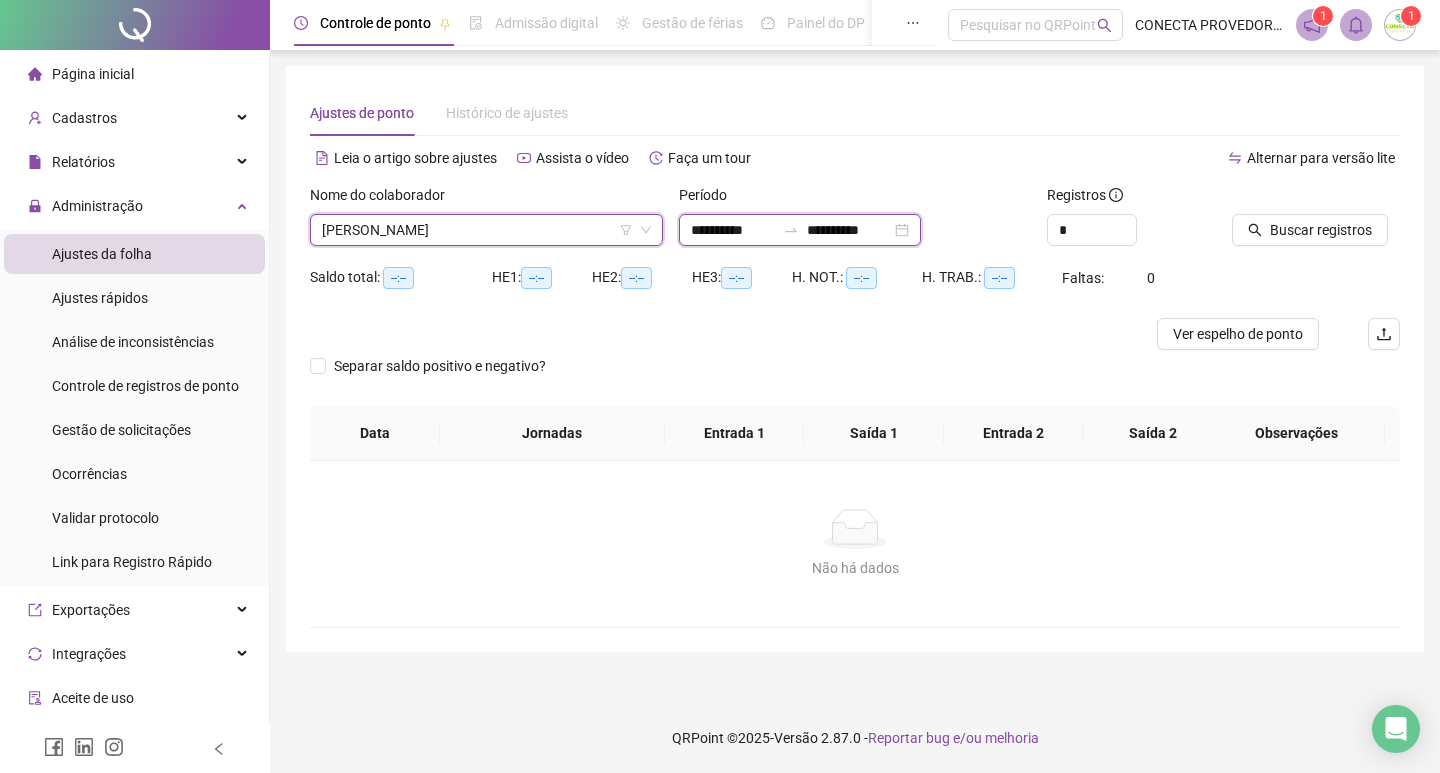 click on "**********" at bounding box center (849, 230) 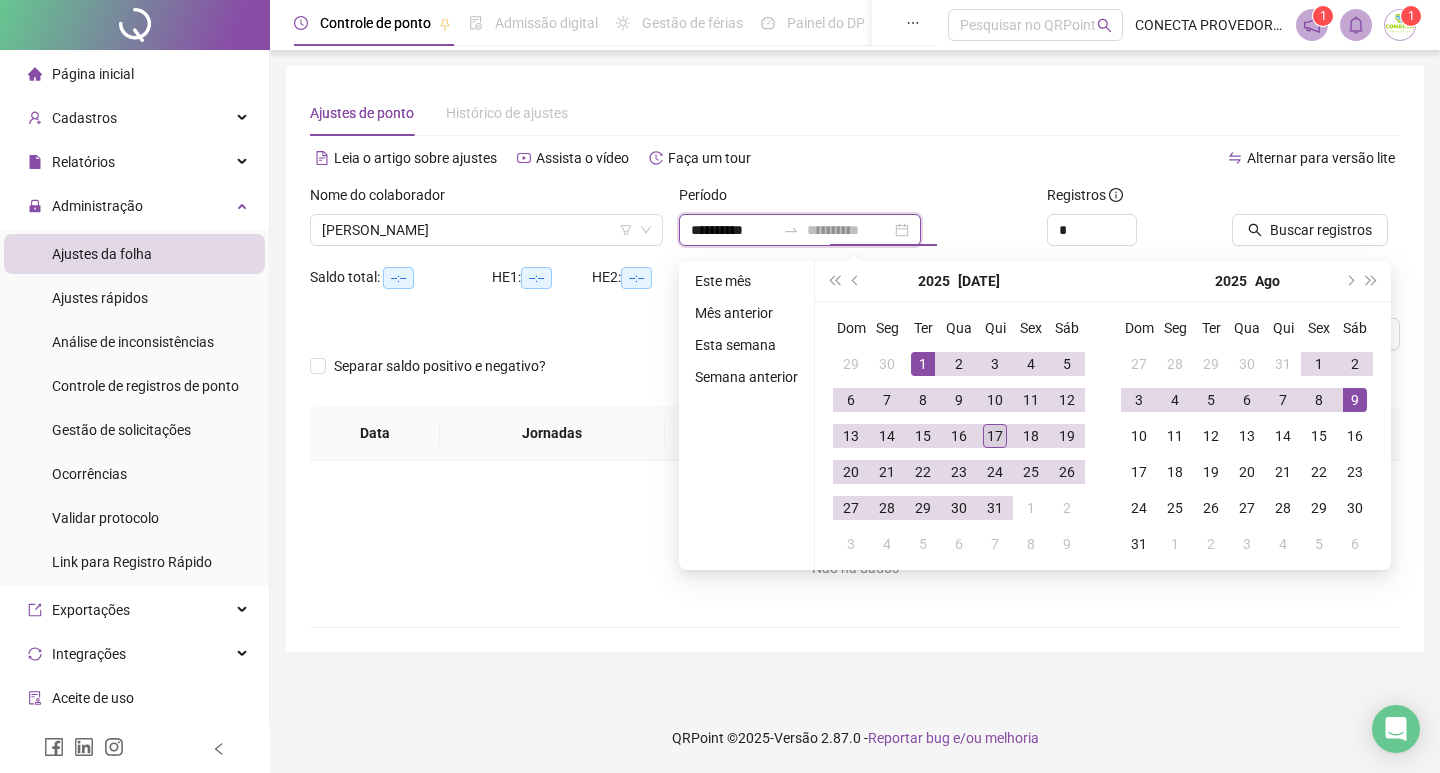 type on "**********" 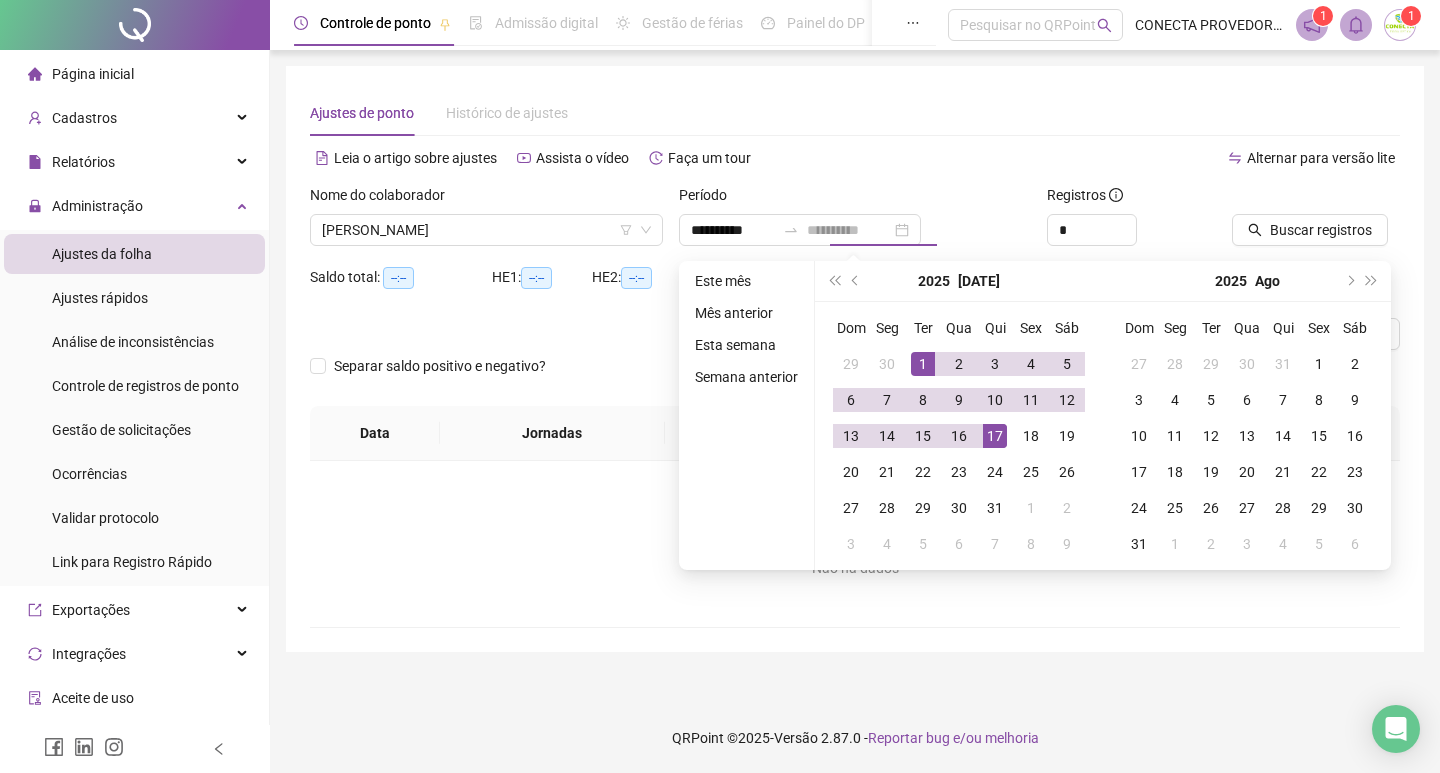 click on "17" at bounding box center (995, 436) 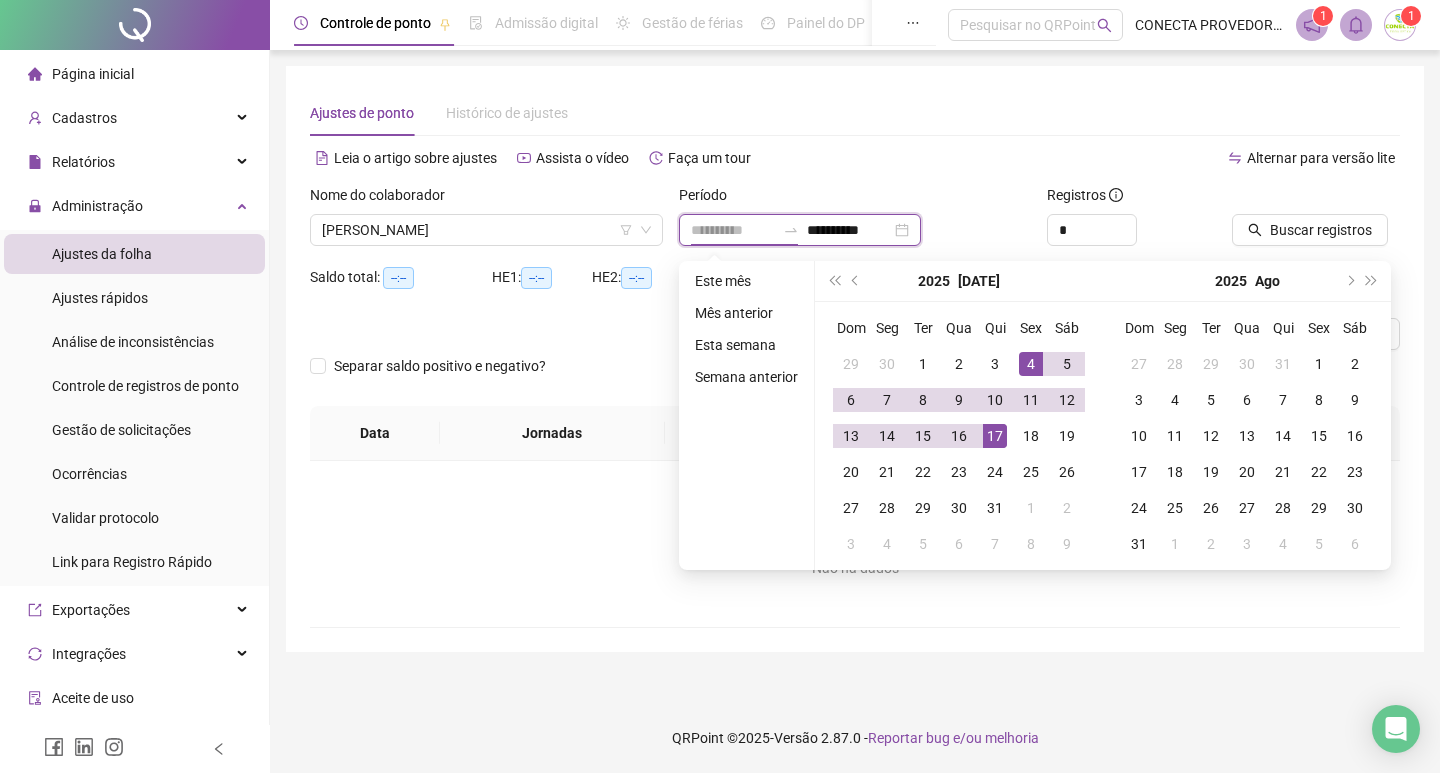 type on "**********" 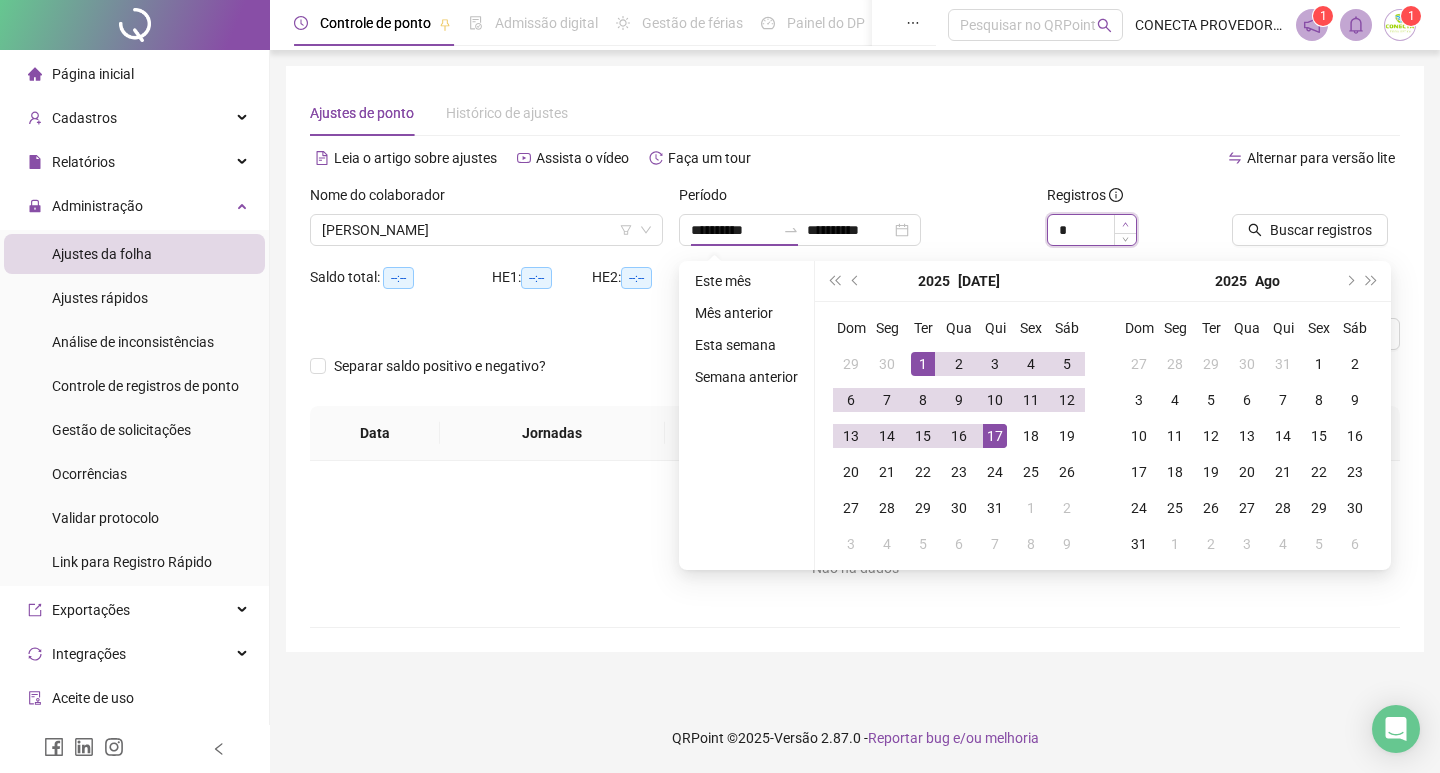 type on "*" 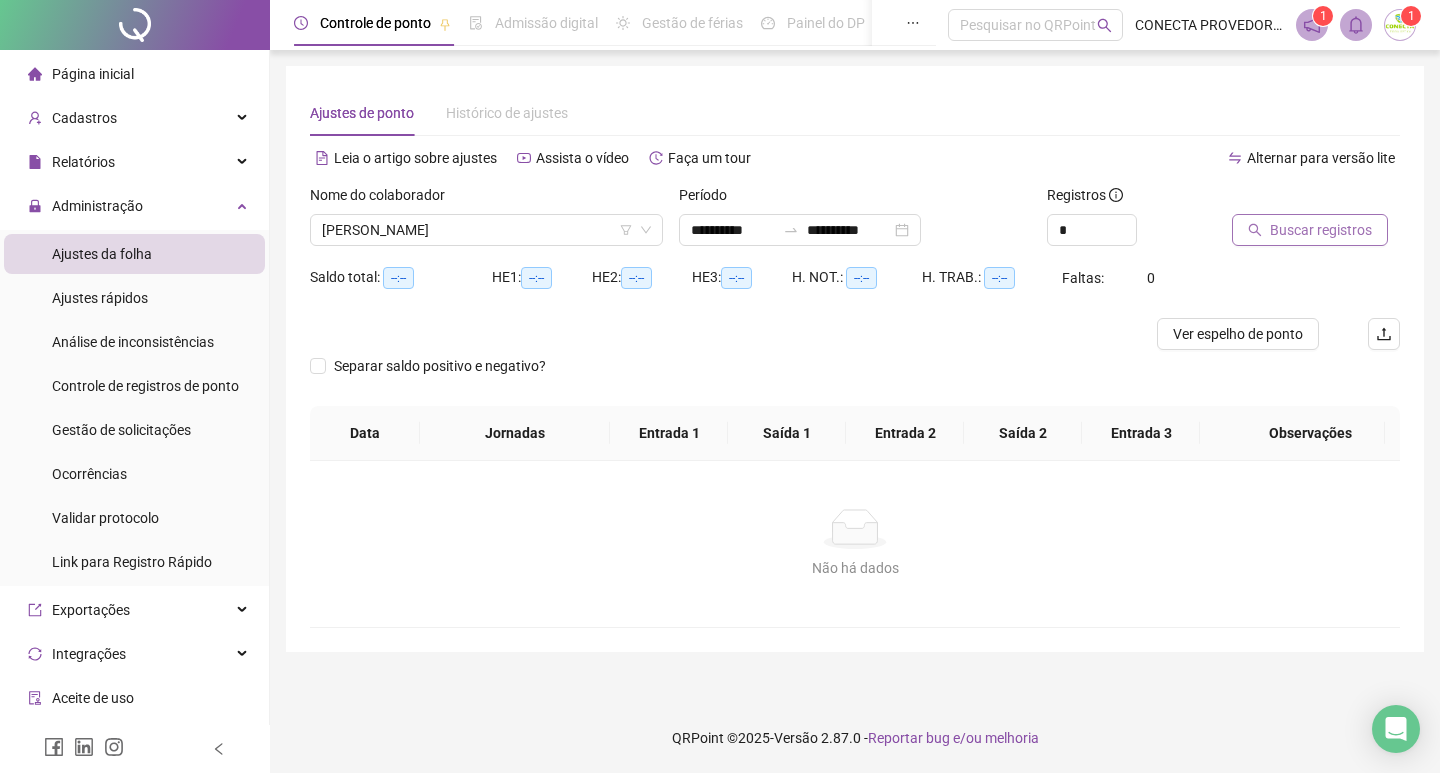 click on "Buscar registros" at bounding box center (1321, 230) 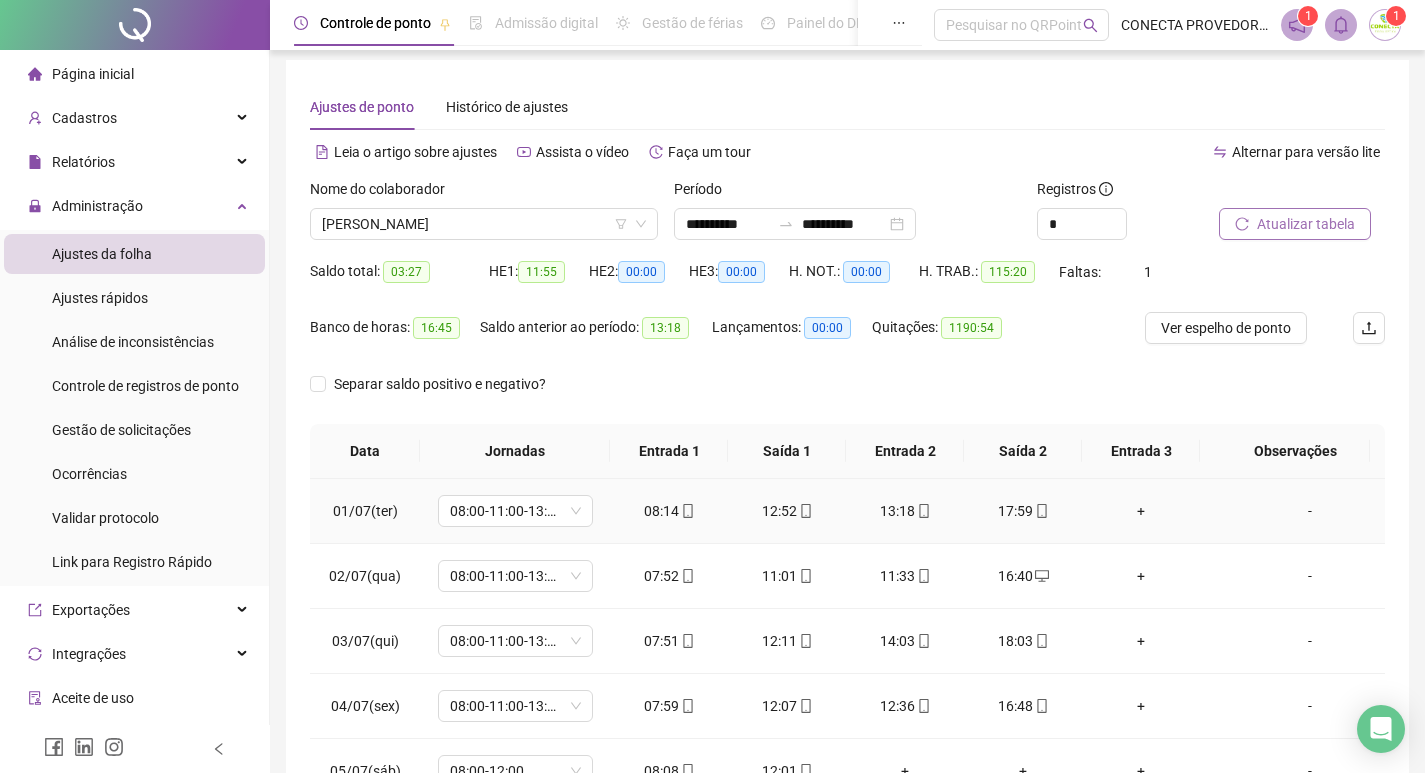 scroll, scrollTop: 100, scrollLeft: 0, axis: vertical 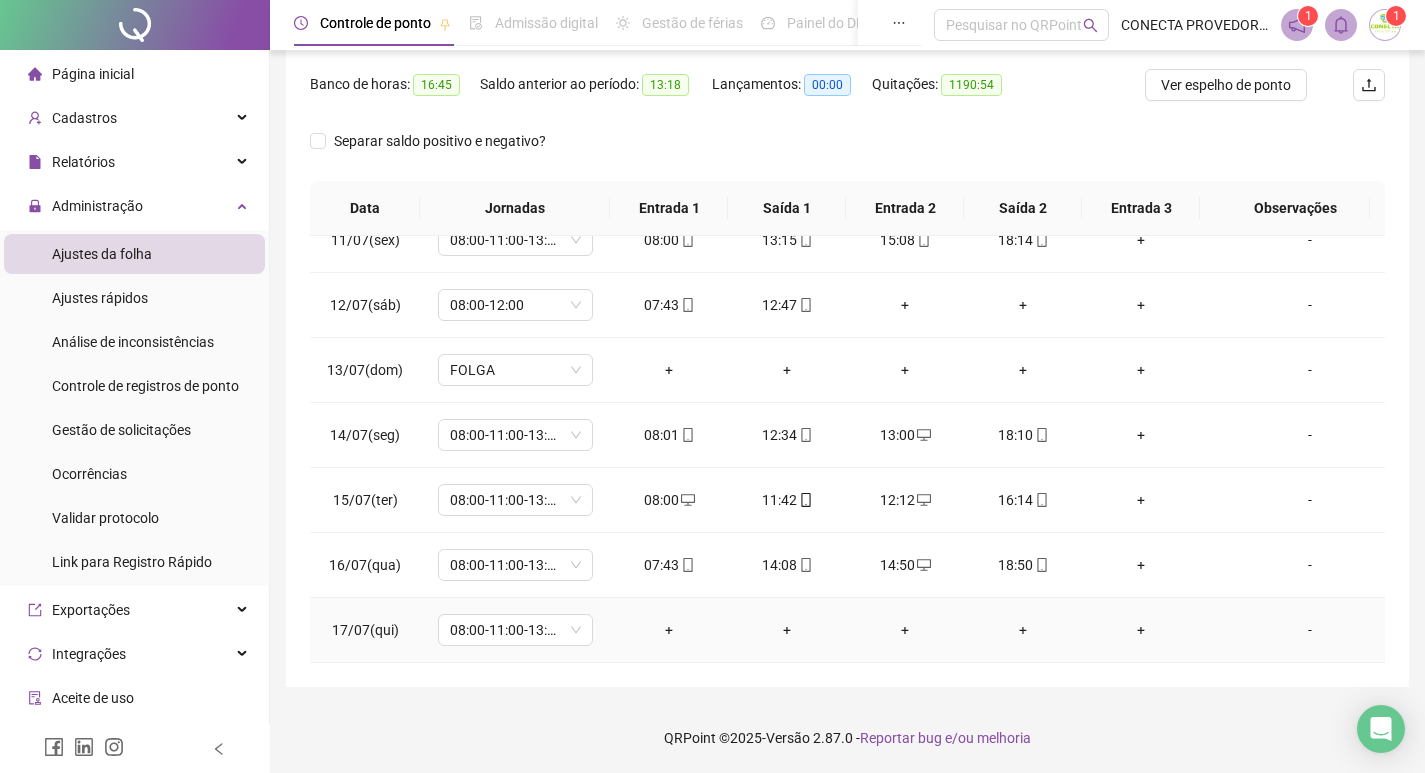 click on "-" at bounding box center (1310, 630) 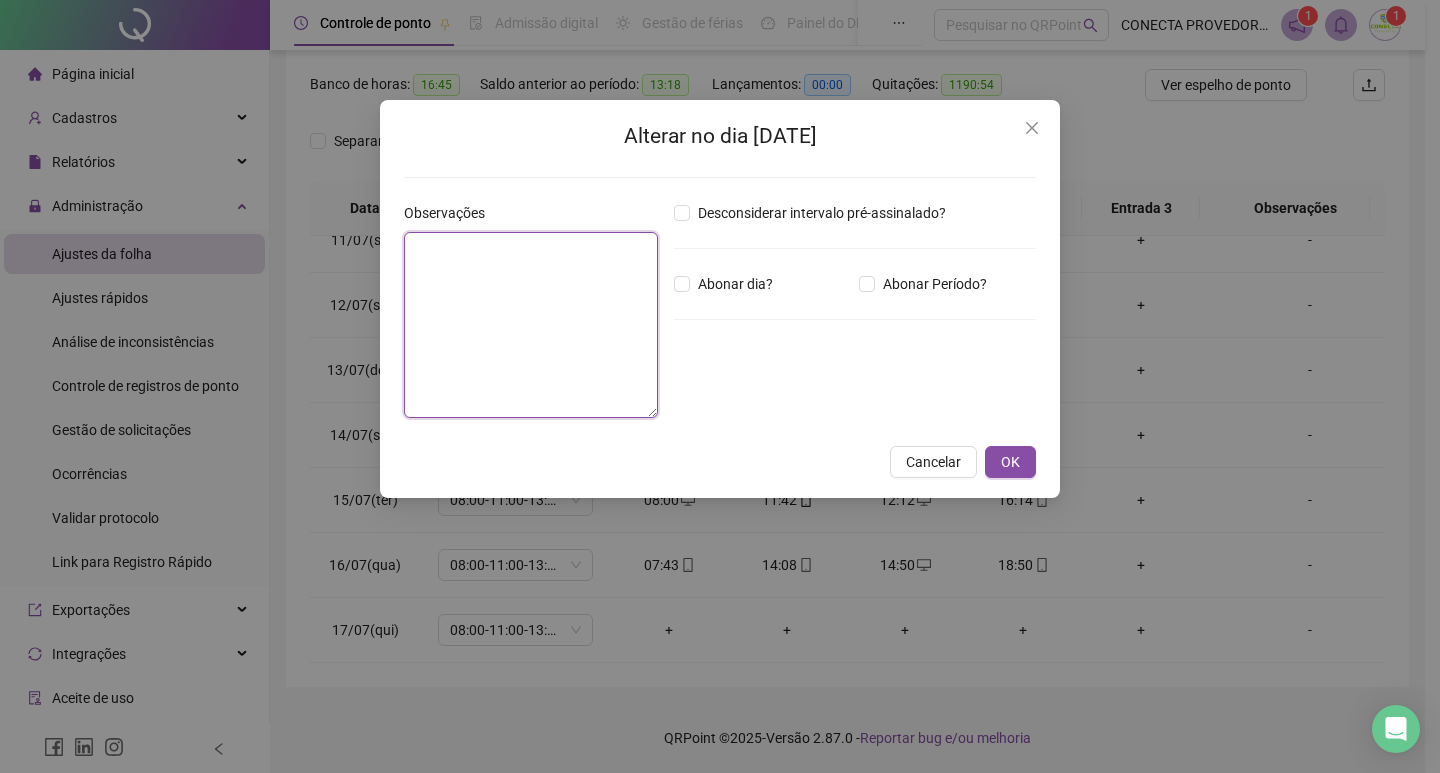 click at bounding box center (531, 325) 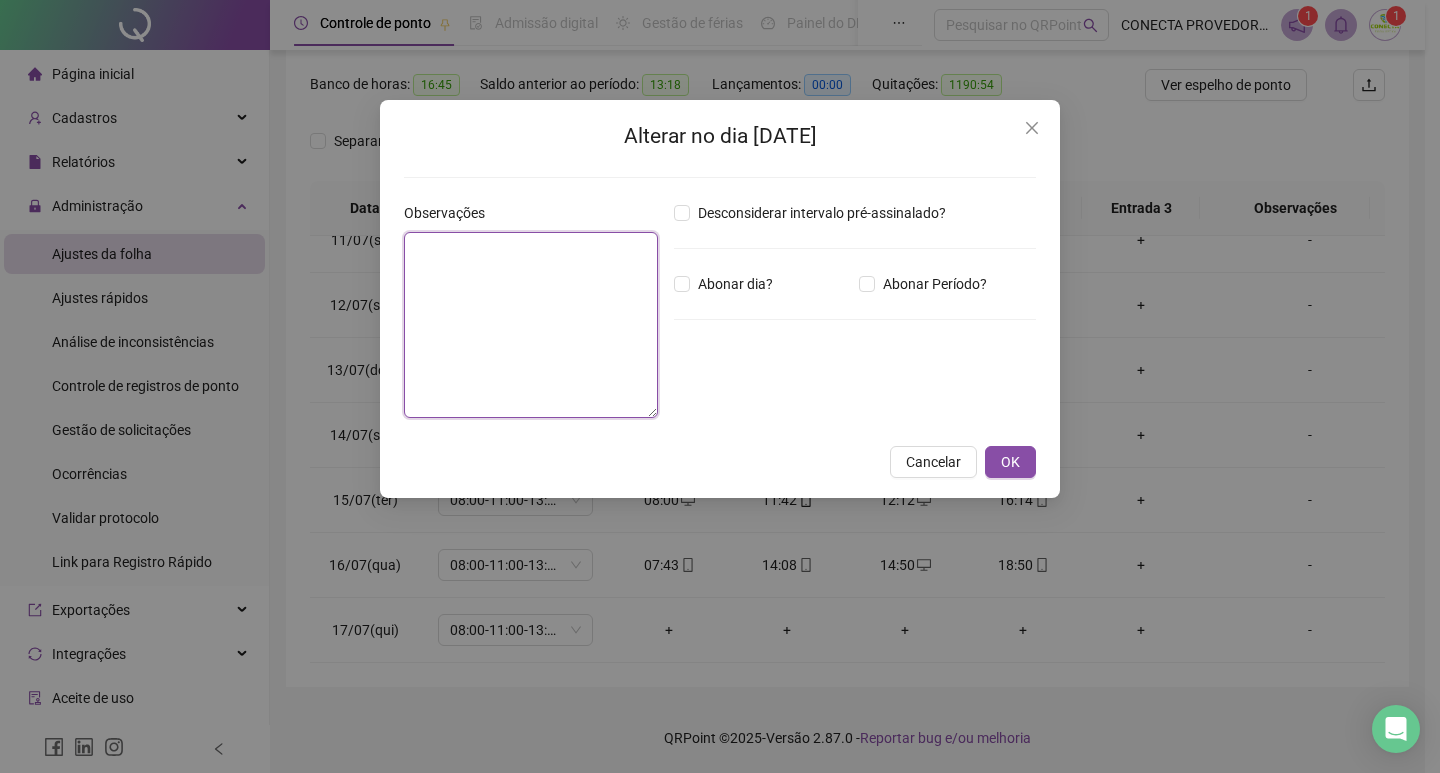 type on "*" 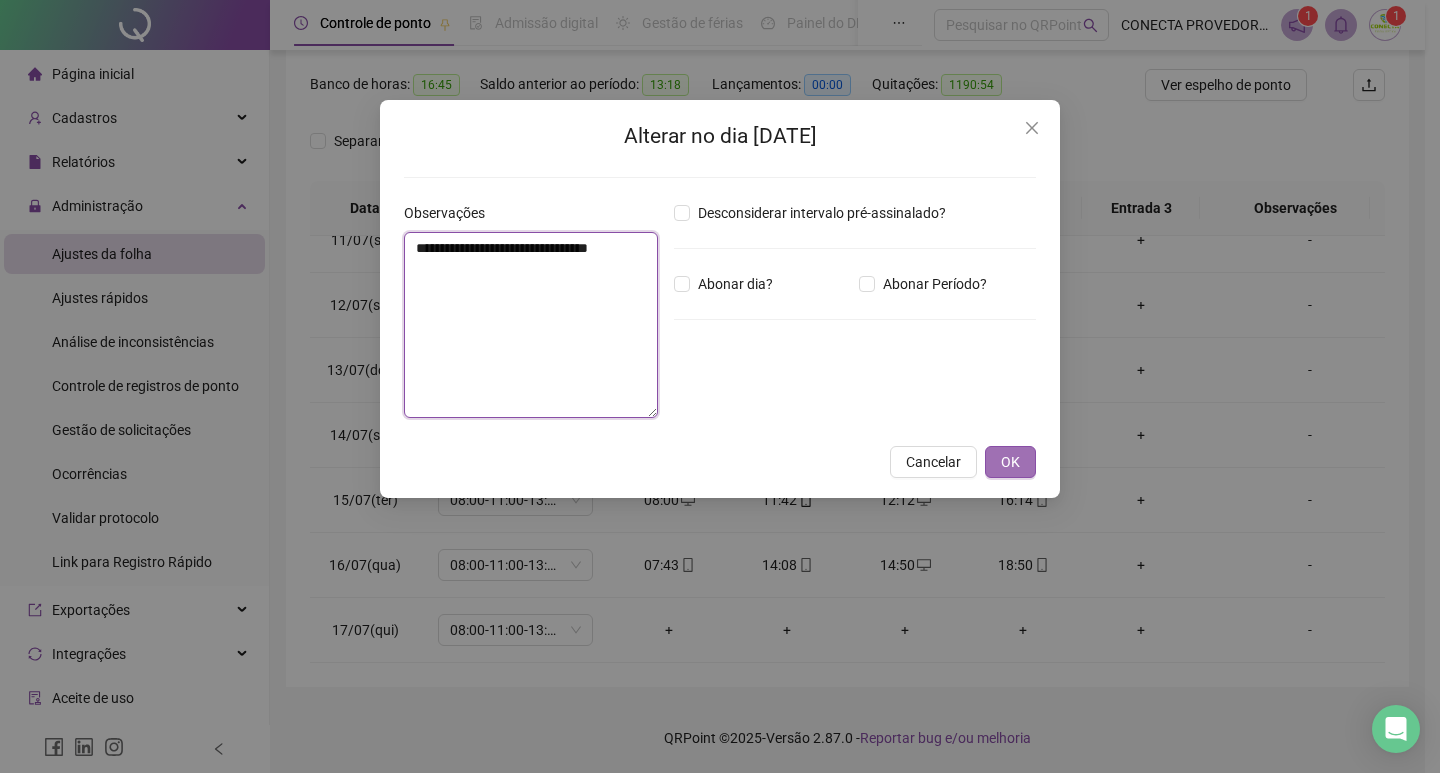type on "**********" 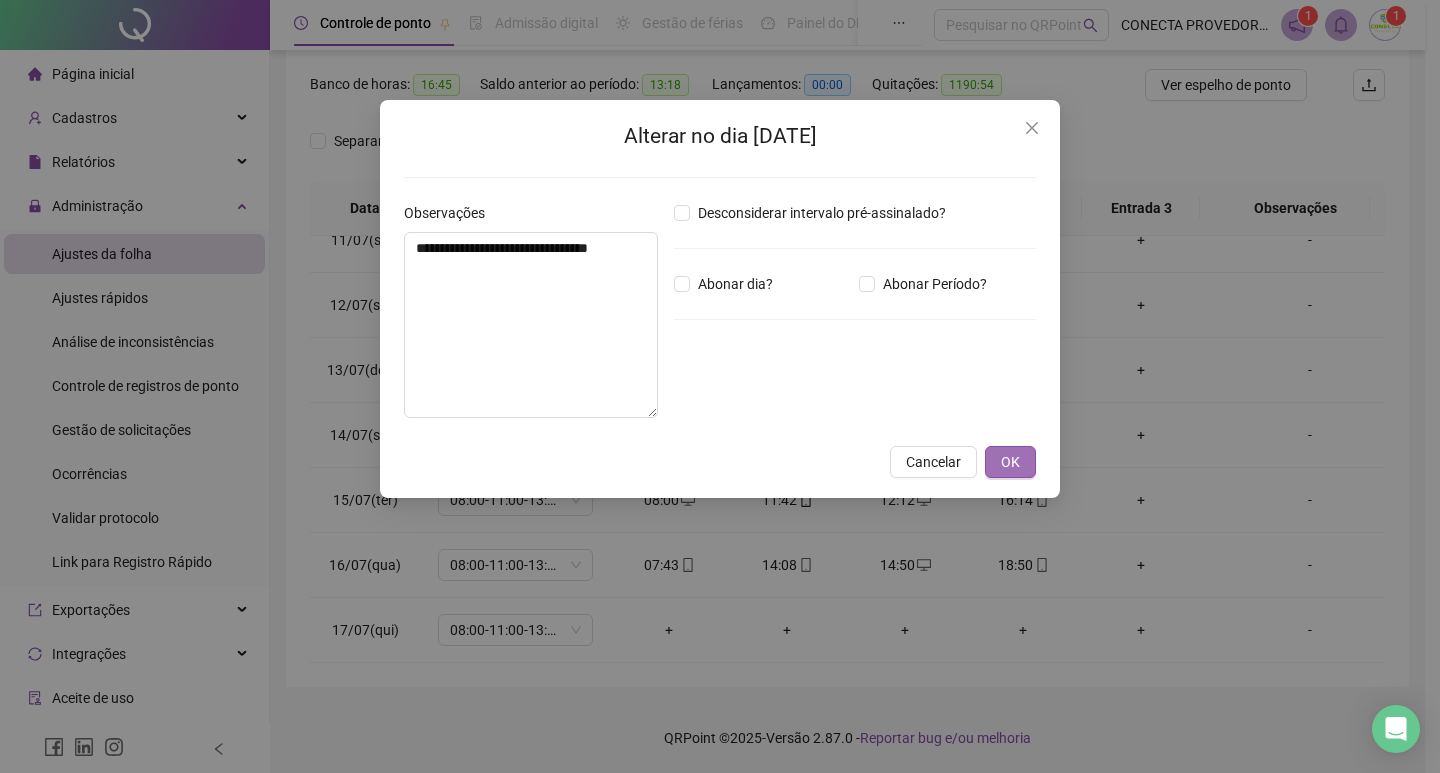 click on "OK" at bounding box center (1010, 462) 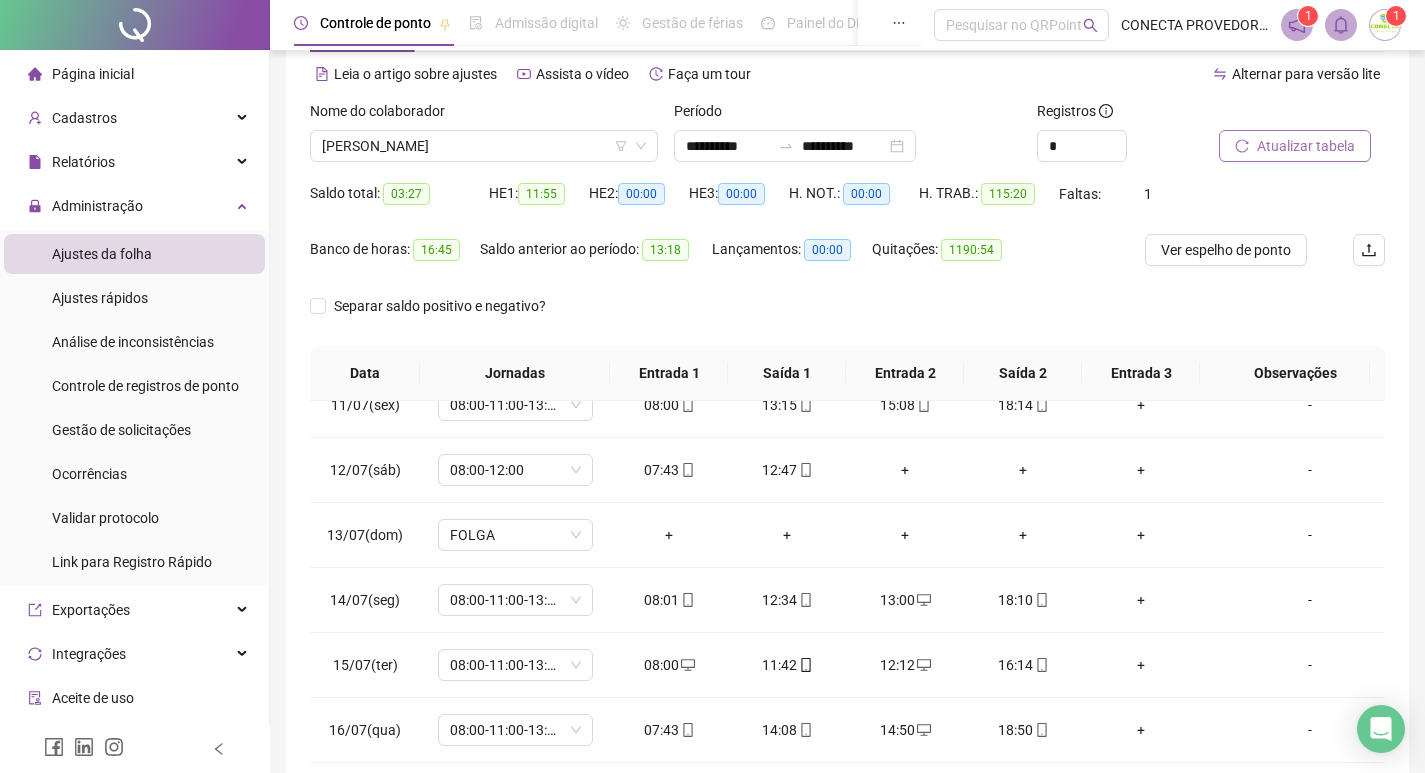 scroll, scrollTop: 49, scrollLeft: 0, axis: vertical 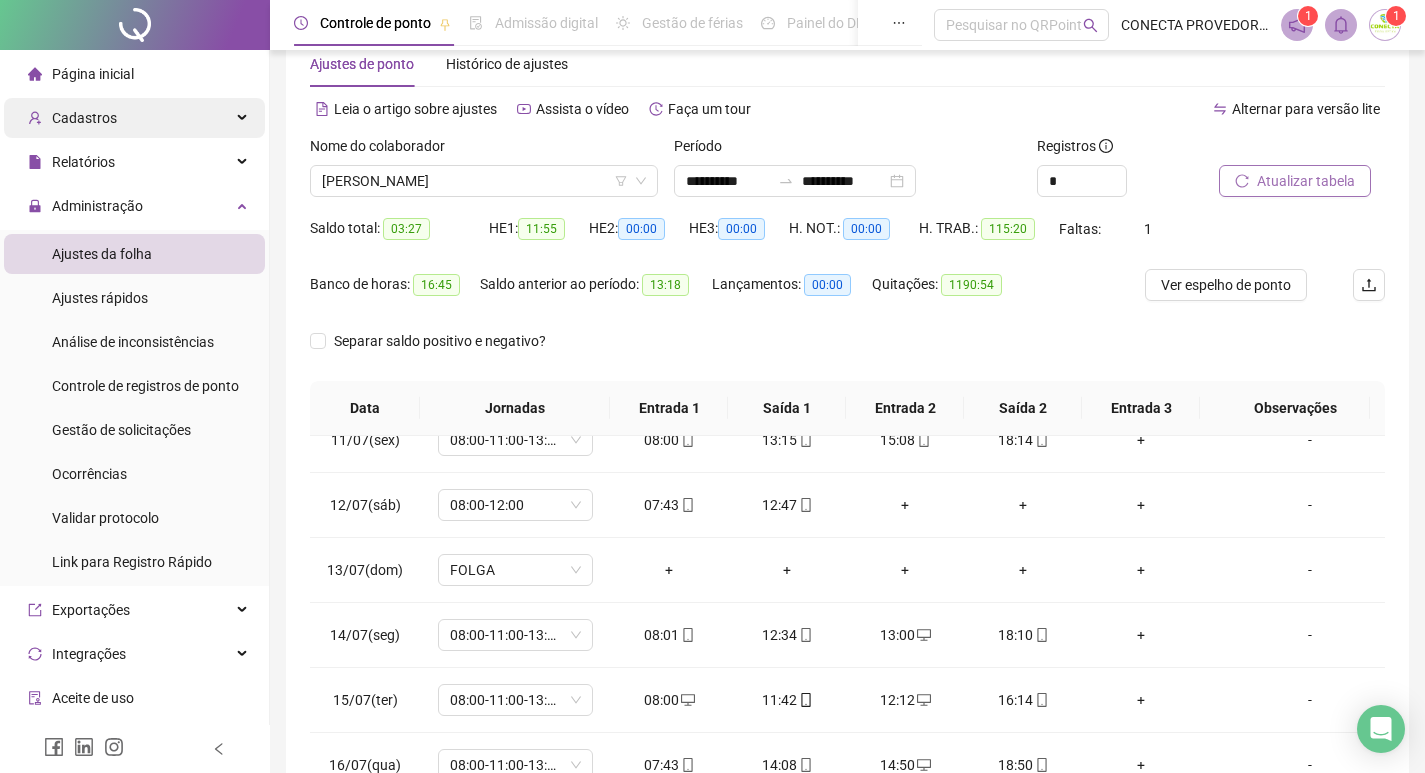 click on "Cadastros" at bounding box center (72, 118) 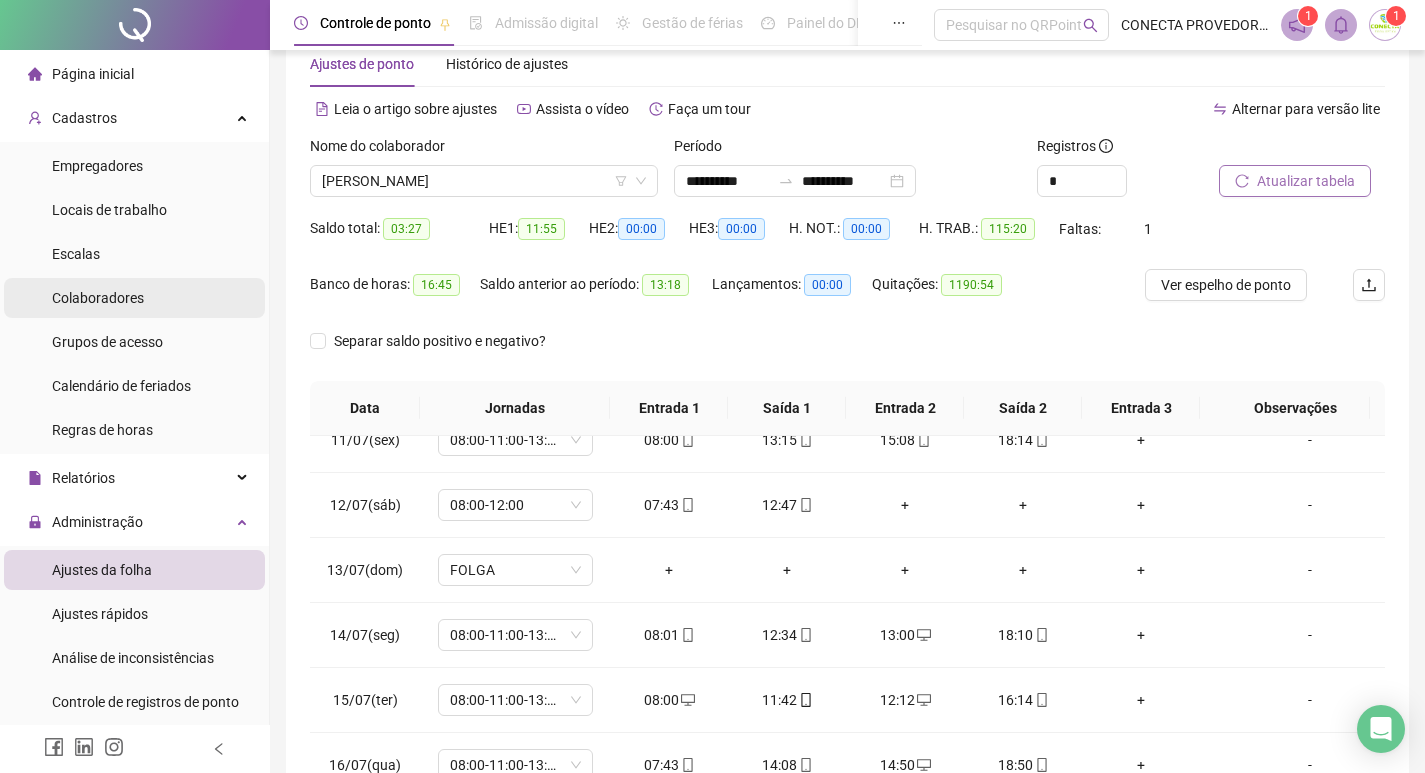 click on "Colaboradores" at bounding box center [98, 298] 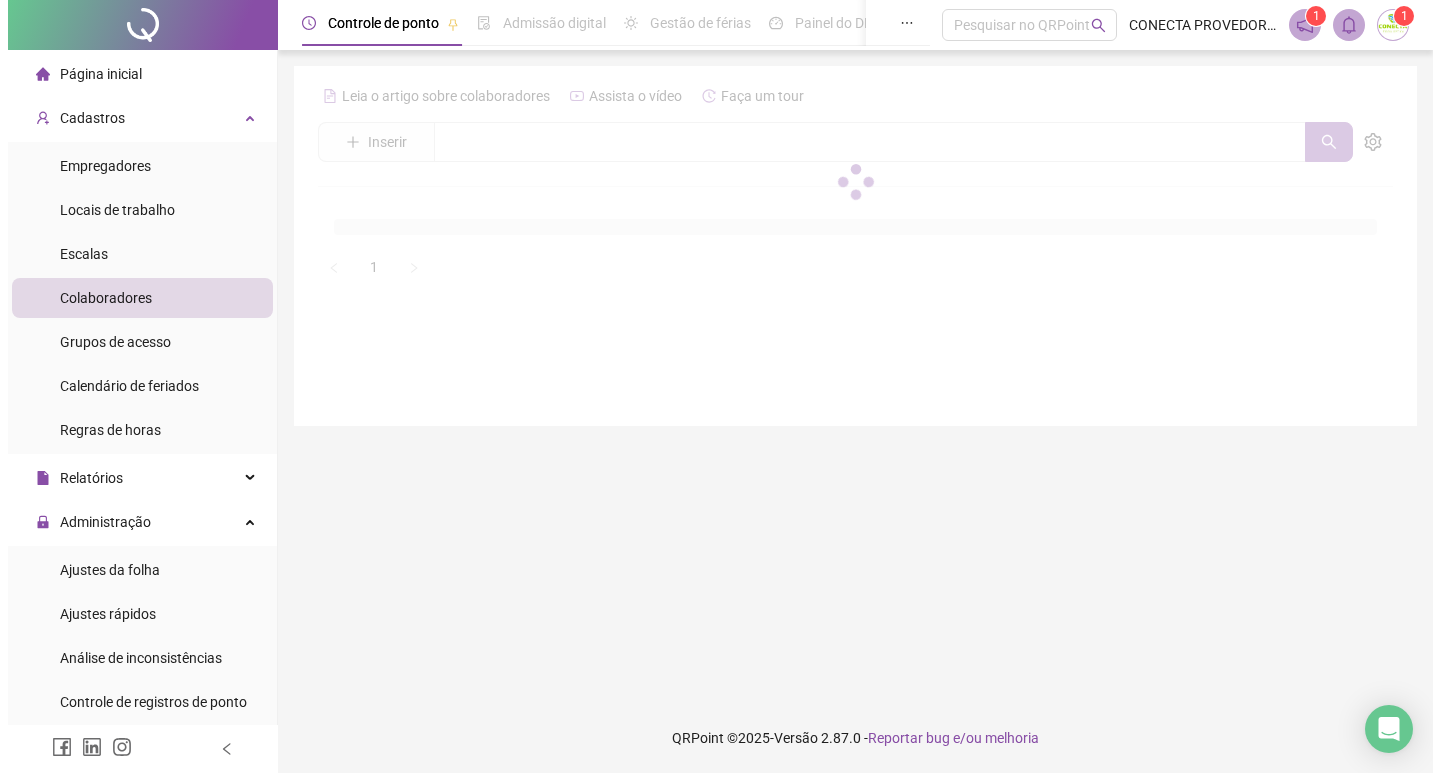 scroll, scrollTop: 0, scrollLeft: 0, axis: both 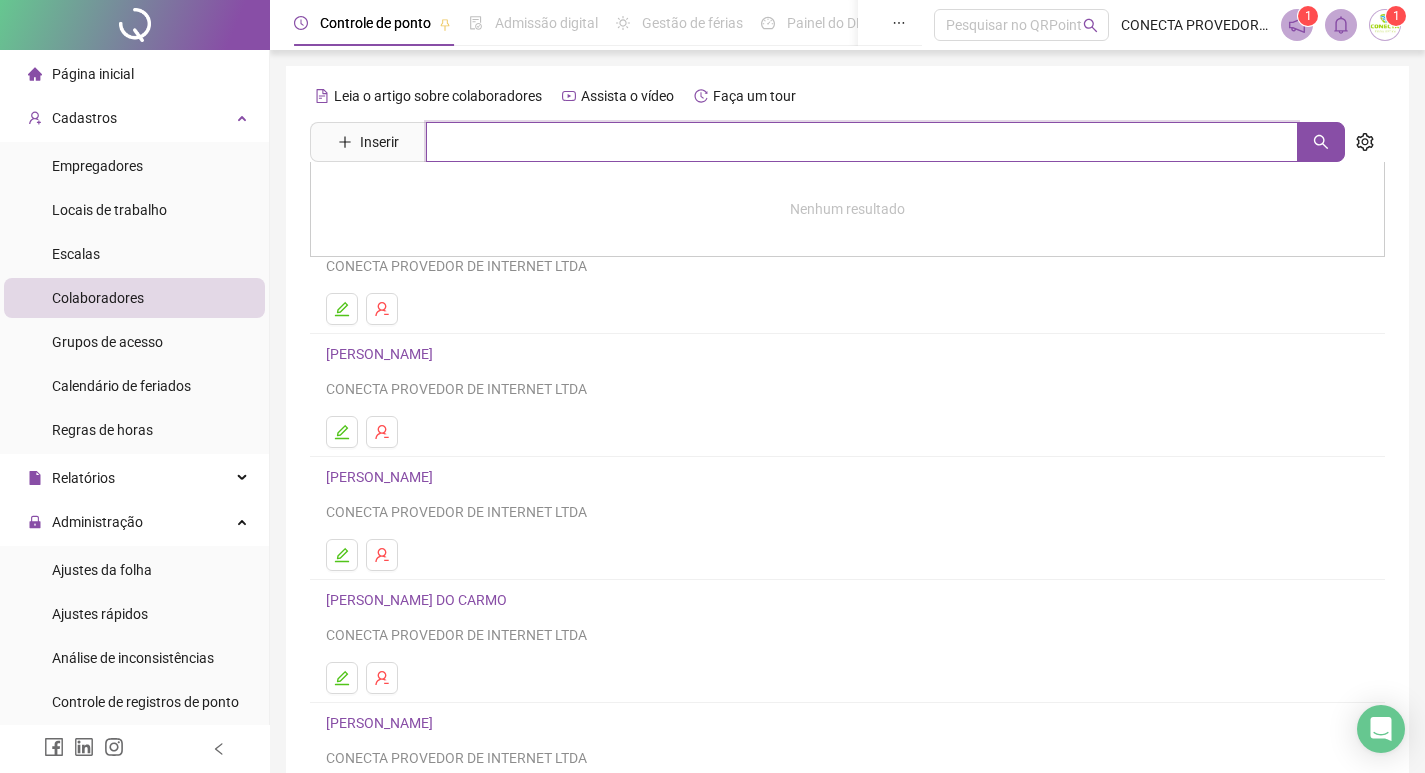 click at bounding box center (862, 142) 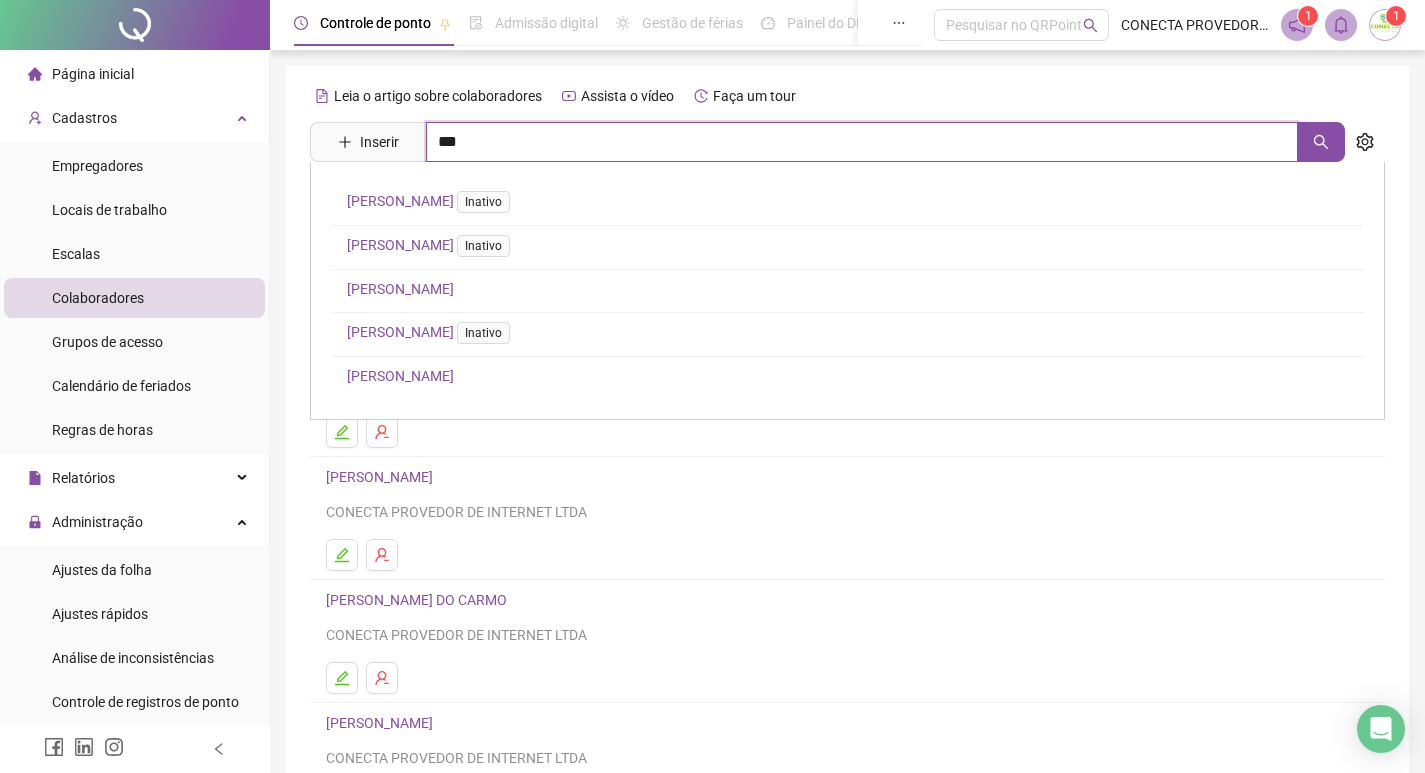 type on "***" 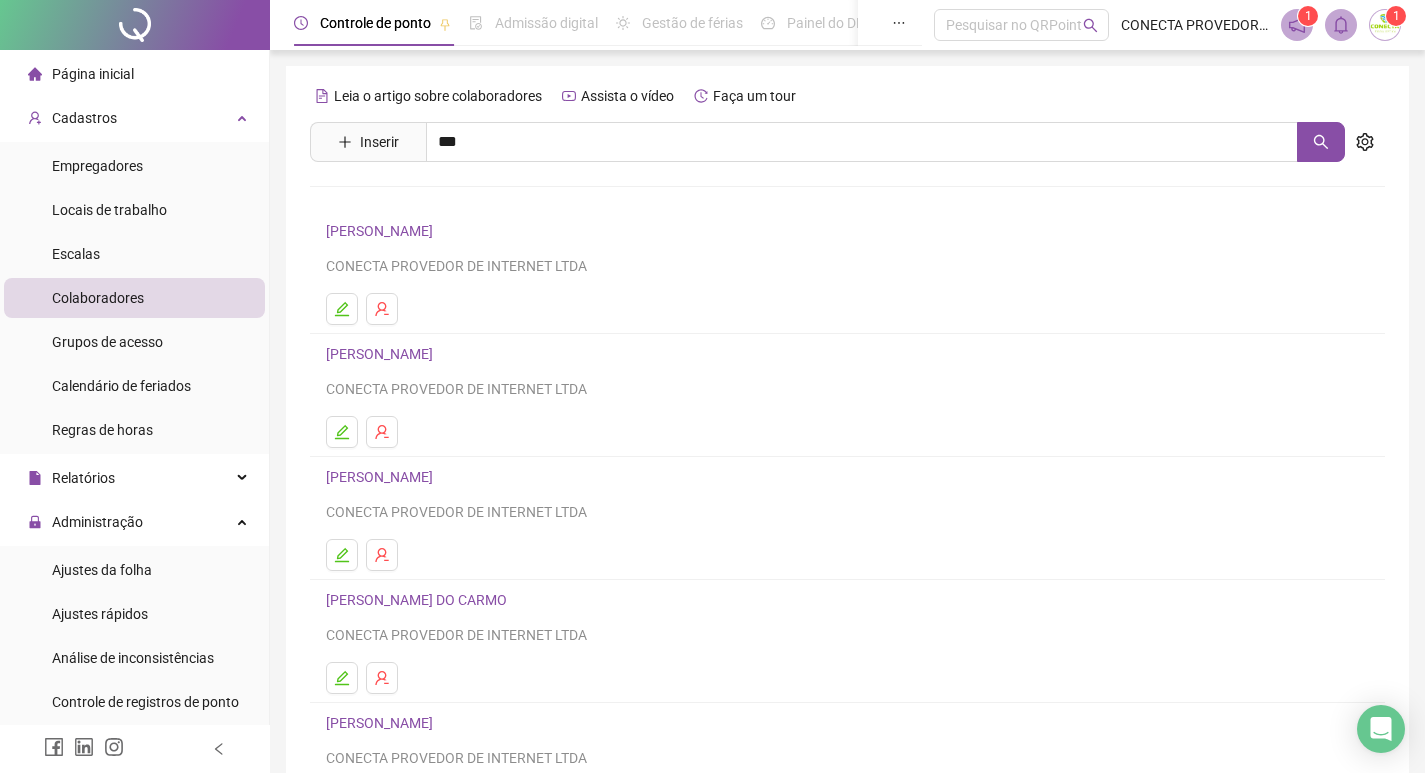click on "[PERSON_NAME]" at bounding box center [400, 201] 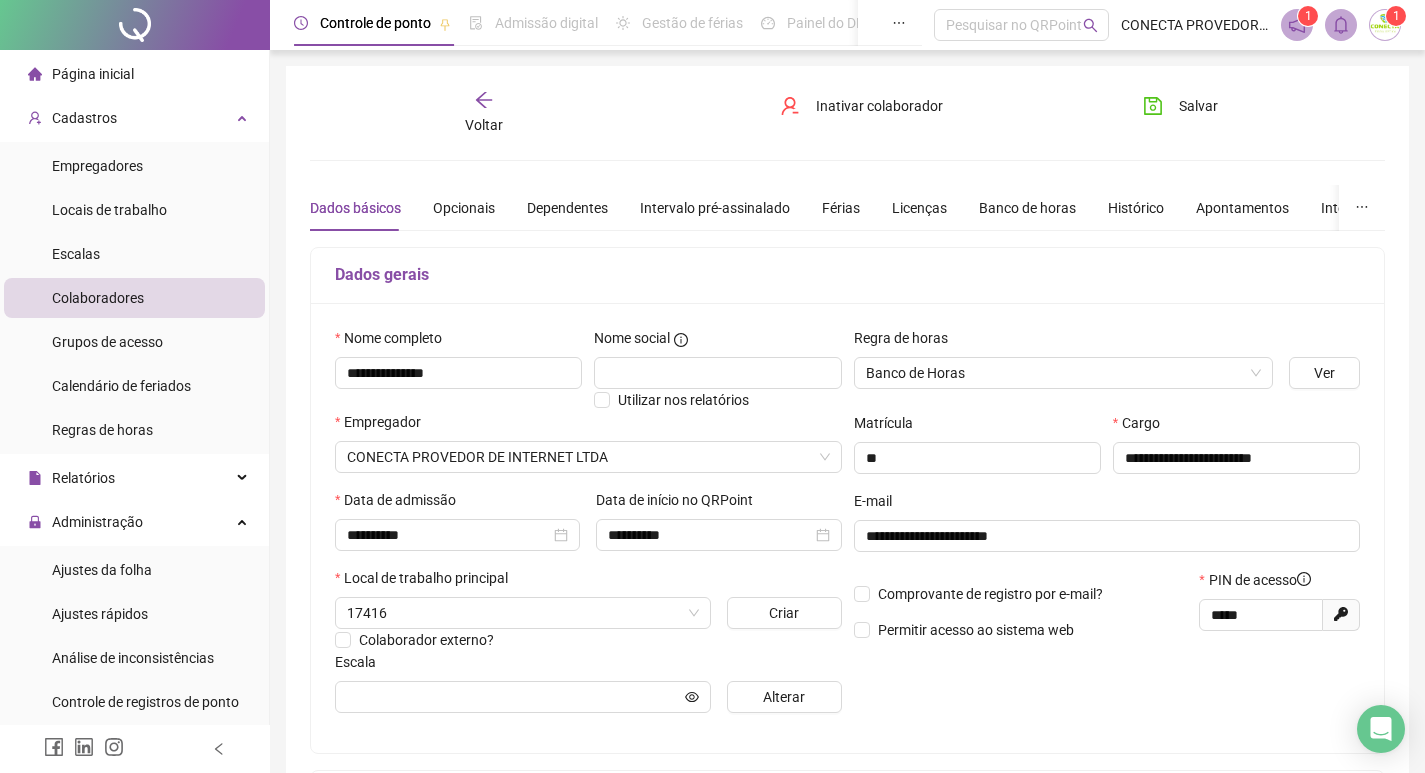type on "**********" 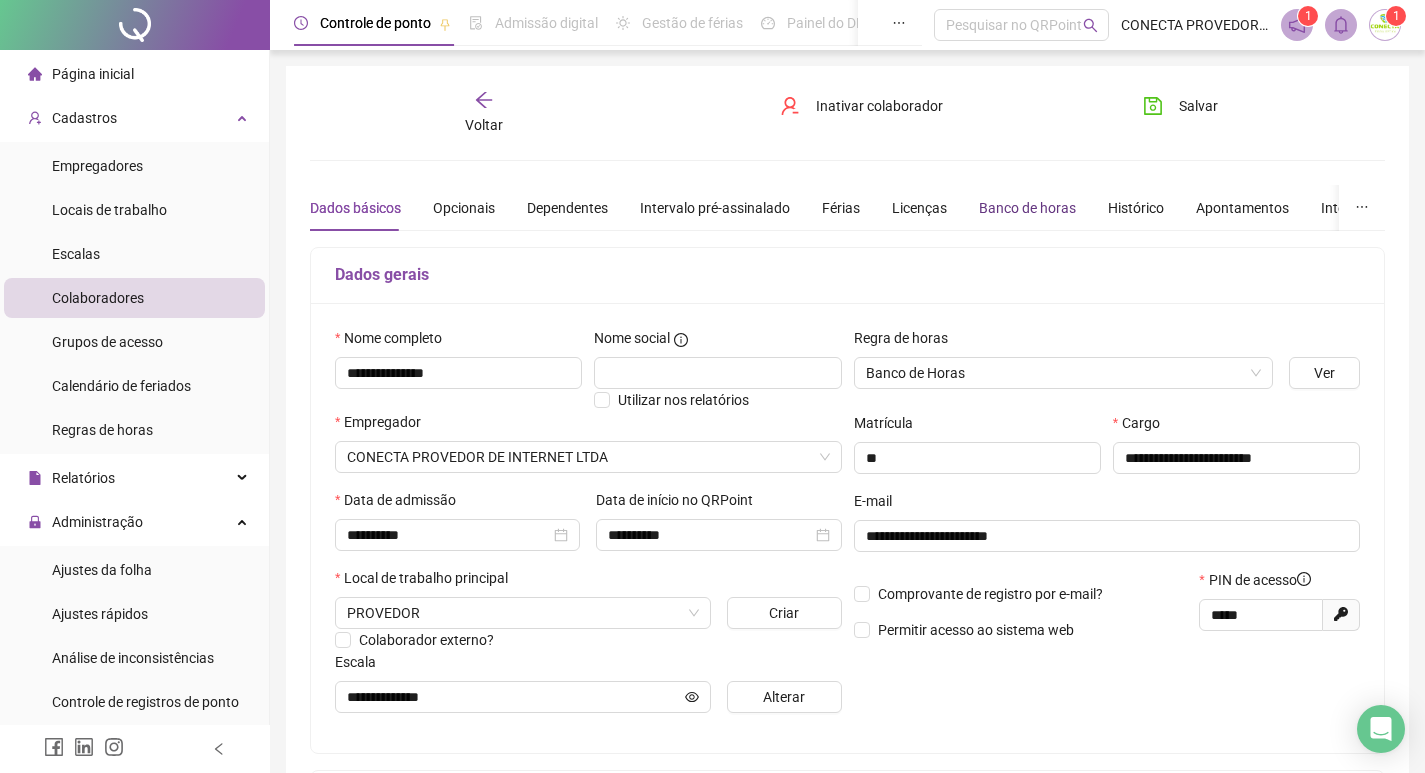 click on "Banco de horas" at bounding box center (1027, 208) 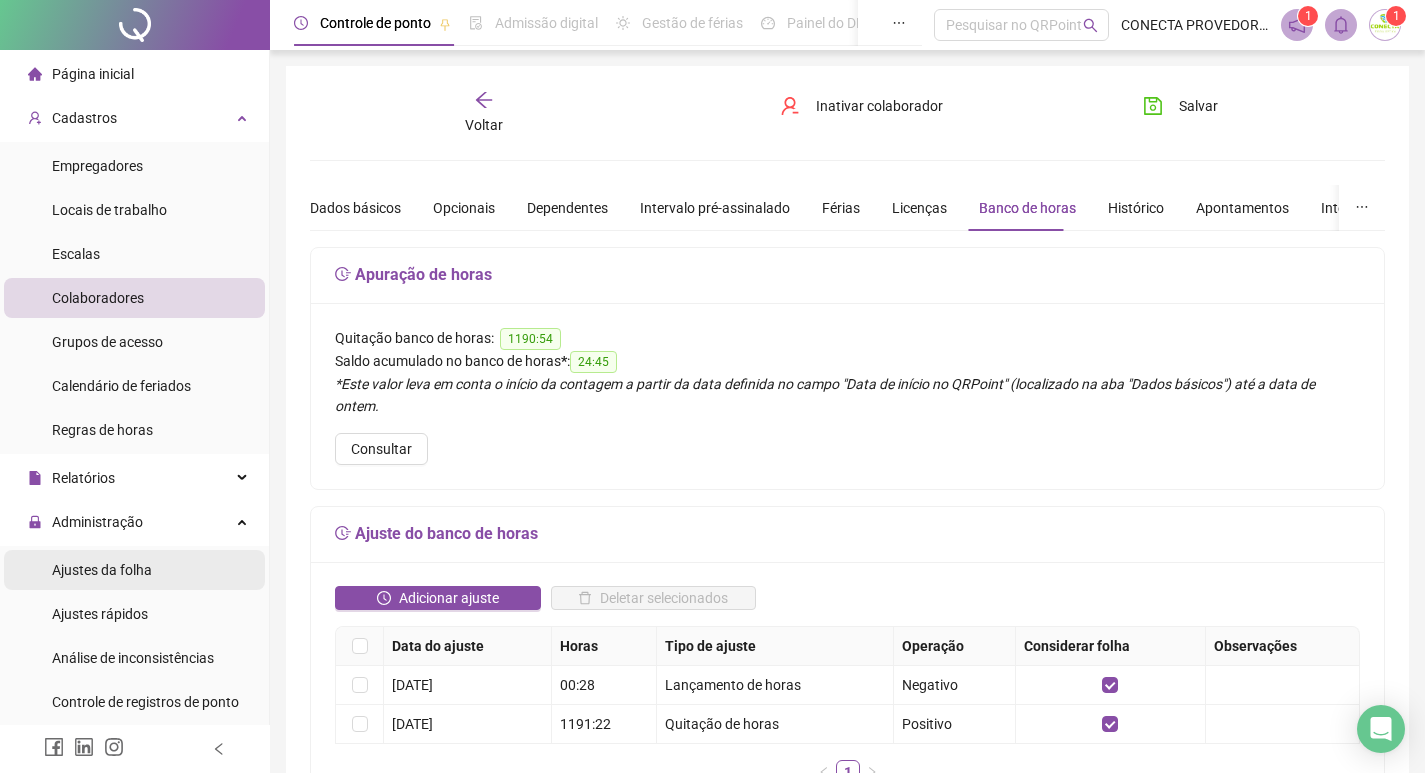 click on "Ajustes da folha" at bounding box center [102, 570] 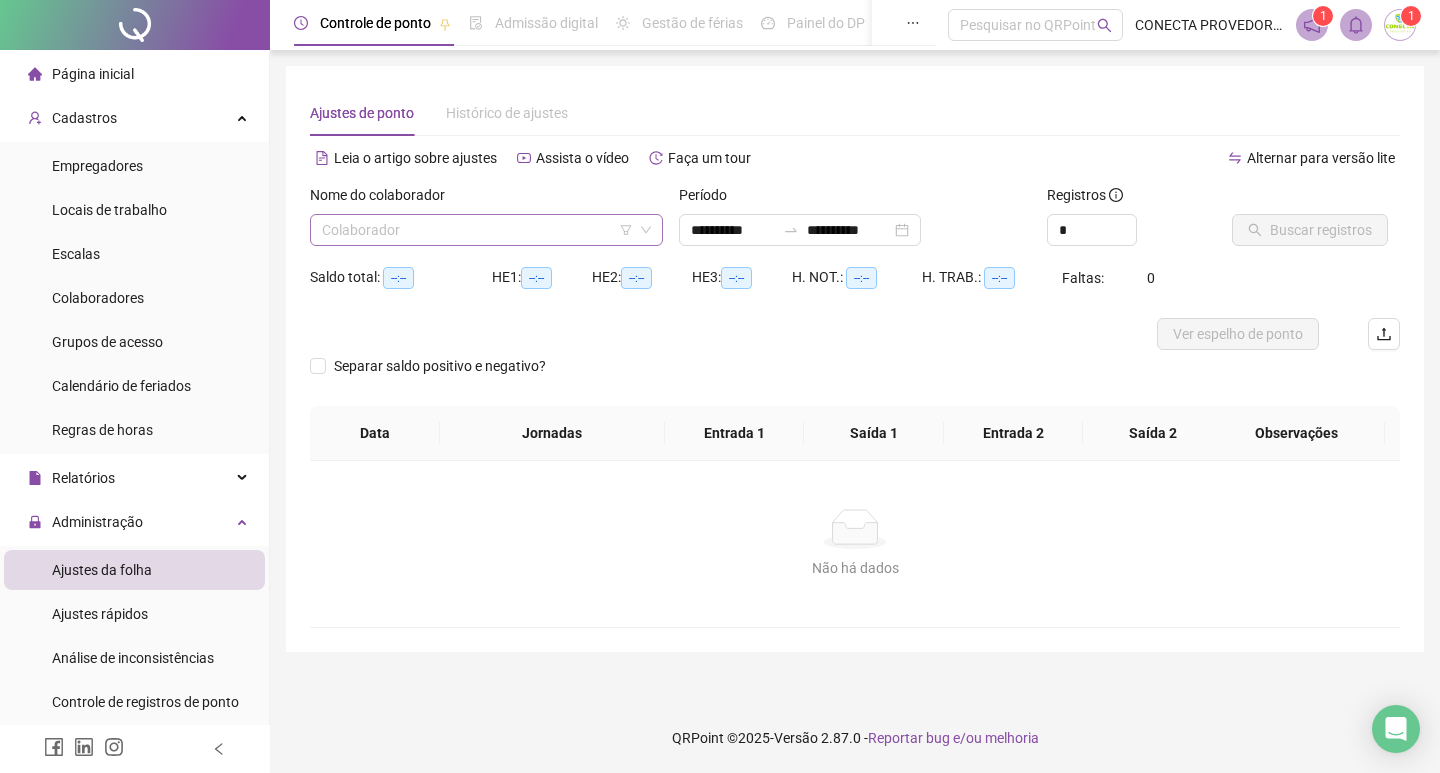 click at bounding box center (480, 230) 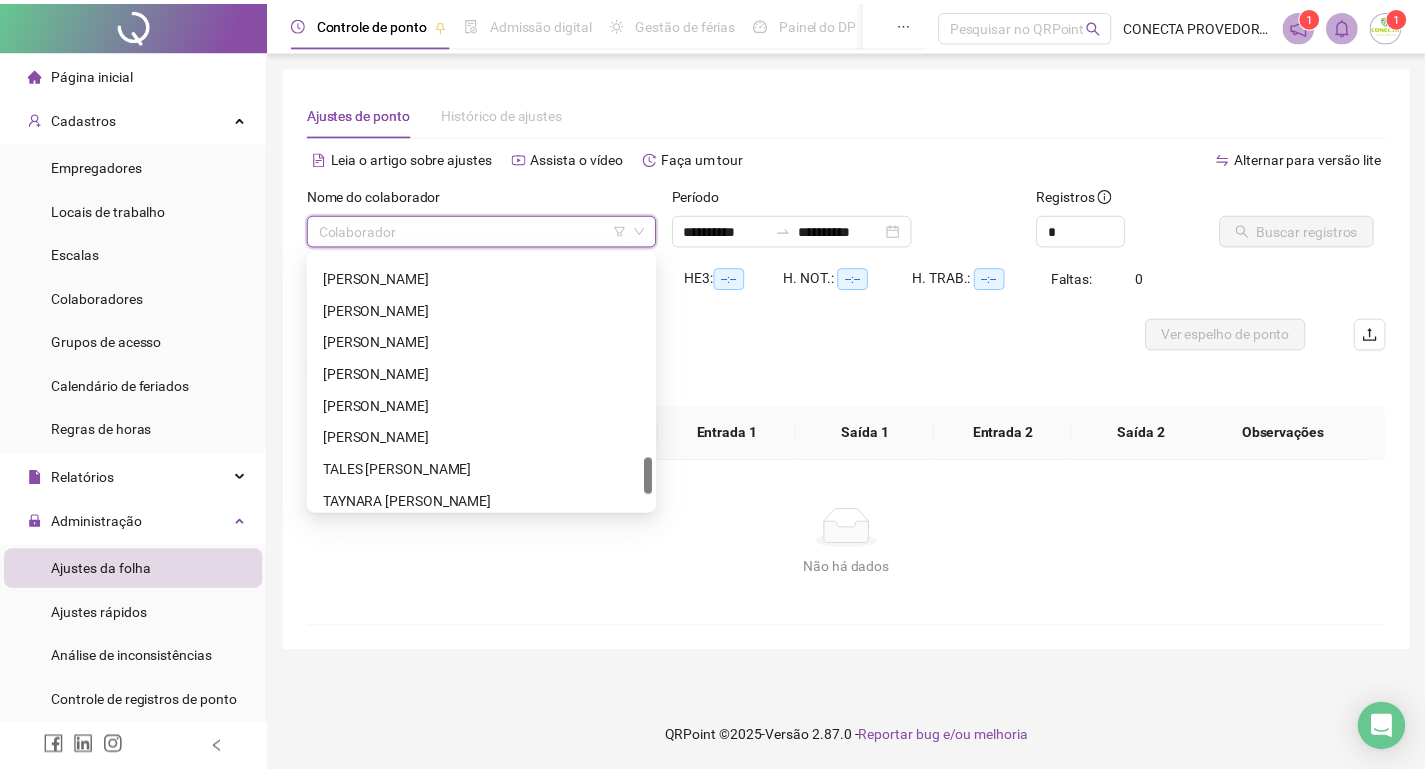 scroll, scrollTop: 1504, scrollLeft: 0, axis: vertical 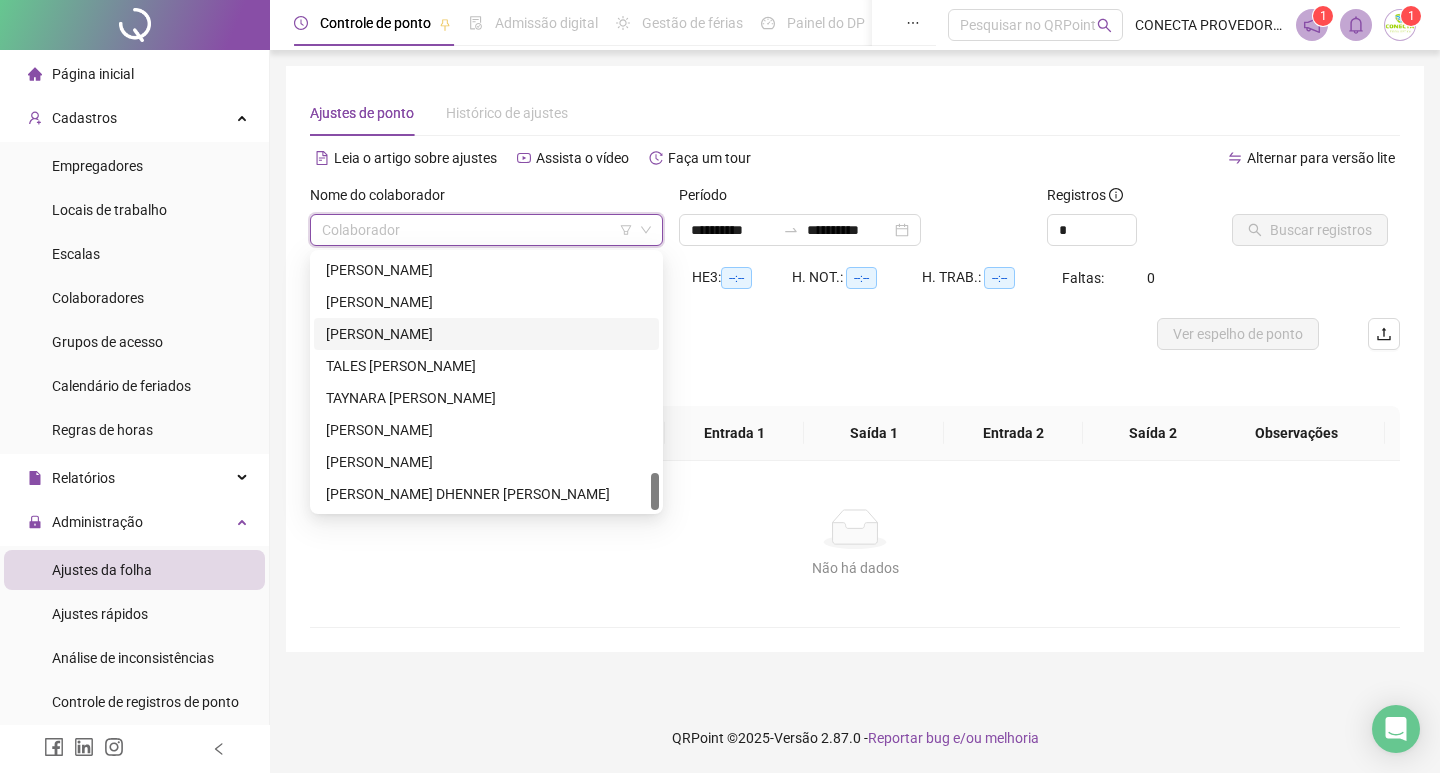 click on "[PERSON_NAME]" at bounding box center (486, 334) 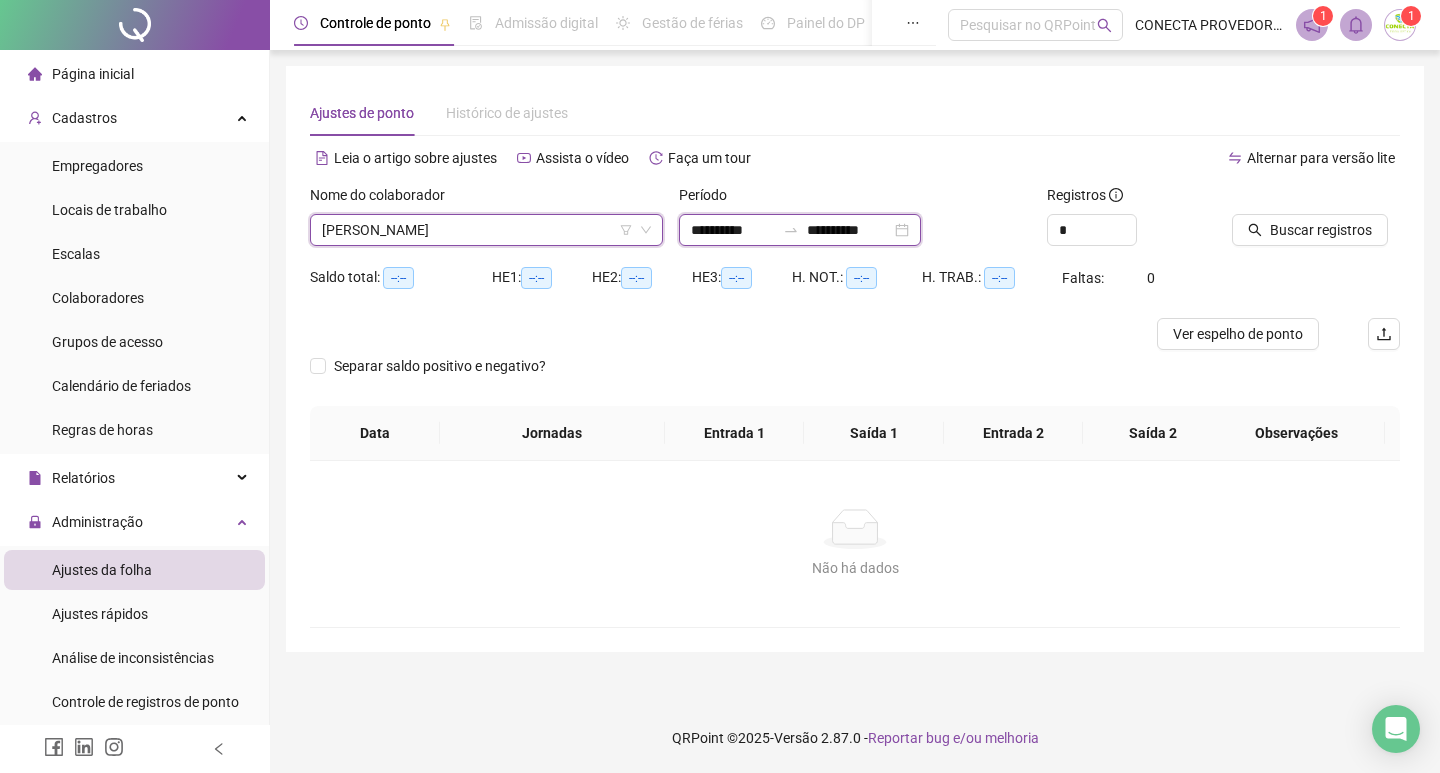 click on "**********" at bounding box center (849, 230) 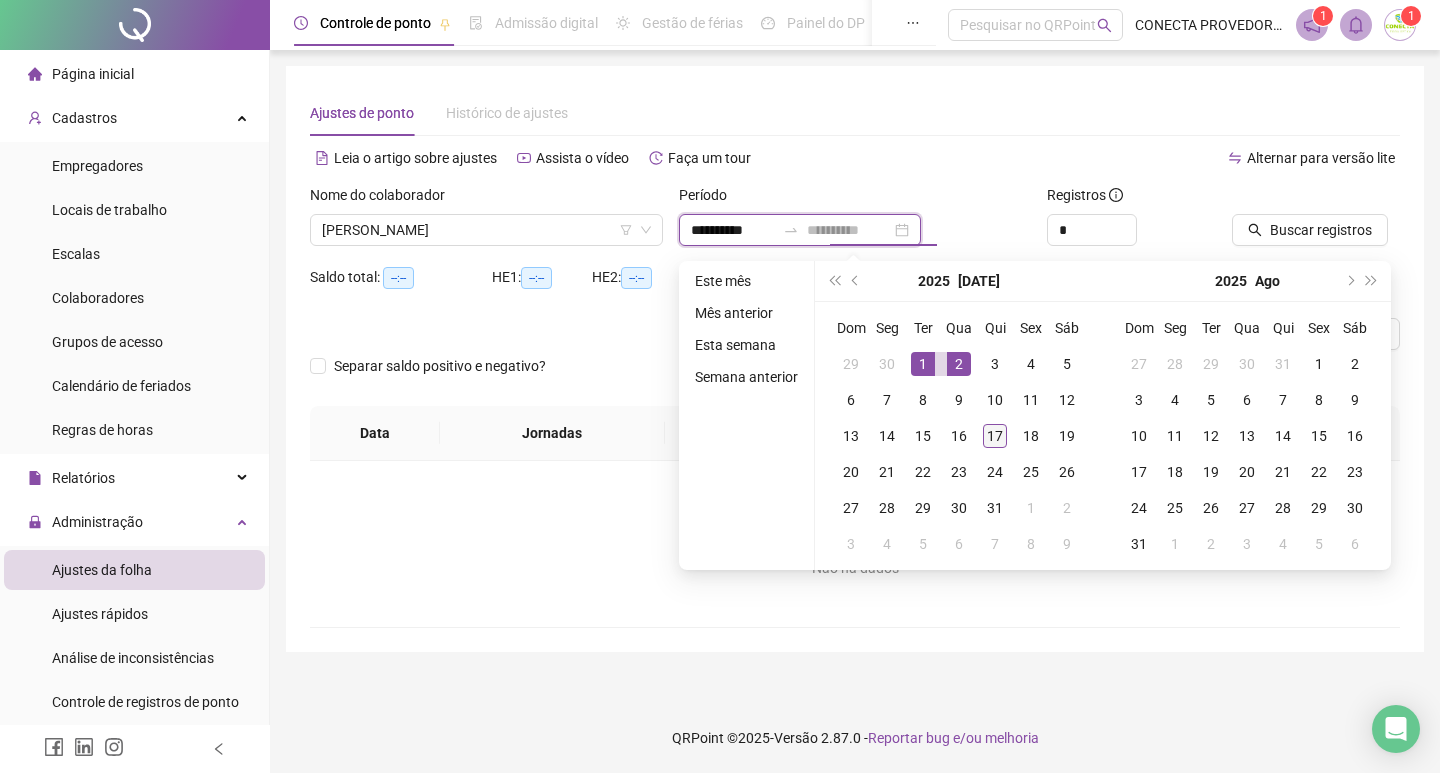 type on "**********" 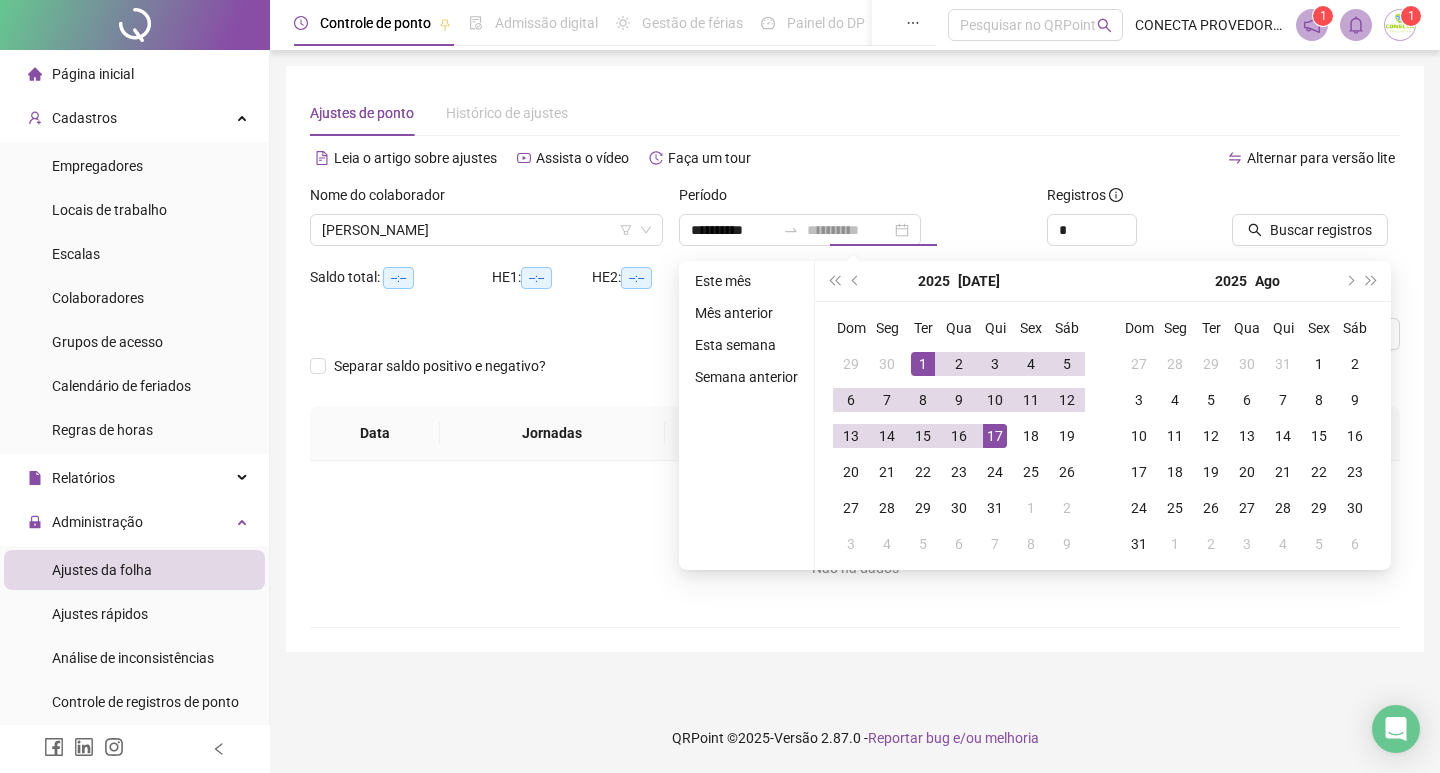 click on "17" at bounding box center (995, 436) 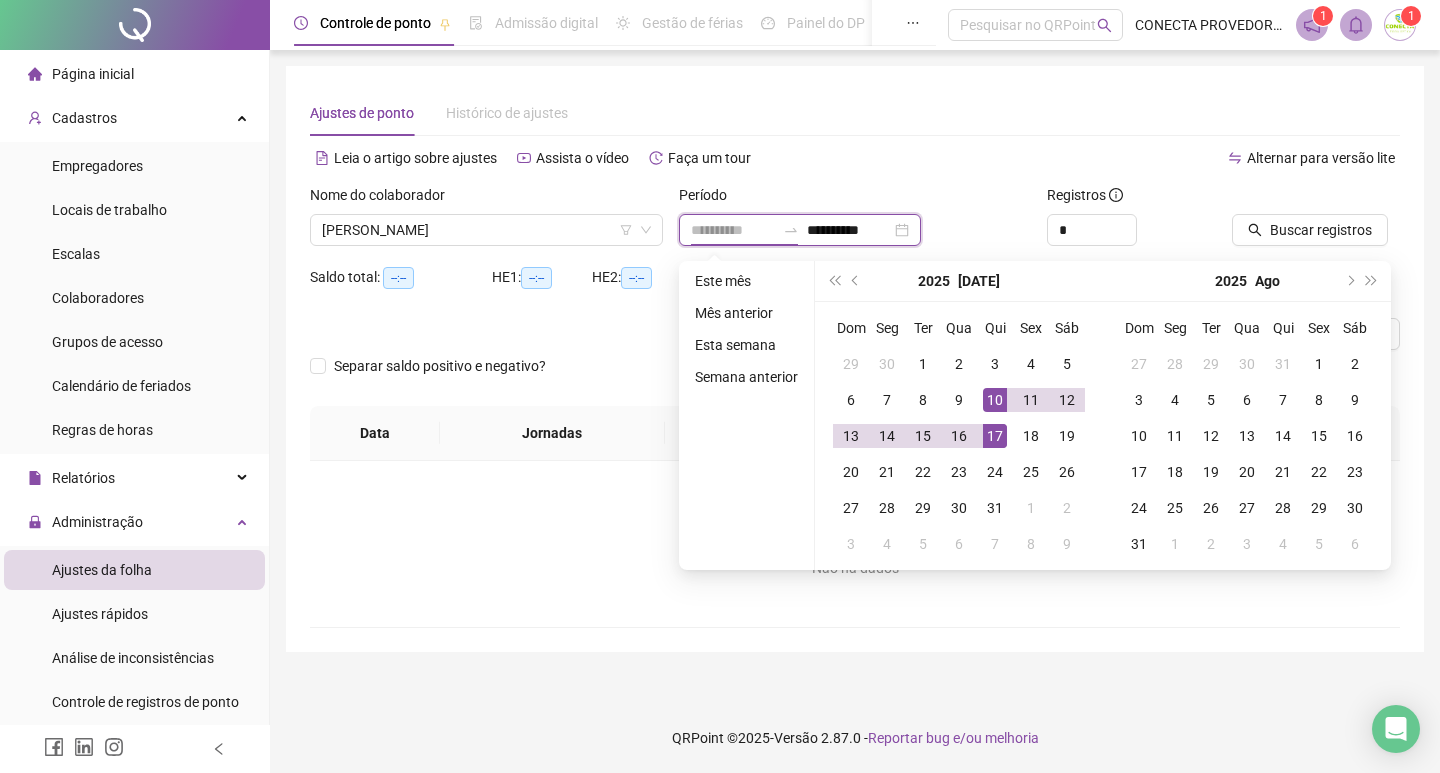 type on "**********" 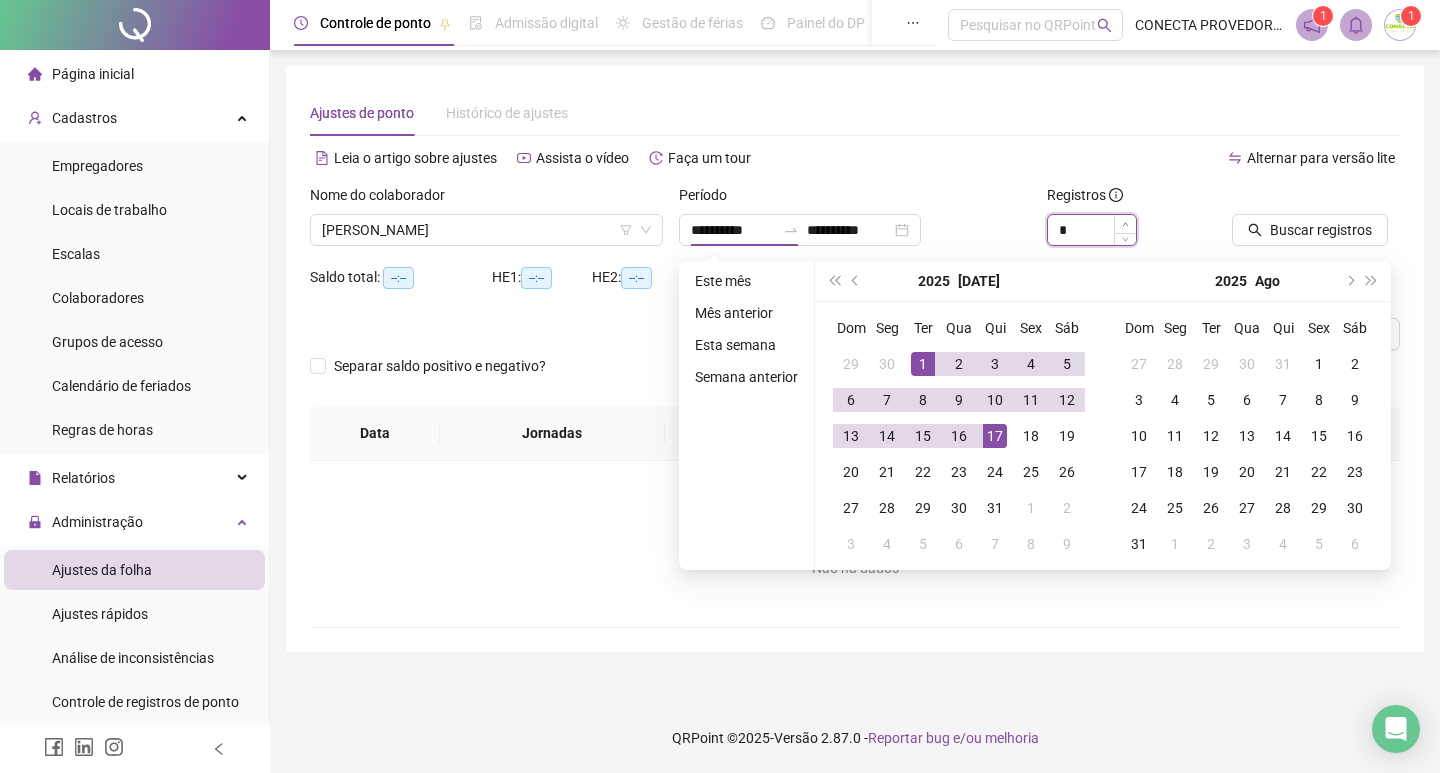 click 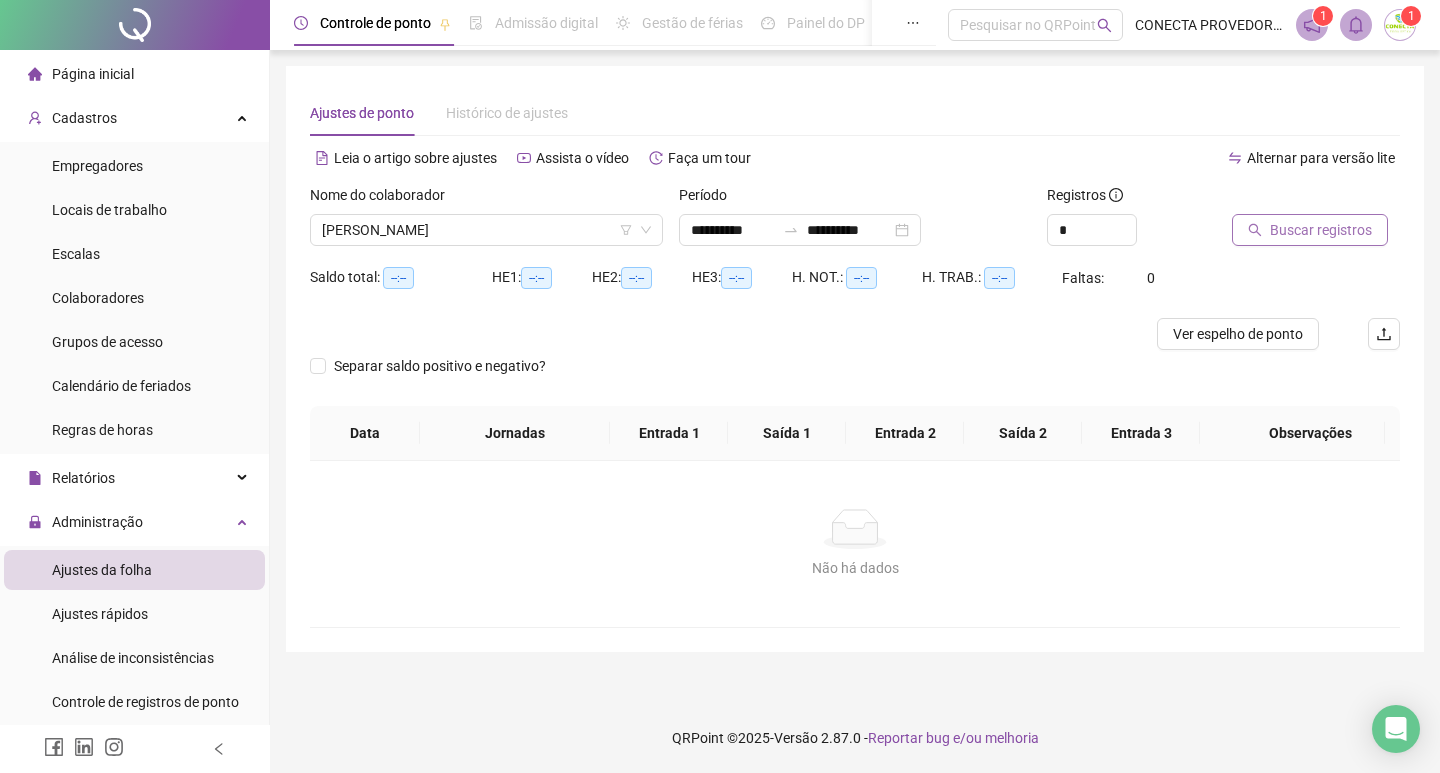 click on "Buscar registros" at bounding box center (1321, 230) 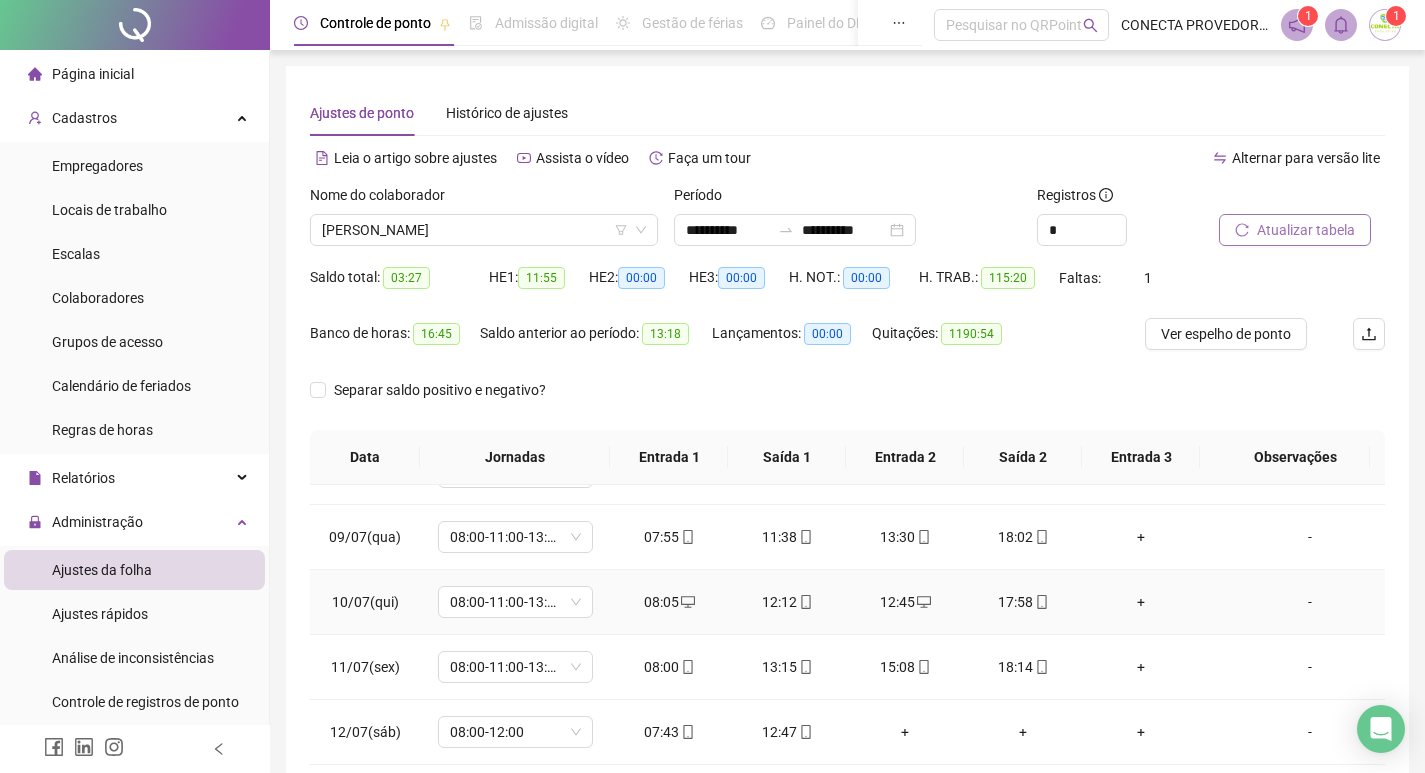 scroll, scrollTop: 0, scrollLeft: 0, axis: both 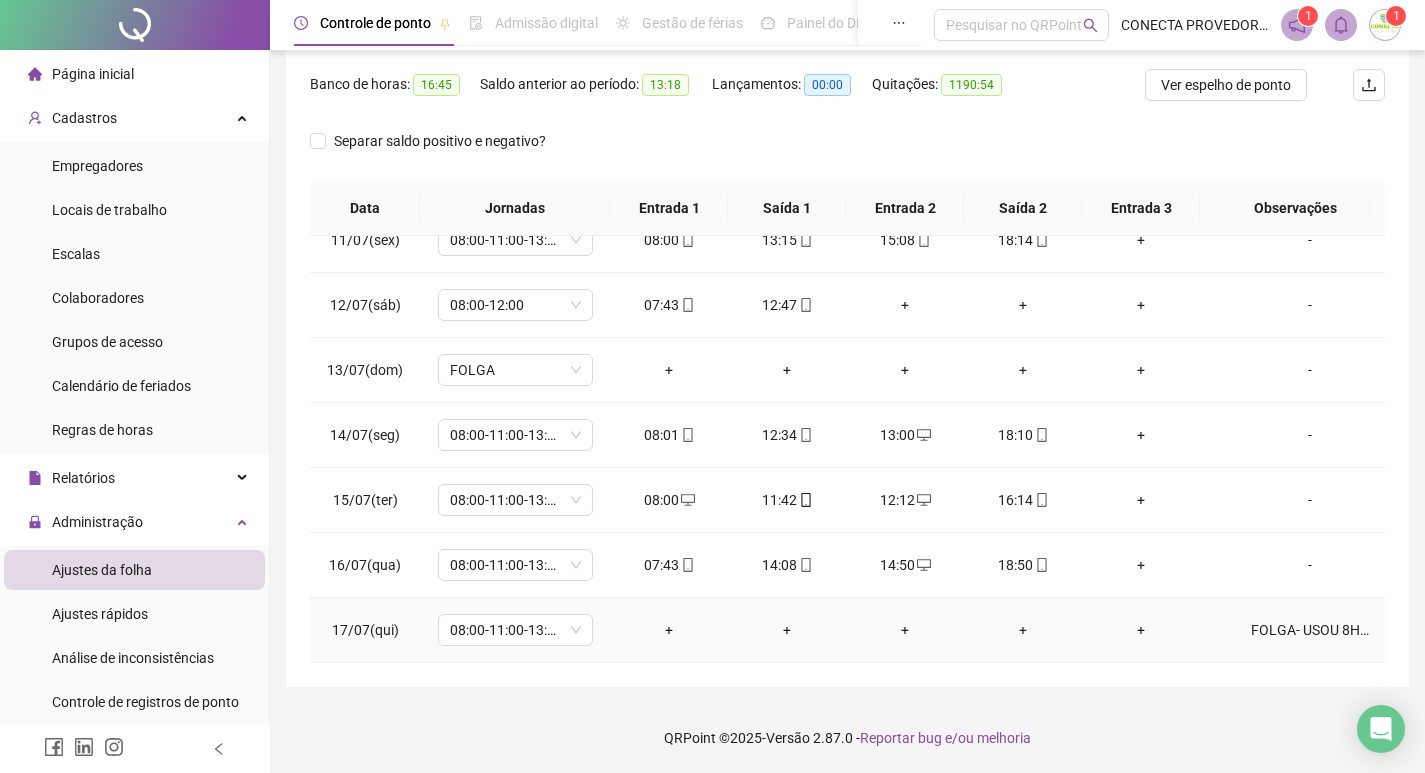 click on "FOLGA- USOU 8HRS DO BANCO DE HORAS" at bounding box center [1310, 630] 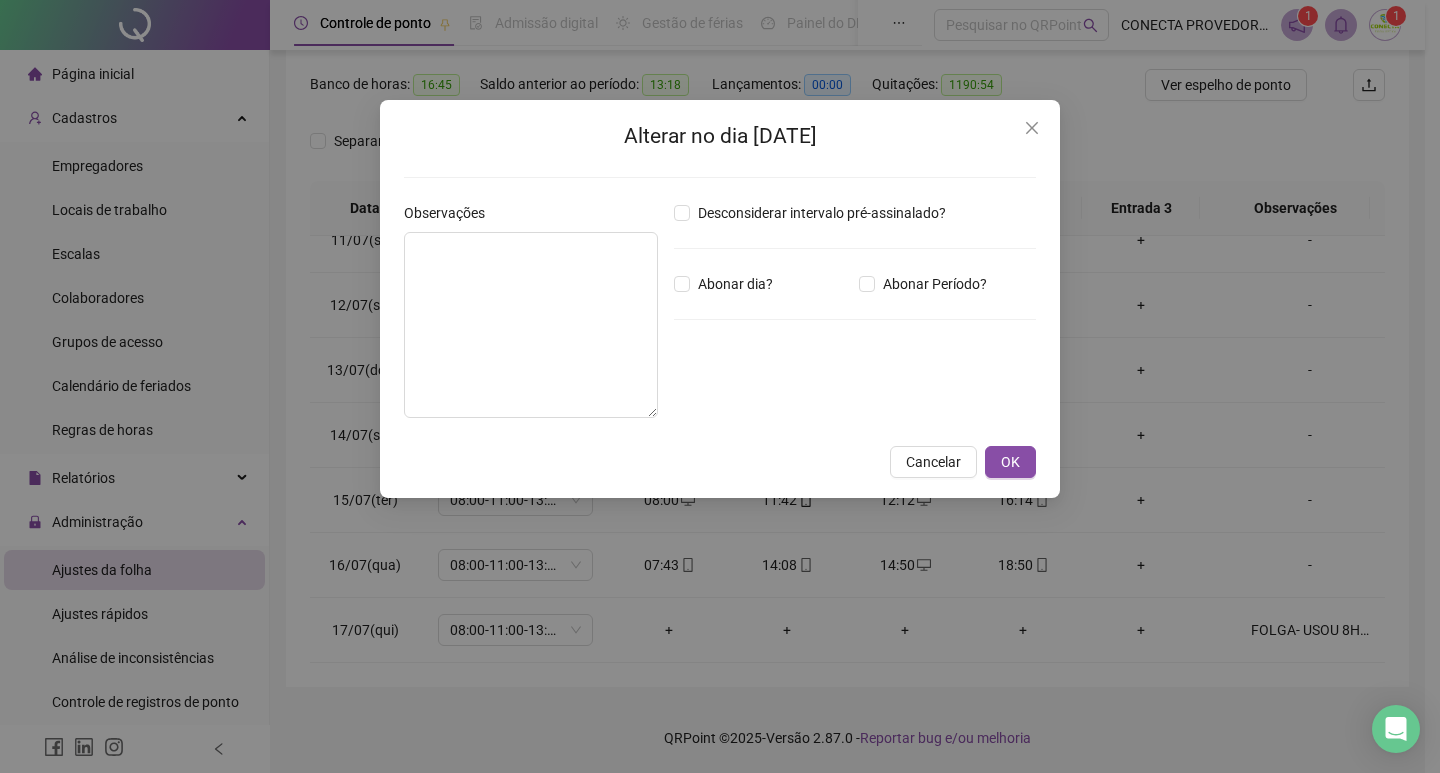 type on "**********" 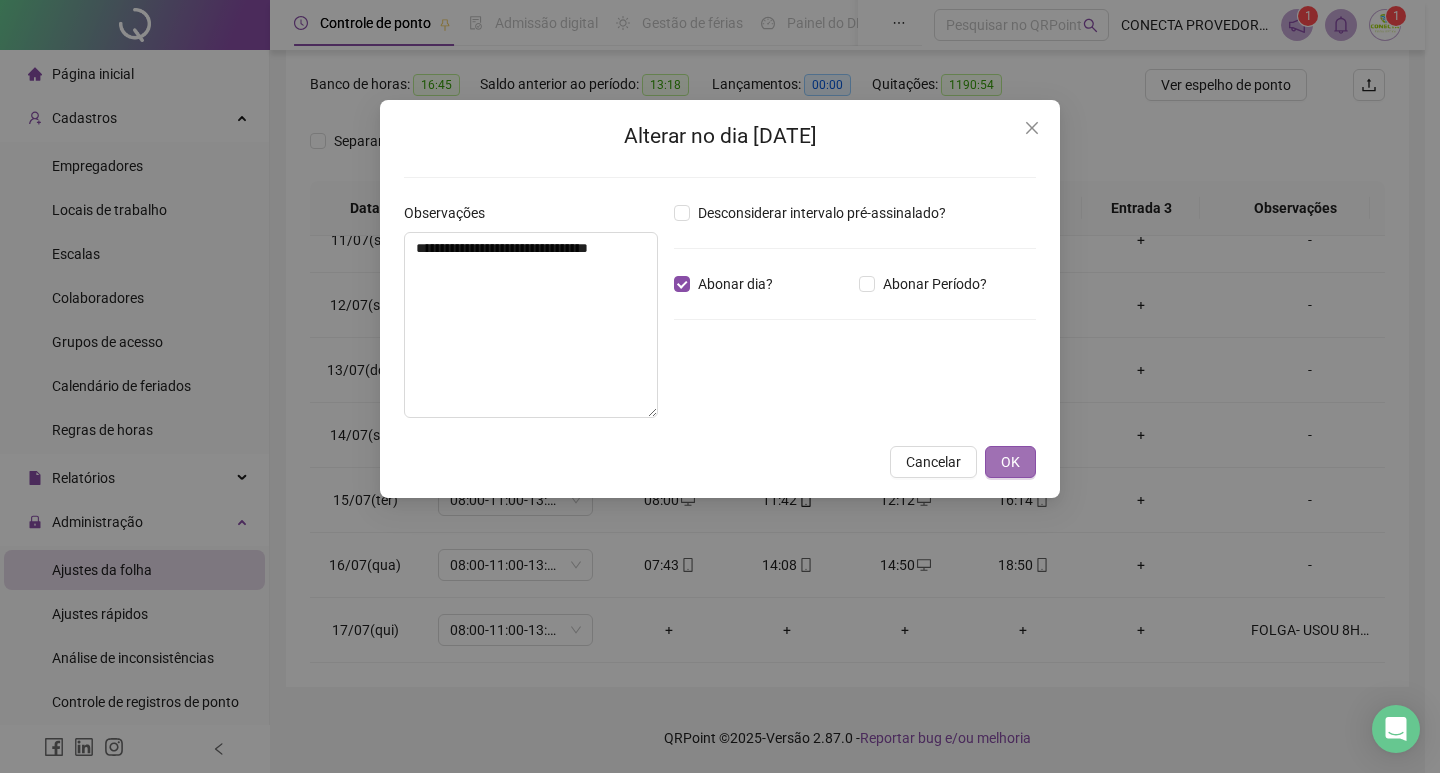 click on "OK" at bounding box center (1010, 462) 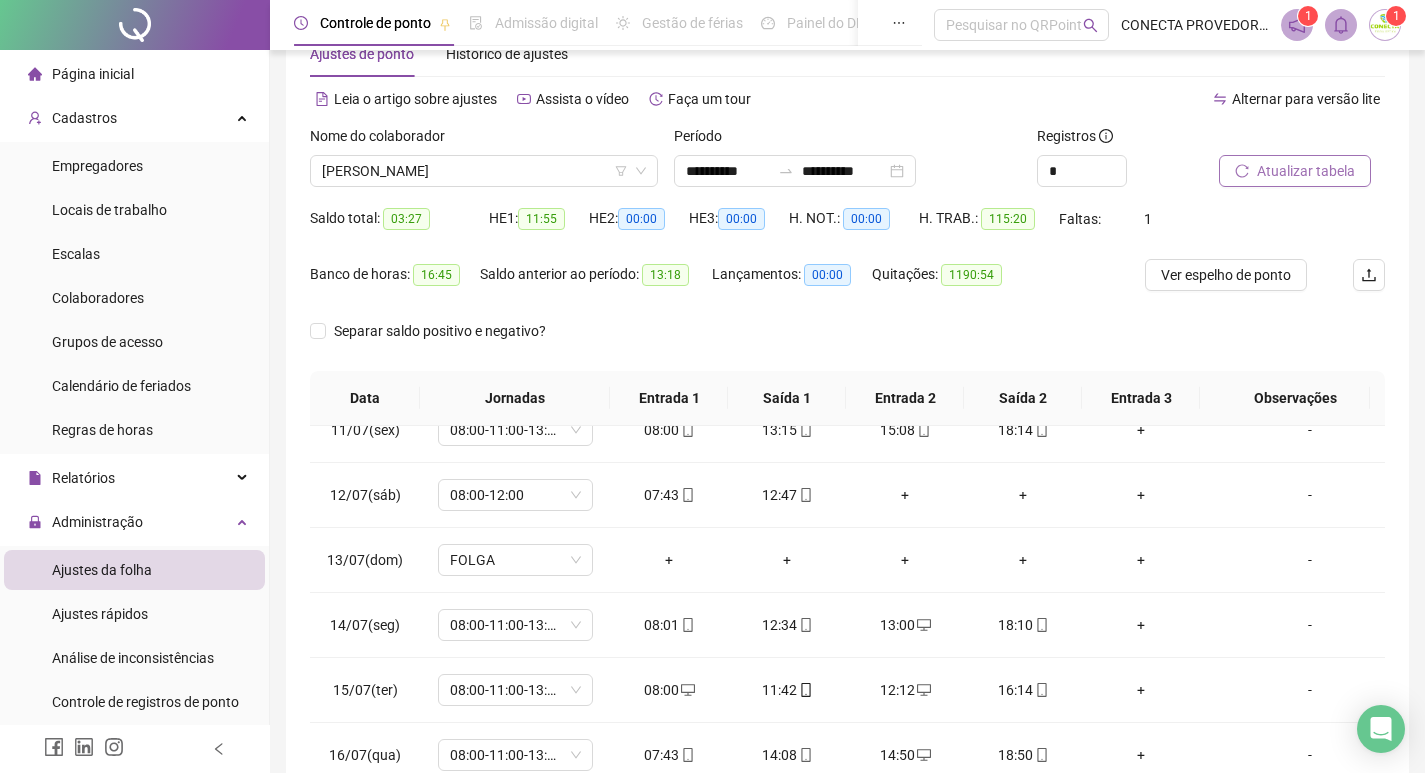 scroll, scrollTop: 49, scrollLeft: 0, axis: vertical 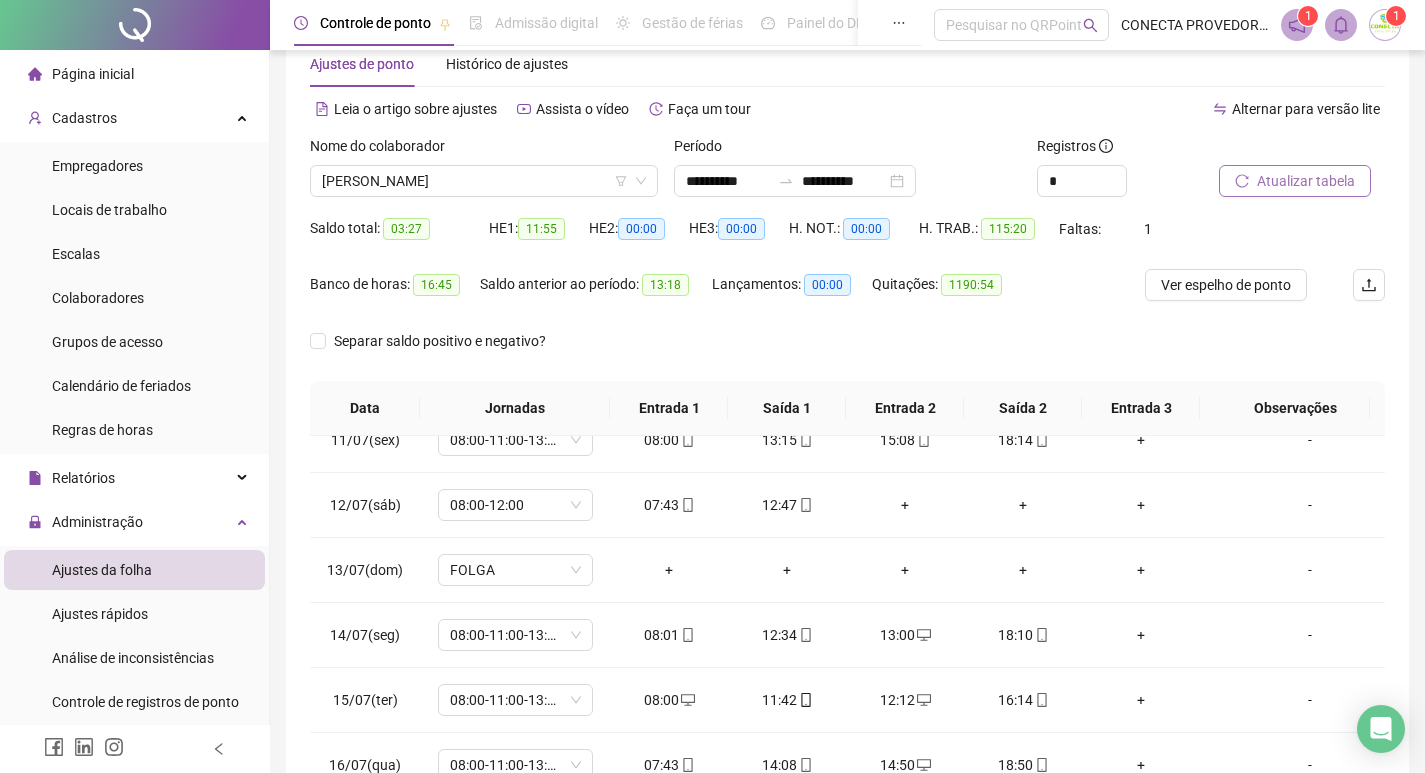 click on "Atualizar tabela" at bounding box center [1306, 181] 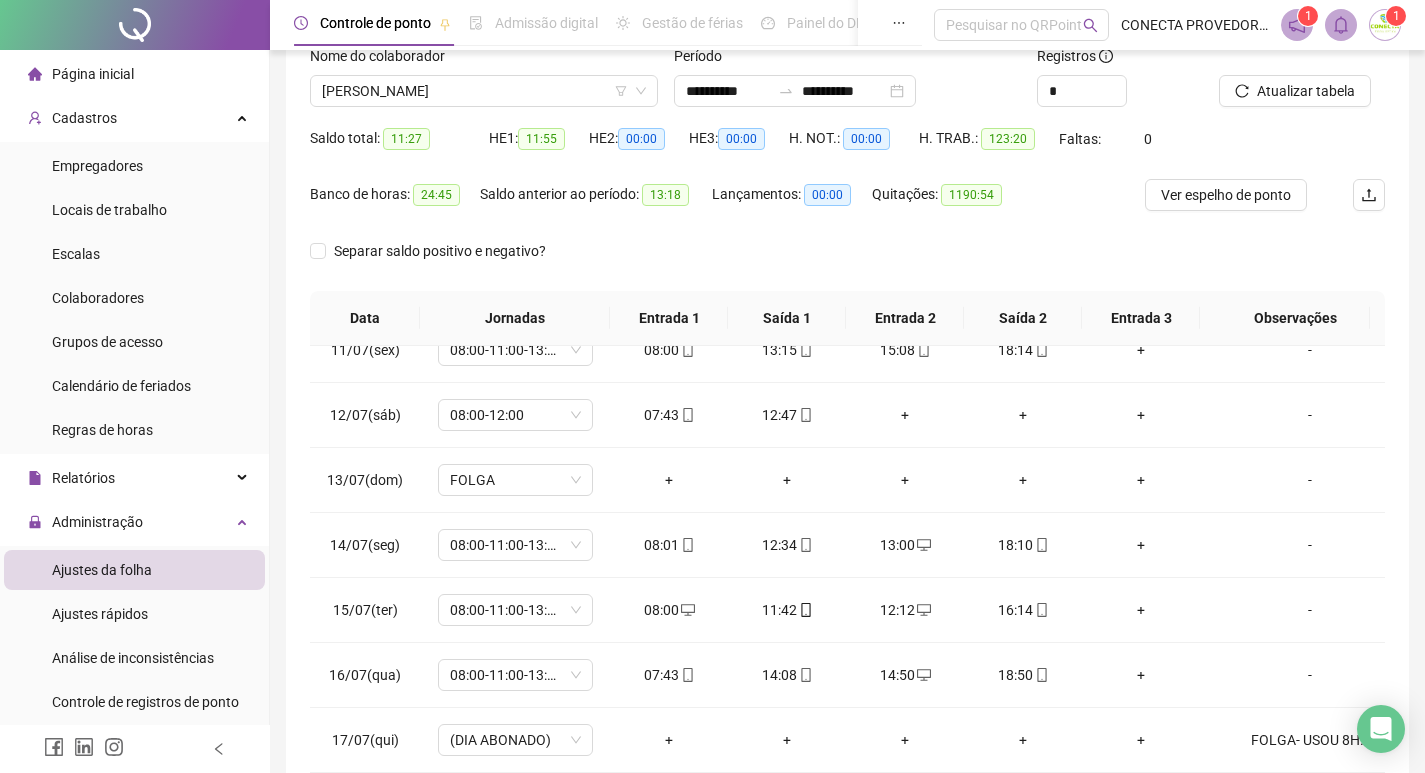 scroll, scrollTop: 249, scrollLeft: 0, axis: vertical 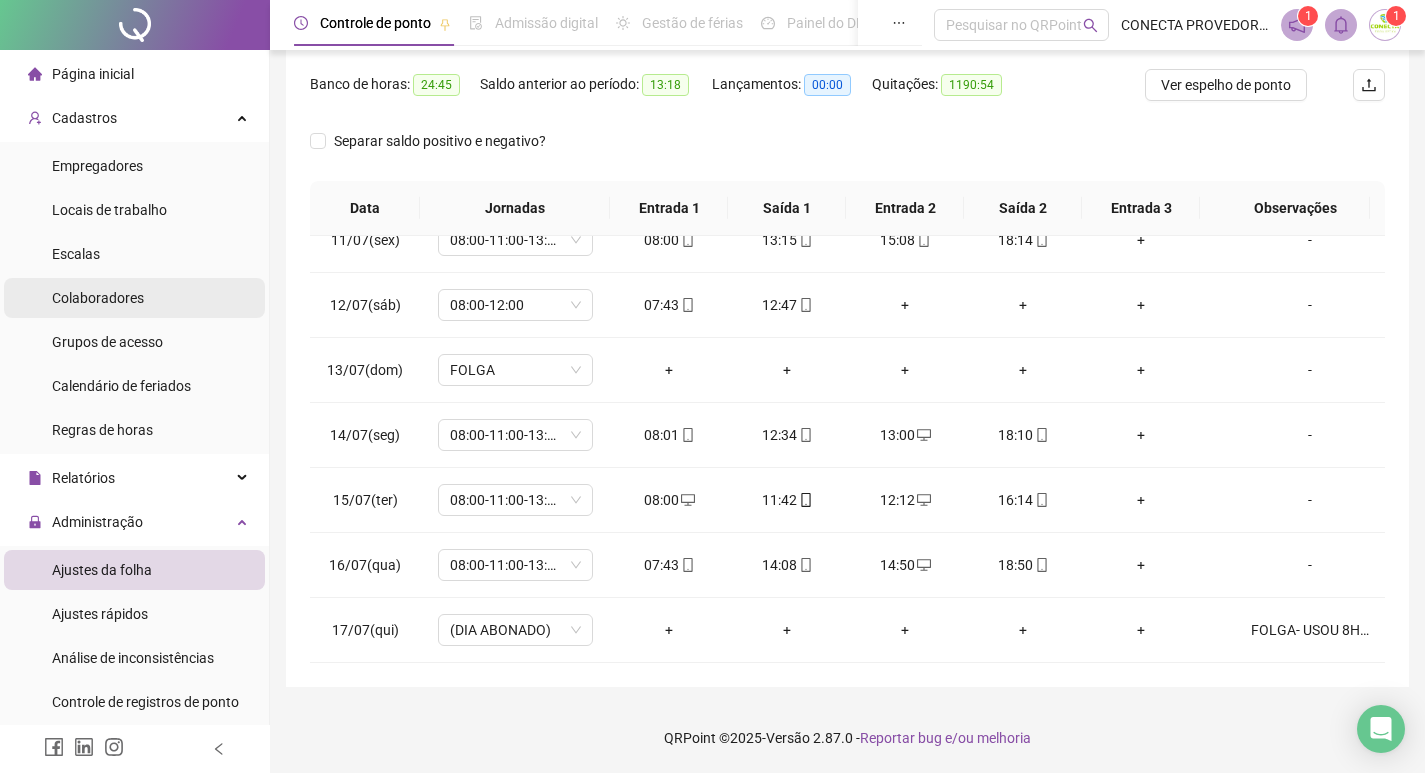 click on "Colaboradores" at bounding box center (98, 298) 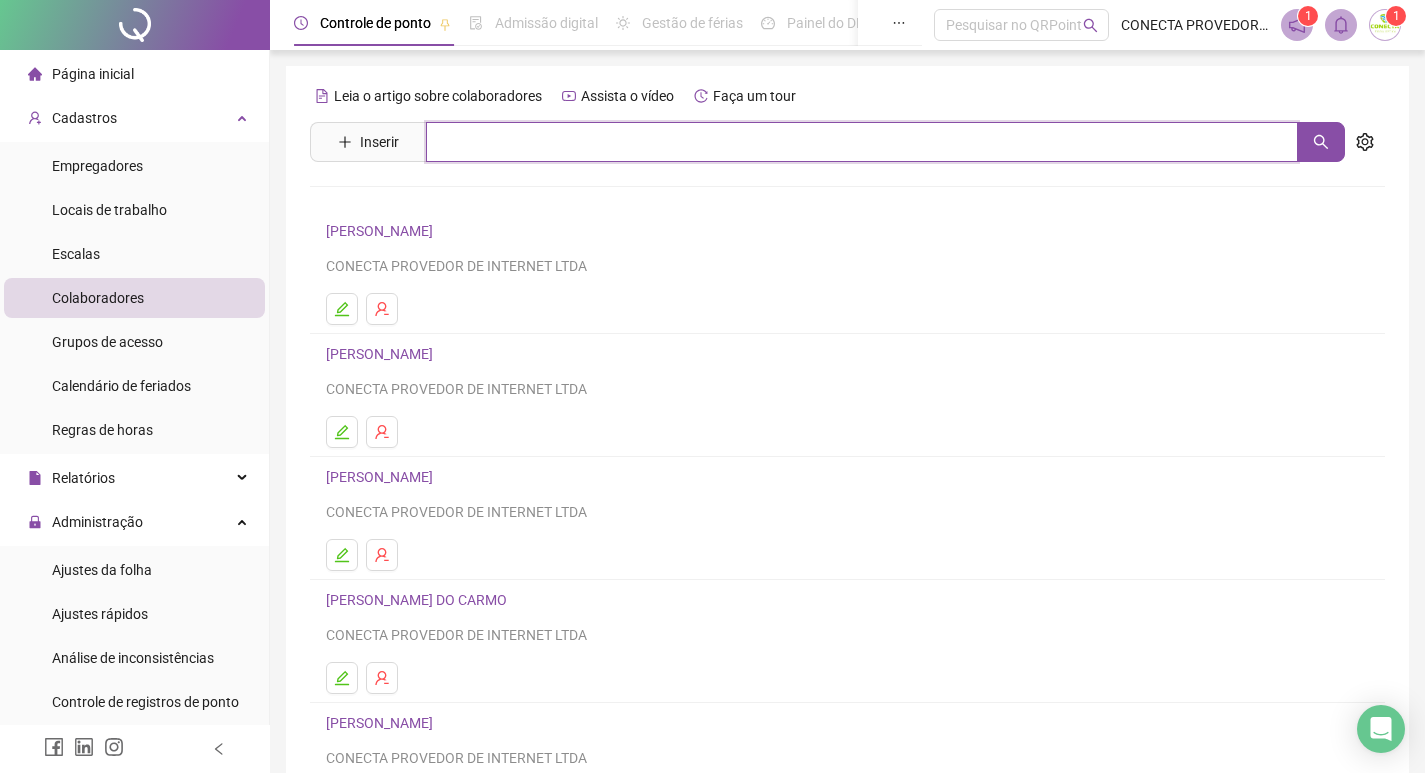 click at bounding box center [862, 142] 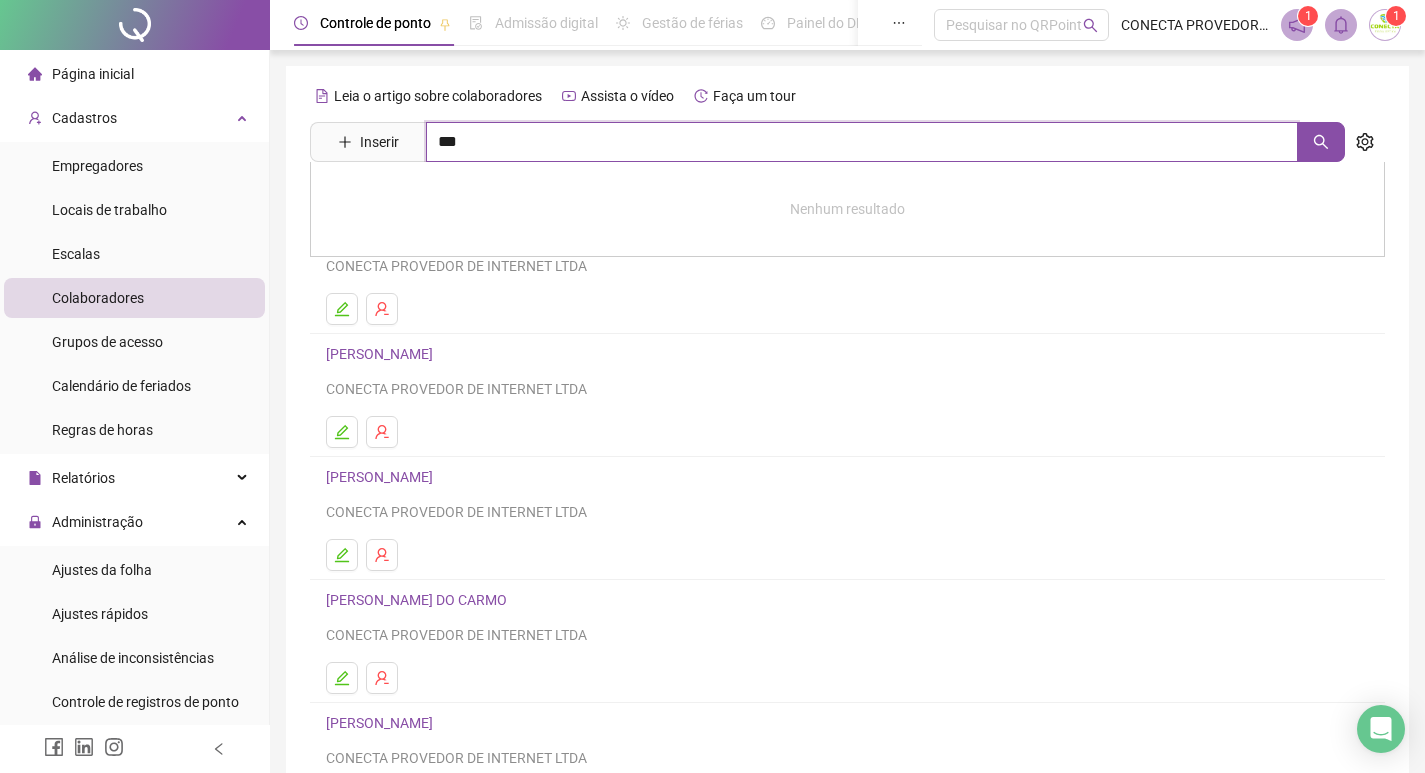 type on "***" 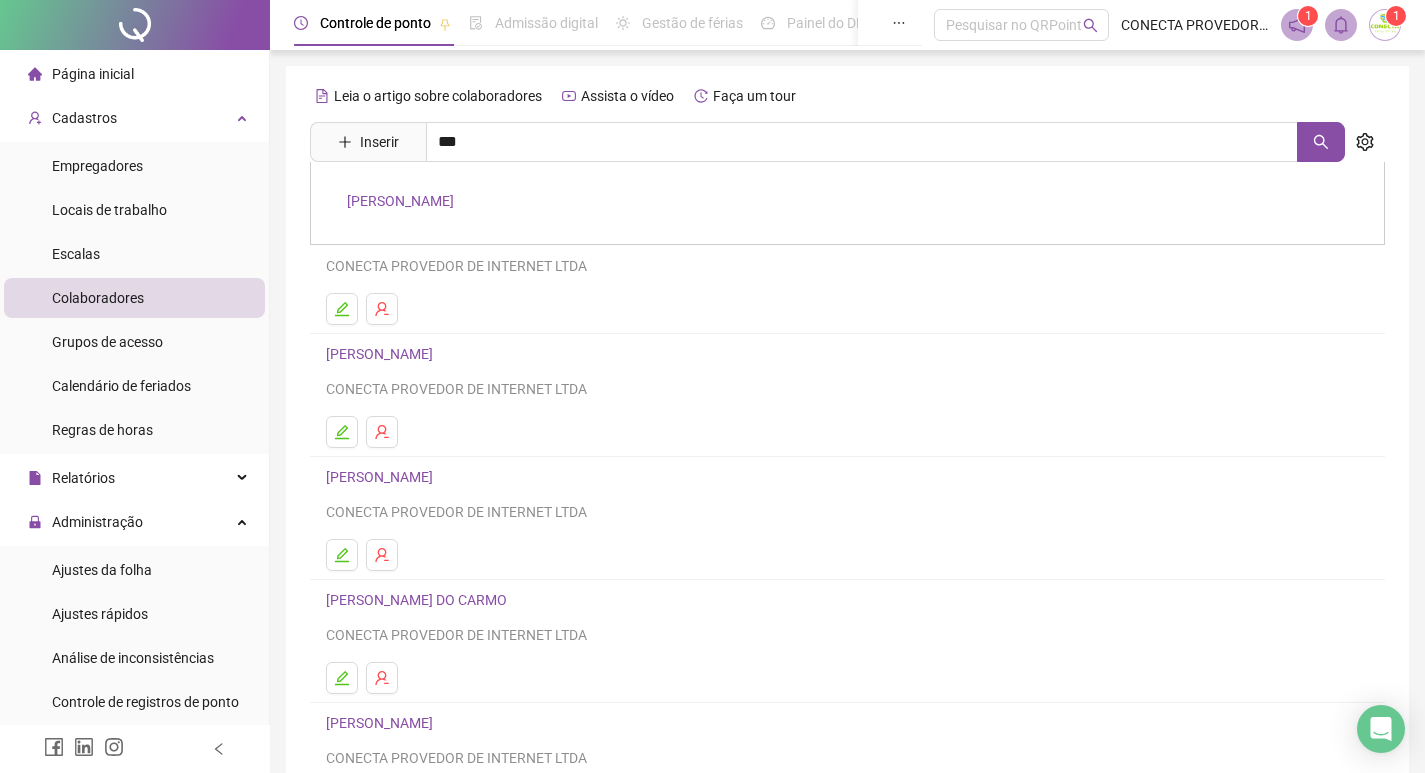 click on "[PERSON_NAME]" at bounding box center (400, 201) 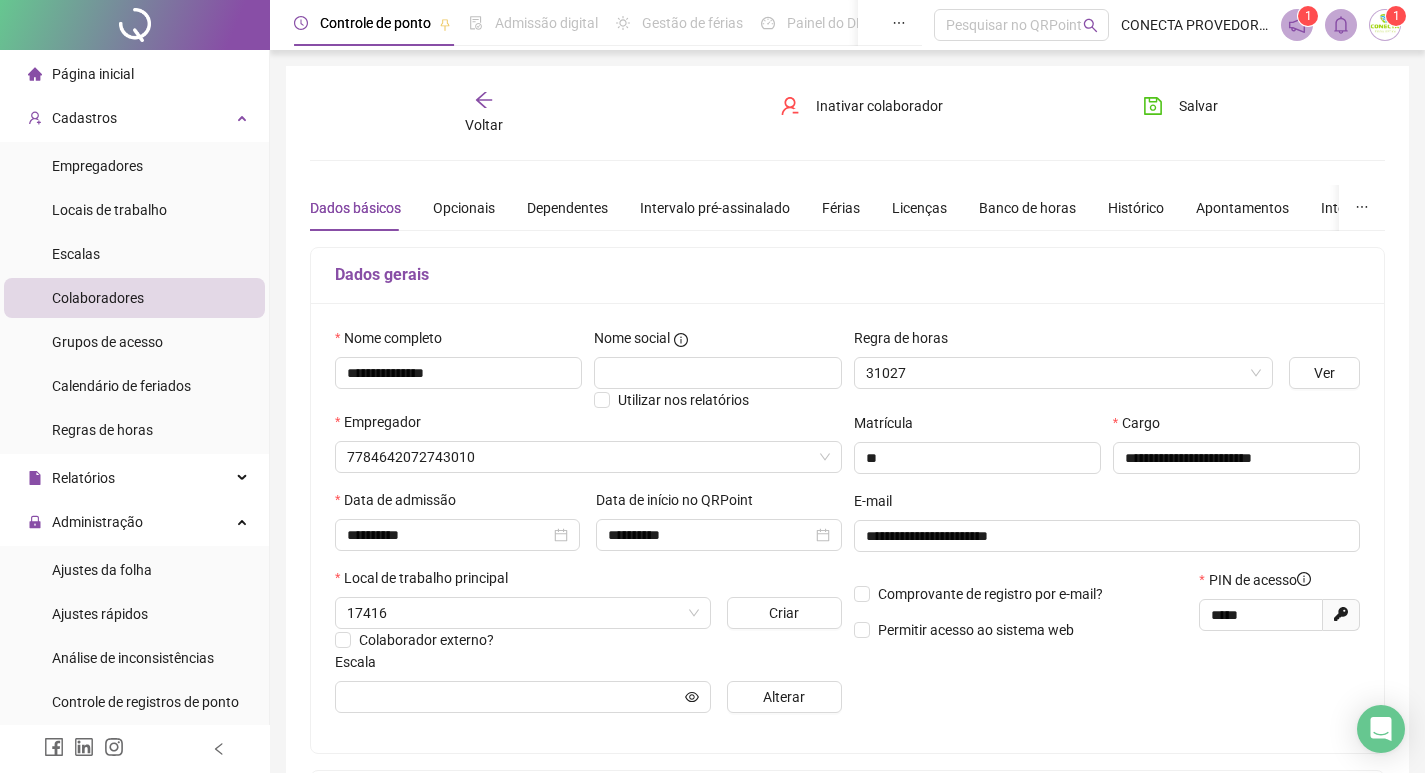 type on "**********" 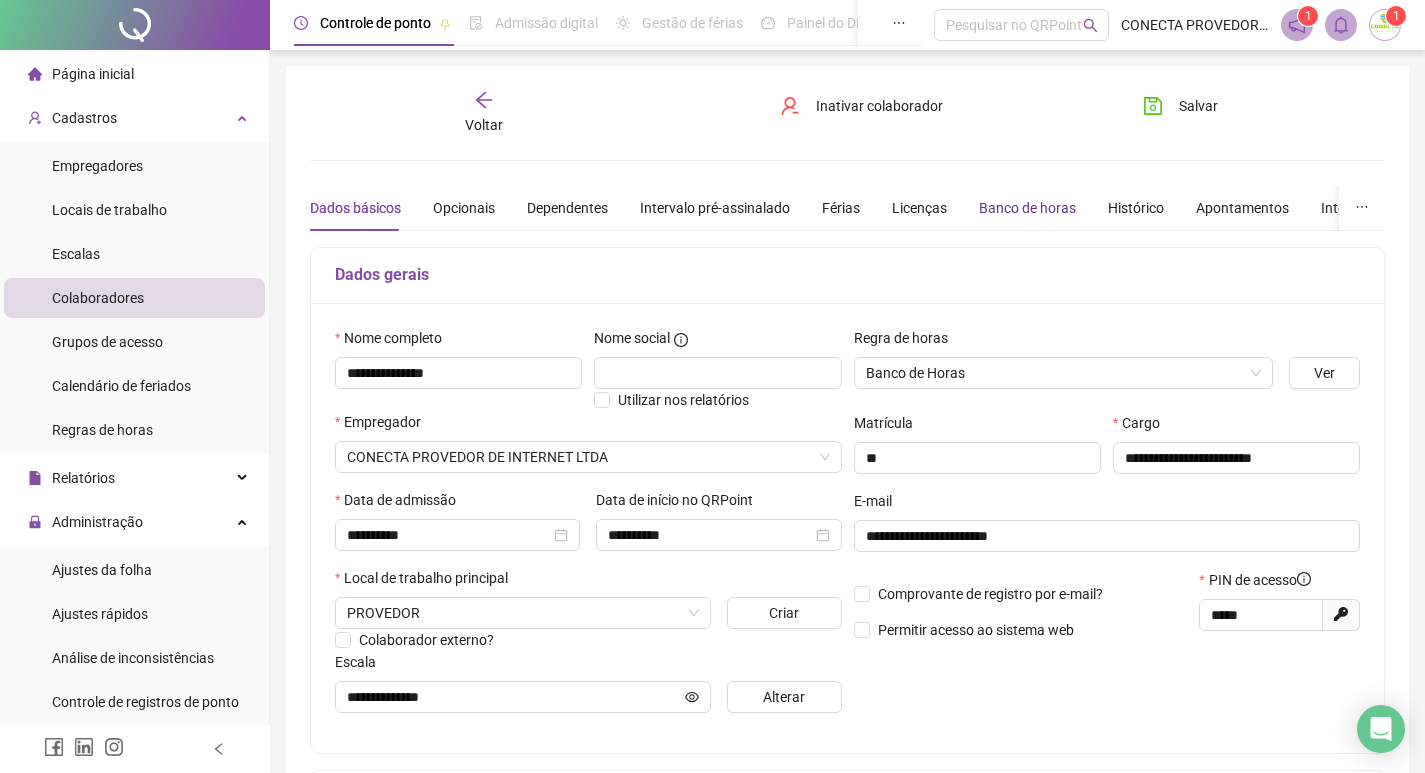 click on "Banco de horas" at bounding box center (1027, 208) 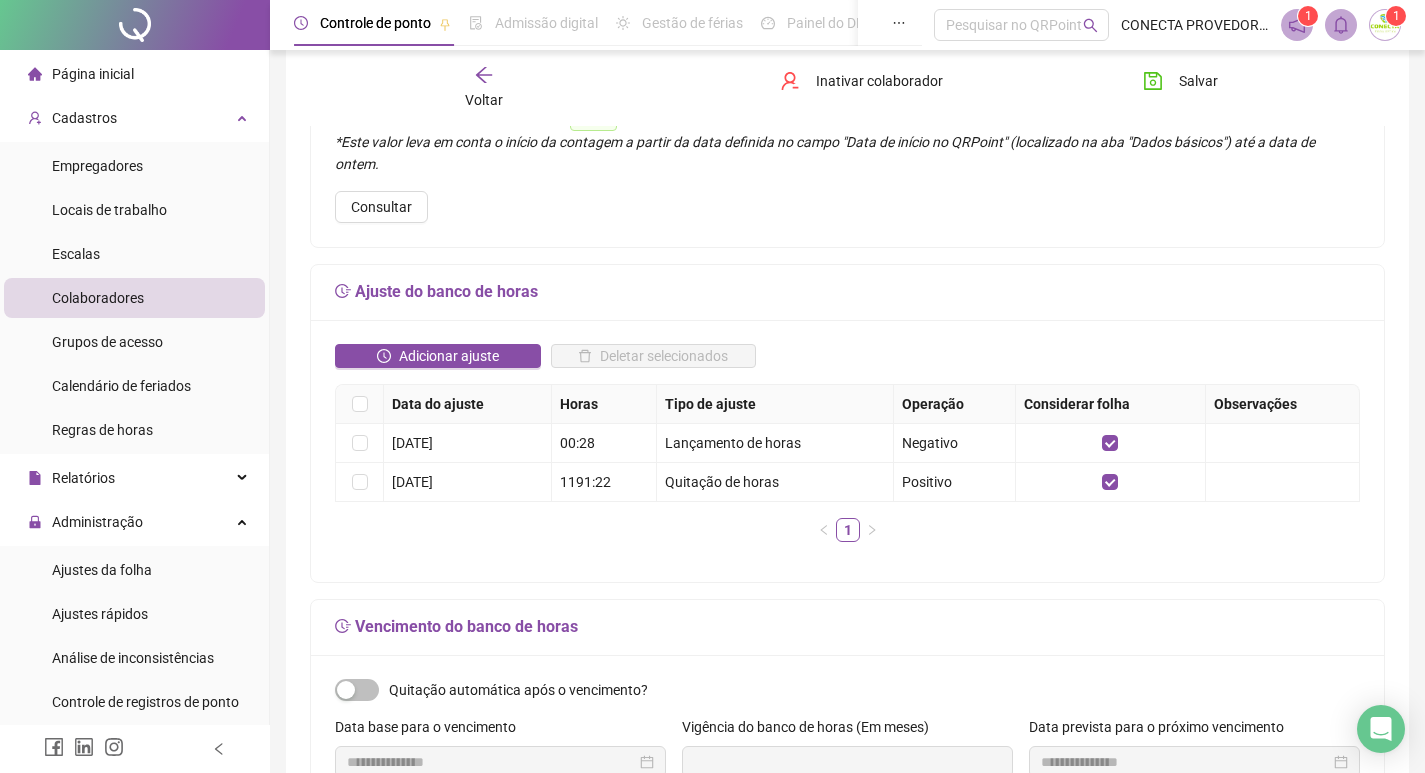 scroll, scrollTop: 200, scrollLeft: 0, axis: vertical 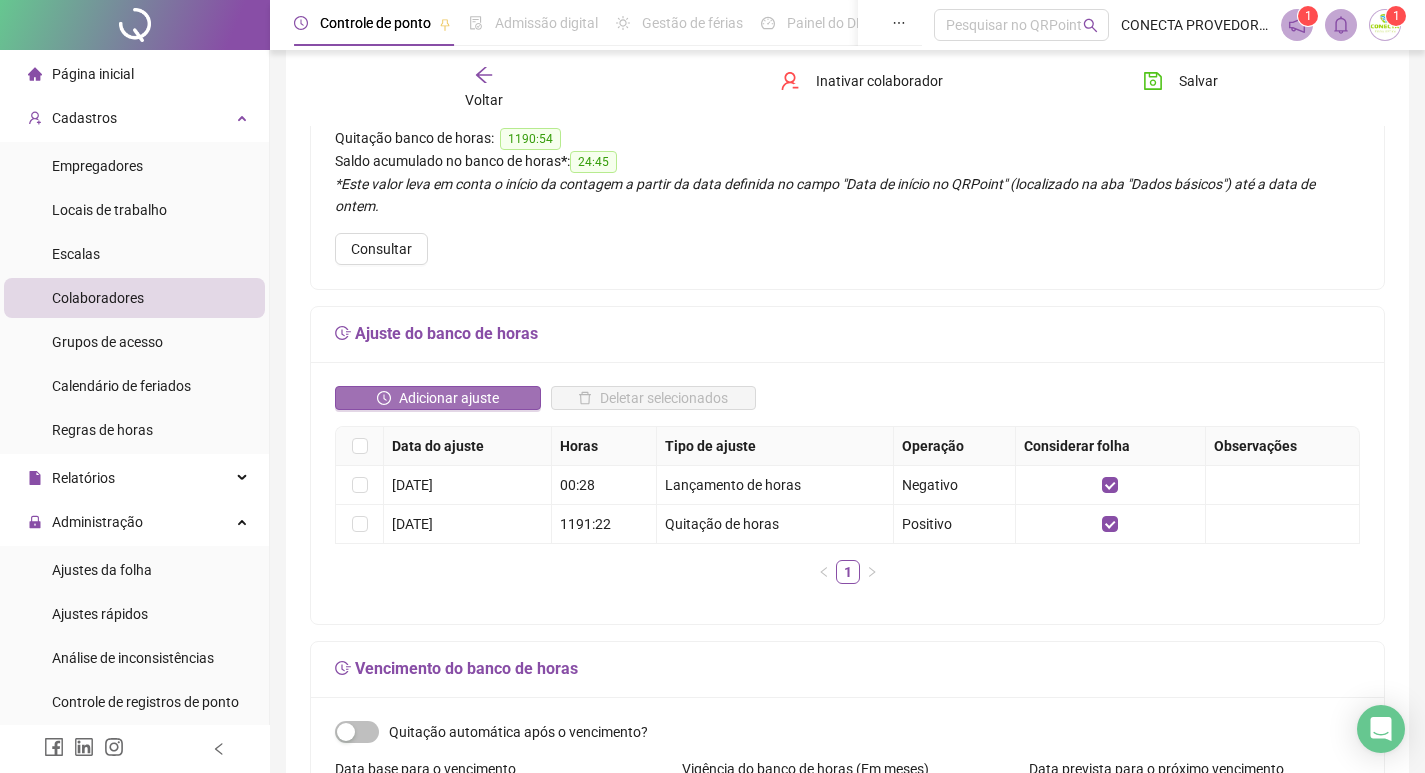 click on "Adicionar ajuste" at bounding box center (449, 398) 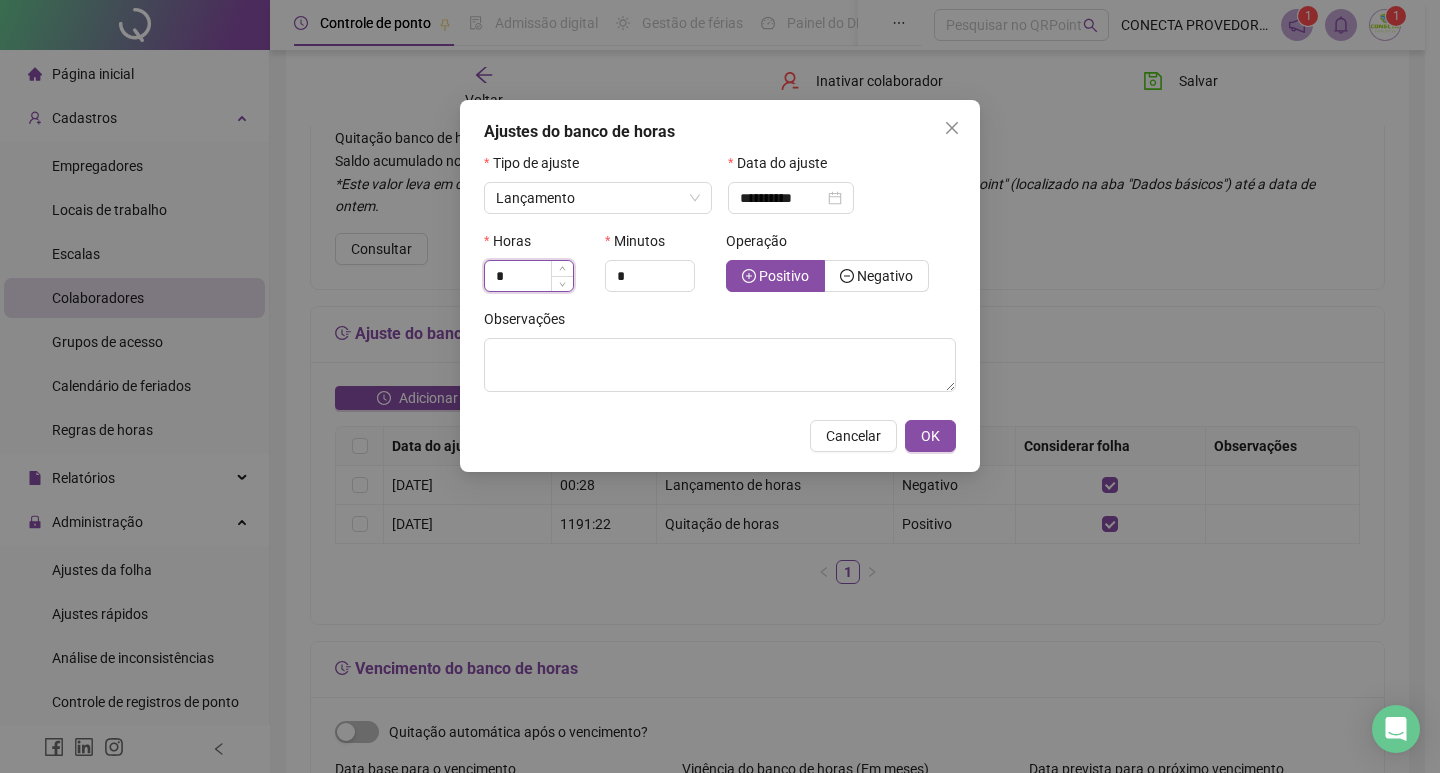 click on "*" at bounding box center [529, 276] 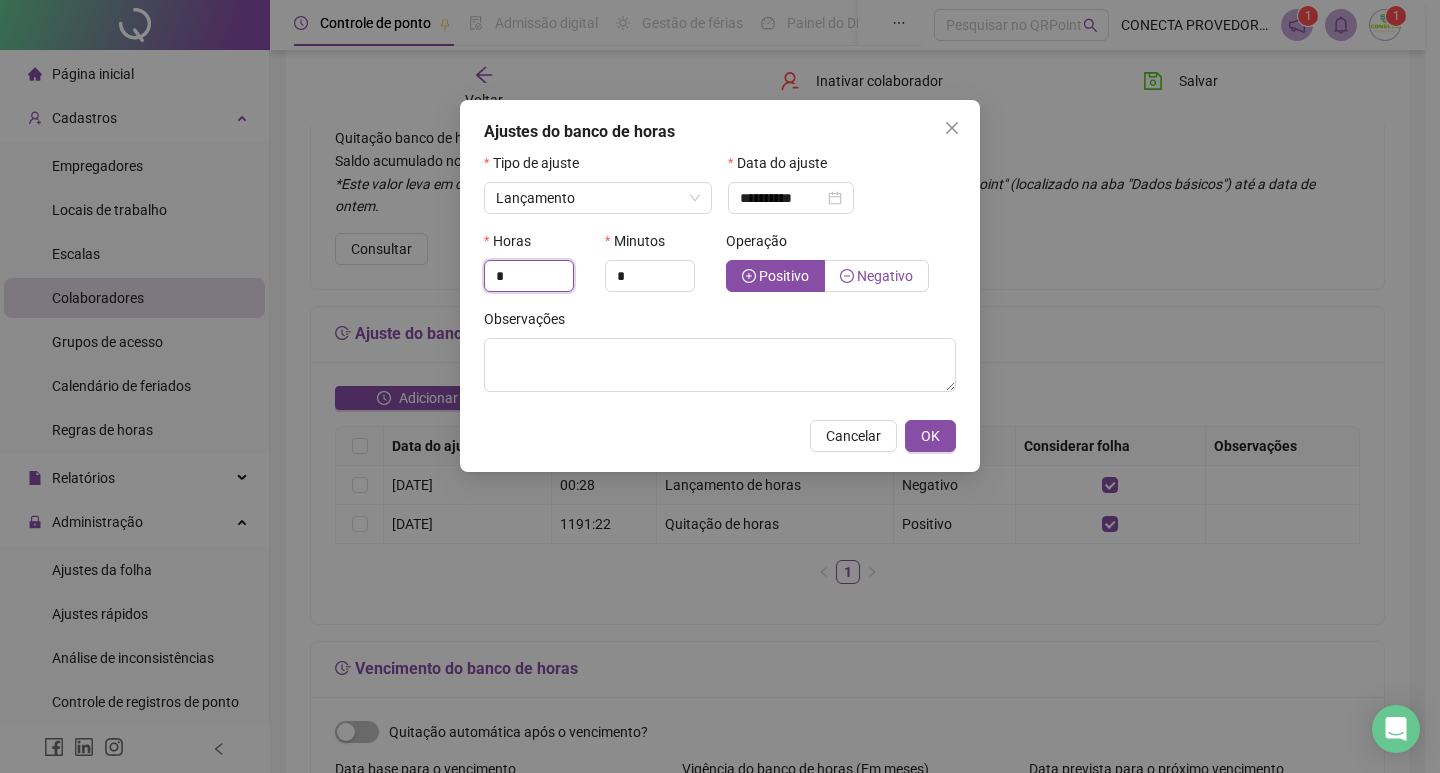 type on "*" 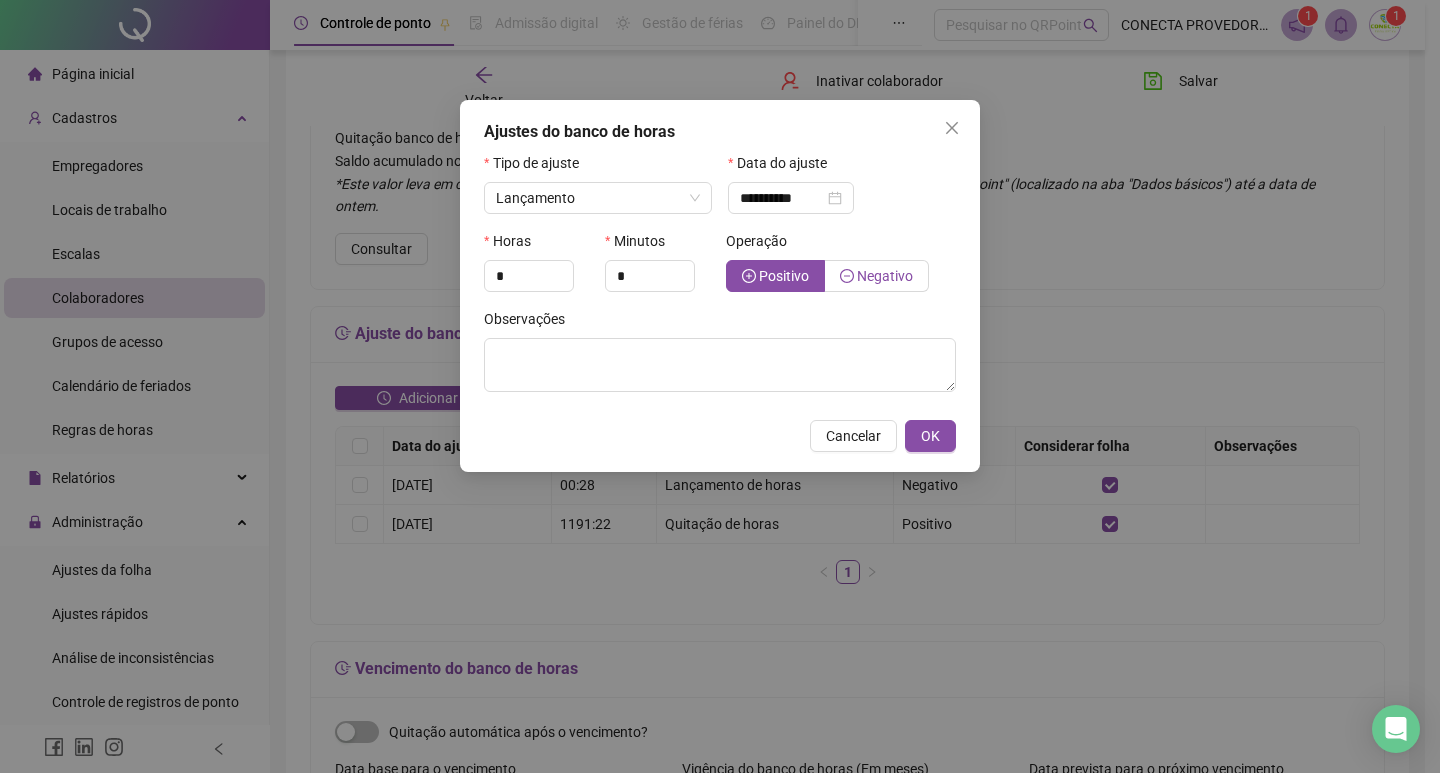 click 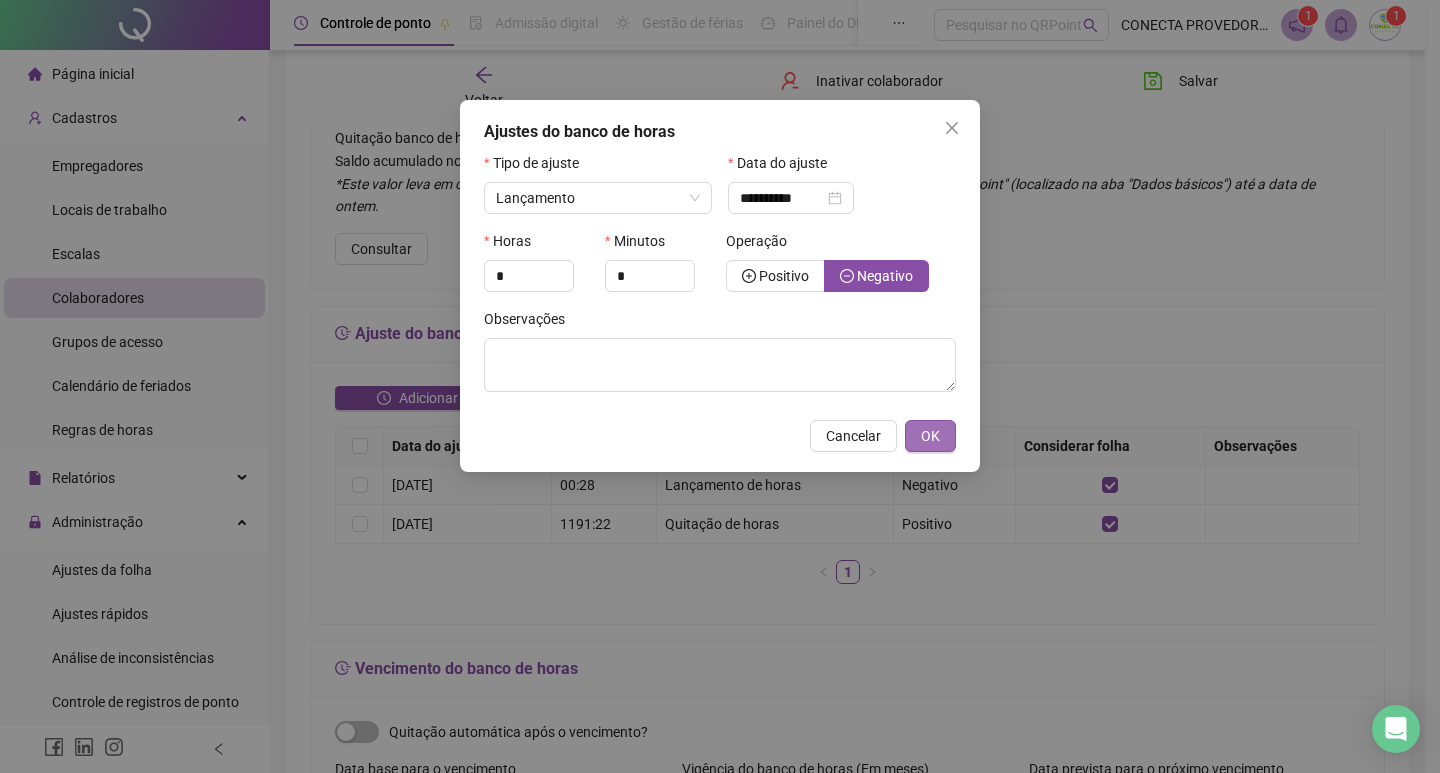 click on "OK" at bounding box center (930, 436) 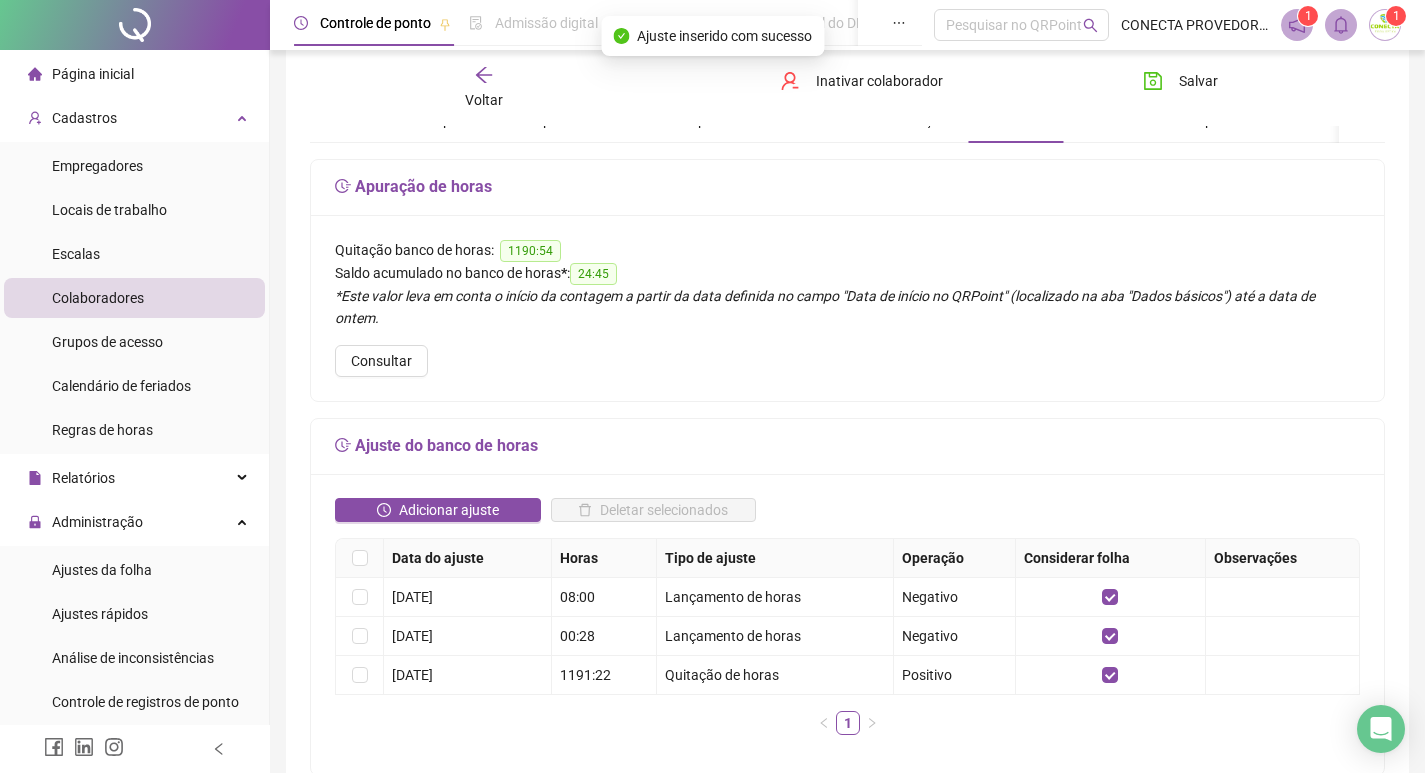 scroll, scrollTop: 0, scrollLeft: 0, axis: both 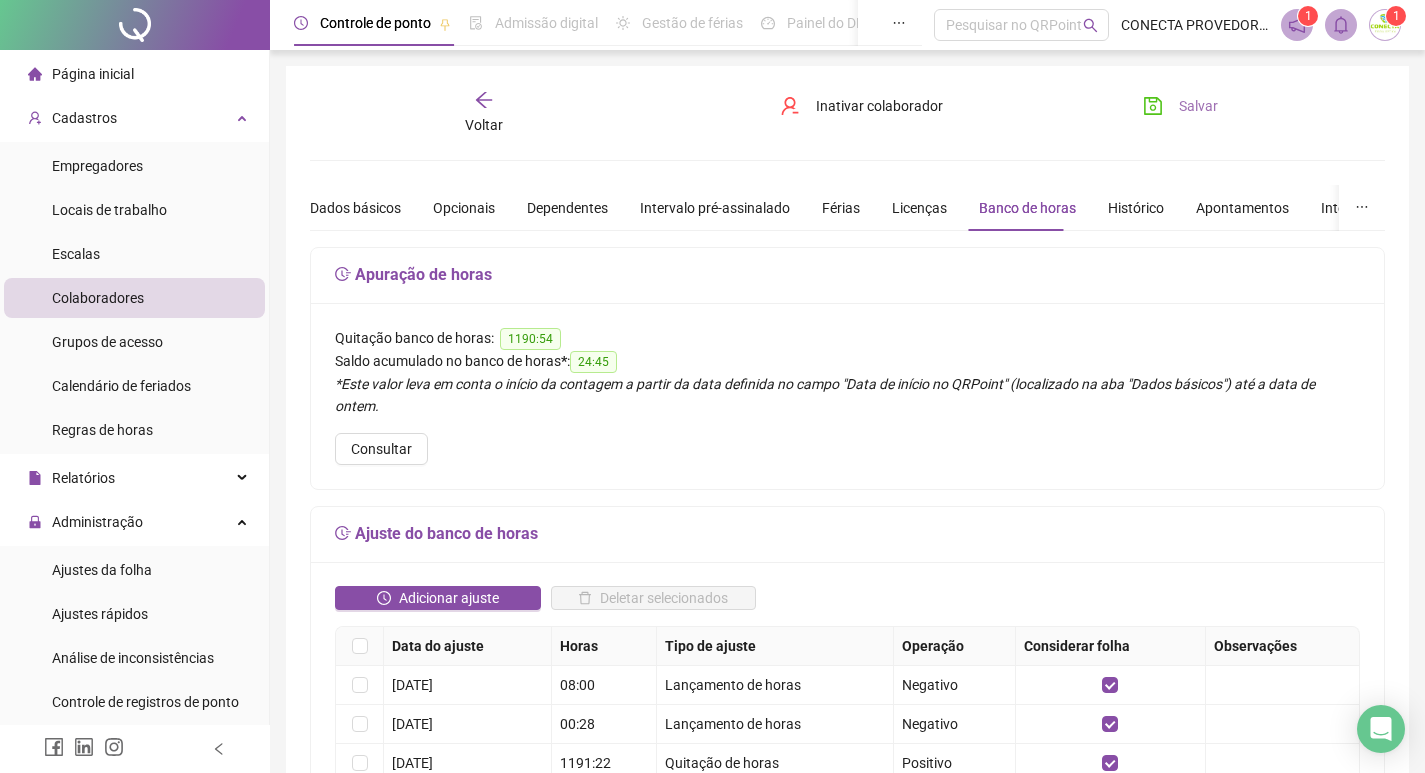 click on "Salvar" at bounding box center (1180, 106) 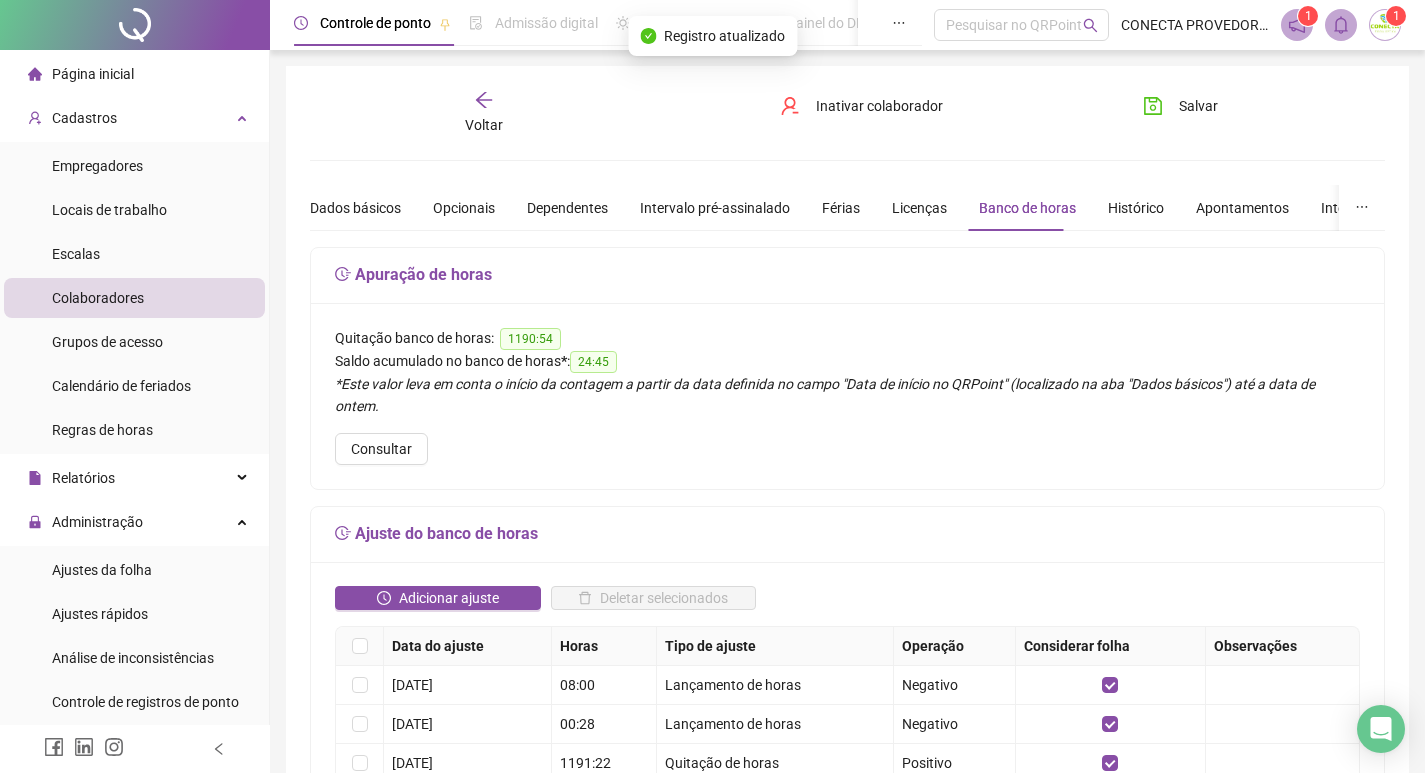 click on "**********" at bounding box center [847, 823] 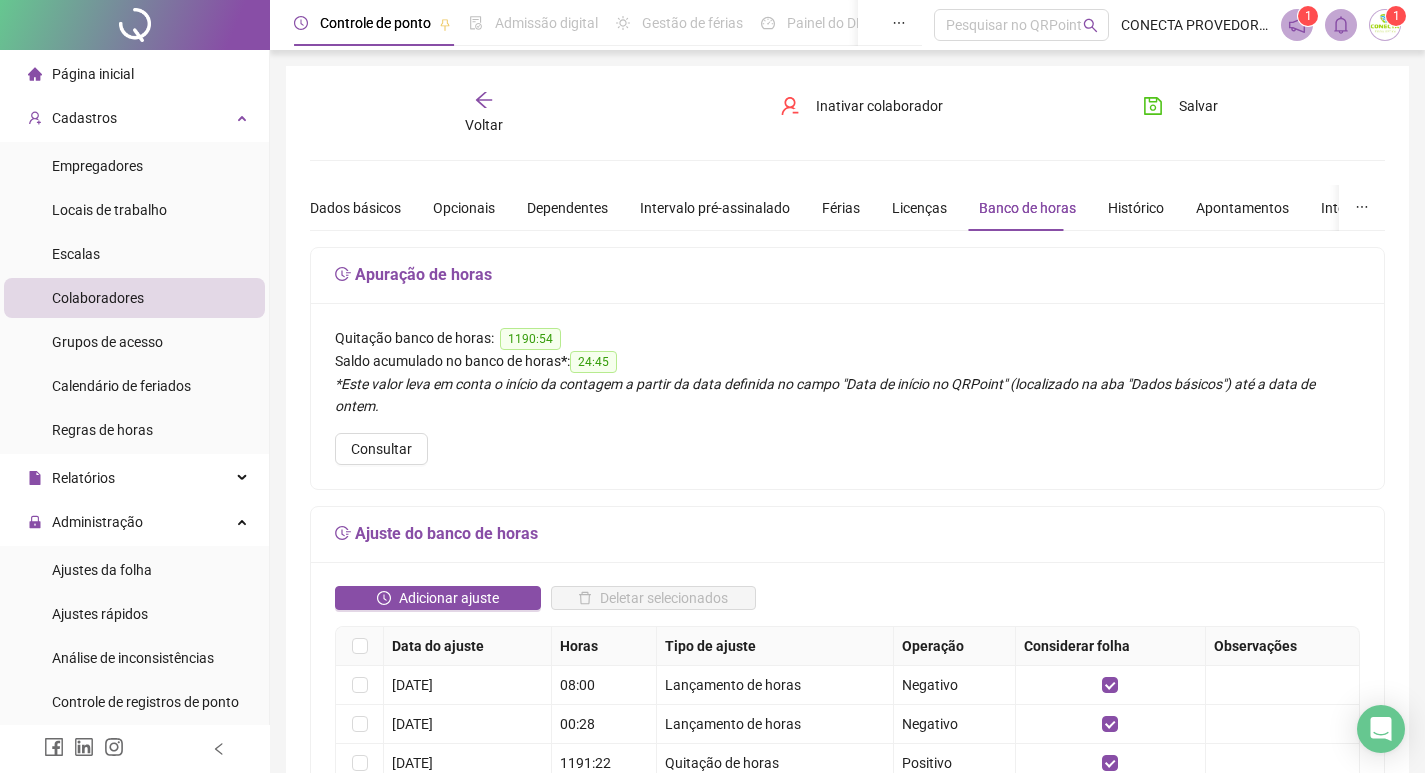 click 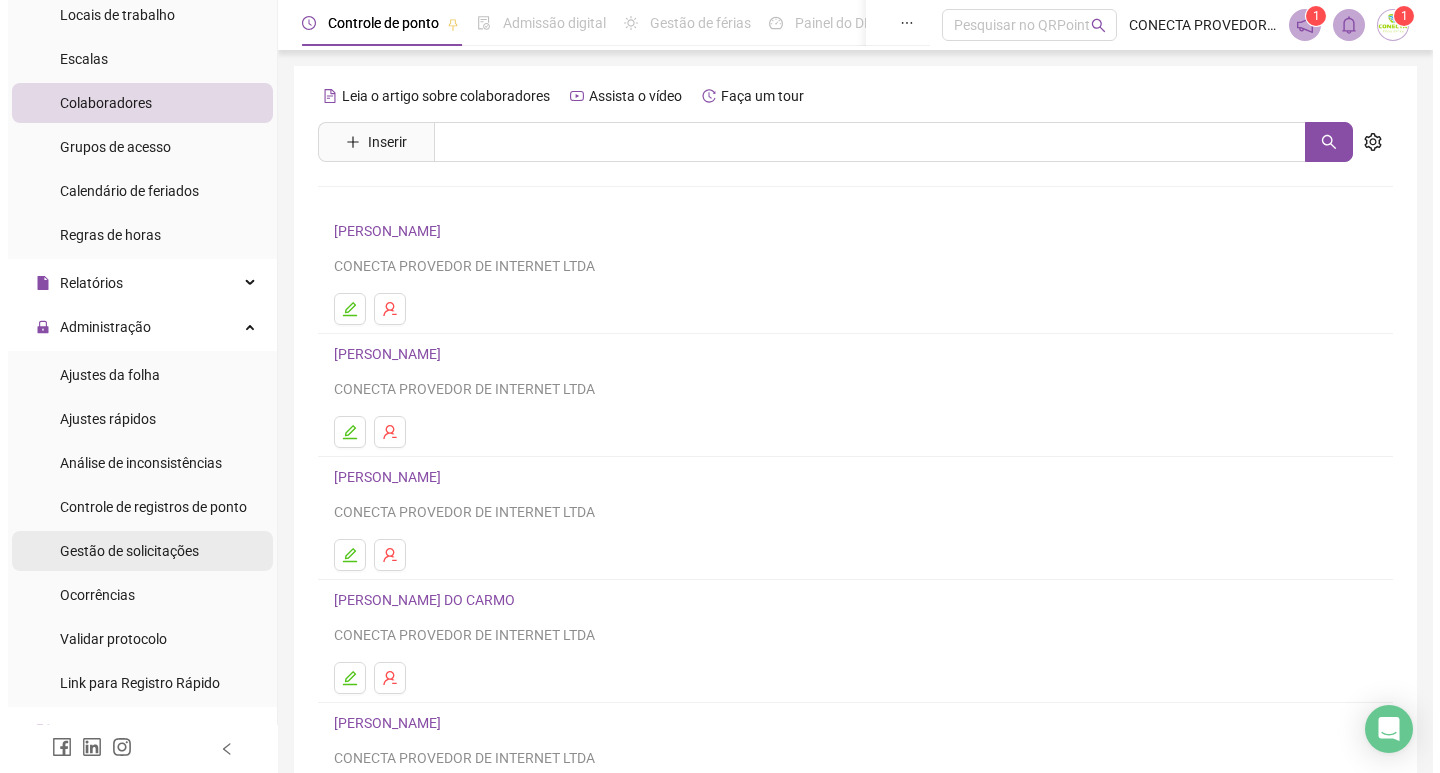 scroll, scrollTop: 200, scrollLeft: 0, axis: vertical 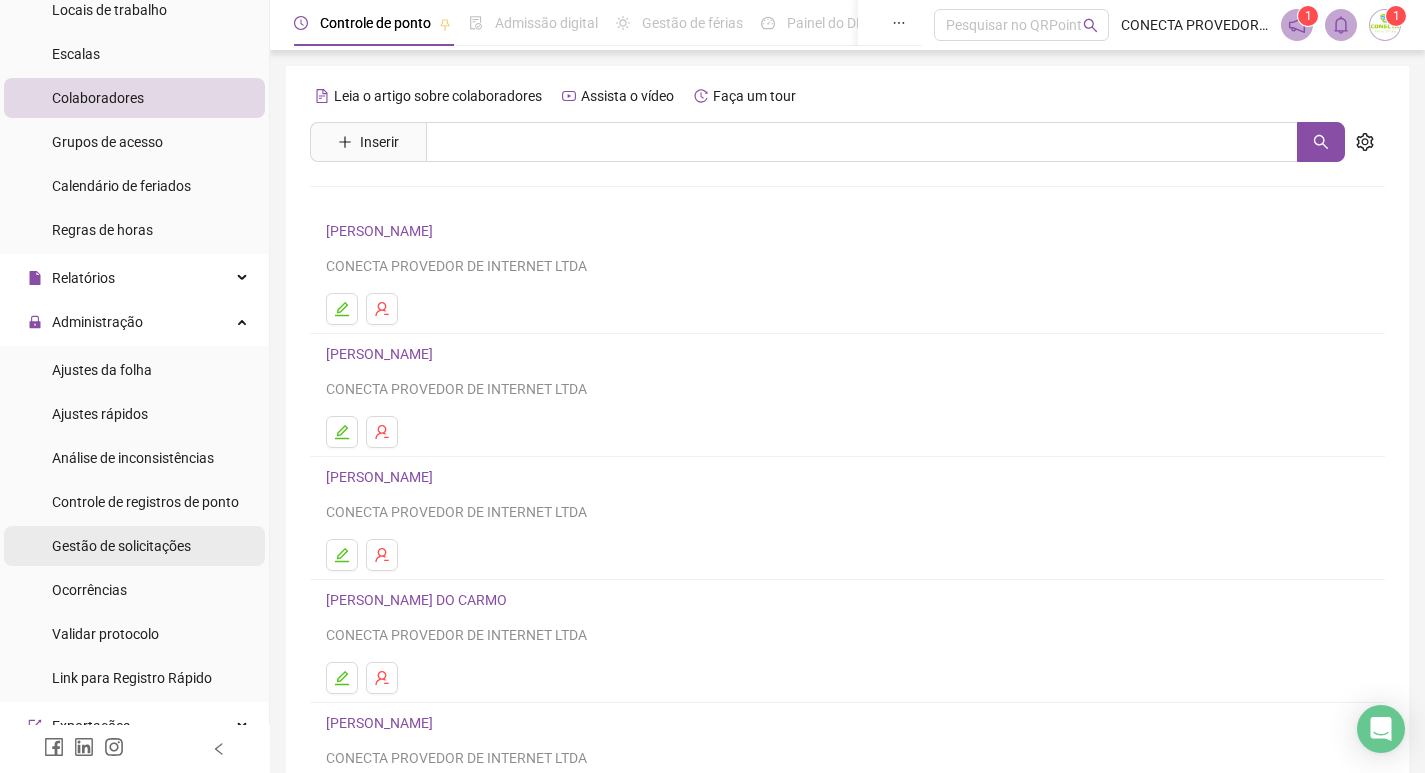 click on "Gestão de solicitações" at bounding box center [121, 546] 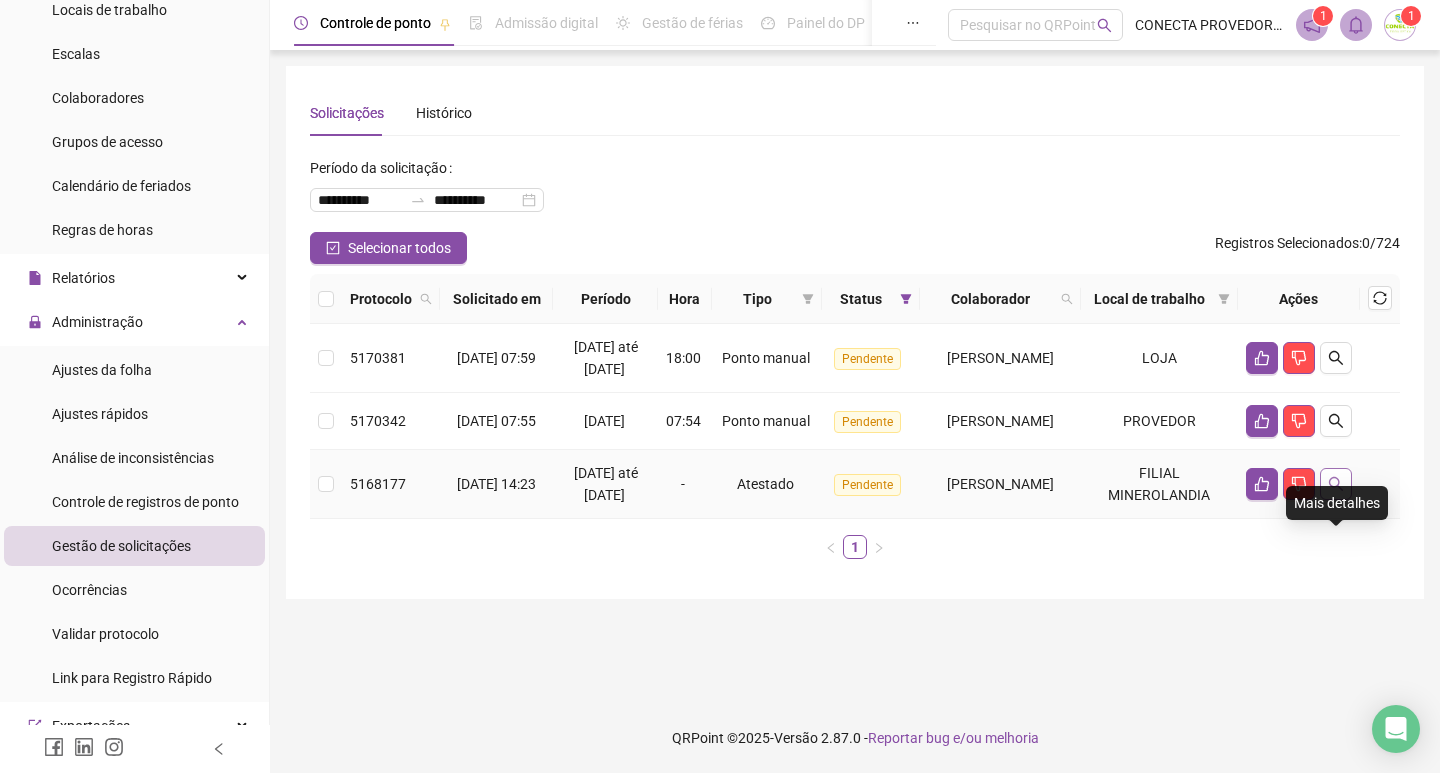 click 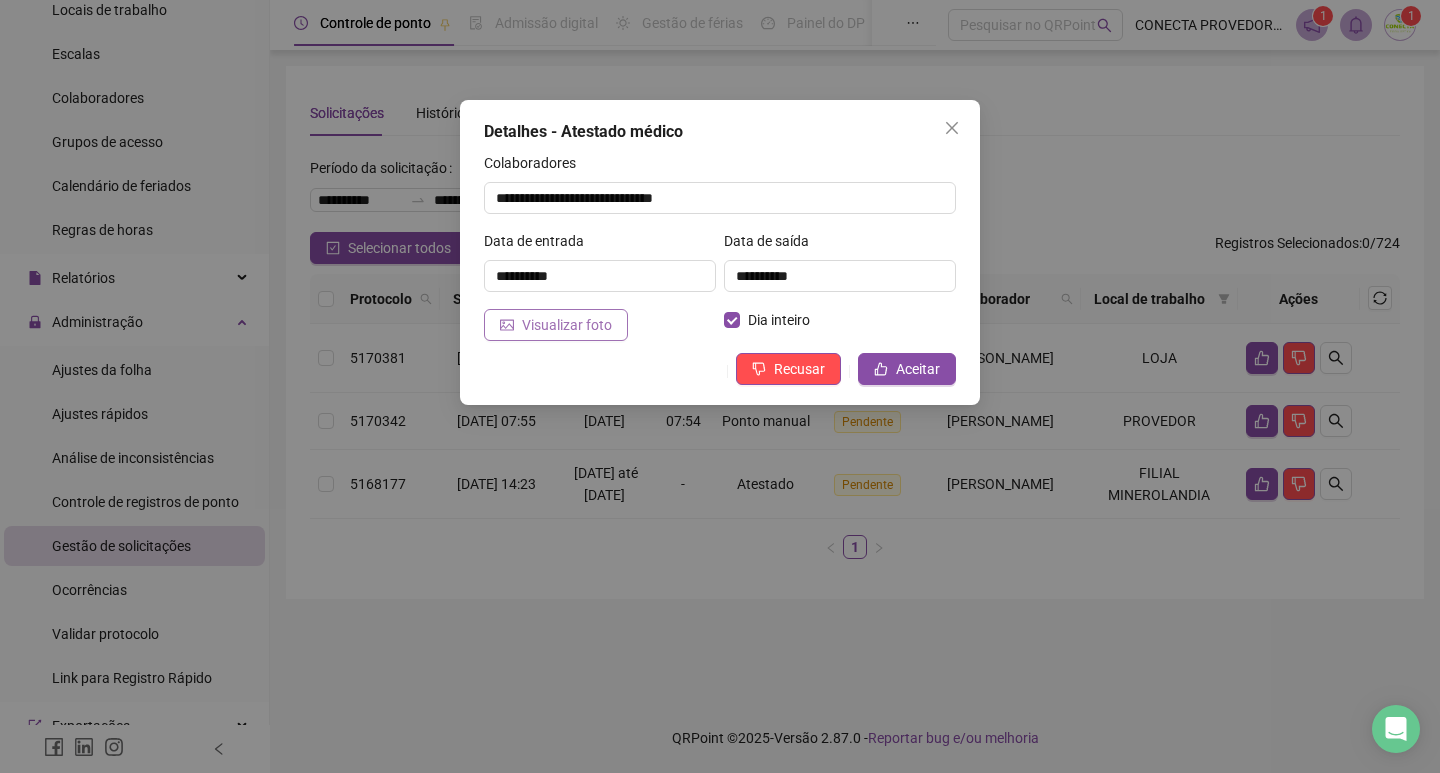 click on "Visualizar foto" at bounding box center [567, 325] 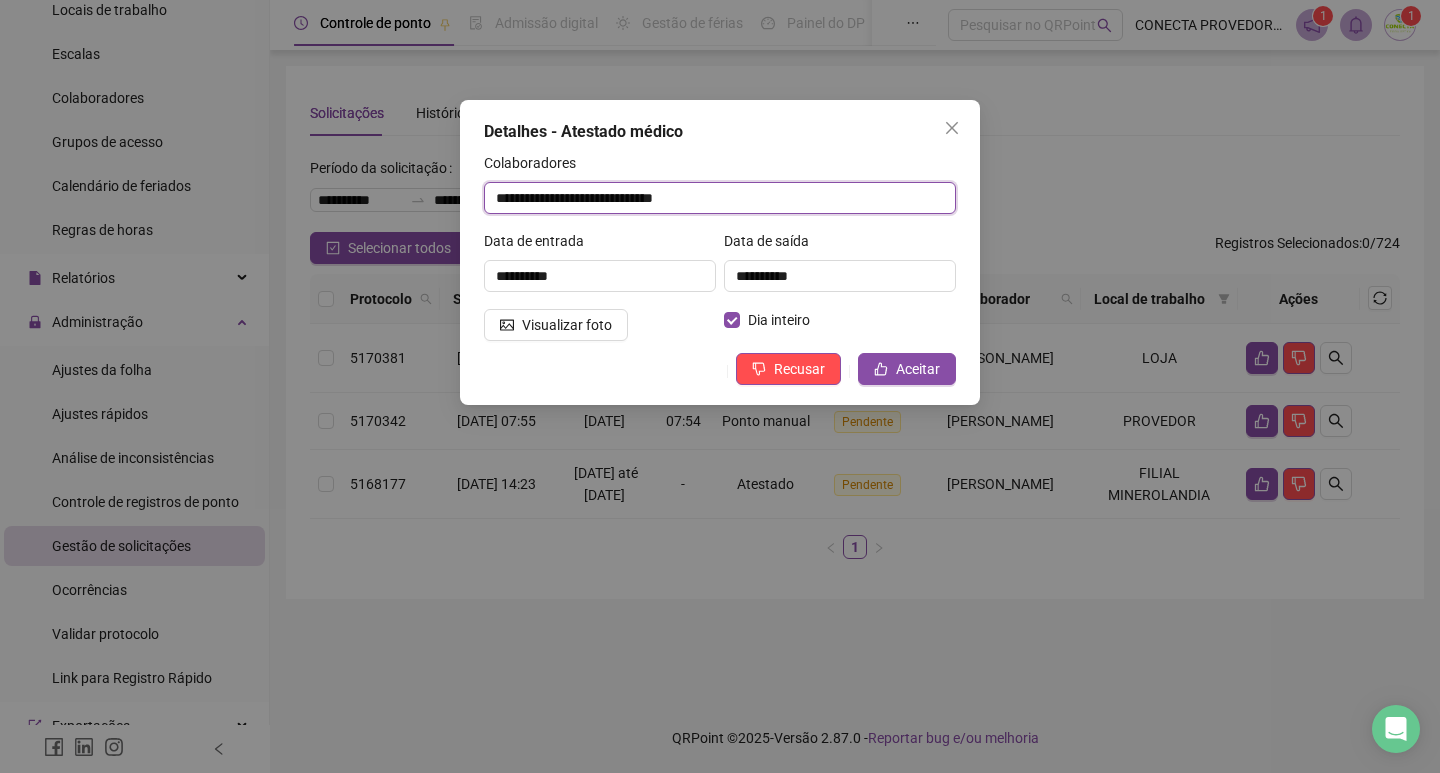 drag, startPoint x: 508, startPoint y: 198, endPoint x: 743, endPoint y: 194, distance: 235.03404 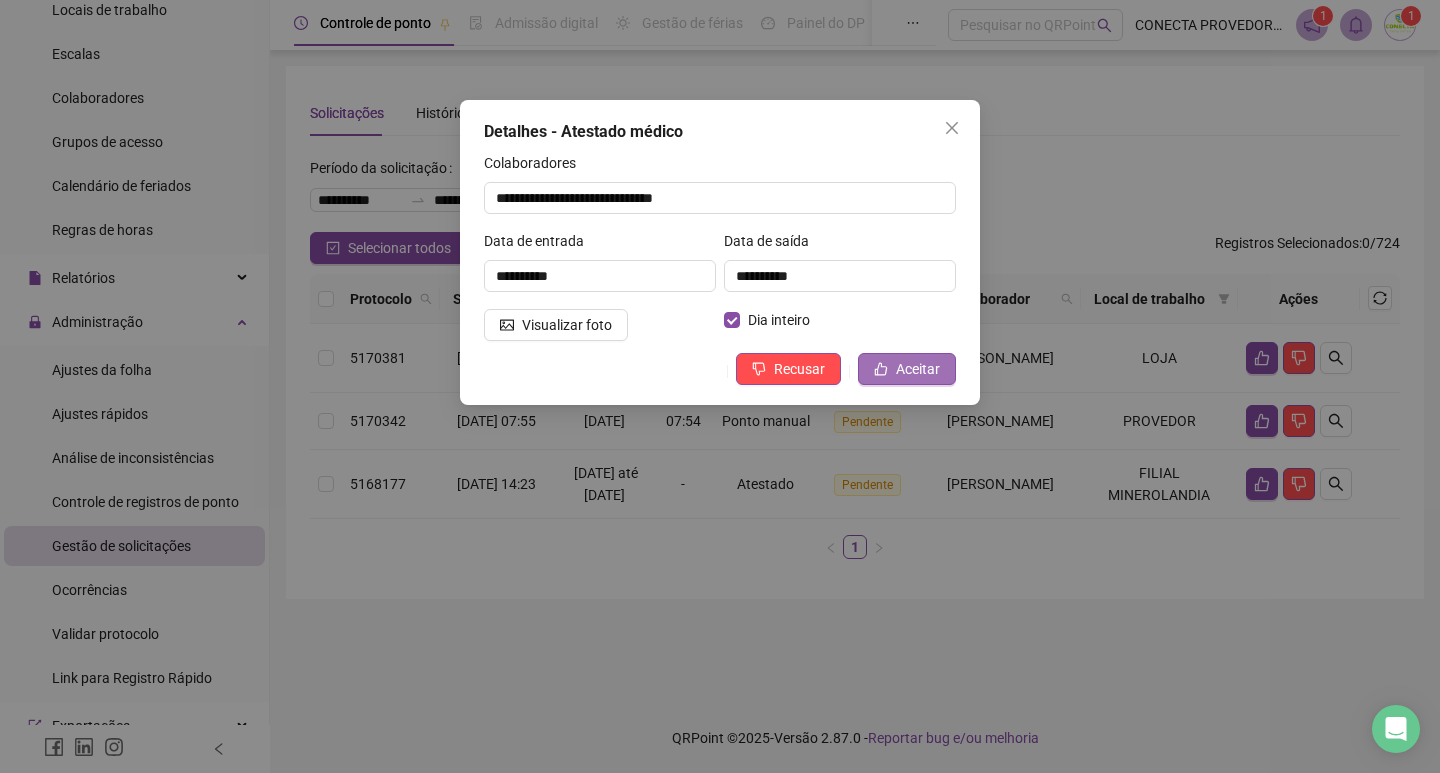 click 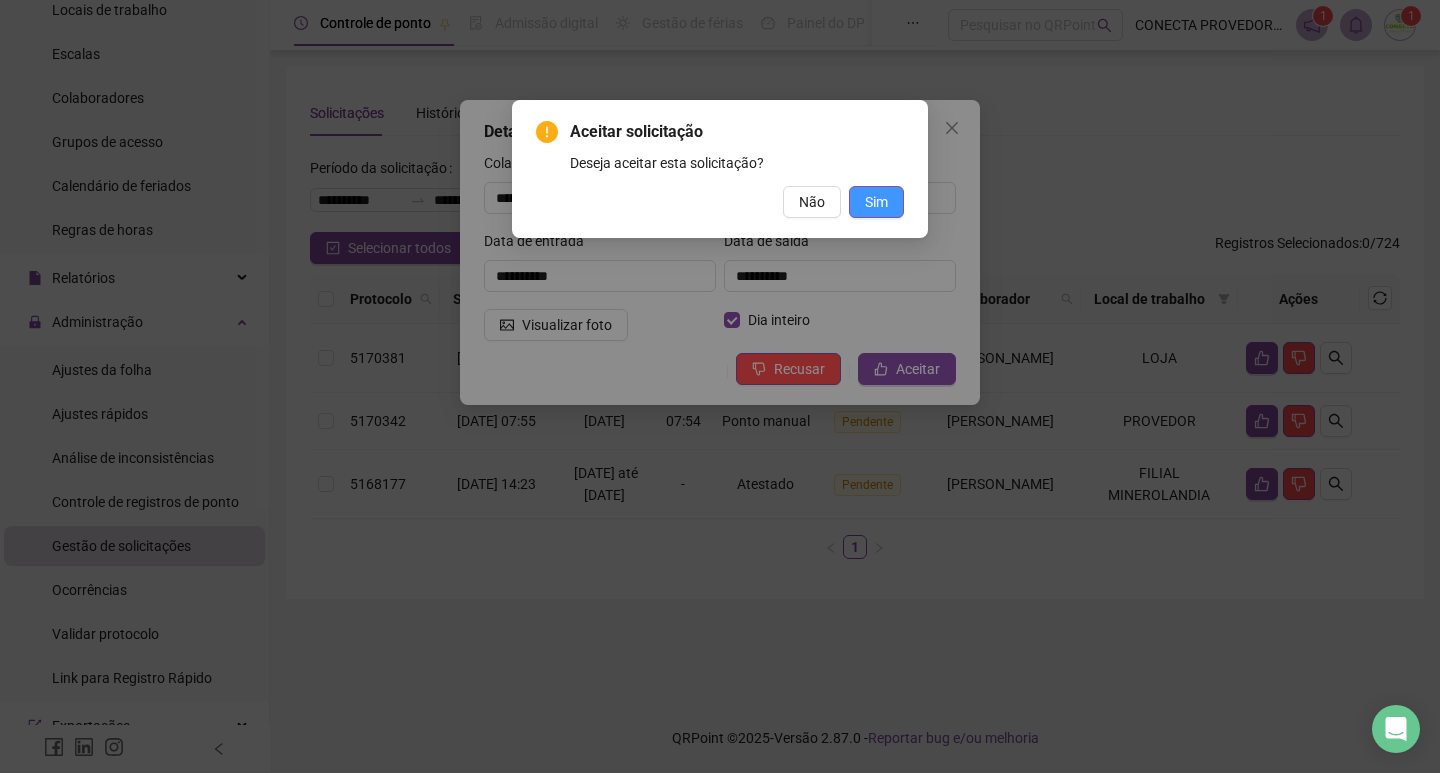 click on "Sim" at bounding box center [876, 202] 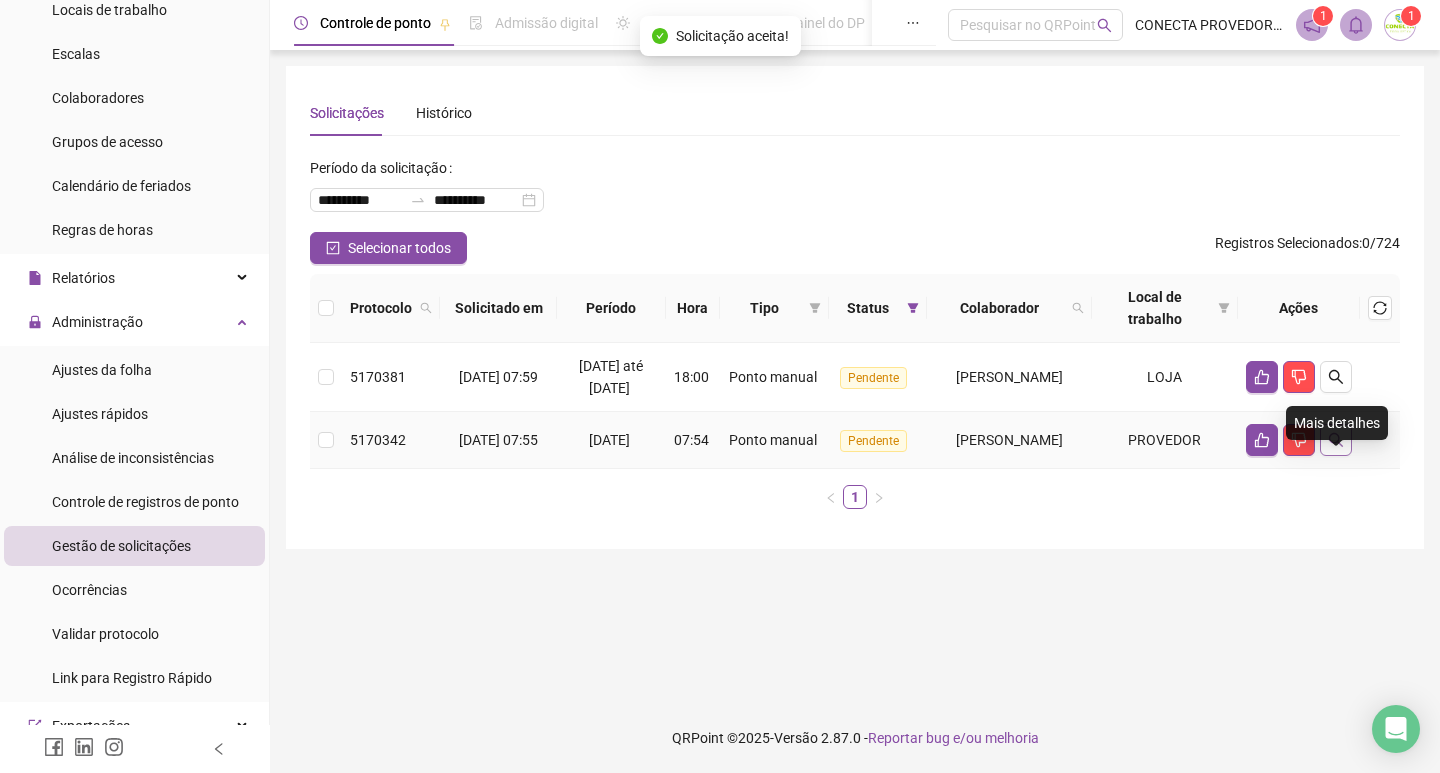 click 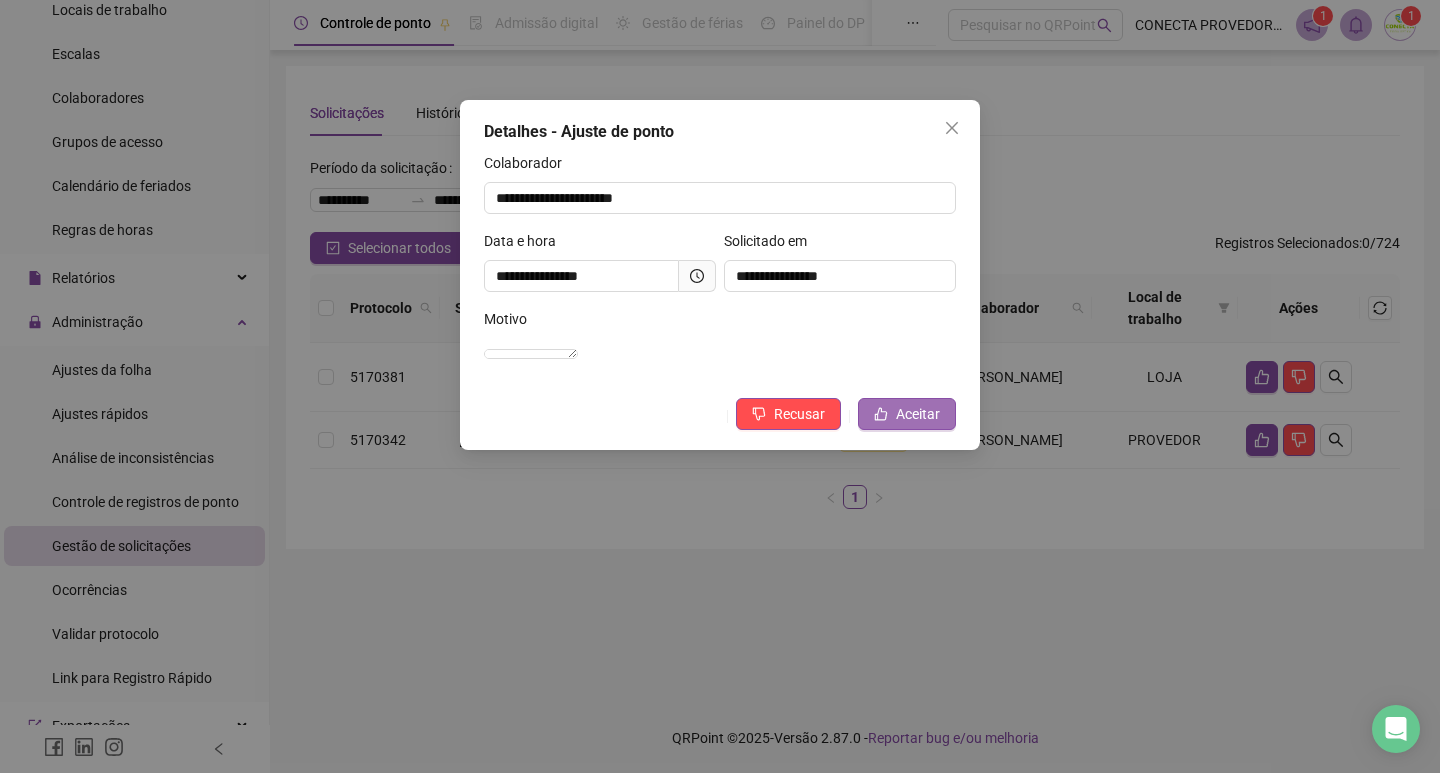 click on "Aceitar" at bounding box center (918, 414) 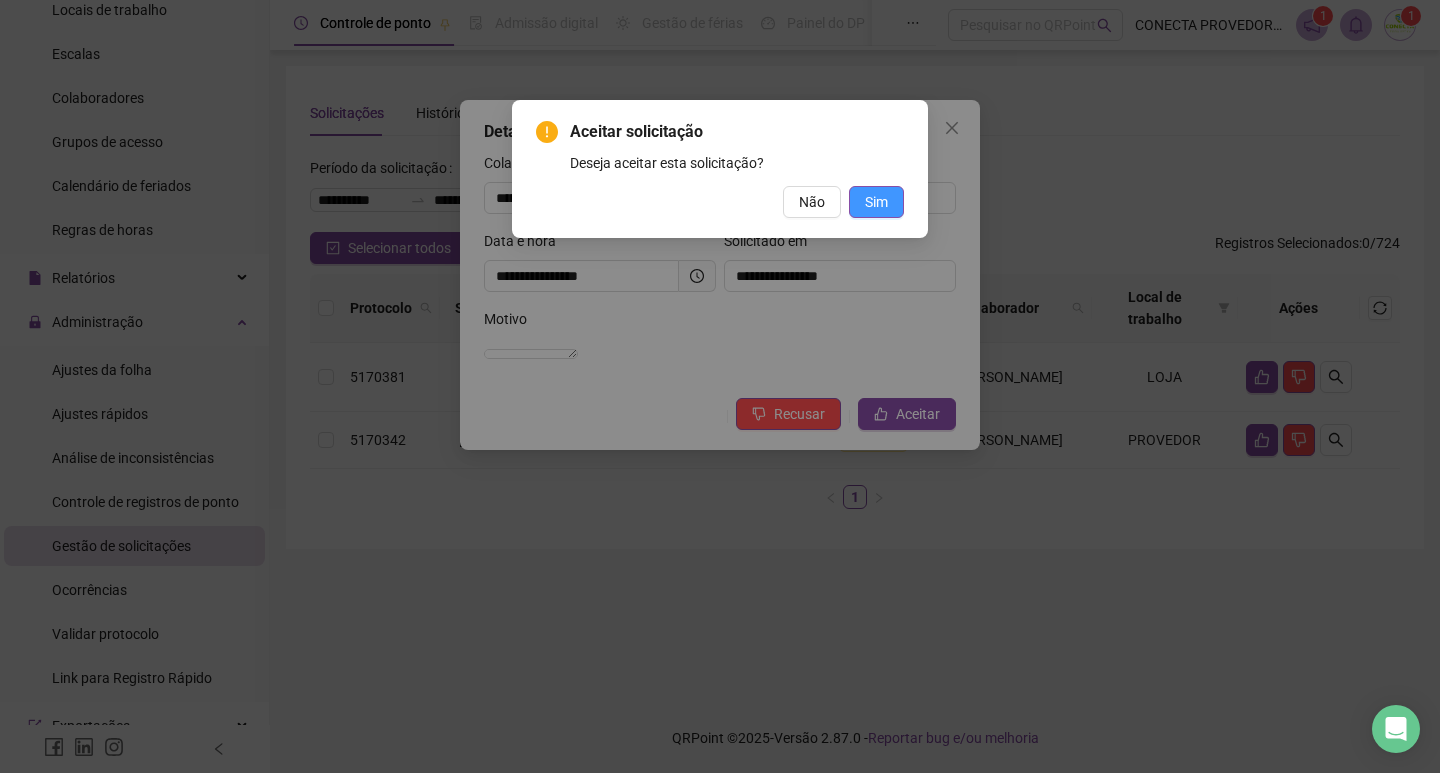 click on "Sim" at bounding box center [876, 202] 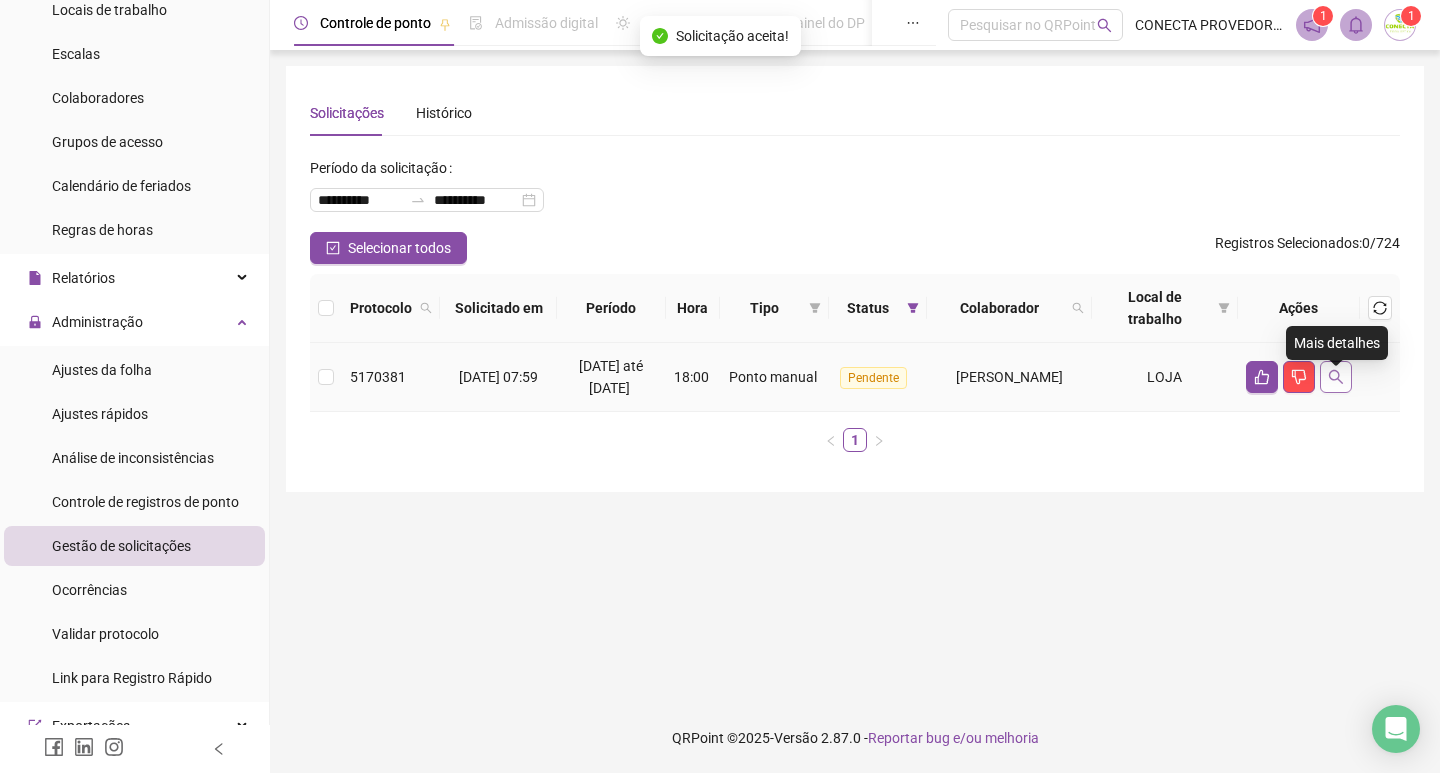 click 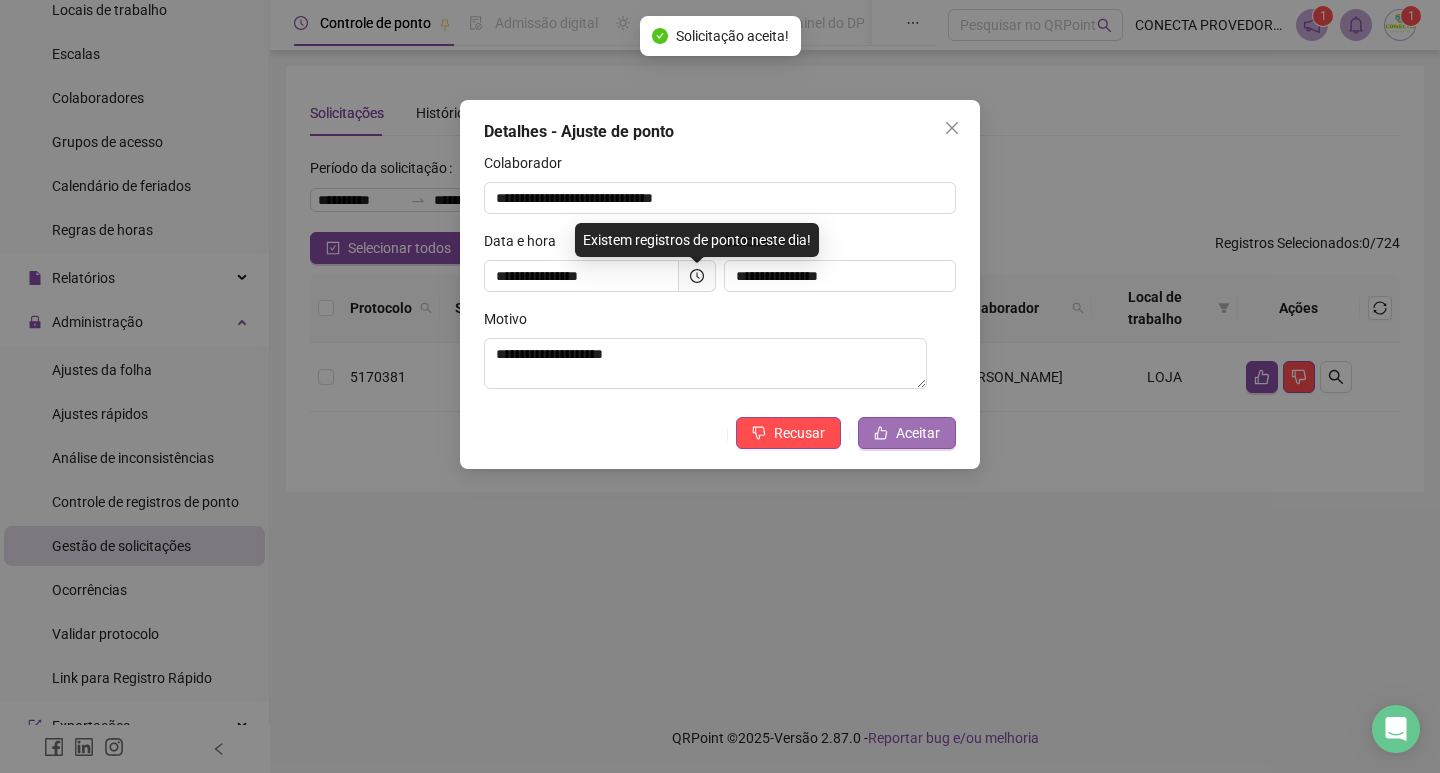click on "Aceitar" at bounding box center (907, 433) 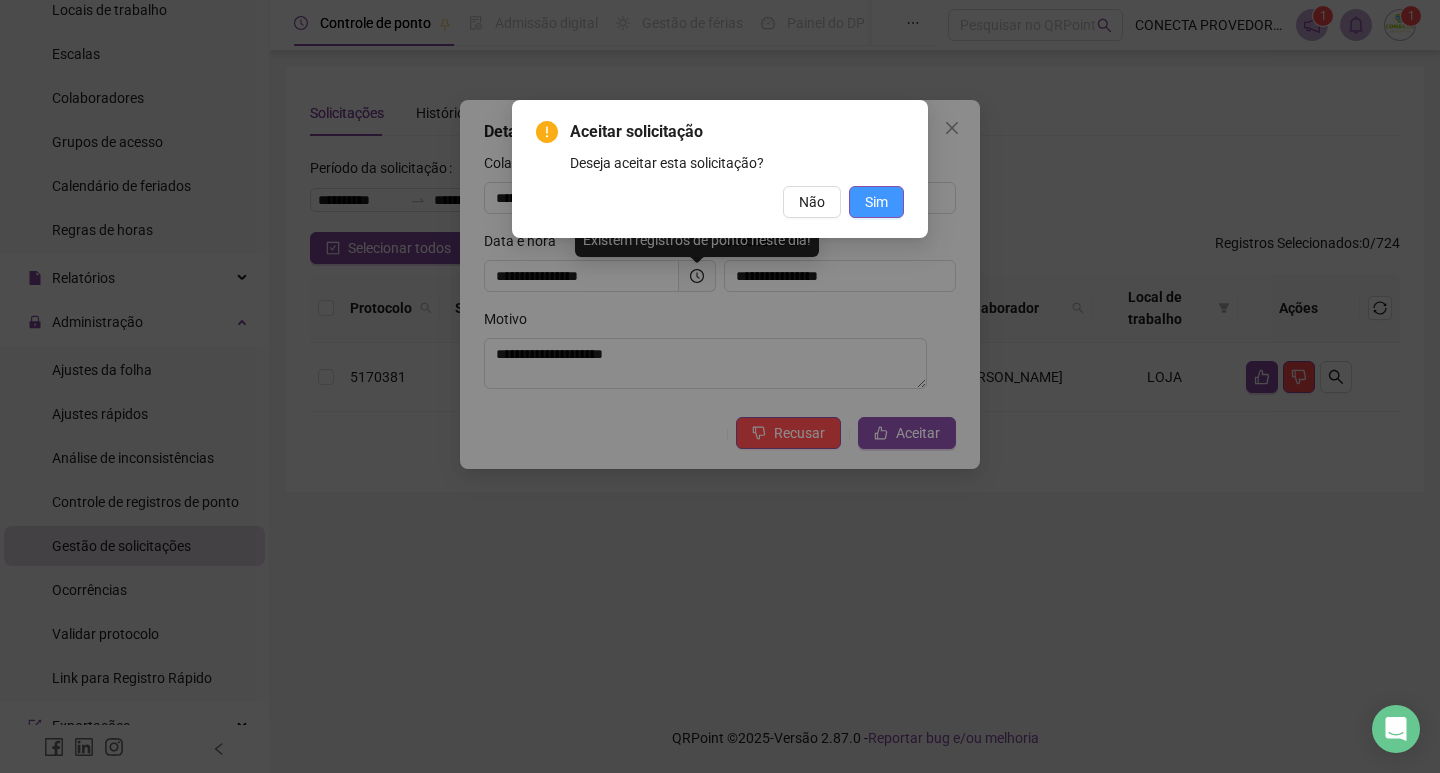 click on "Sim" at bounding box center [876, 202] 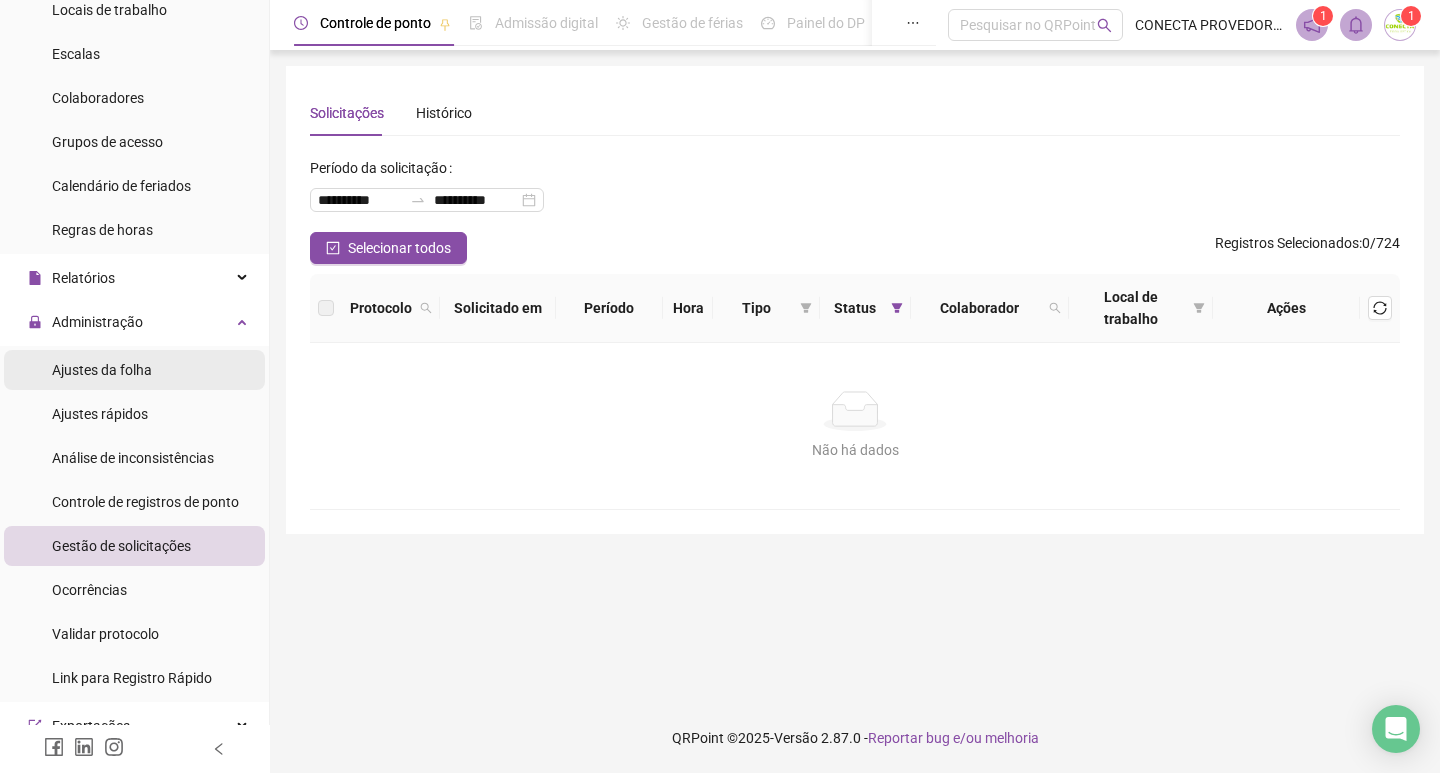 click on "Ajustes da folha" at bounding box center [134, 370] 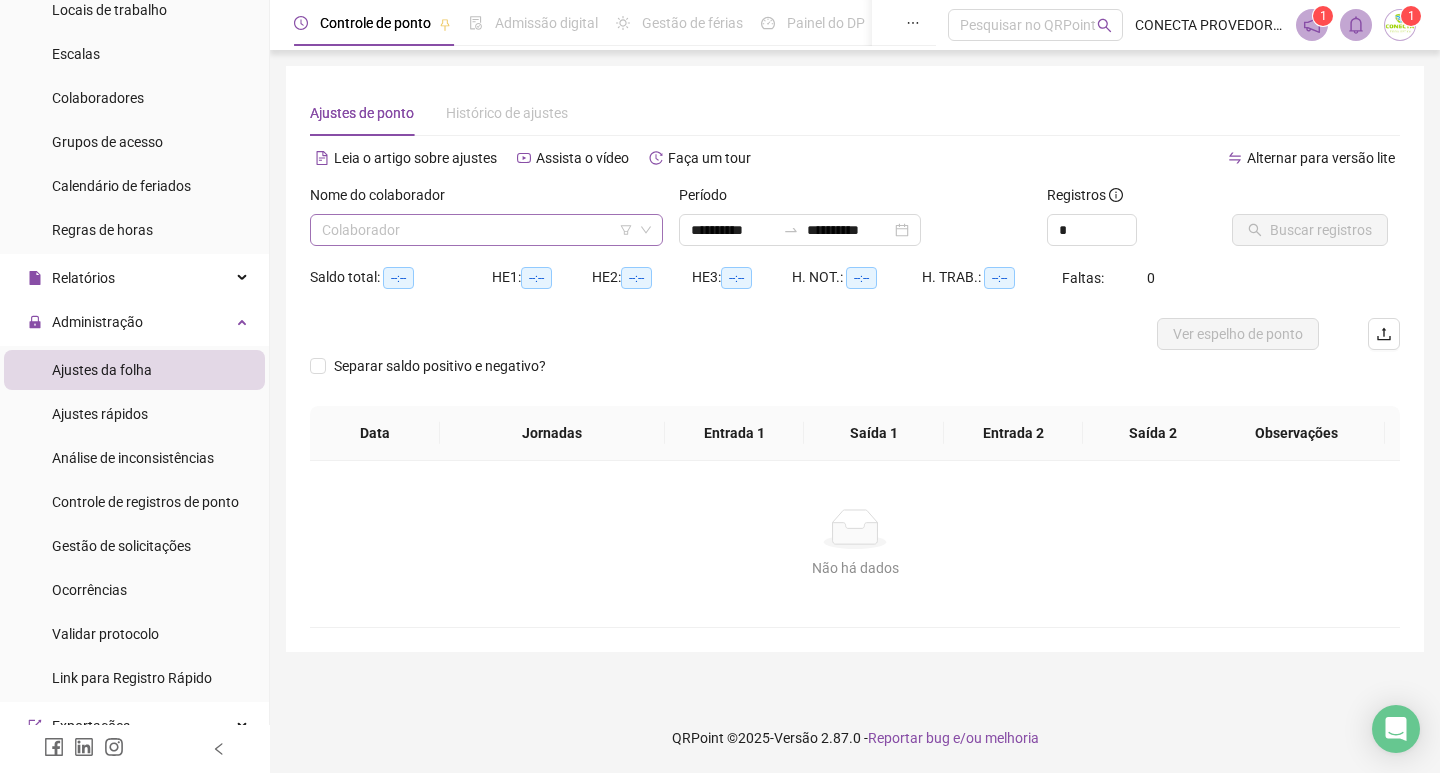 type on "**********" 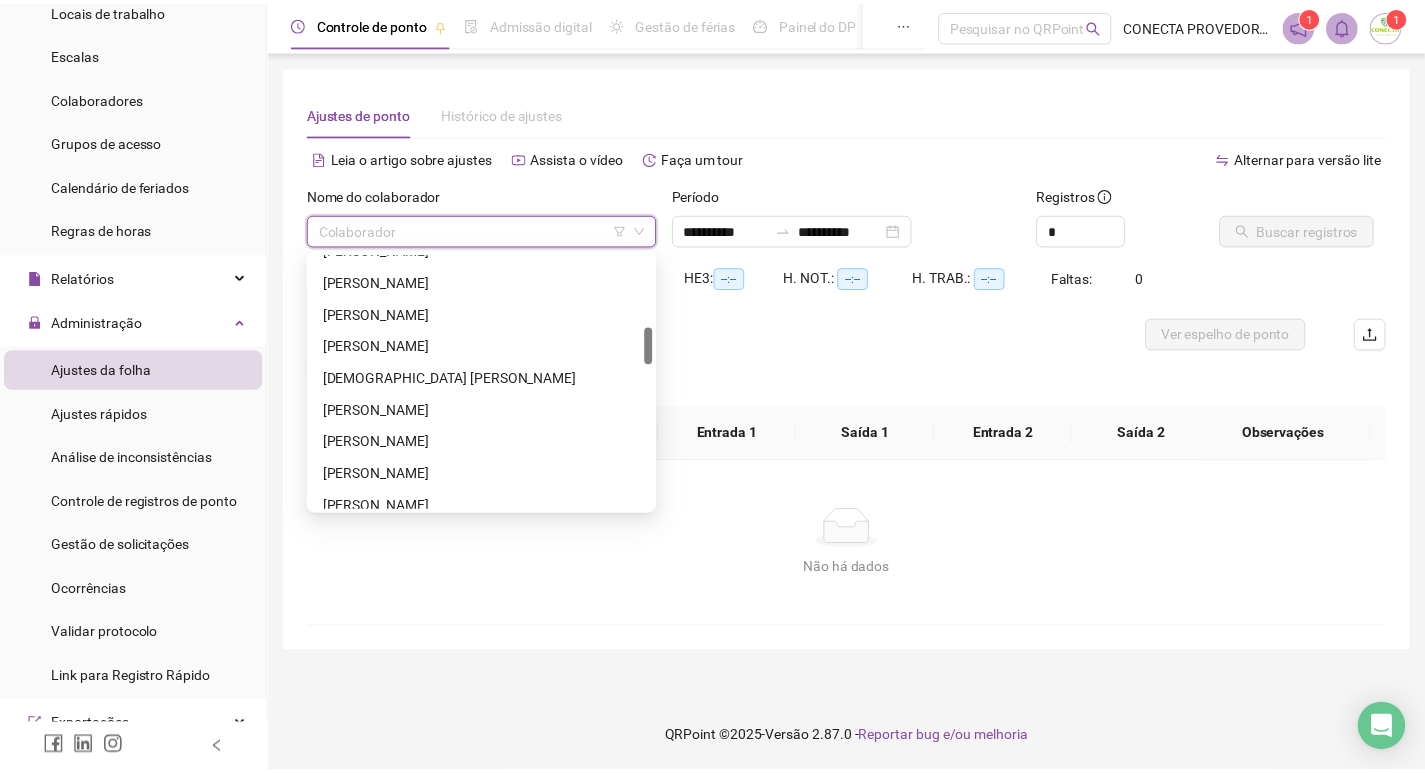 scroll, scrollTop: 600, scrollLeft: 0, axis: vertical 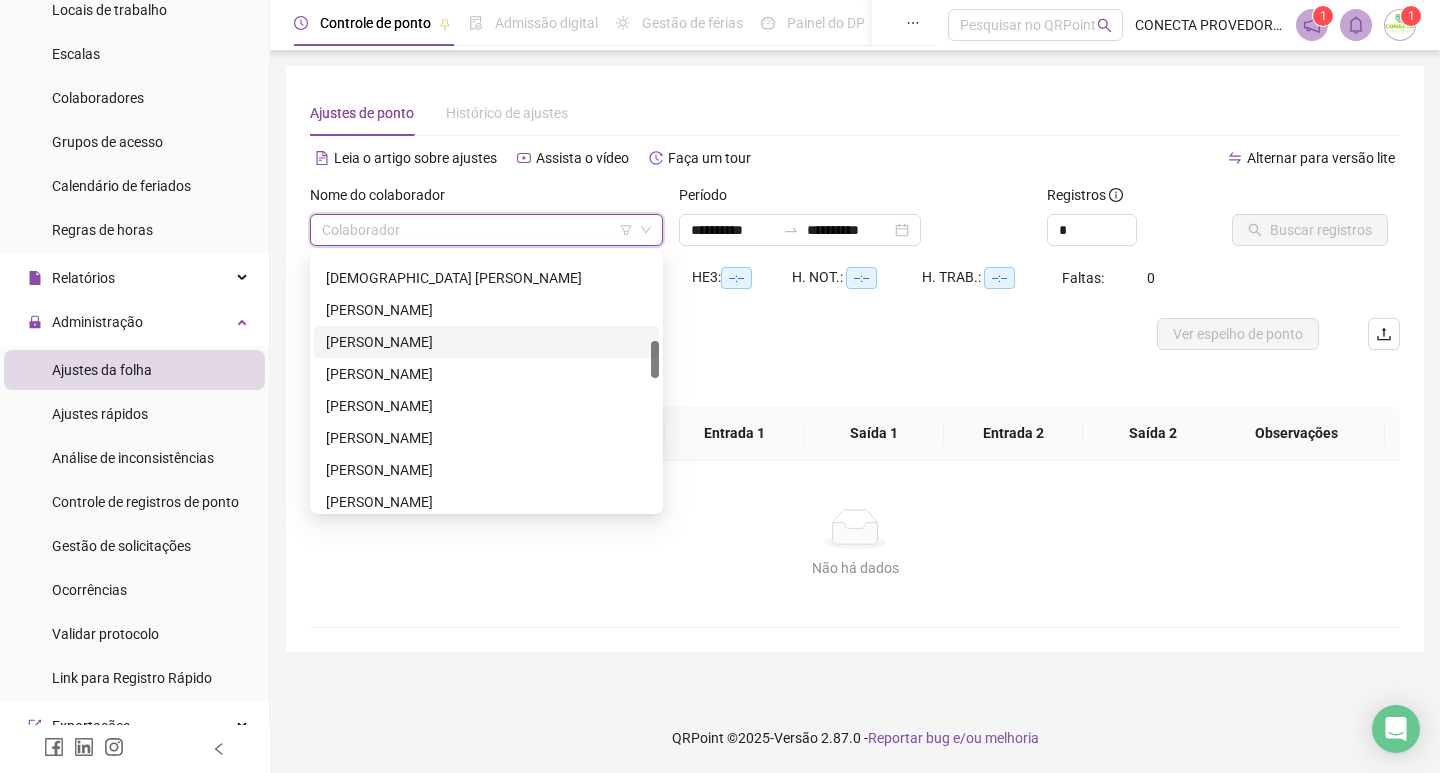 click on "[PERSON_NAME]" at bounding box center [486, 342] 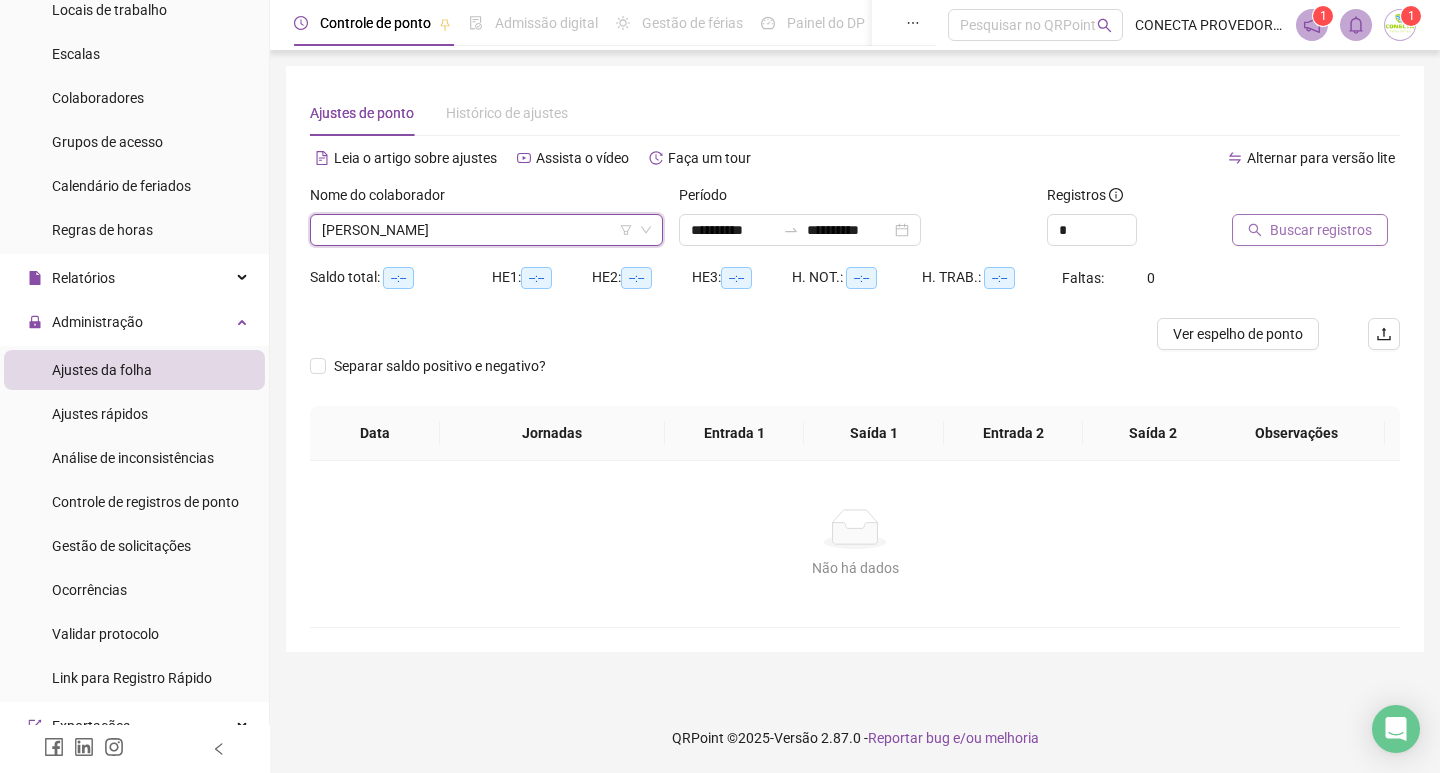 click on "Buscar registros" at bounding box center (1321, 230) 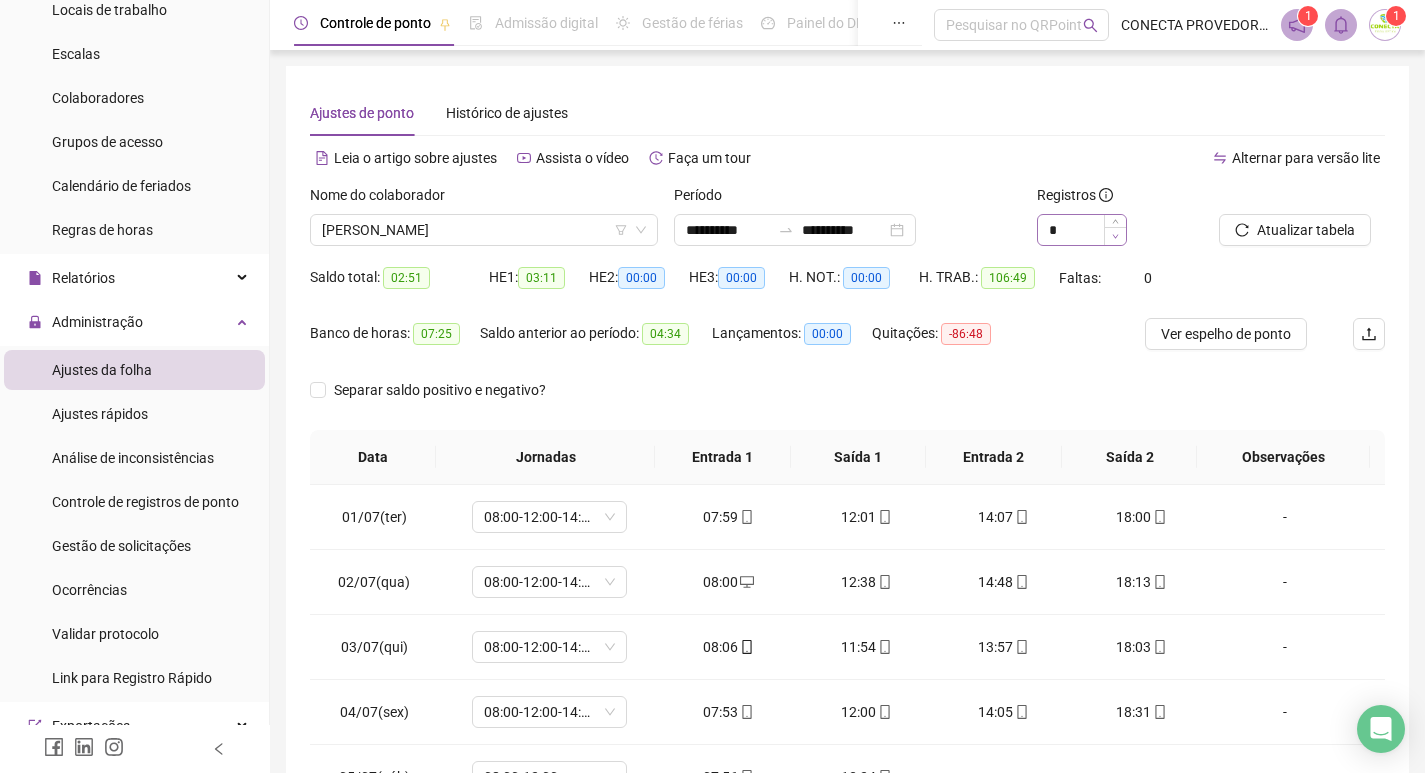 click at bounding box center [1115, 236] 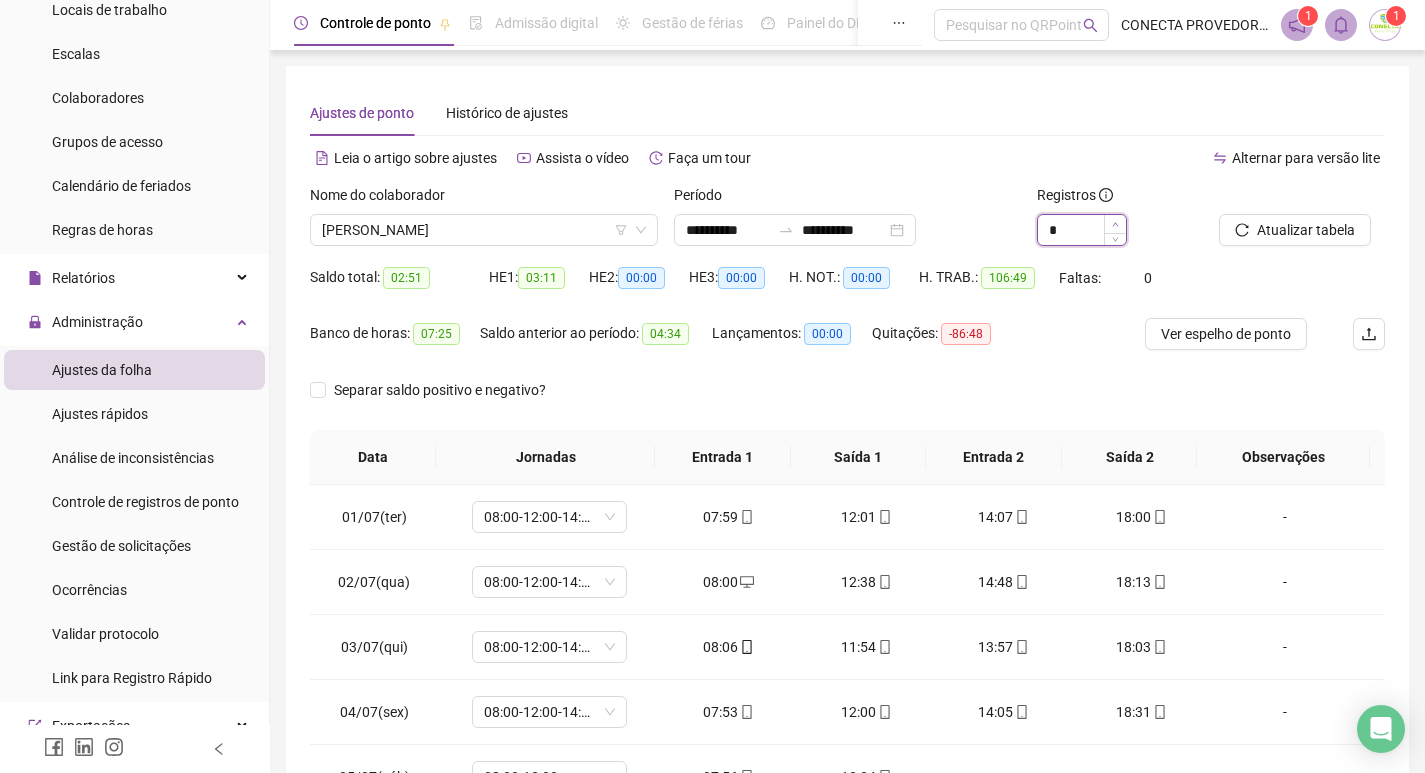 click at bounding box center (1115, 224) 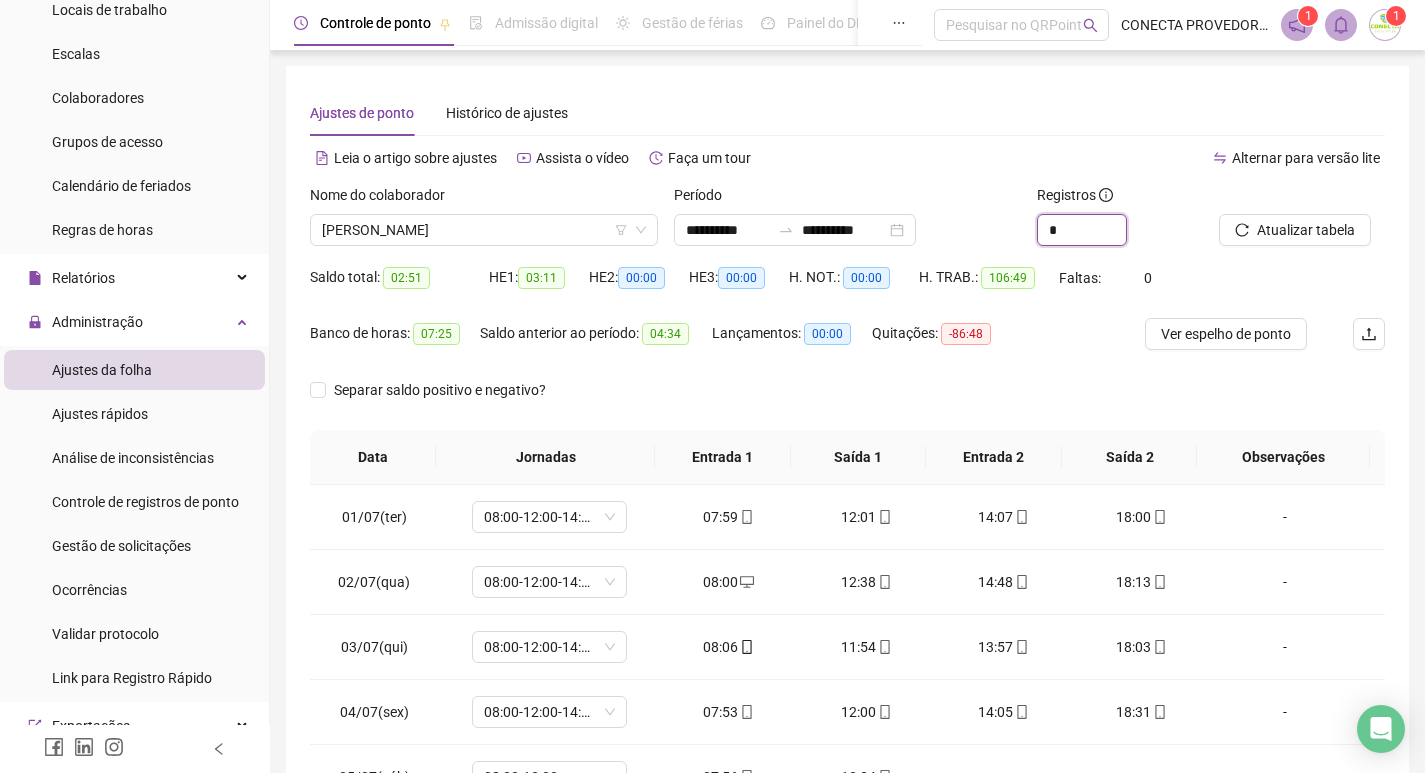 type on "*" 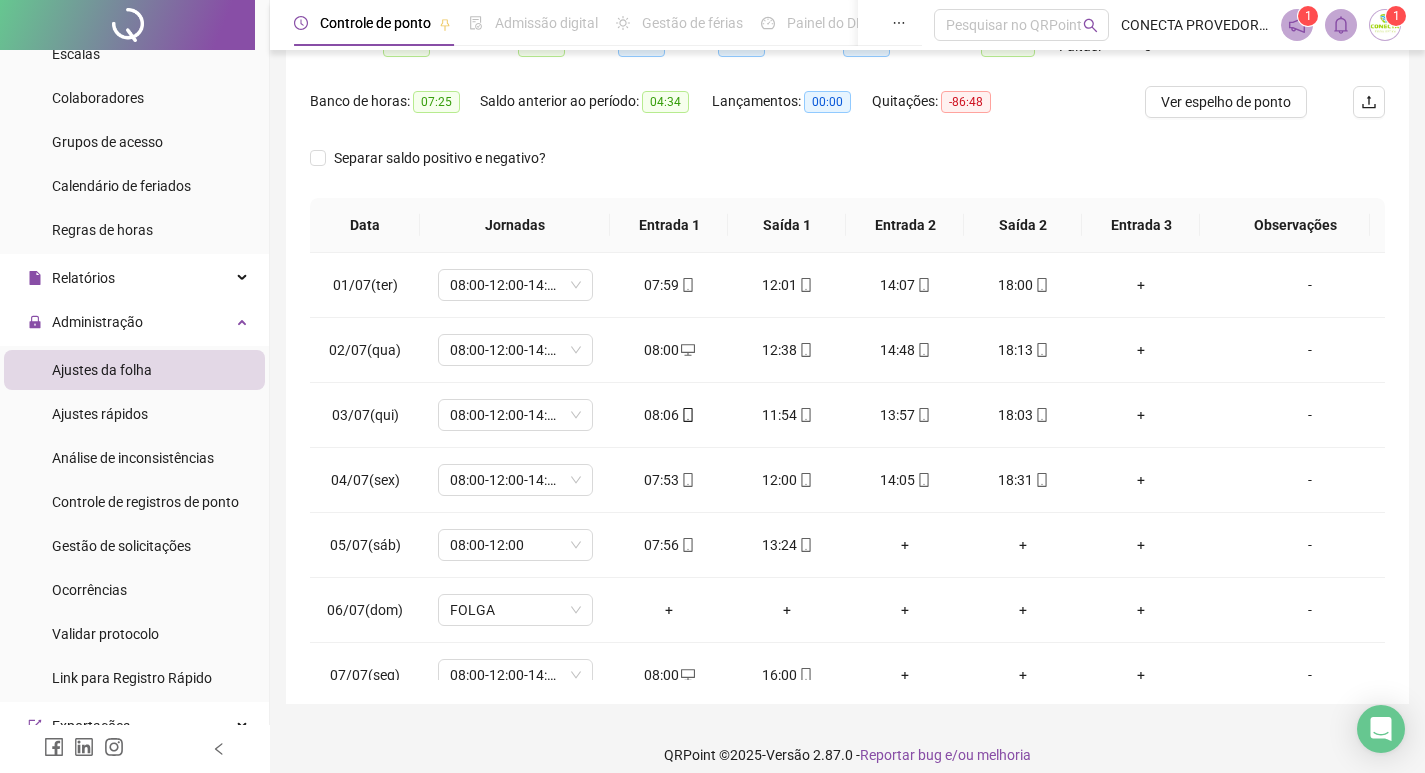 scroll, scrollTop: 249, scrollLeft: 0, axis: vertical 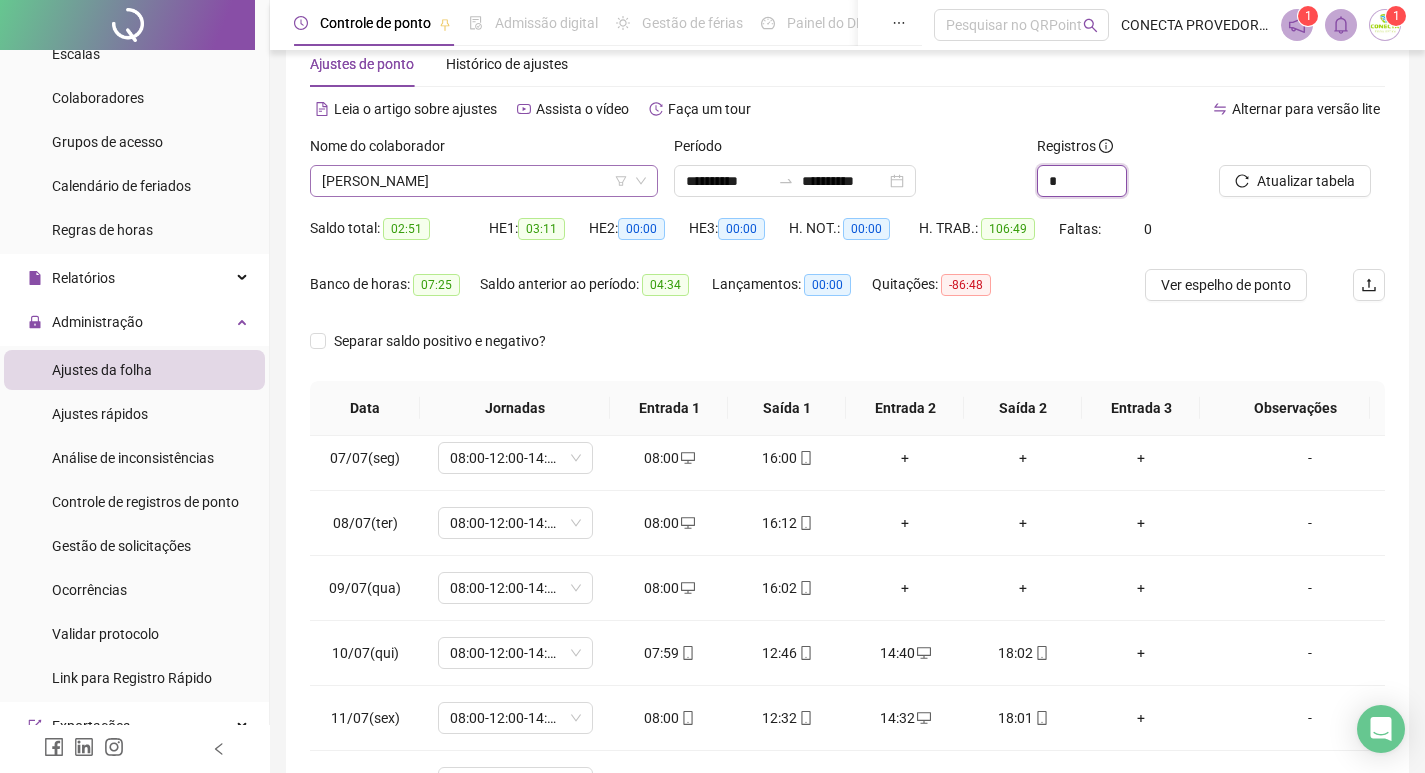 click on "[PERSON_NAME]" at bounding box center (484, 181) 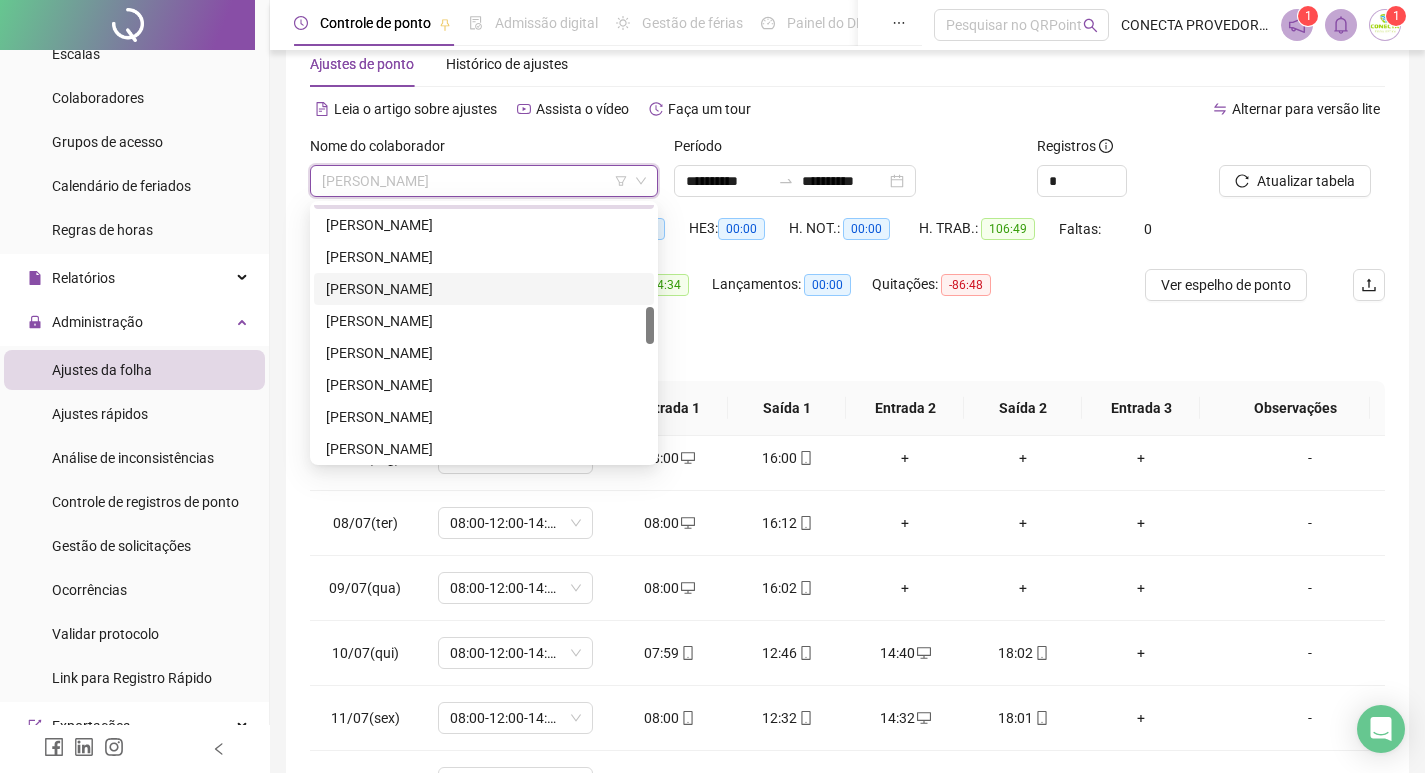 scroll, scrollTop: 800, scrollLeft: 0, axis: vertical 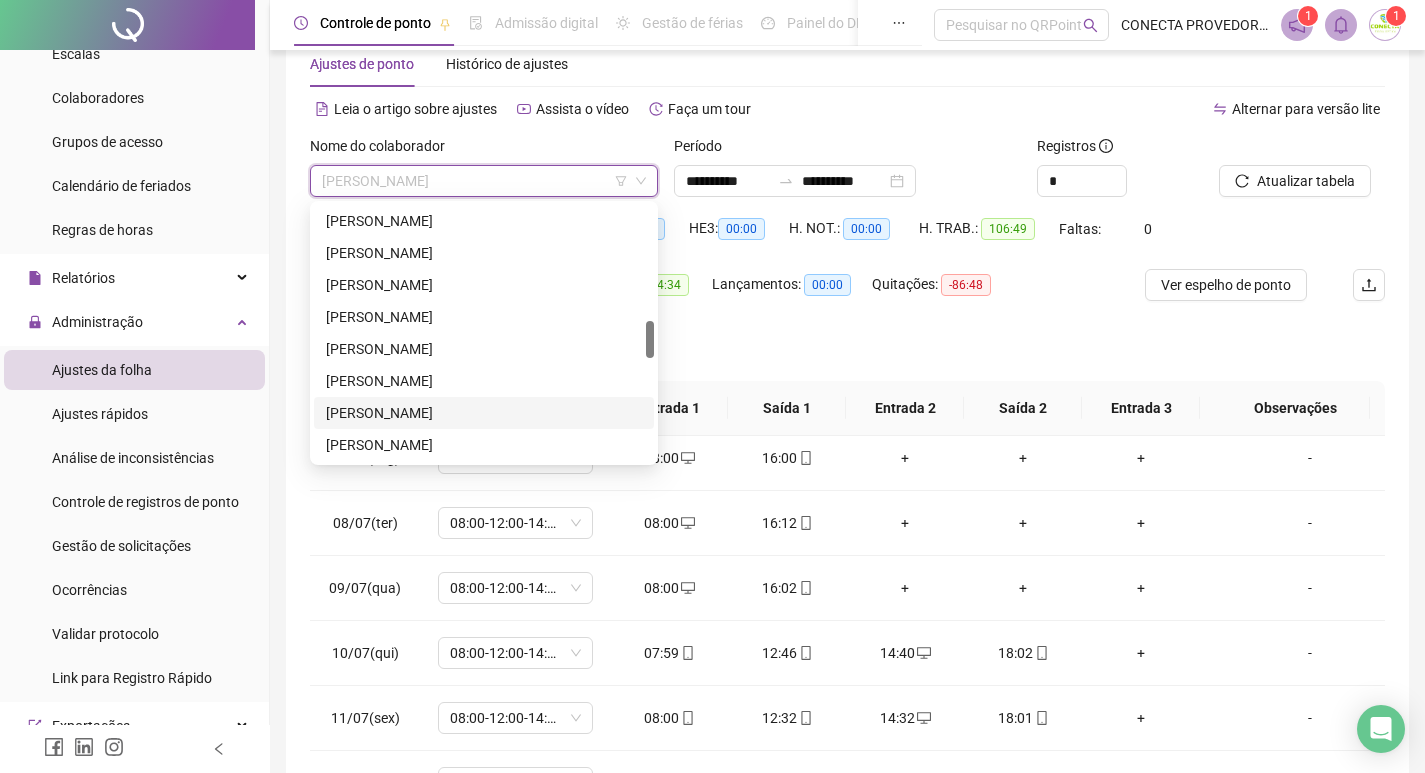 click on "[PERSON_NAME]" at bounding box center (484, 413) 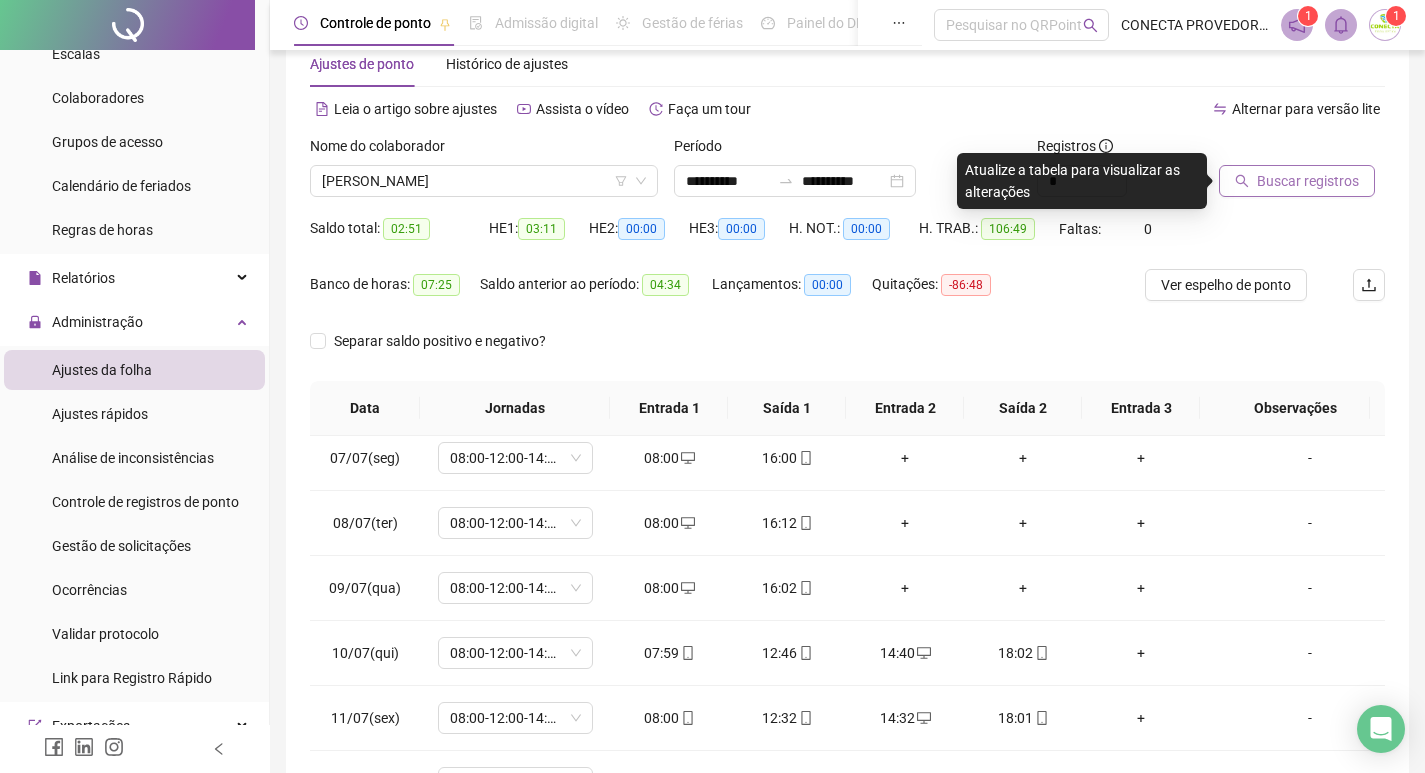 click on "Buscar registros" at bounding box center [1297, 181] 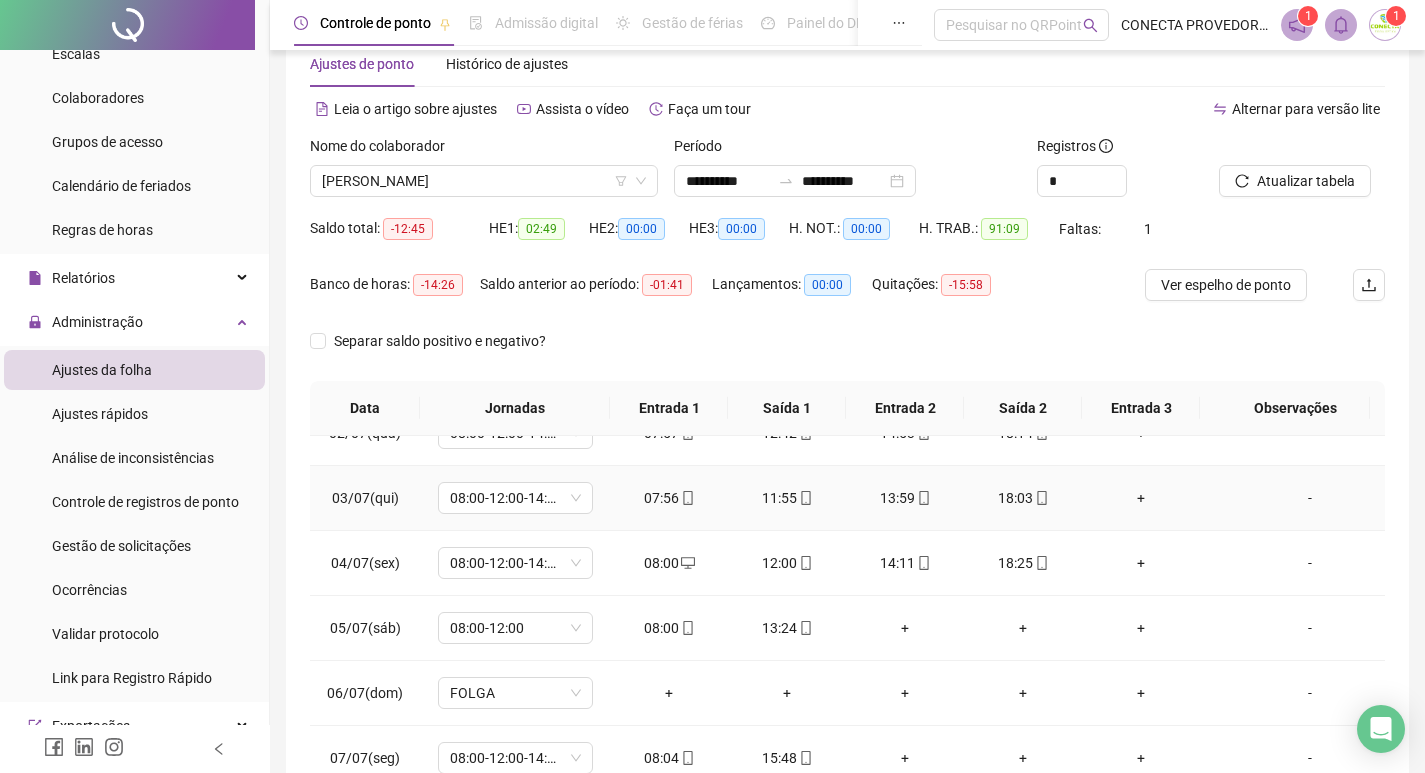 scroll, scrollTop: 0, scrollLeft: 0, axis: both 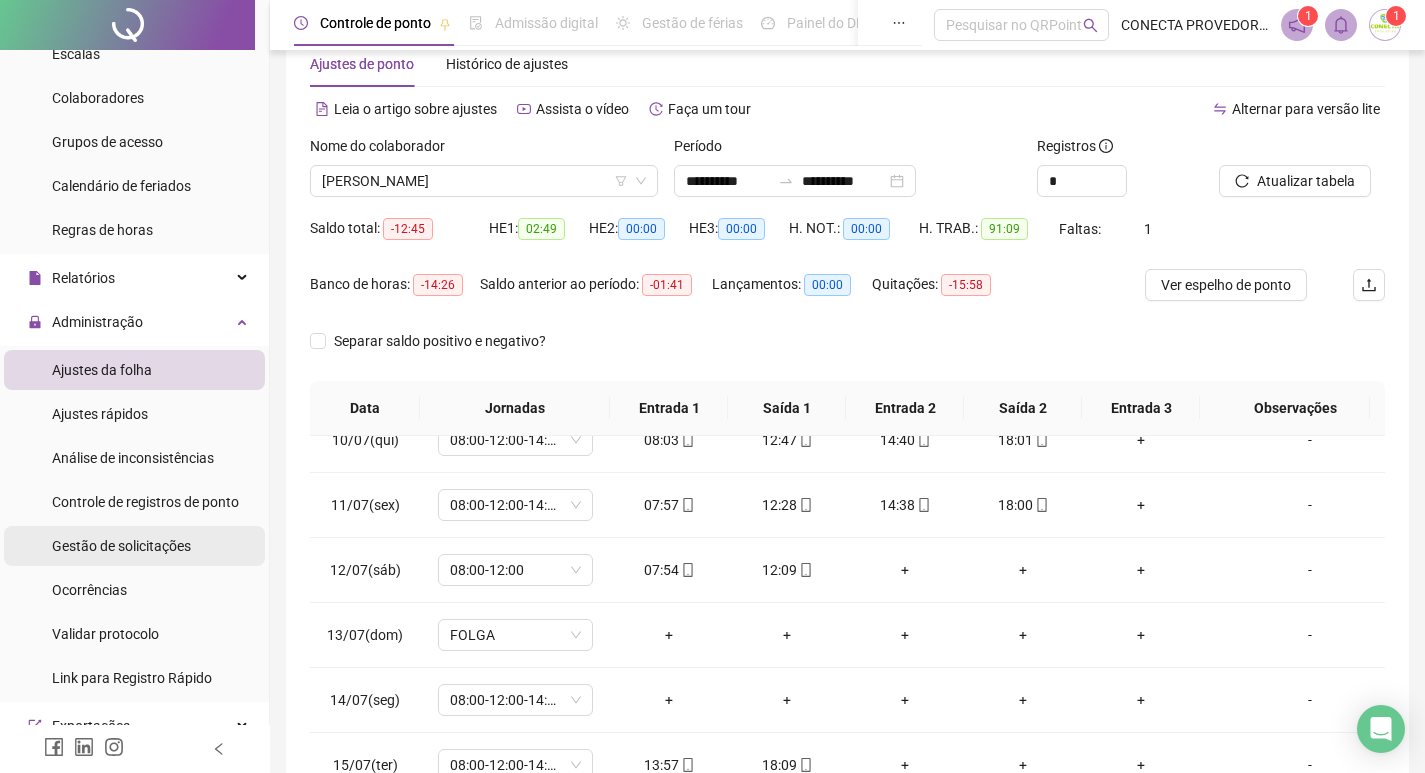 click on "Gestão de solicitações" at bounding box center [121, 546] 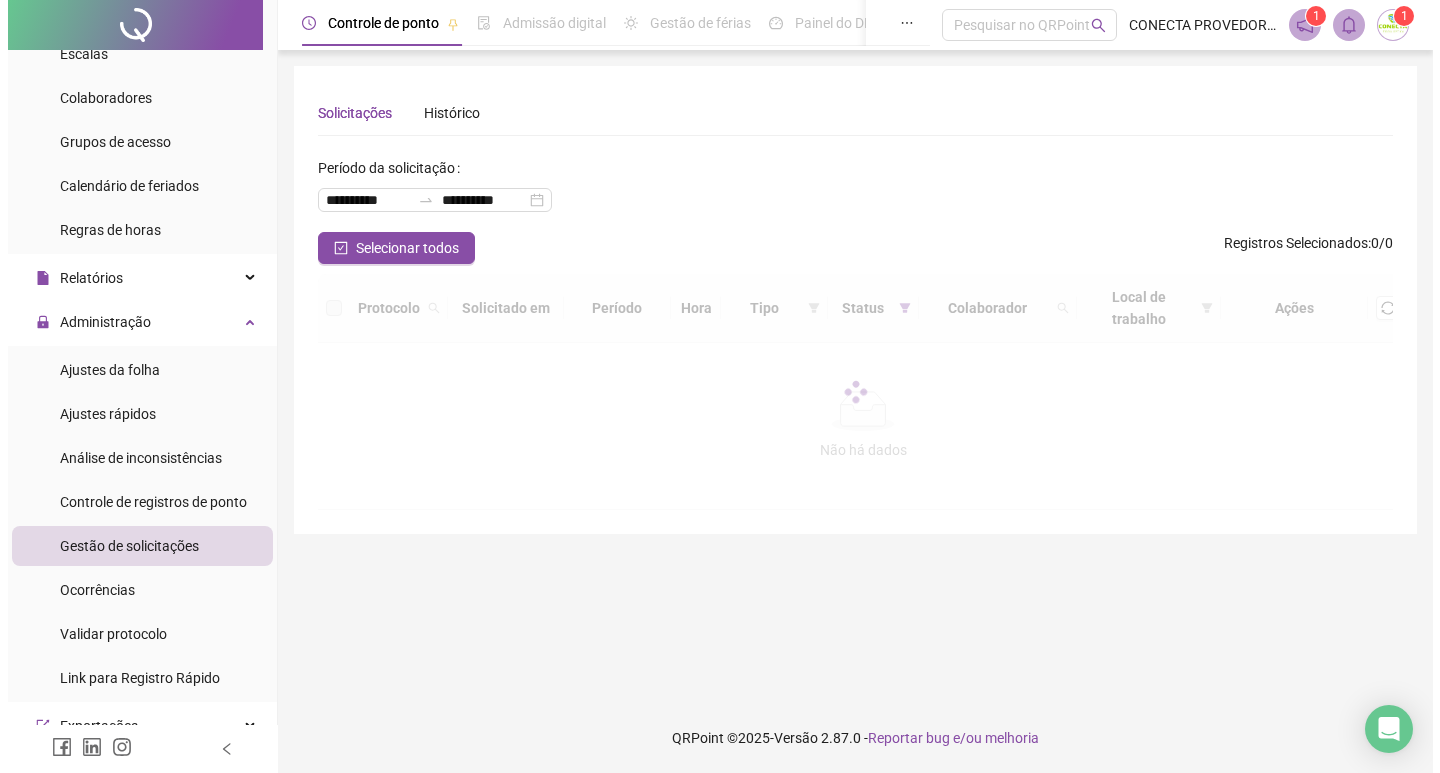 scroll, scrollTop: 0, scrollLeft: 0, axis: both 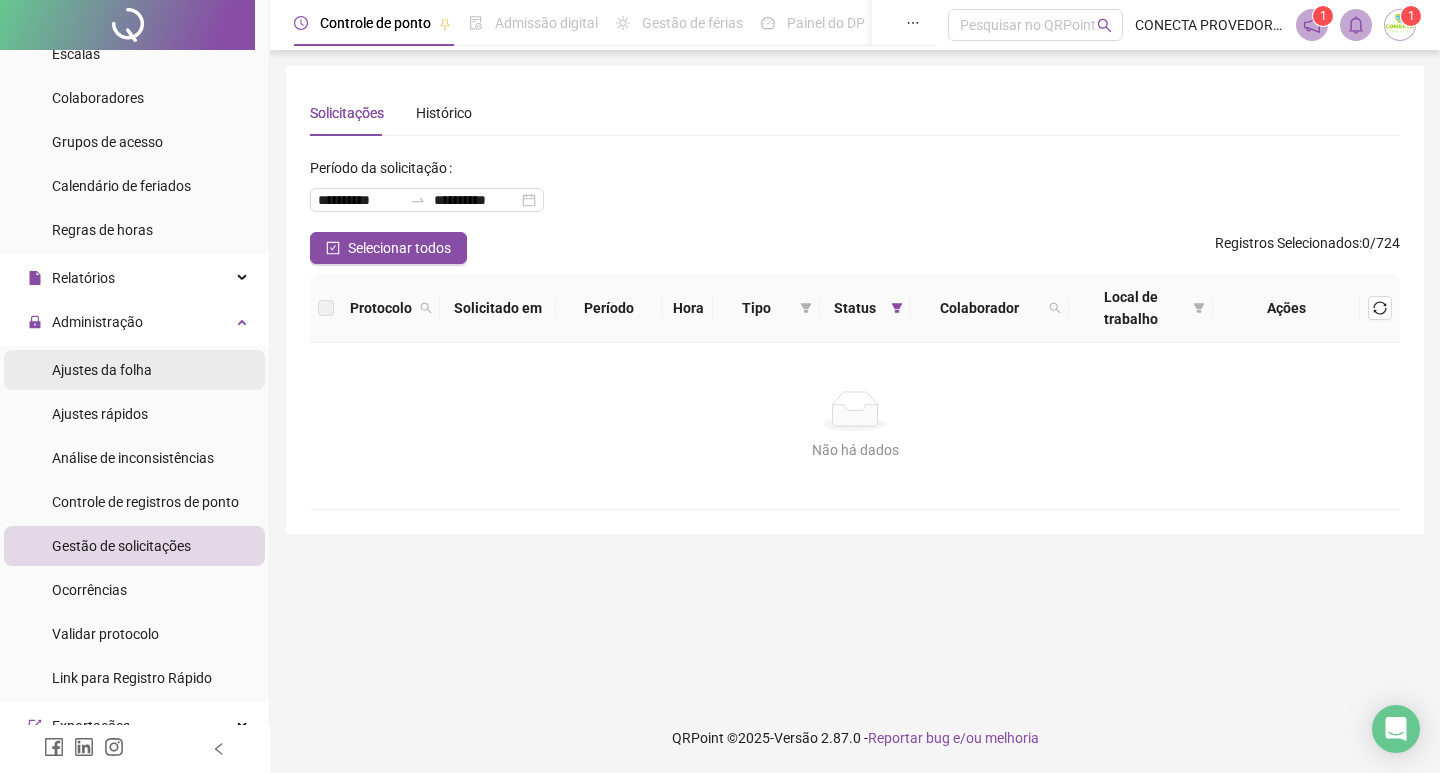 click on "Ajustes da folha" at bounding box center [102, 370] 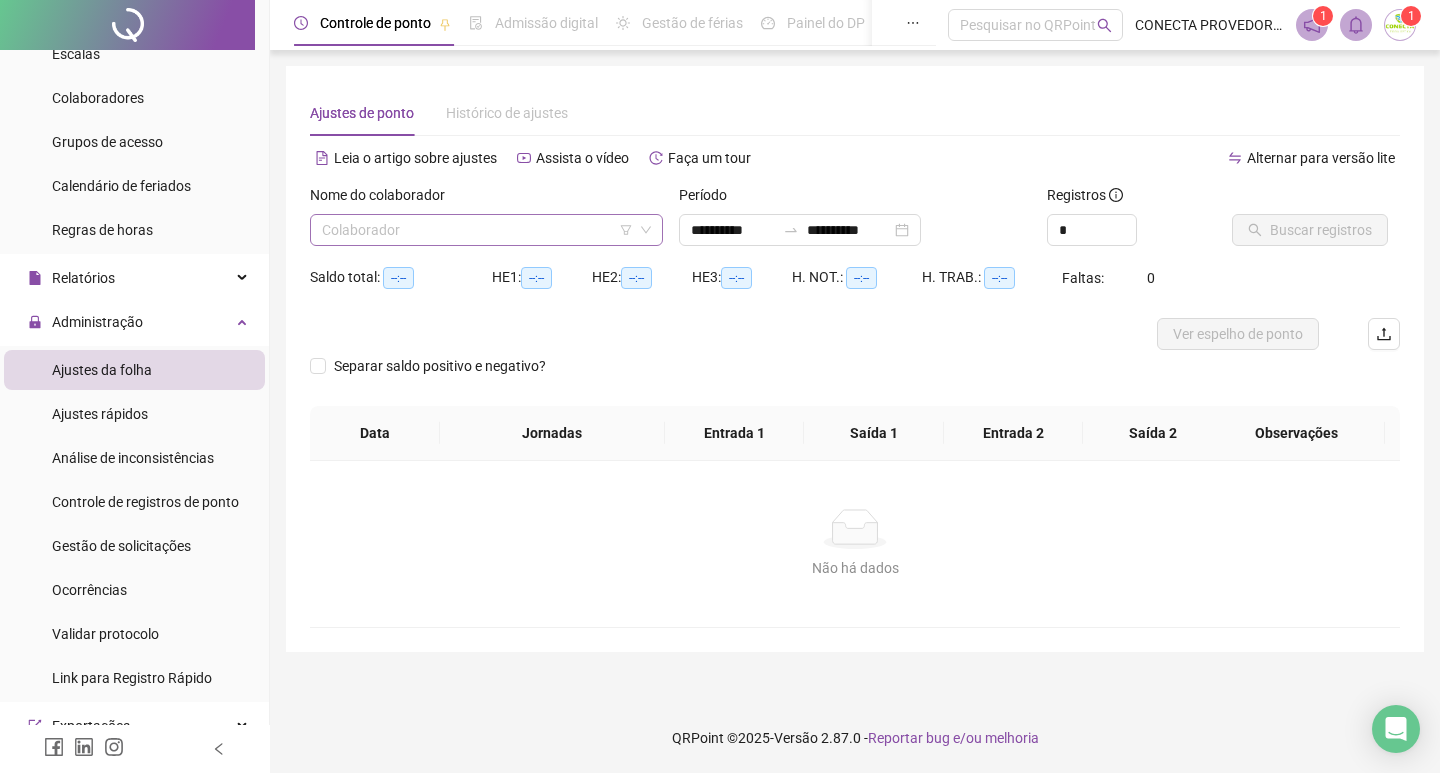 click at bounding box center (480, 230) 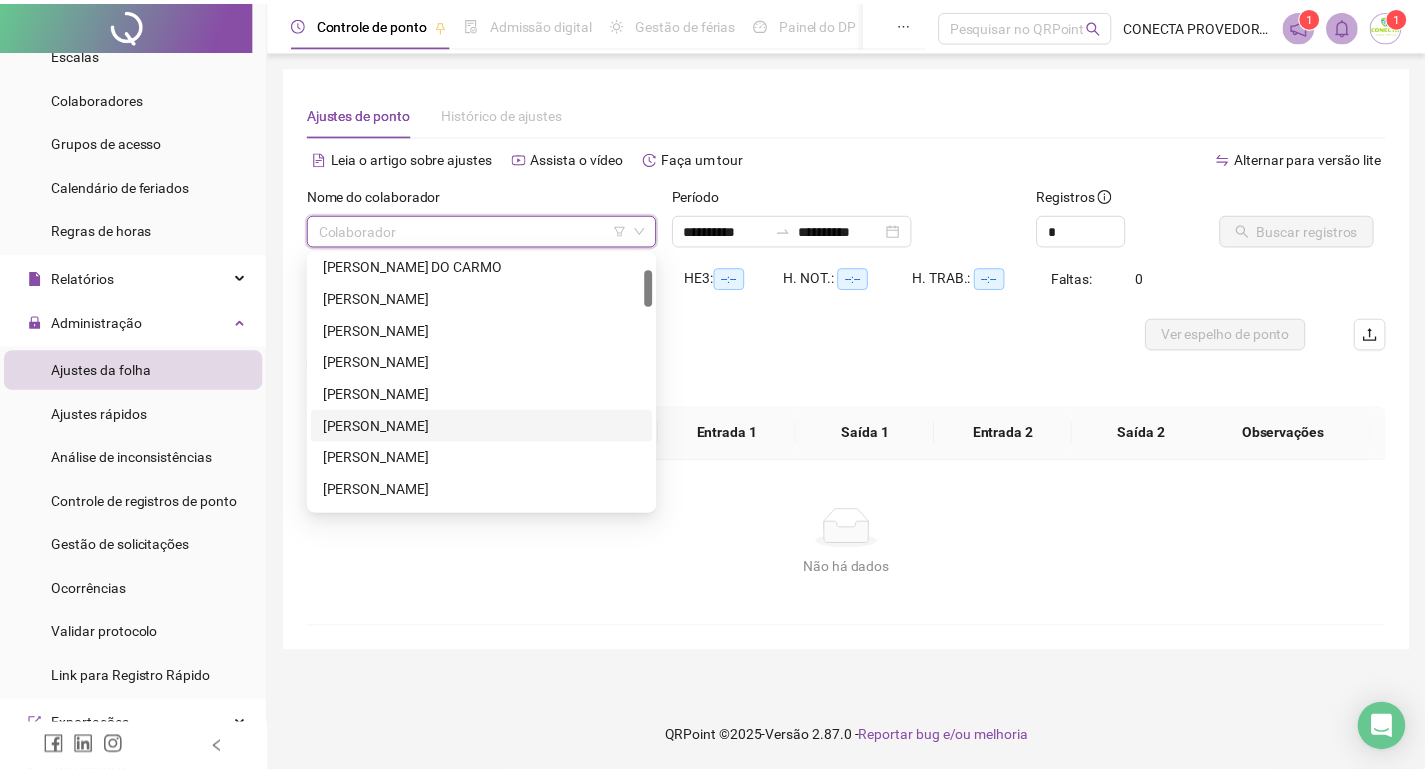 scroll, scrollTop: 200, scrollLeft: 0, axis: vertical 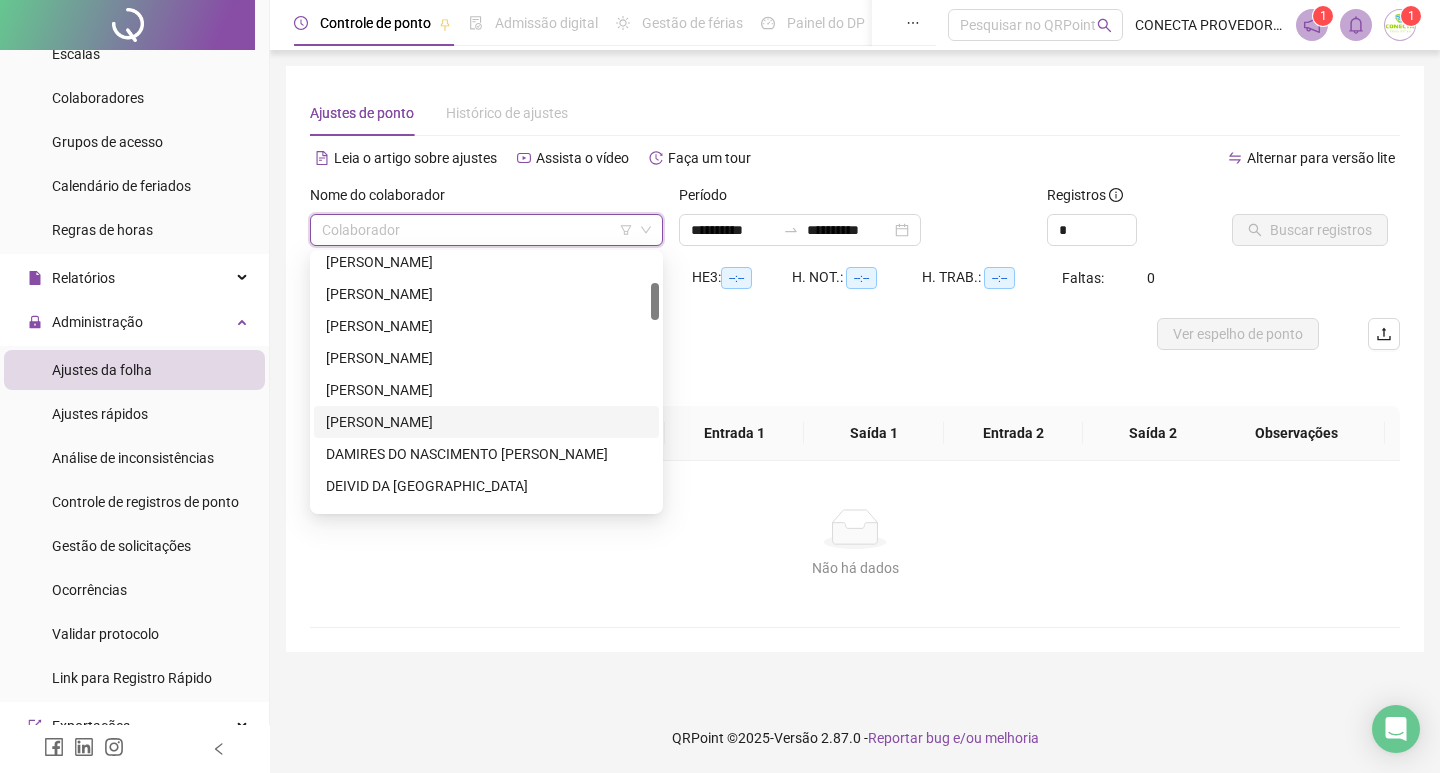 click on "[PERSON_NAME]" at bounding box center [486, 422] 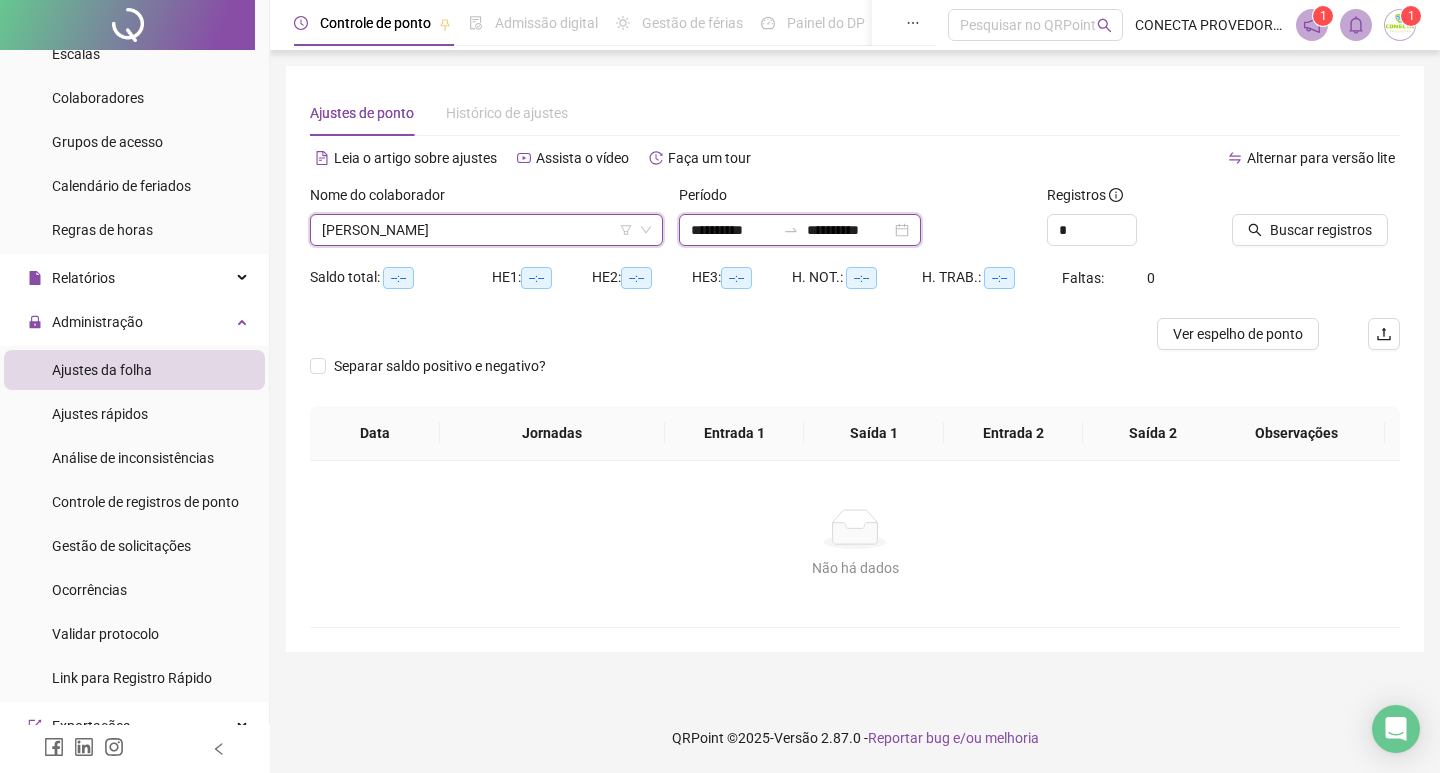 click on "**********" at bounding box center (849, 230) 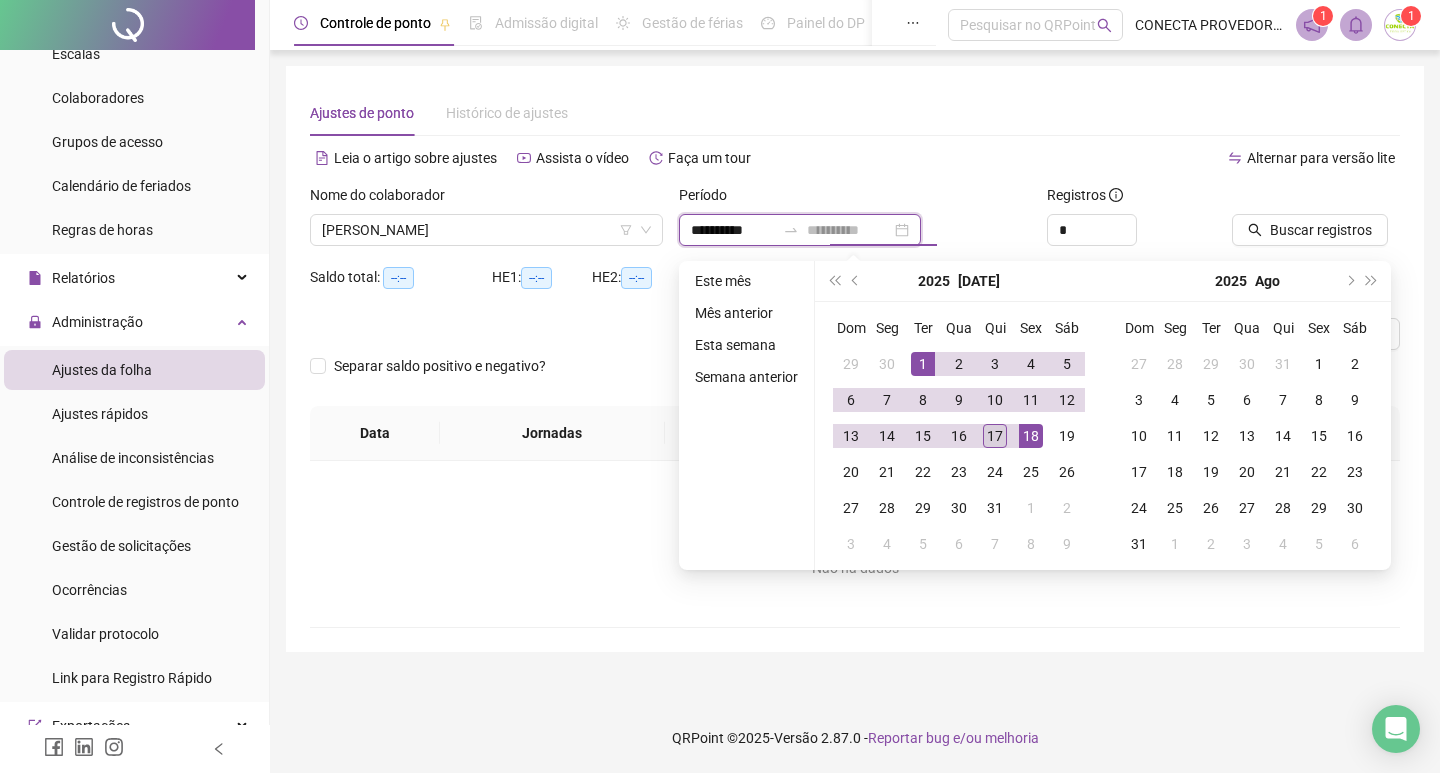 type on "**********" 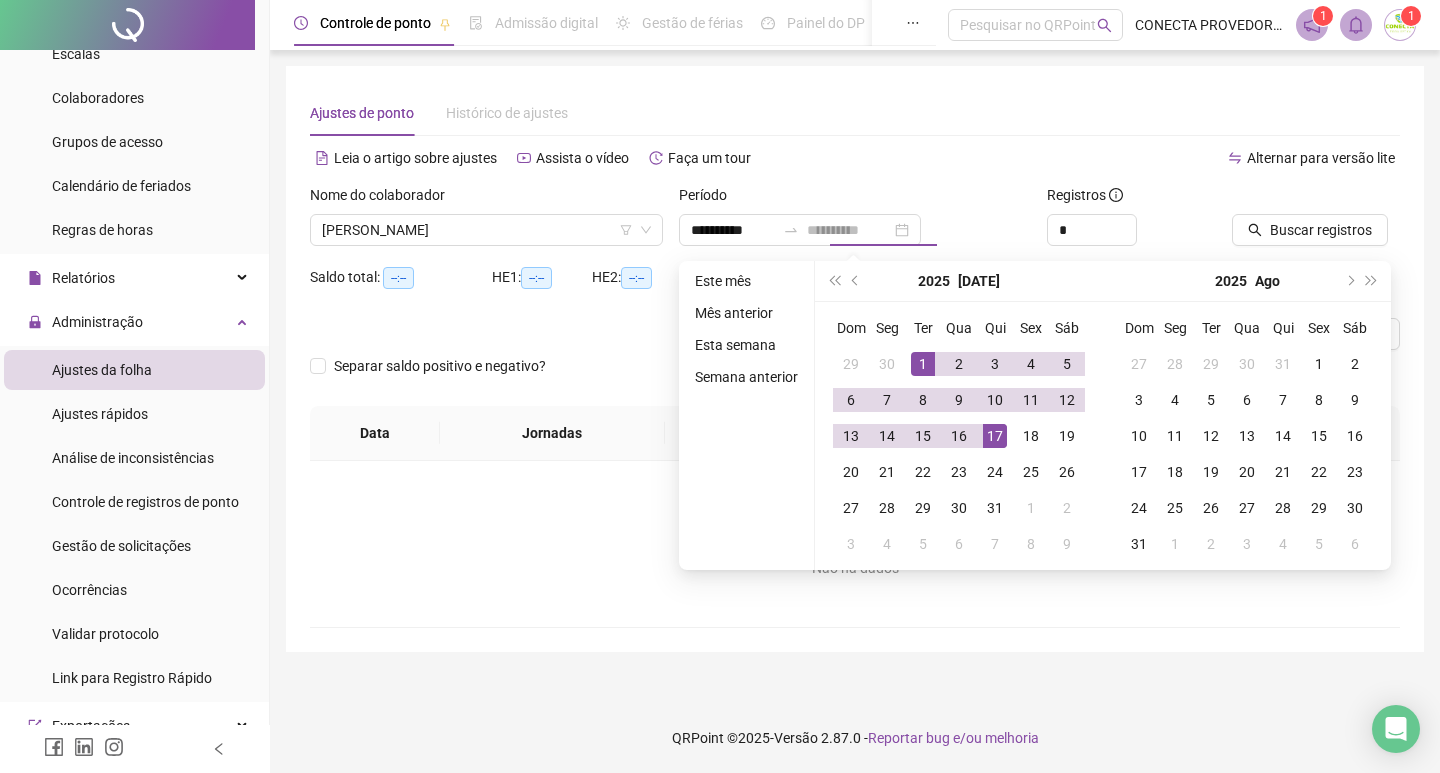 click on "17" at bounding box center (995, 436) 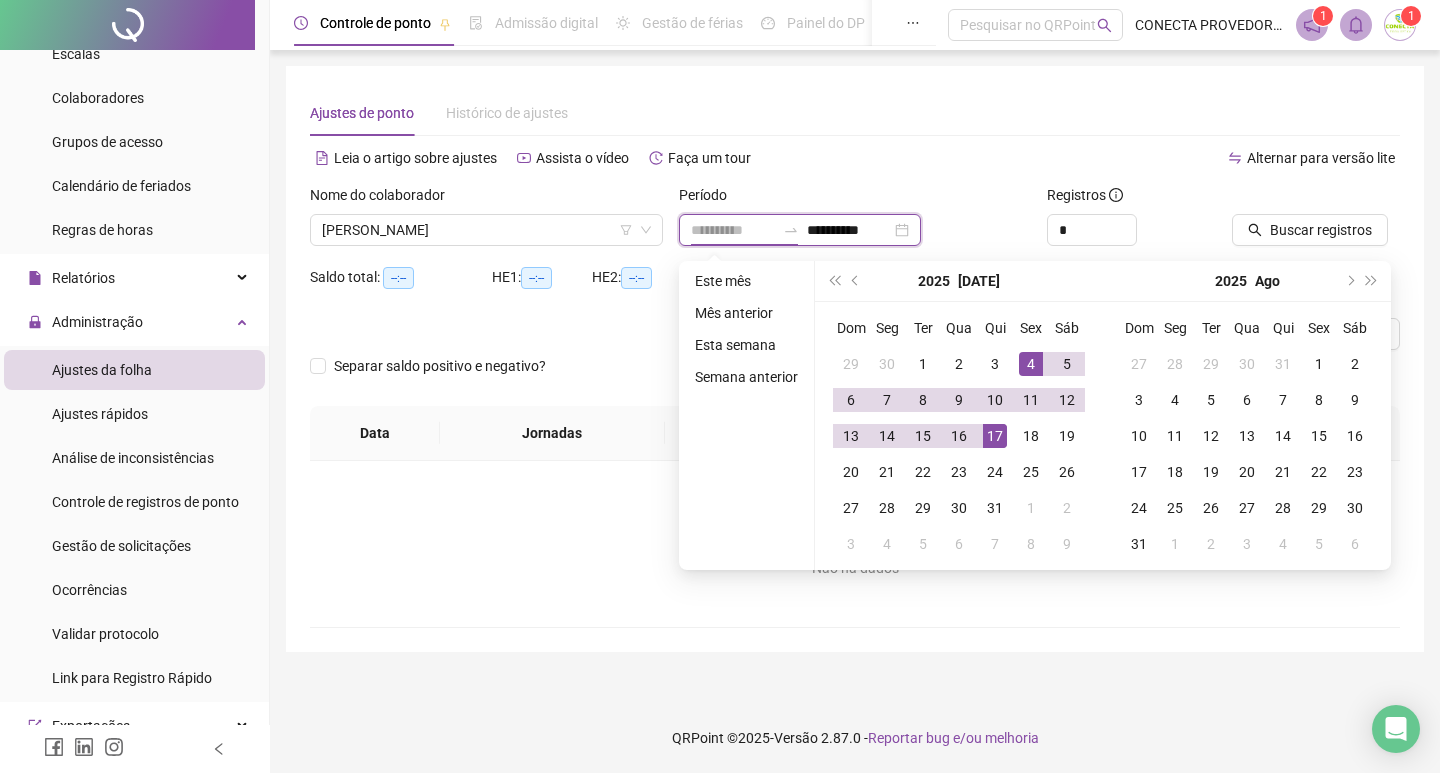type on "**********" 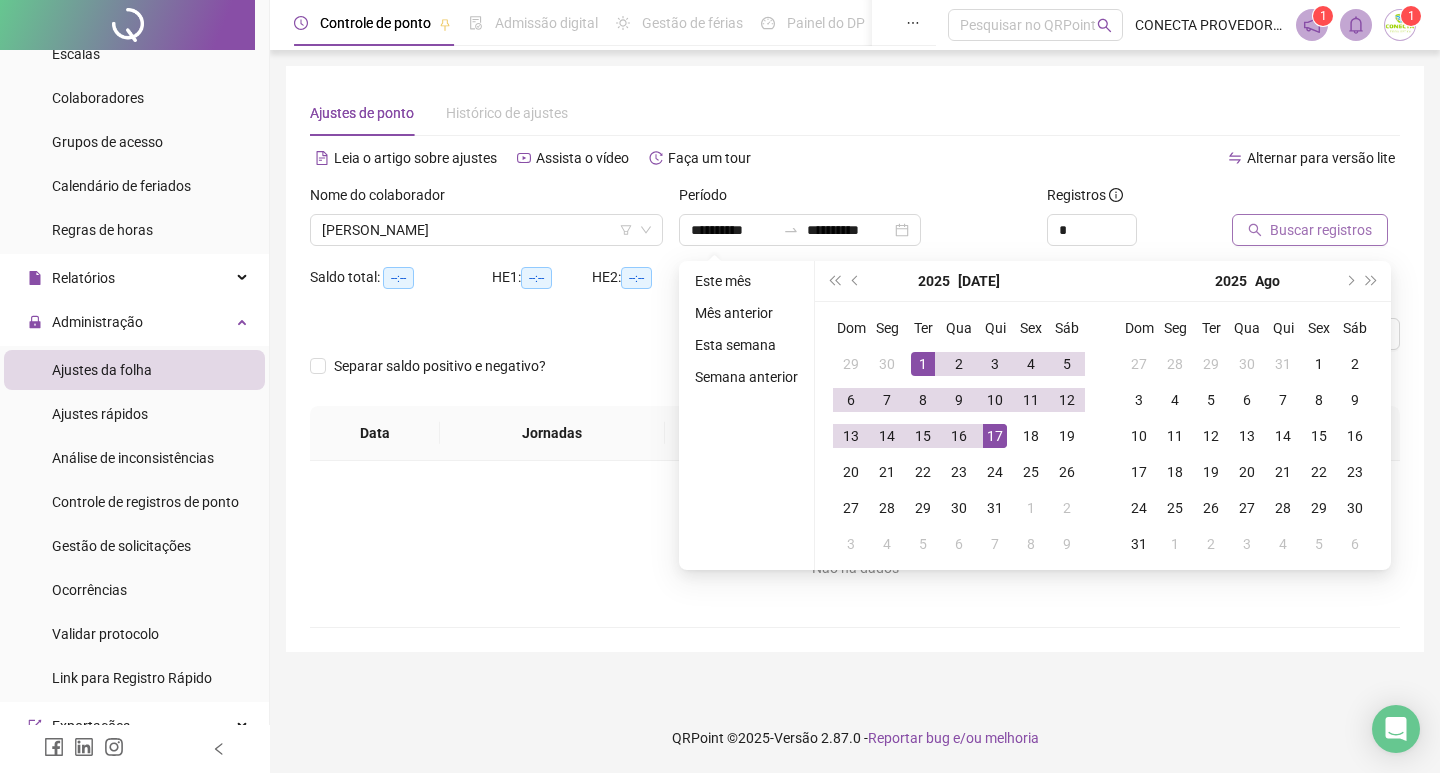 click on "Buscar registros" at bounding box center [1321, 230] 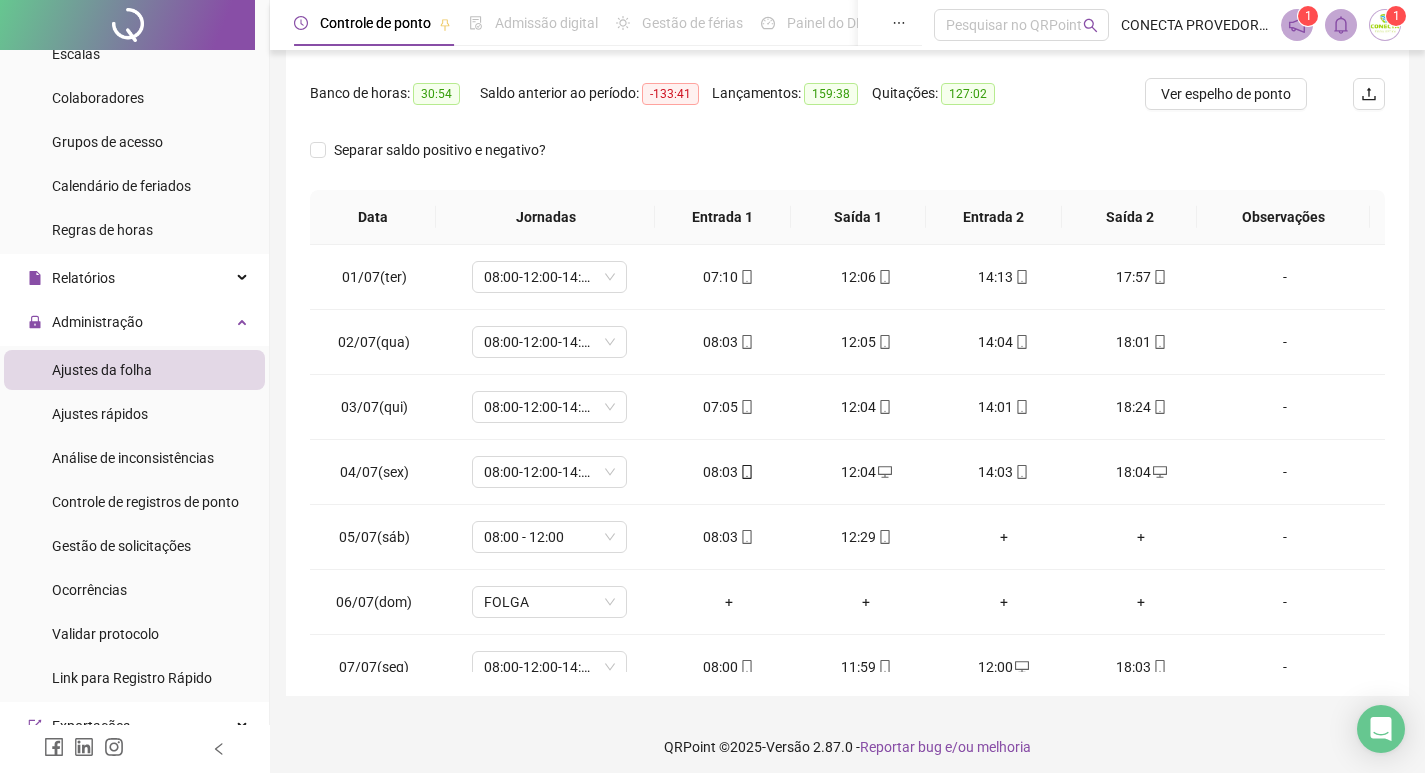scroll, scrollTop: 249, scrollLeft: 0, axis: vertical 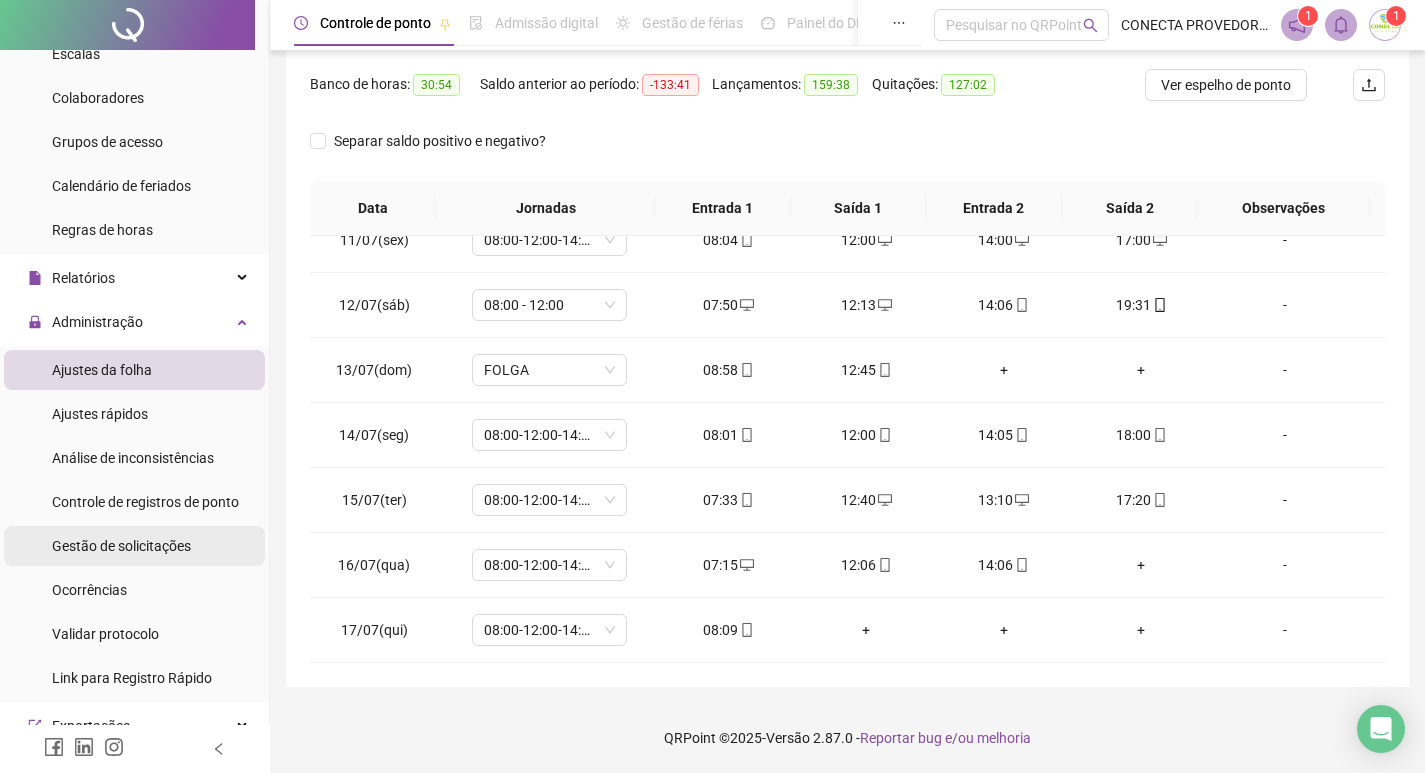 click on "Gestão de solicitações" at bounding box center (121, 546) 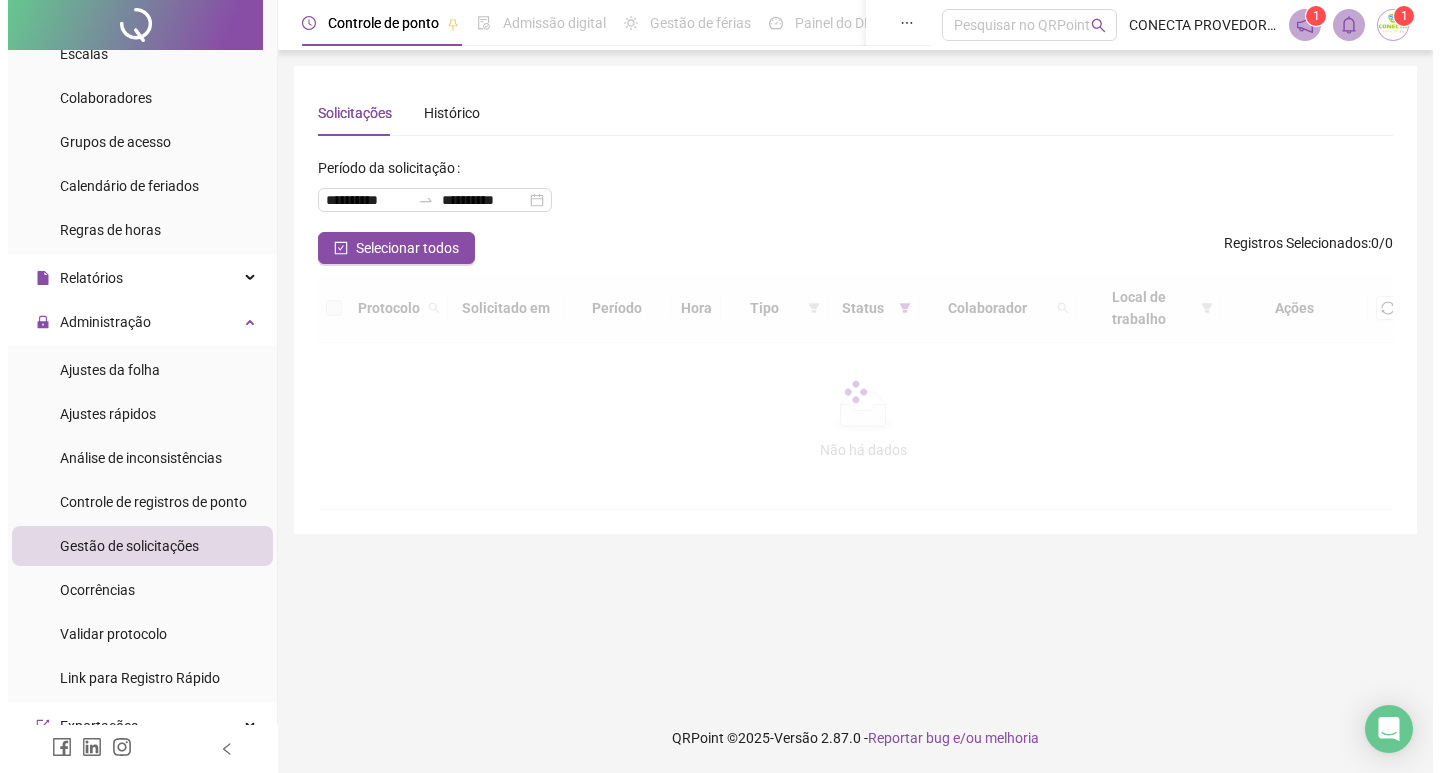 scroll, scrollTop: 0, scrollLeft: 0, axis: both 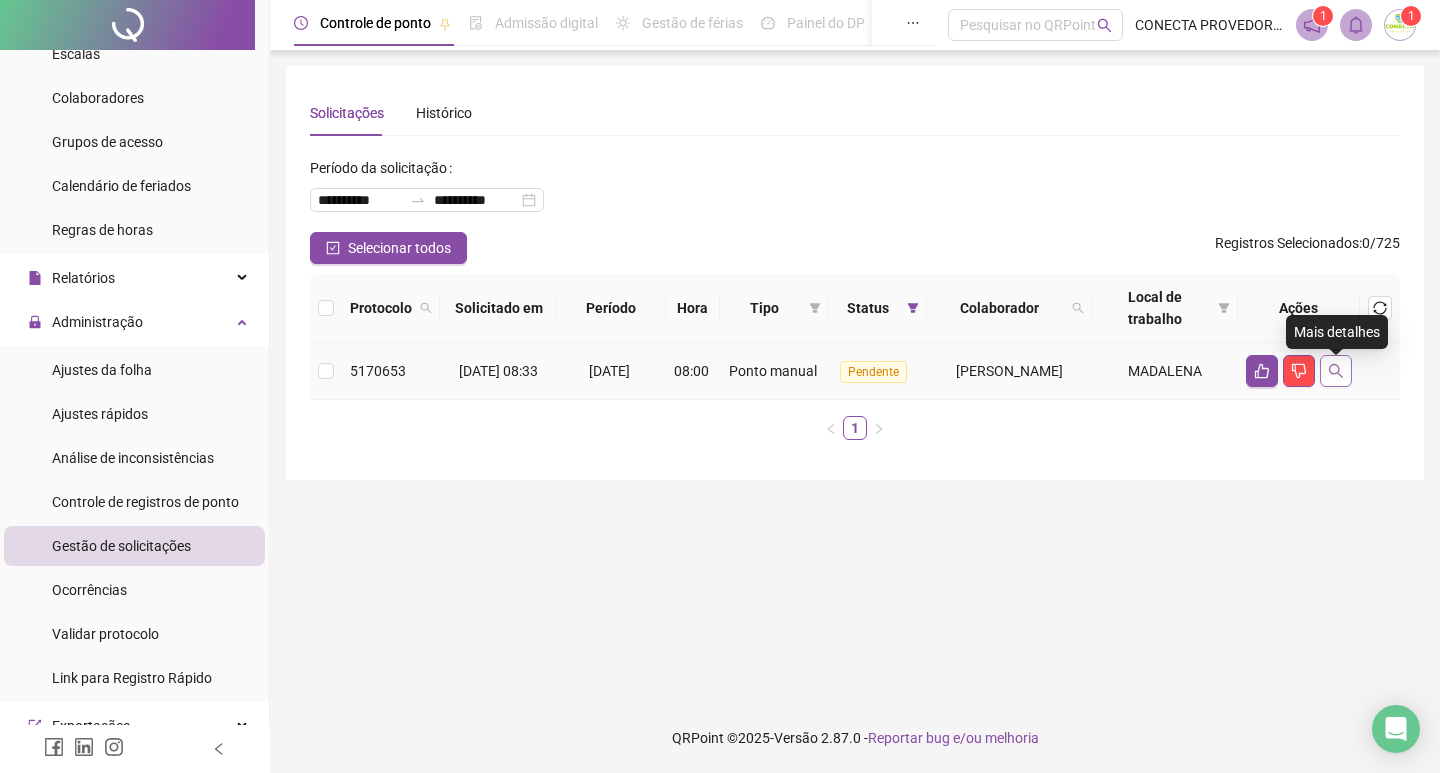 click 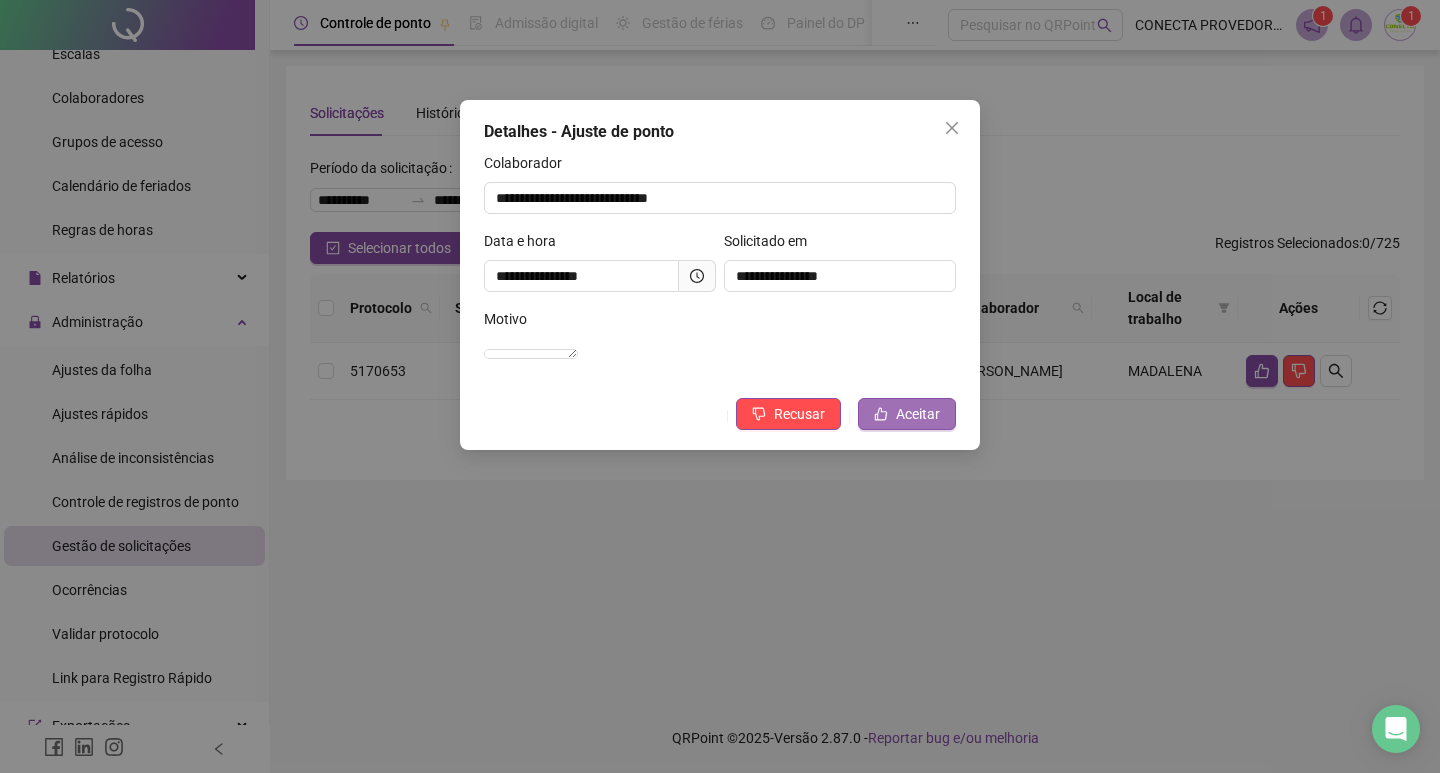 click on "Aceitar" at bounding box center [918, 414] 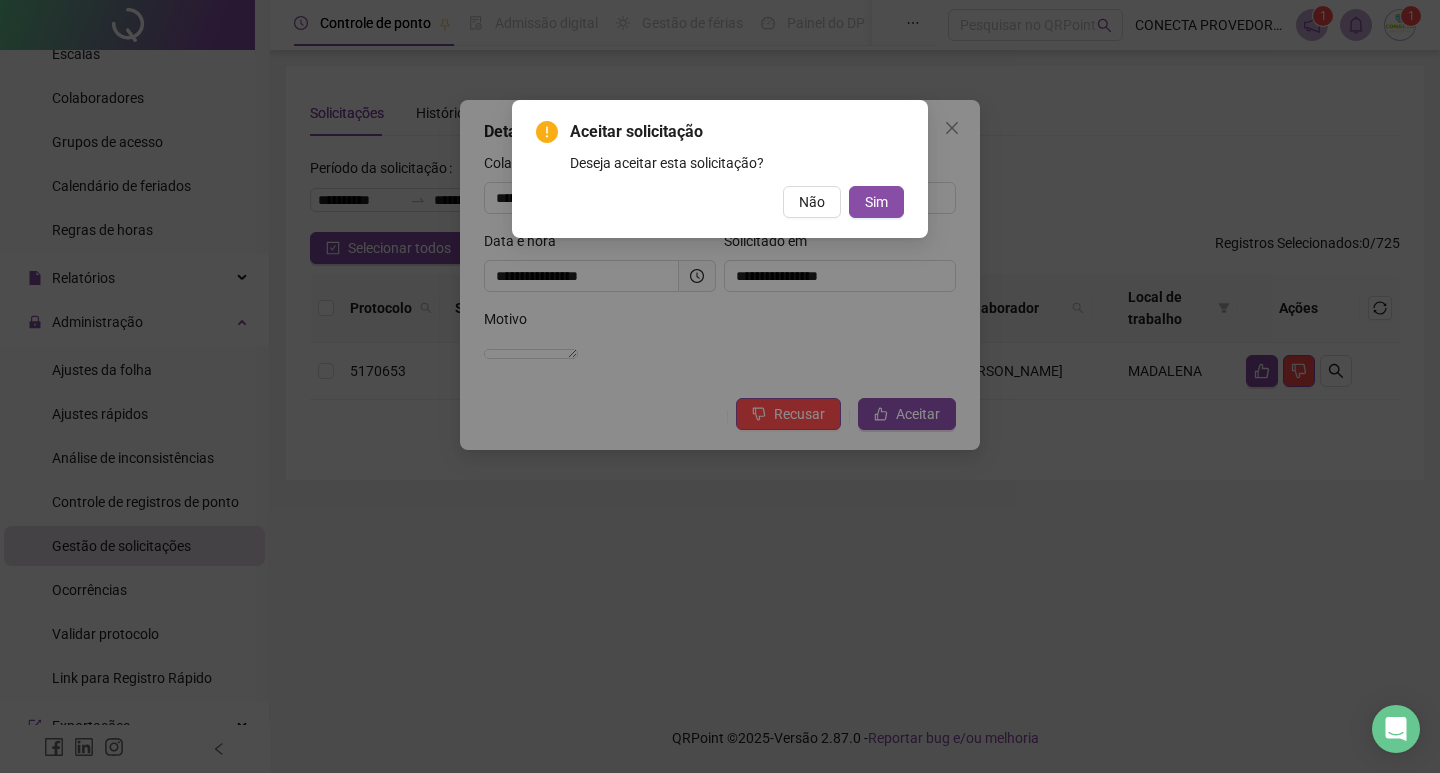 click on "Aceitar solicitação Deseja aceitar esta solicitação? Não Sim" at bounding box center [720, 169] 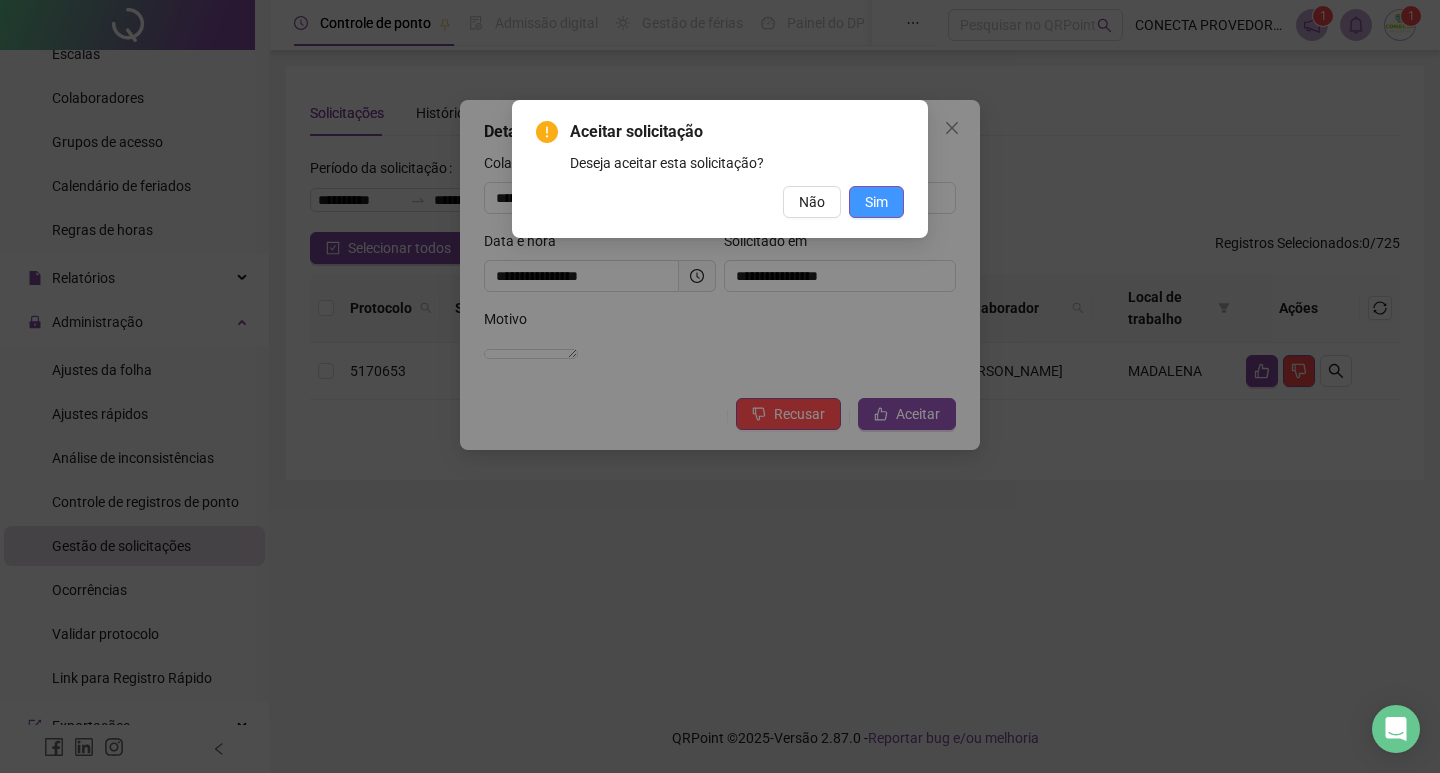 click on "Sim" at bounding box center (876, 202) 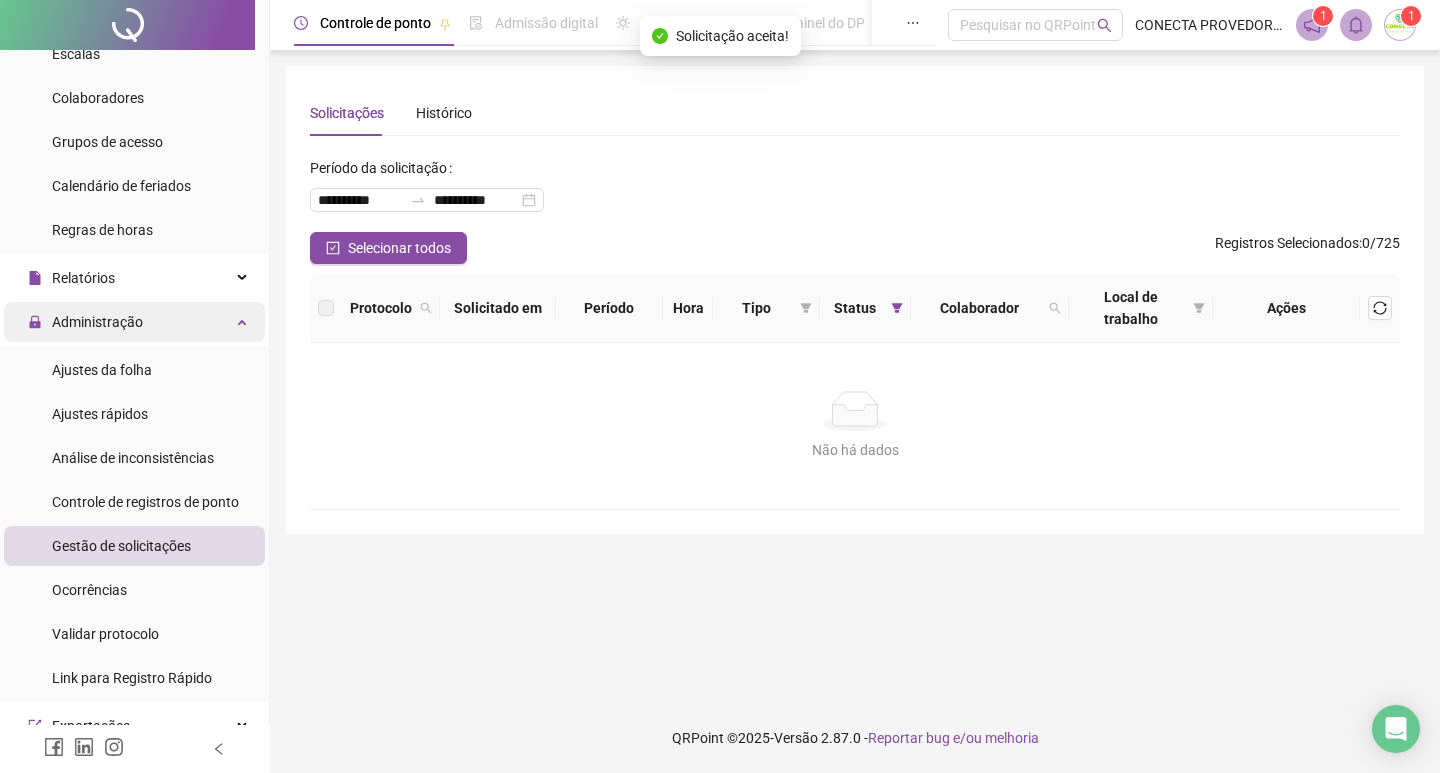 click on "Administração" at bounding box center [97, 322] 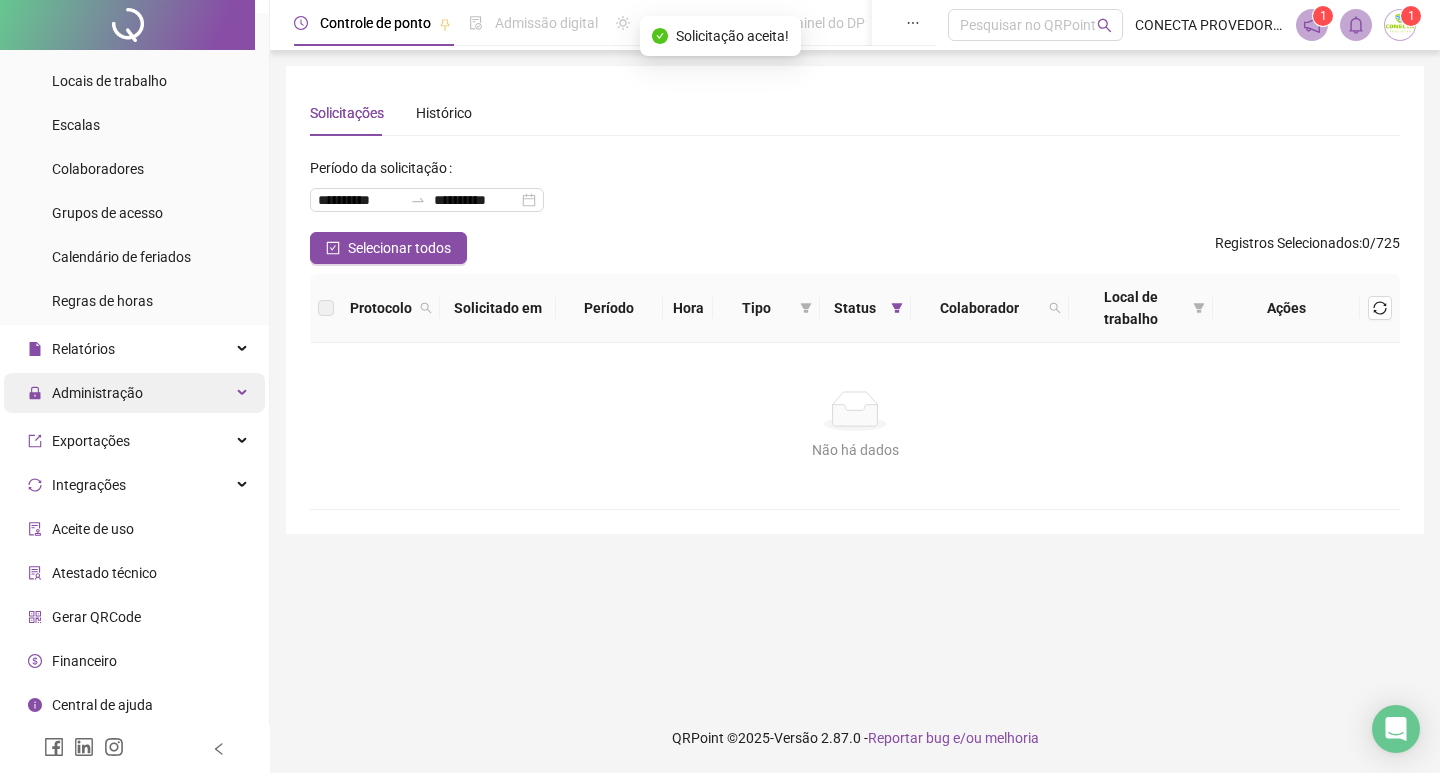 scroll, scrollTop: 125, scrollLeft: 0, axis: vertical 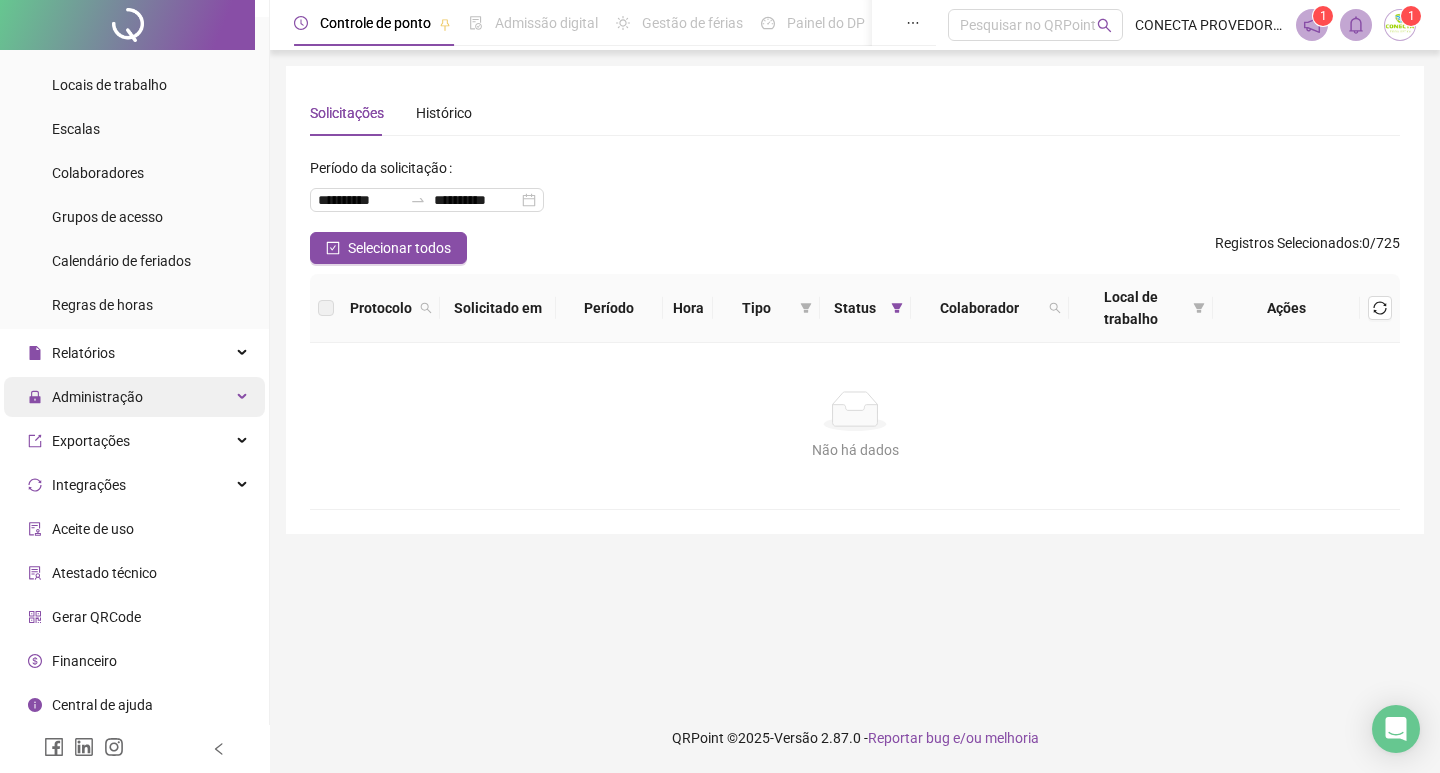 click on "Administração" at bounding box center (97, 397) 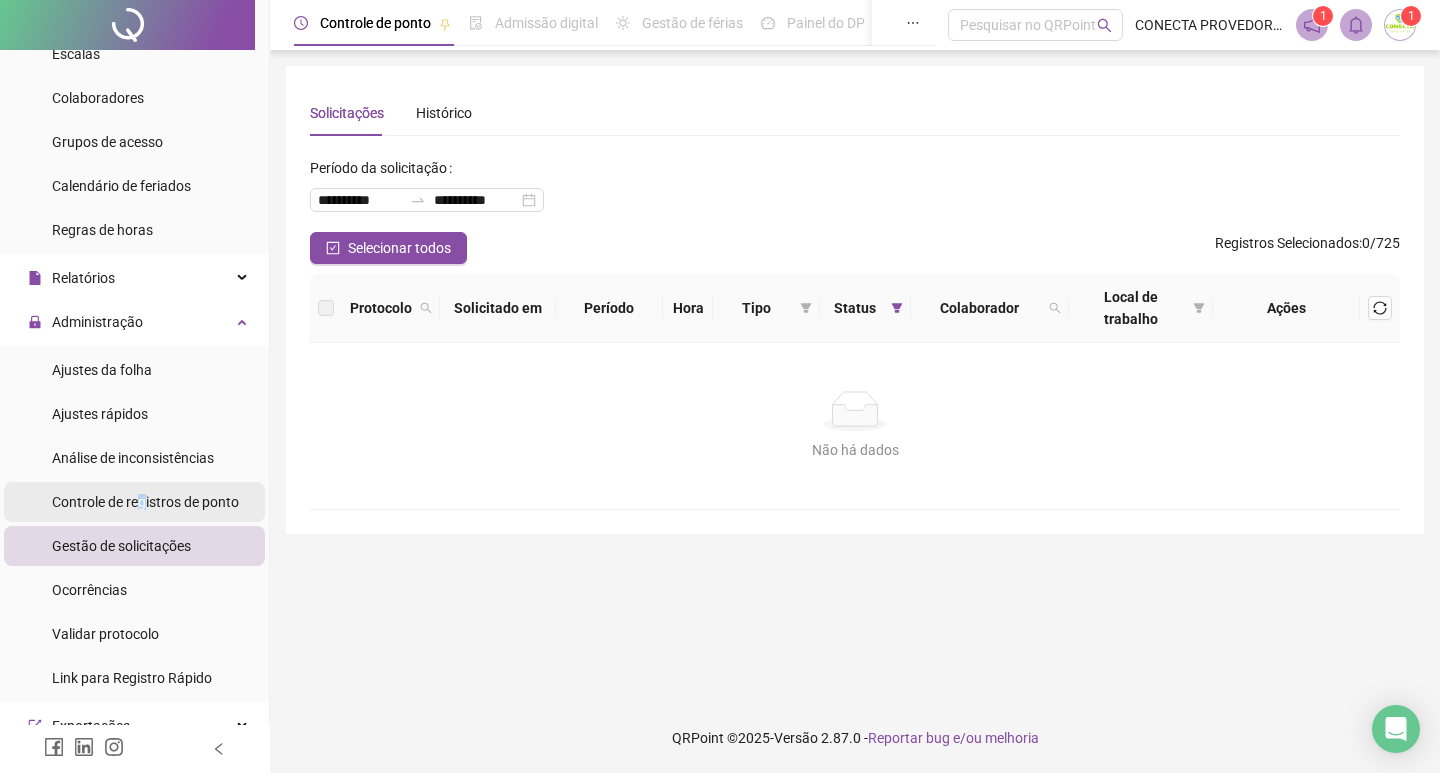 drag, startPoint x: 143, startPoint y: 506, endPoint x: 148, endPoint y: 535, distance: 29.427877 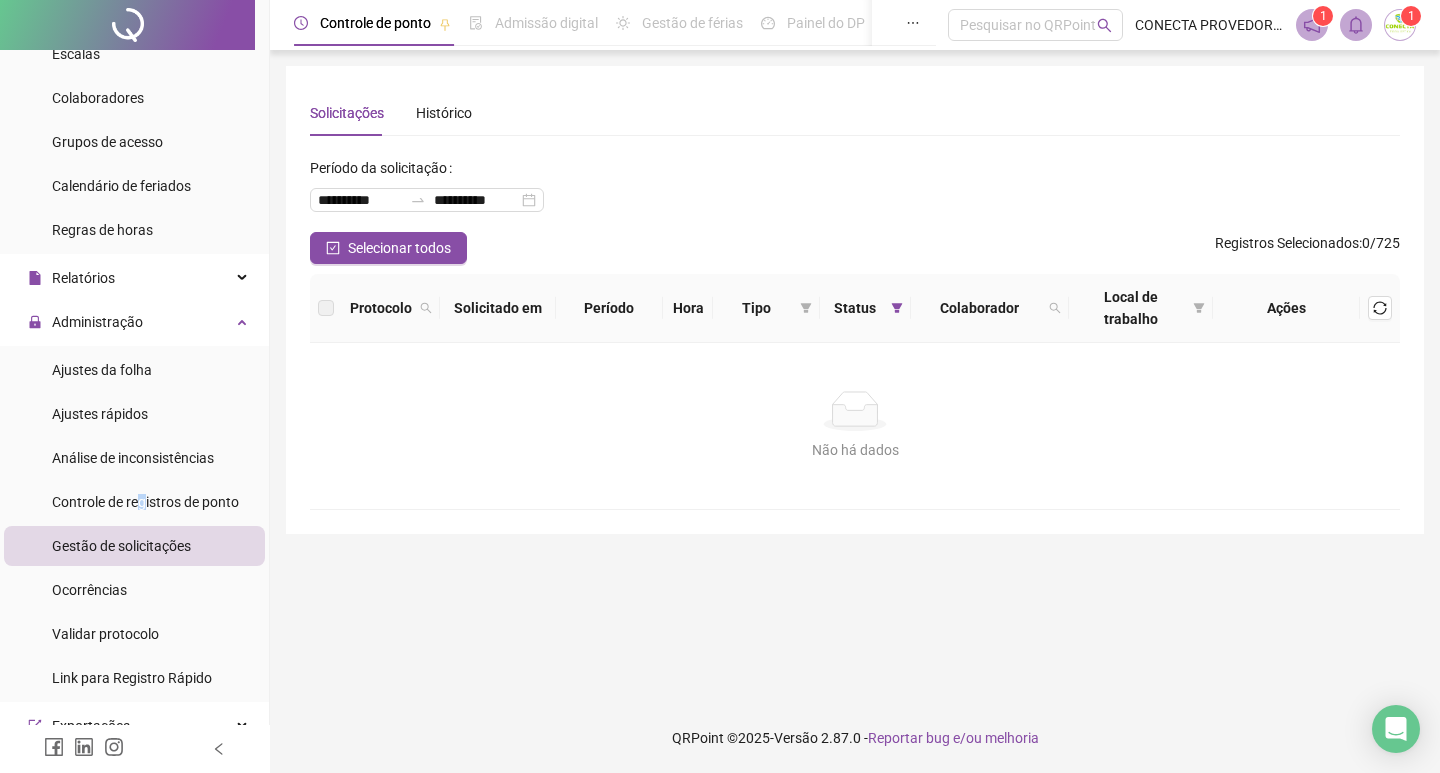 click on "Controle de registros de ponto" at bounding box center (145, 502) 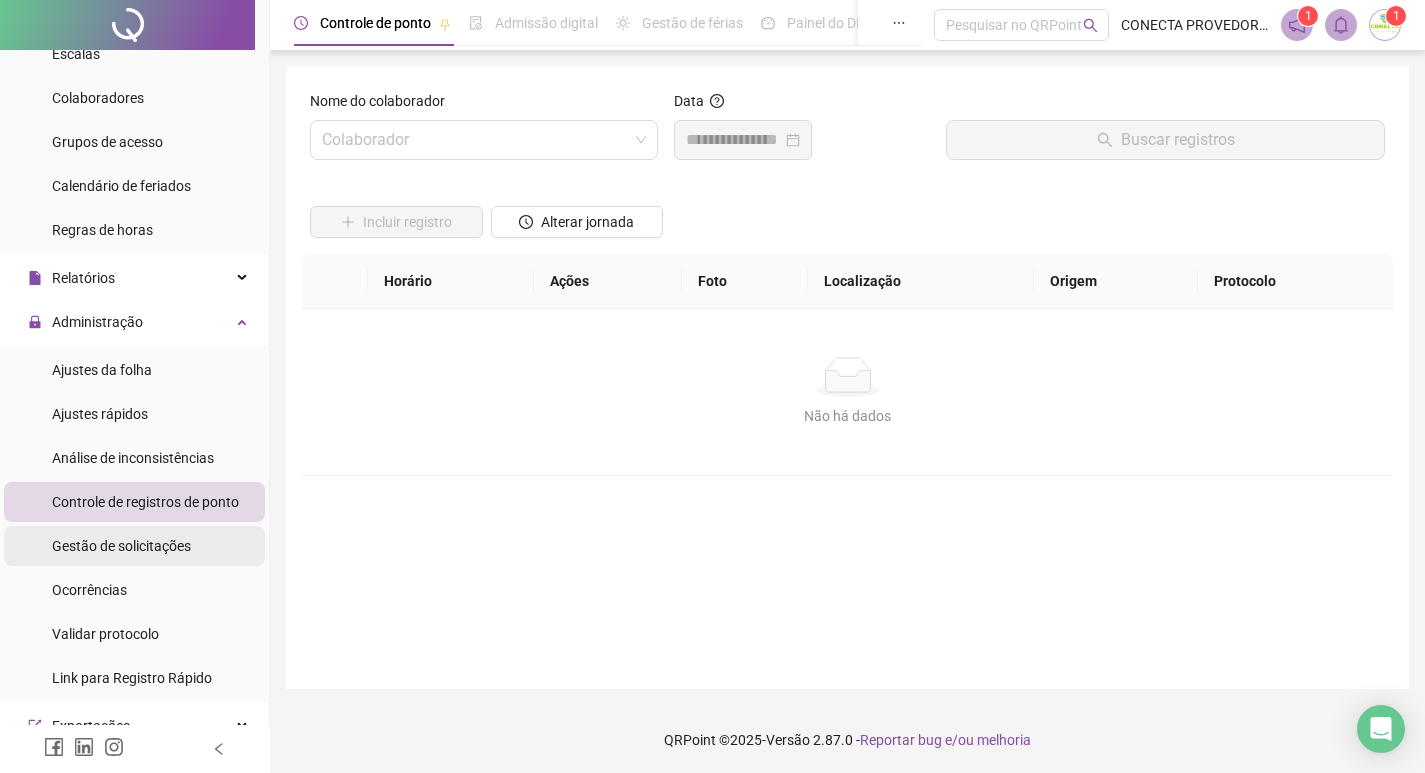 click on "Gestão de solicitações" at bounding box center [121, 546] 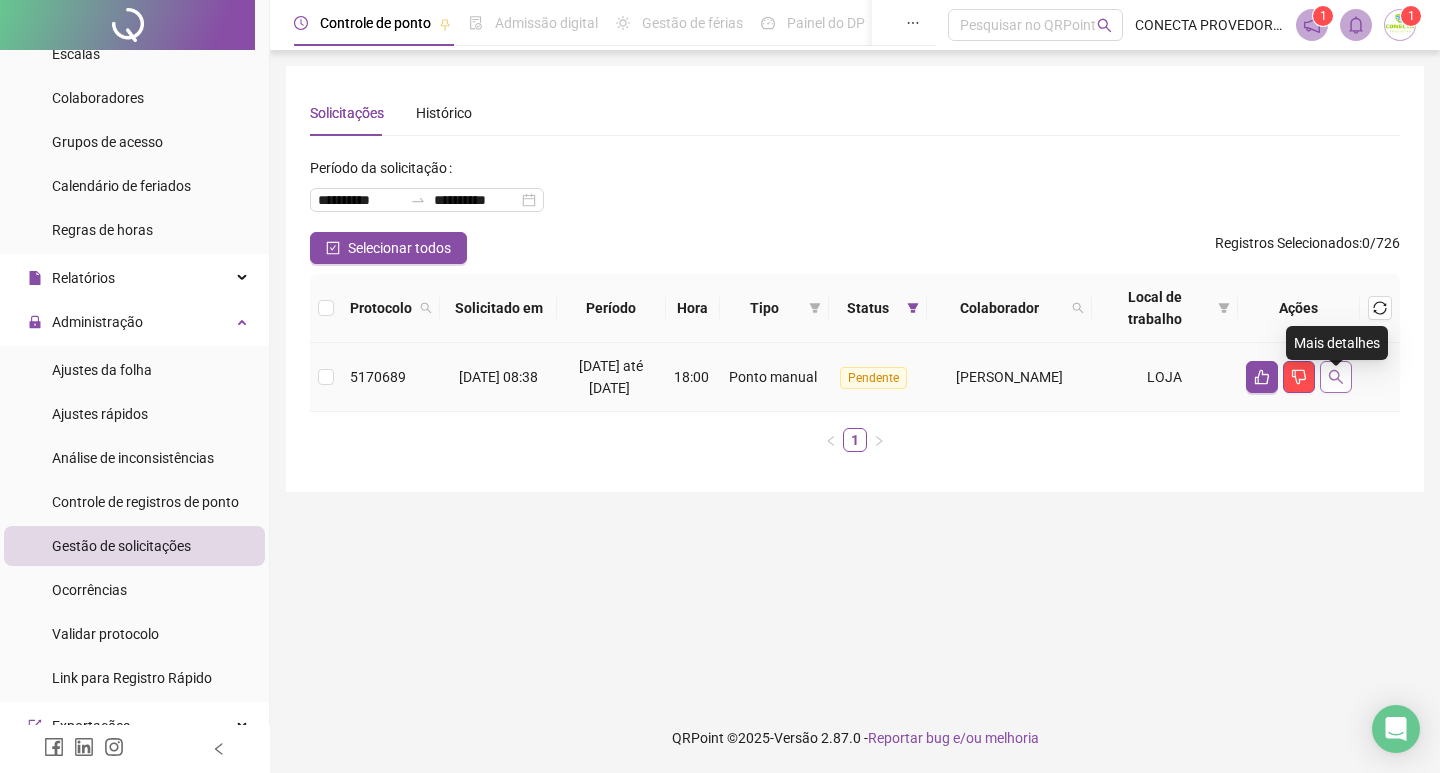 click 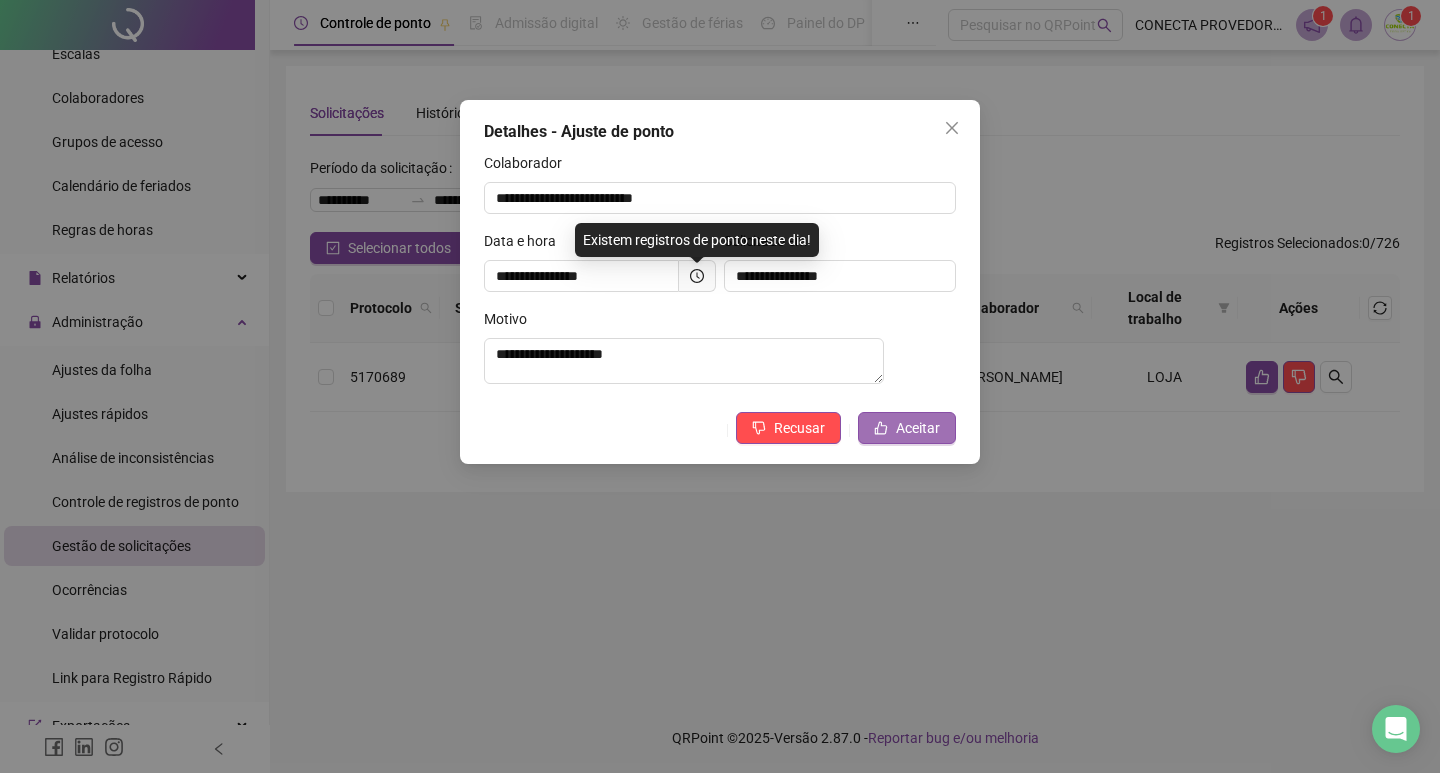 click on "Aceitar" at bounding box center (918, 428) 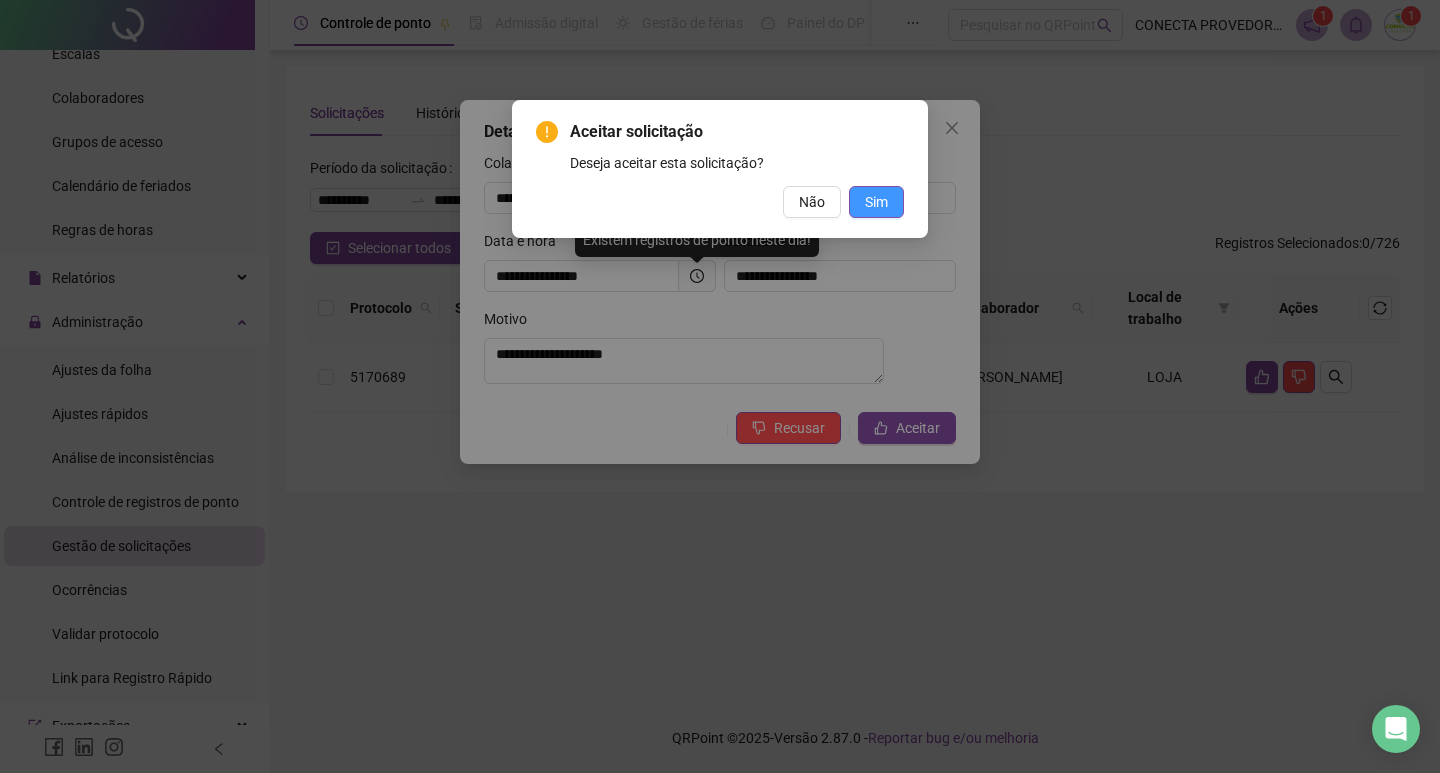 click on "Sim" at bounding box center (876, 202) 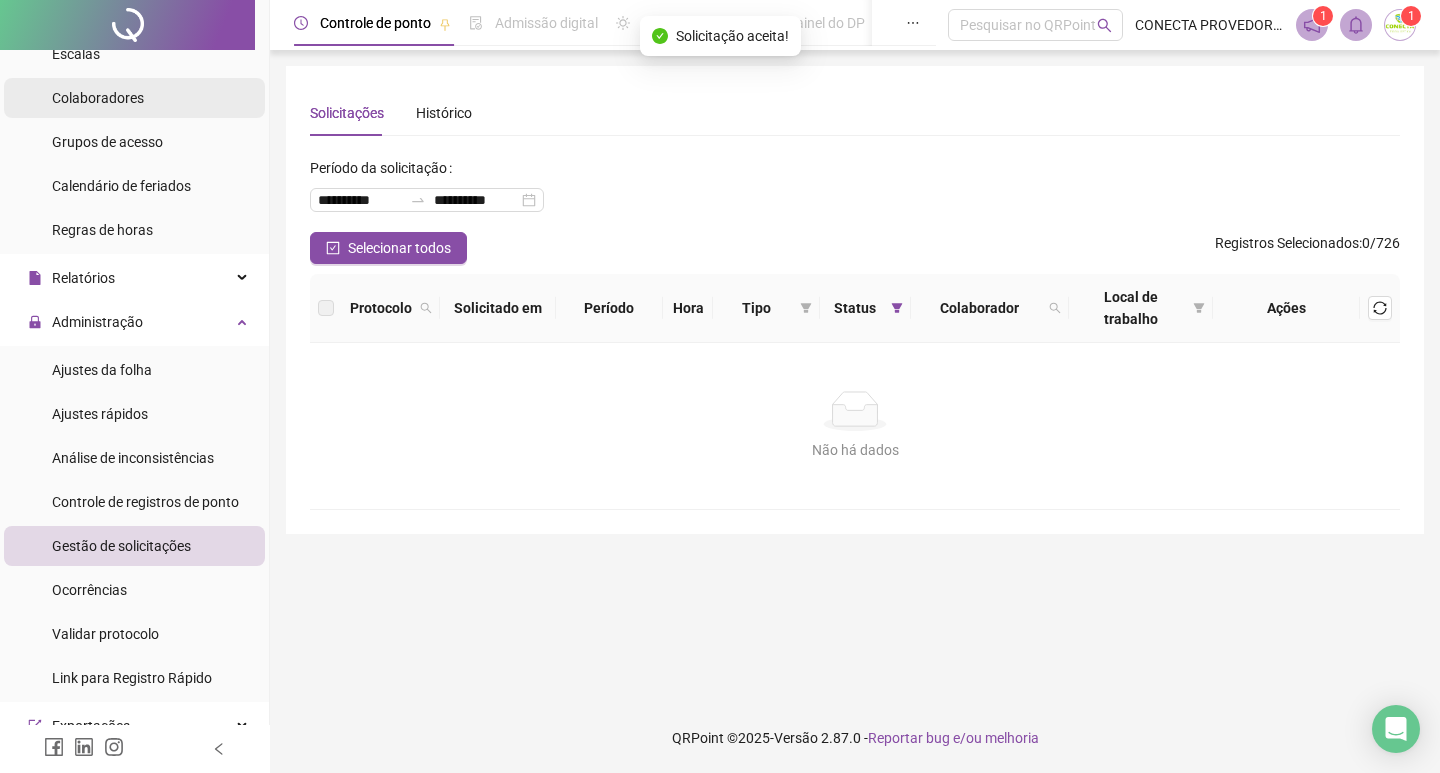 click on "Colaboradores" at bounding box center (98, 98) 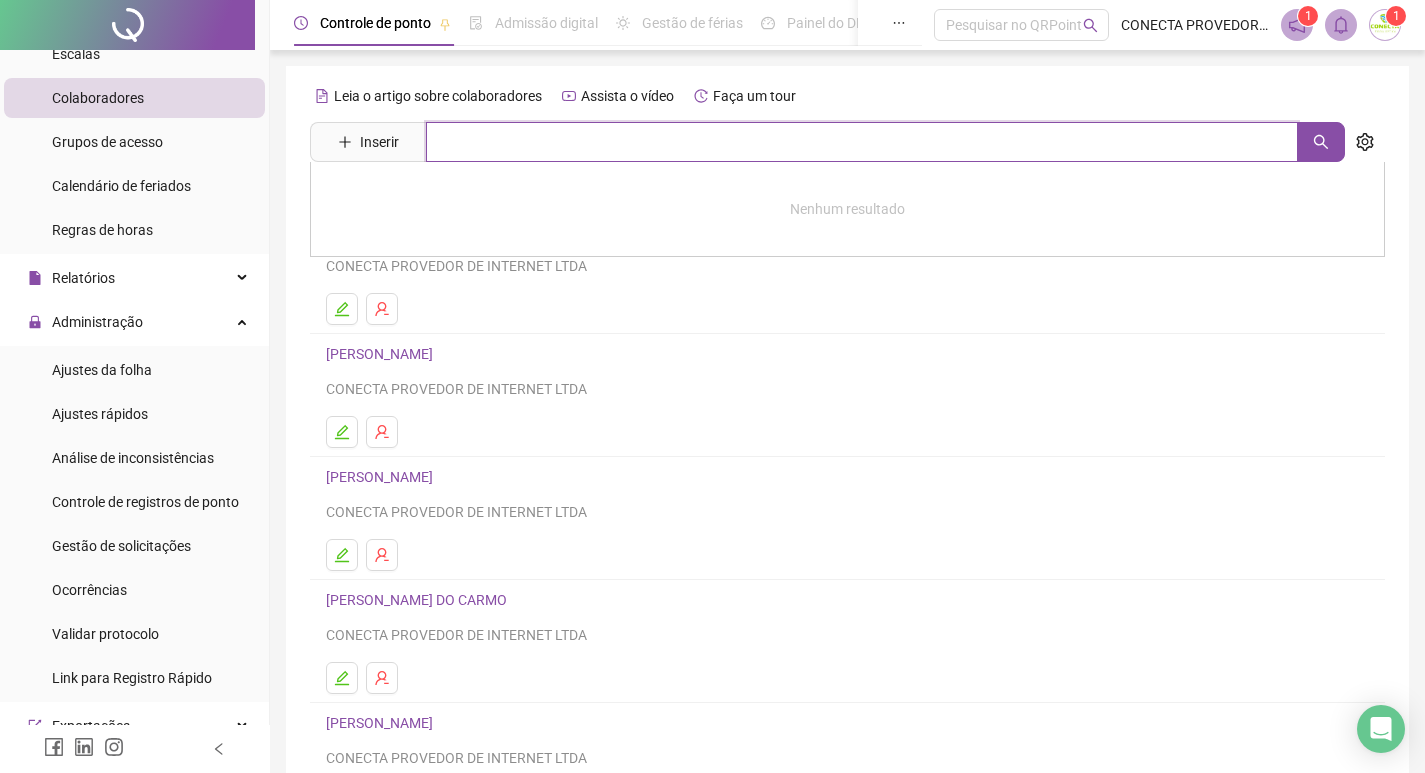 click at bounding box center (862, 142) 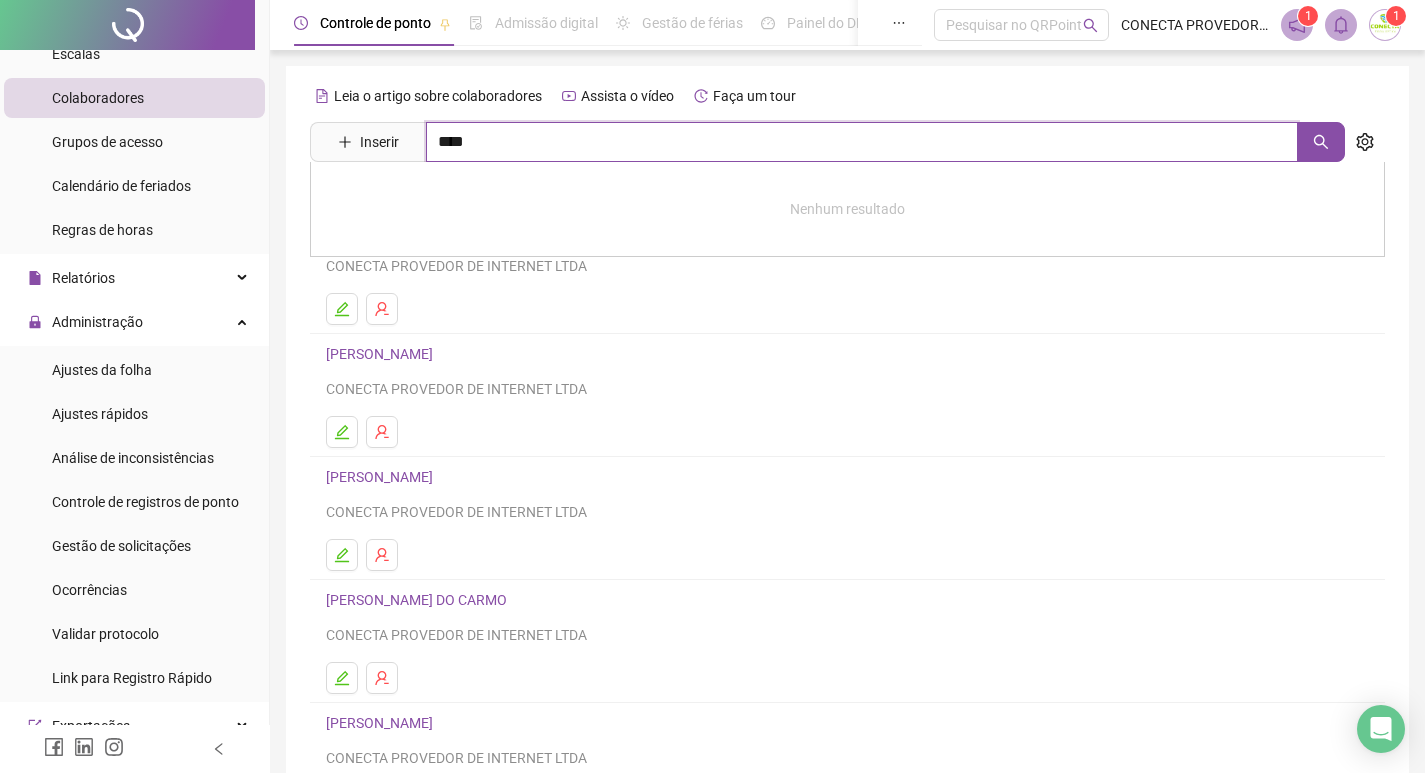 type on "****" 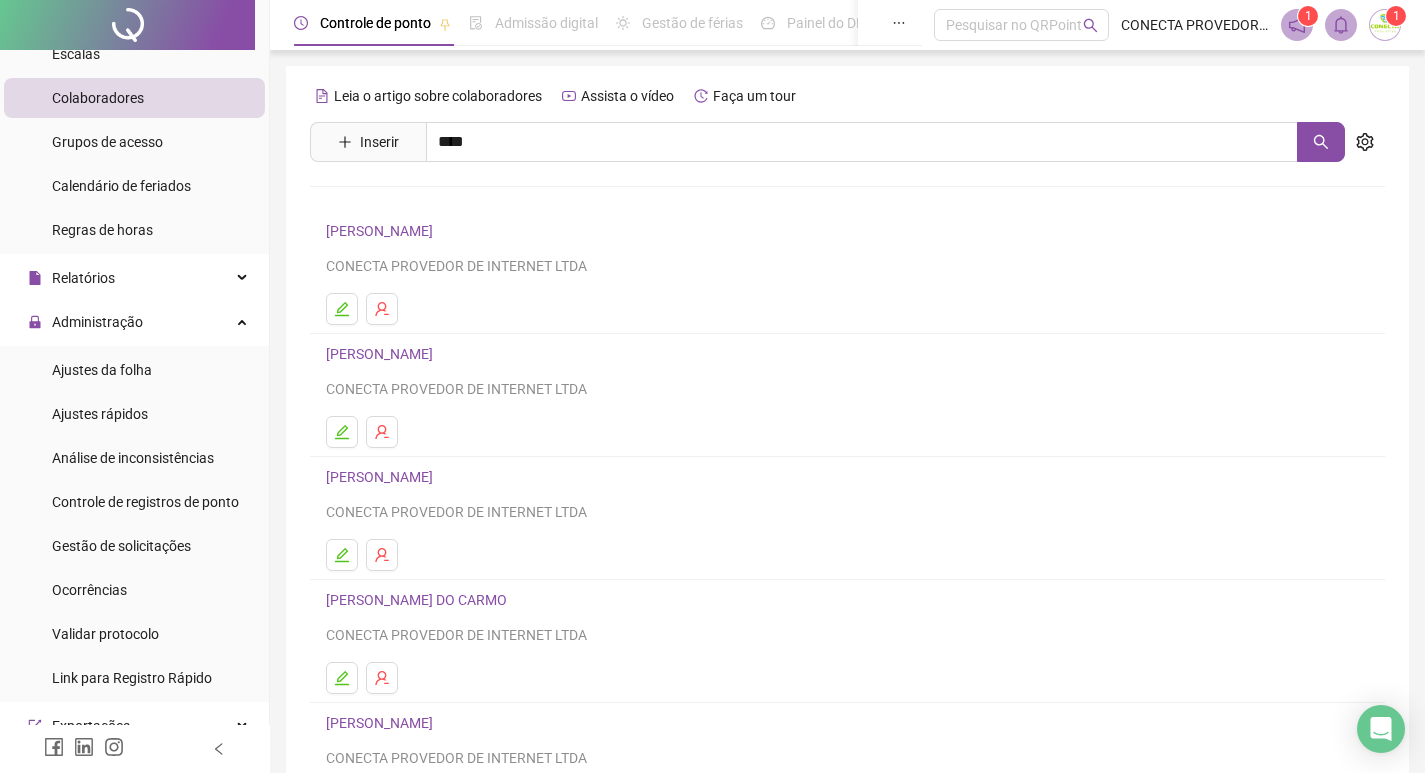 click on "[PERSON_NAME]" at bounding box center [400, 201] 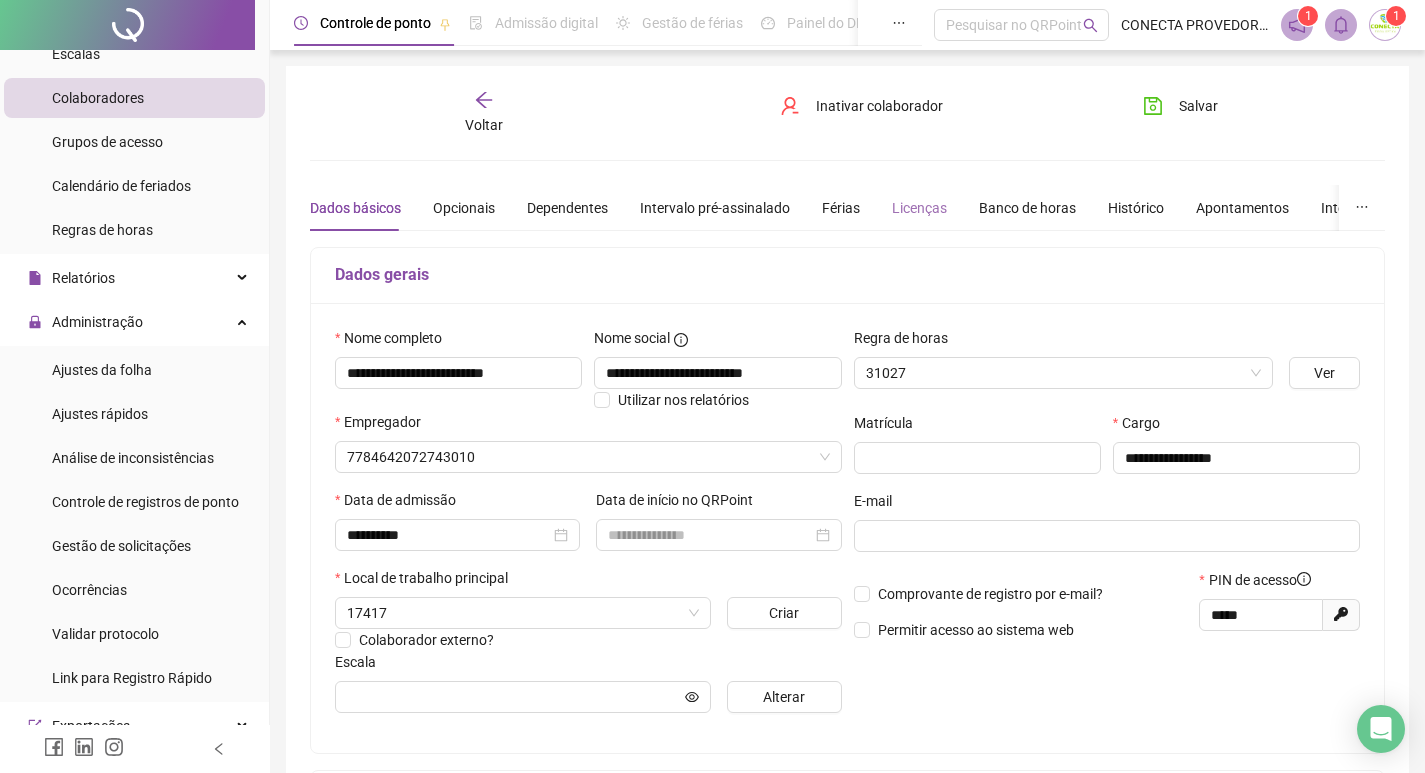 type on "**********" 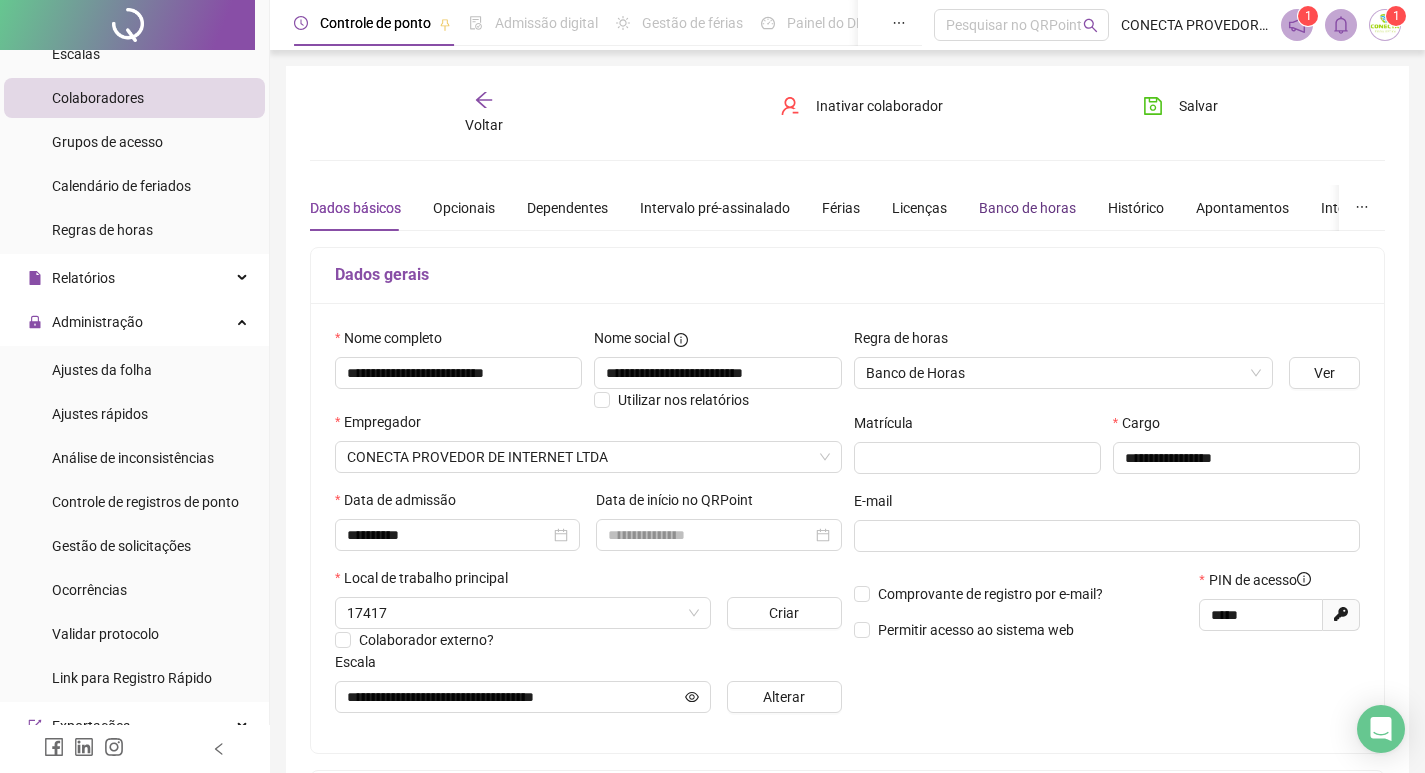 click on "Banco de horas" at bounding box center (1027, 208) 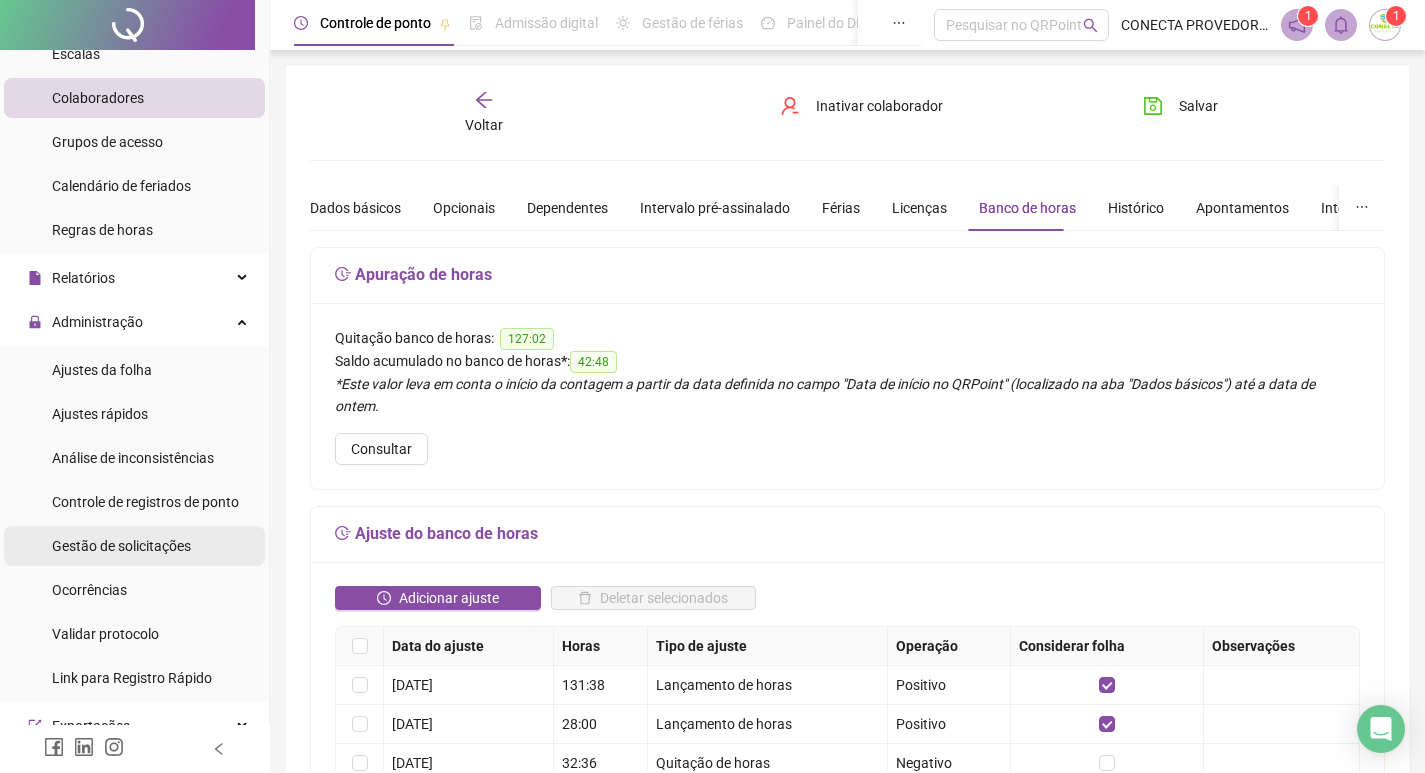 click on "Gestão de solicitações" at bounding box center [121, 546] 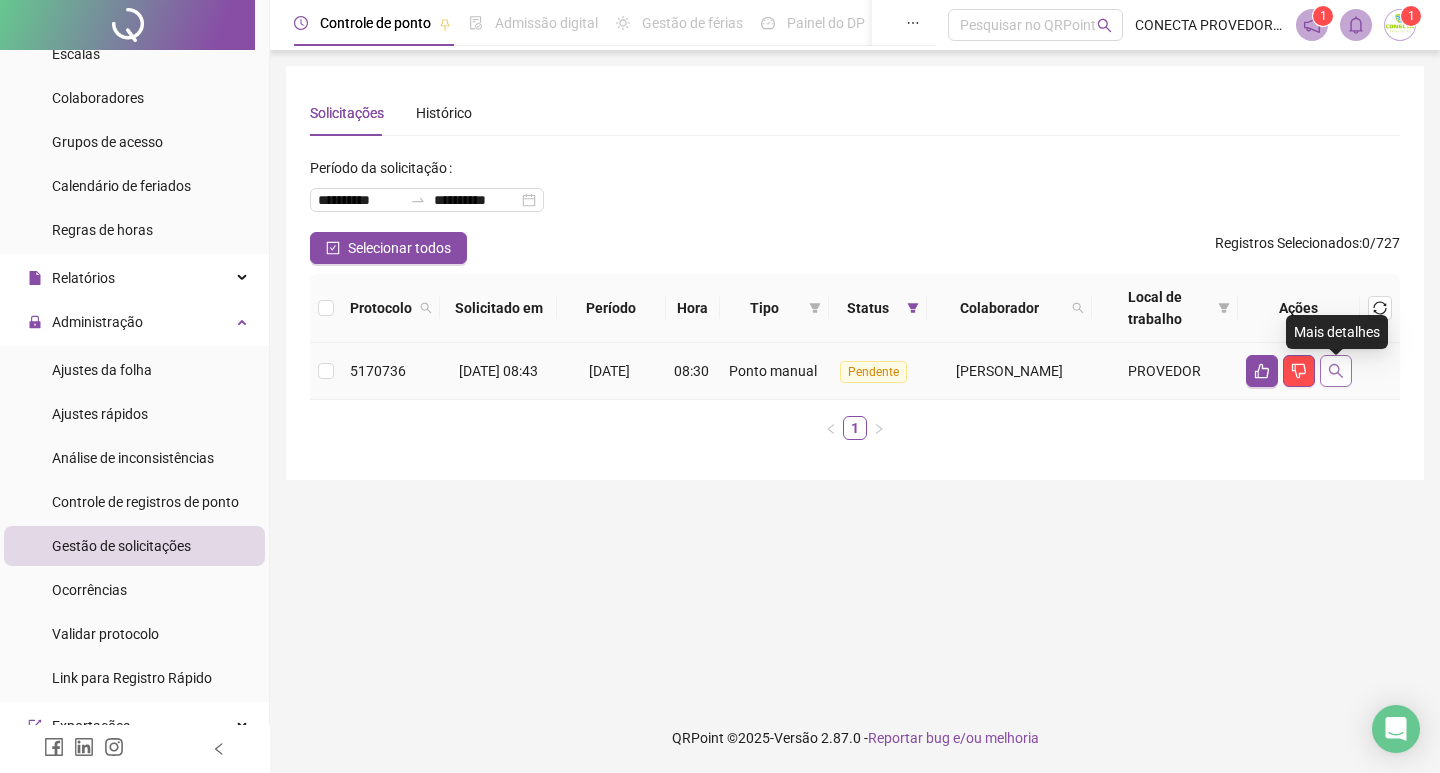 click 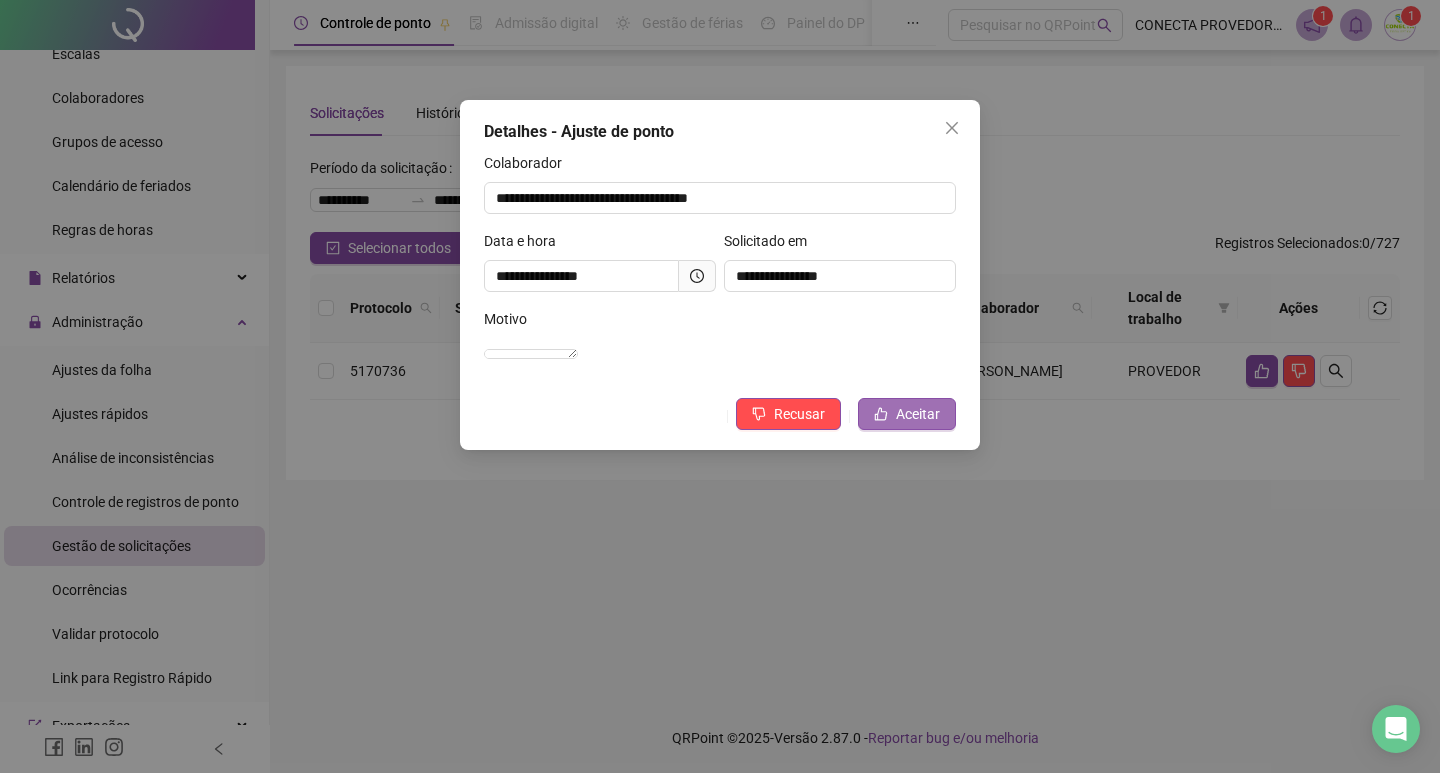click on "Aceitar" at bounding box center (918, 414) 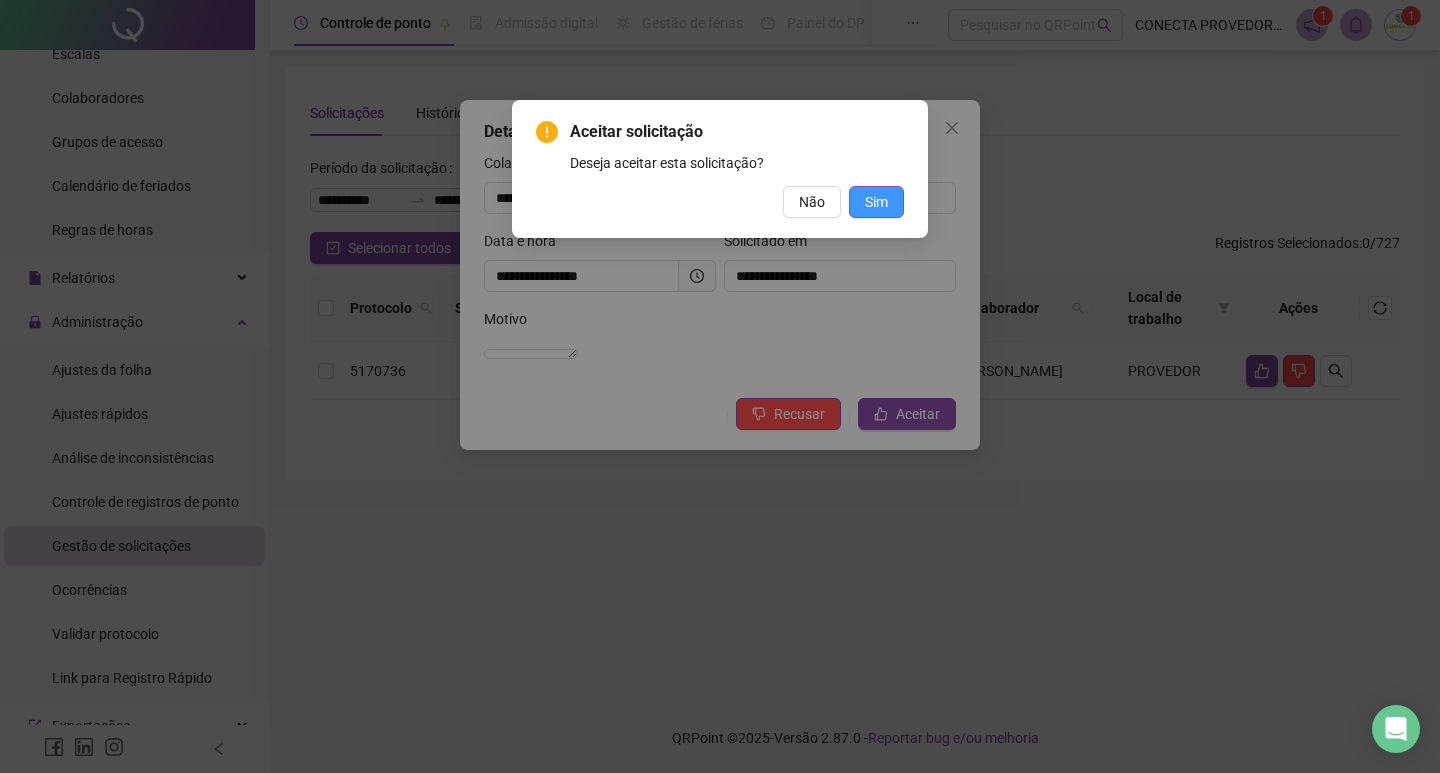 click on "Sim" at bounding box center [876, 202] 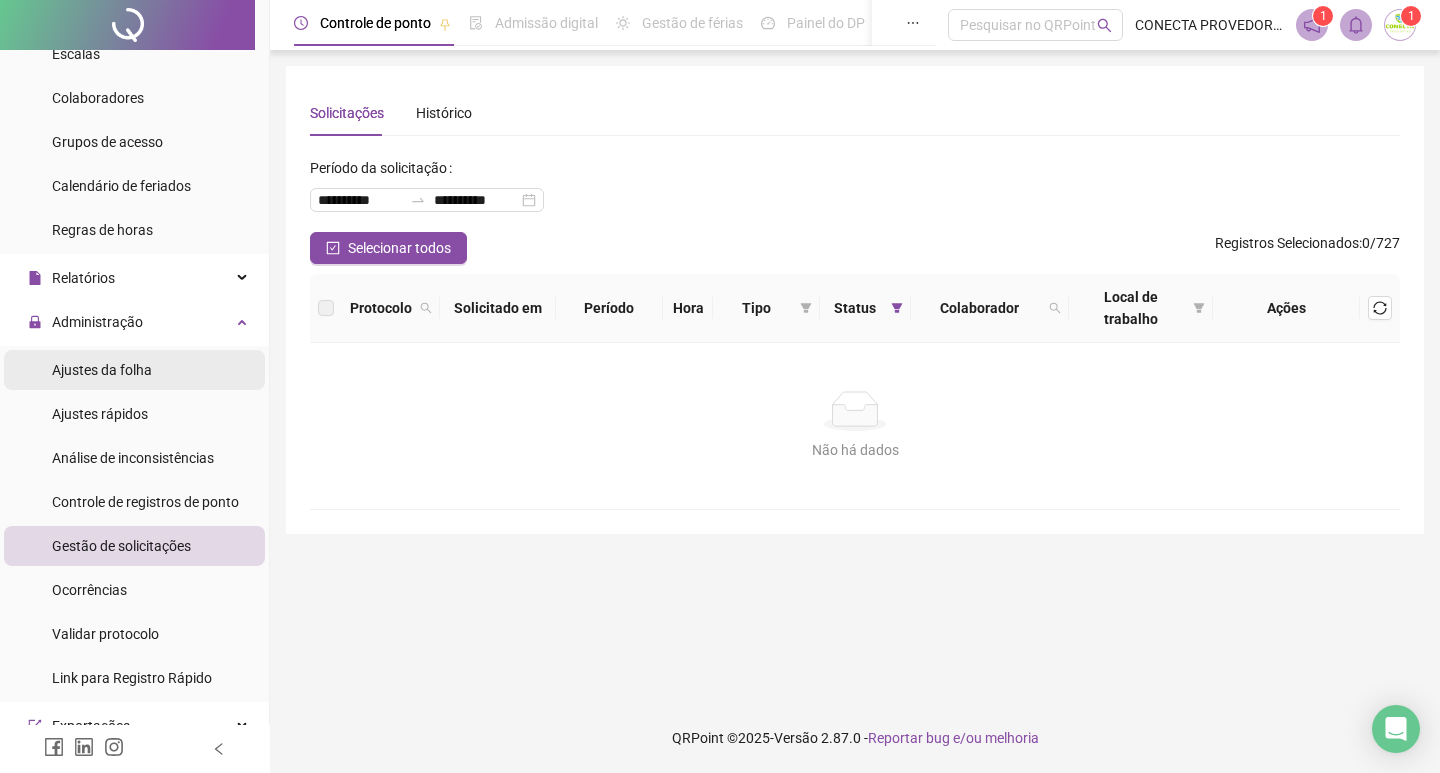 click on "Ajustes da folha" at bounding box center (102, 370) 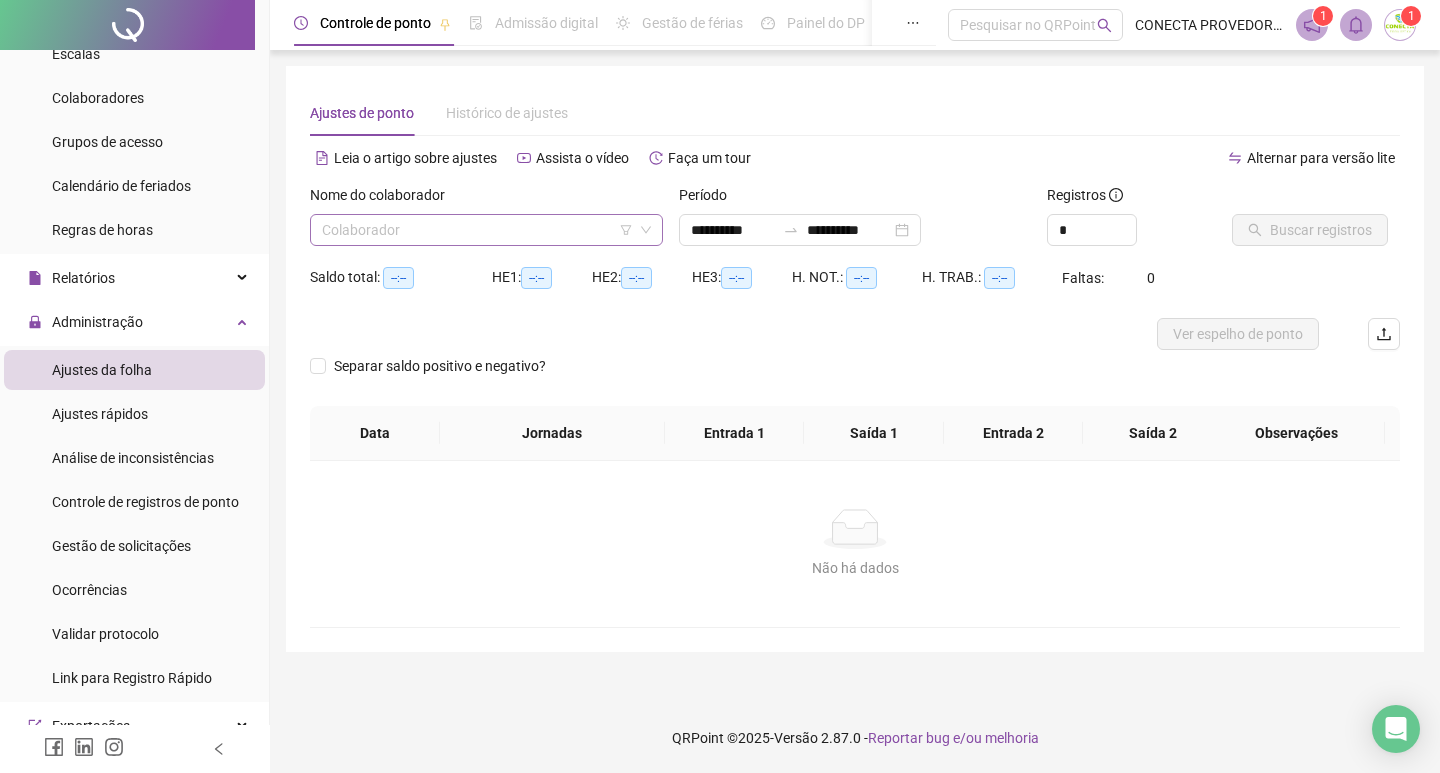 type on "**********" 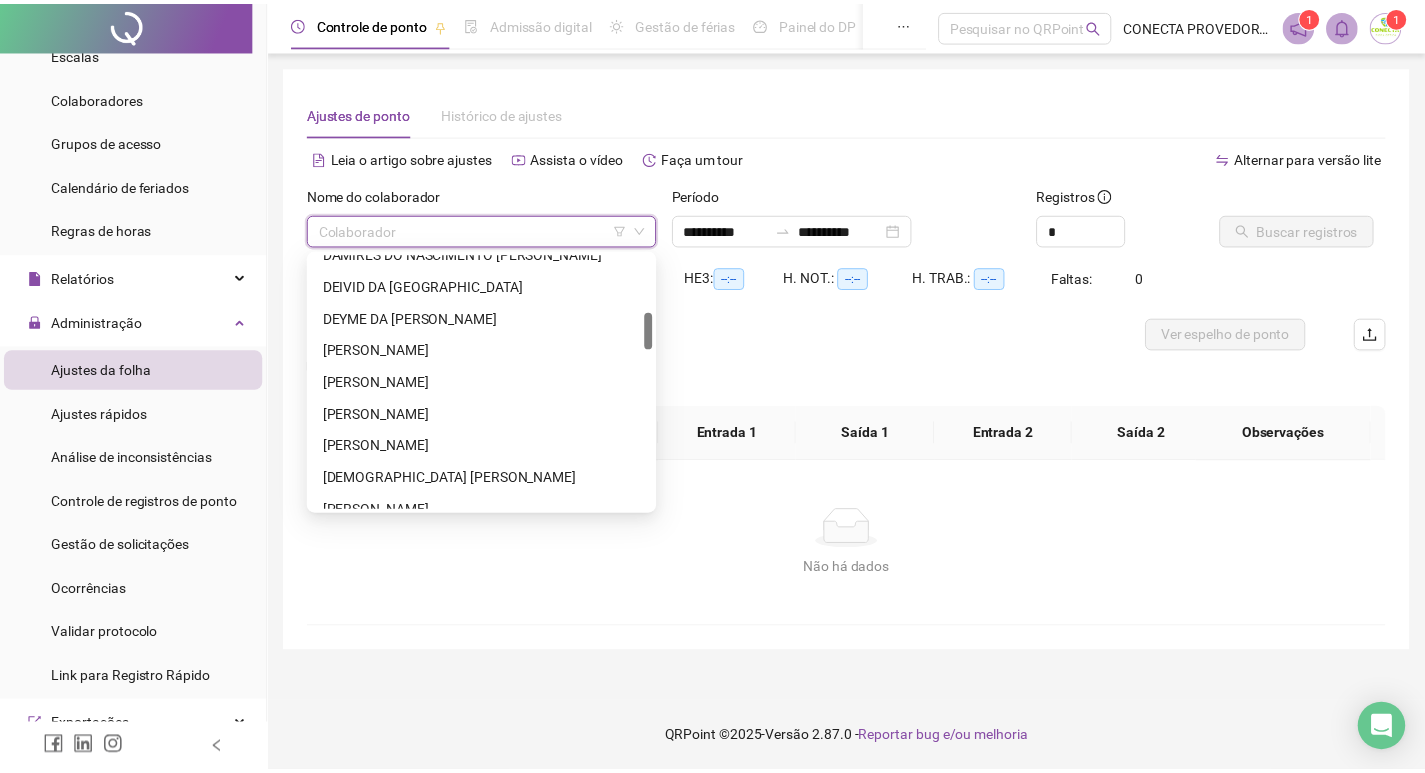 scroll, scrollTop: 600, scrollLeft: 0, axis: vertical 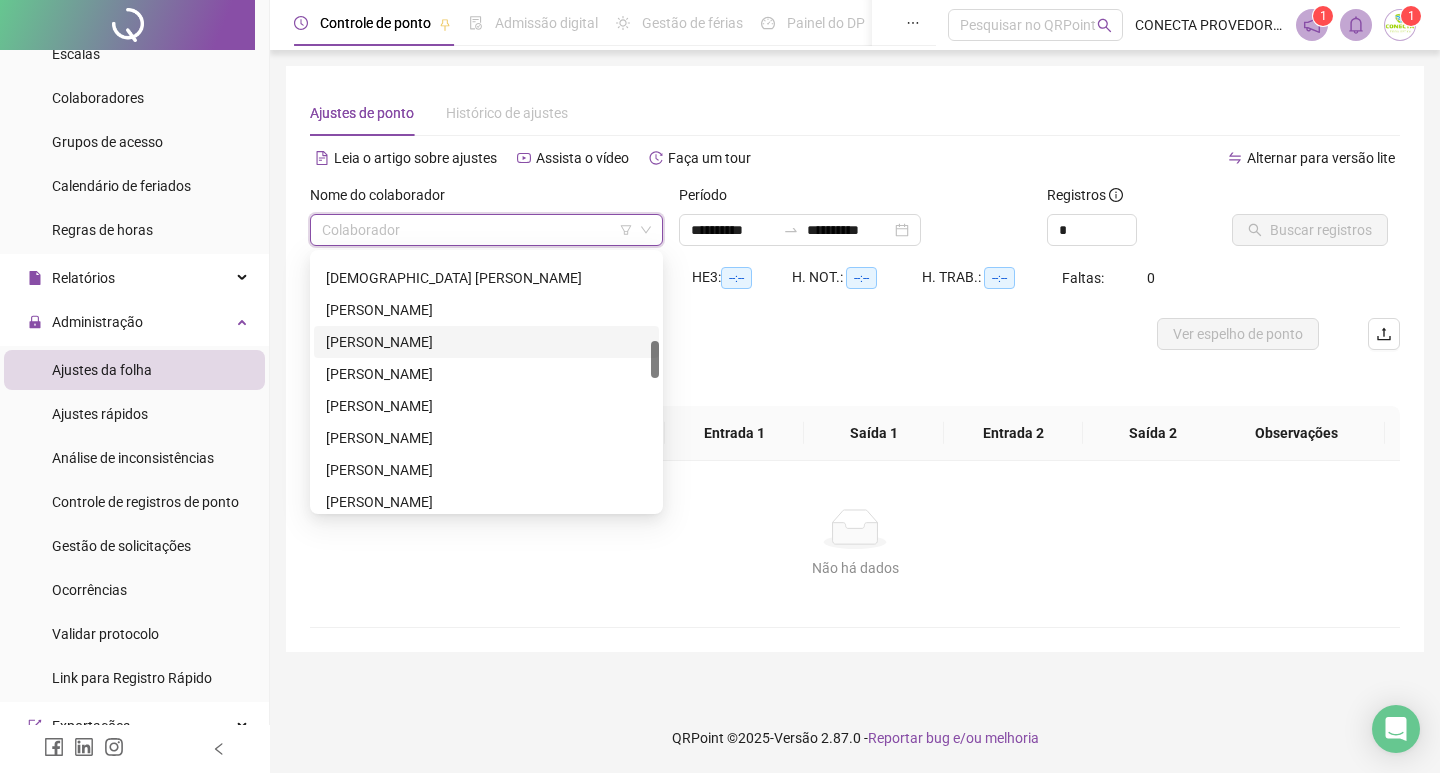 click on "[PERSON_NAME]" at bounding box center [486, 342] 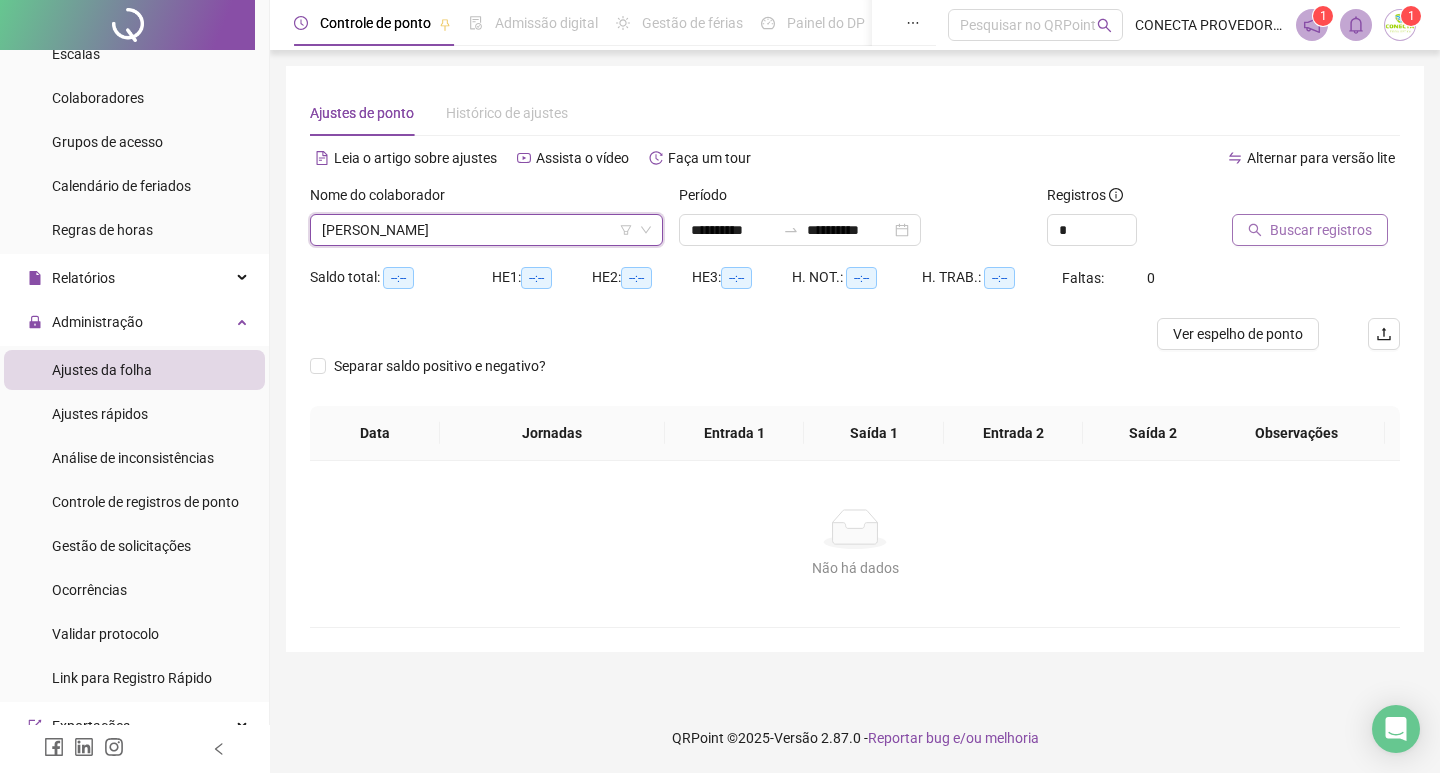 click on "Buscar registros" at bounding box center (1321, 230) 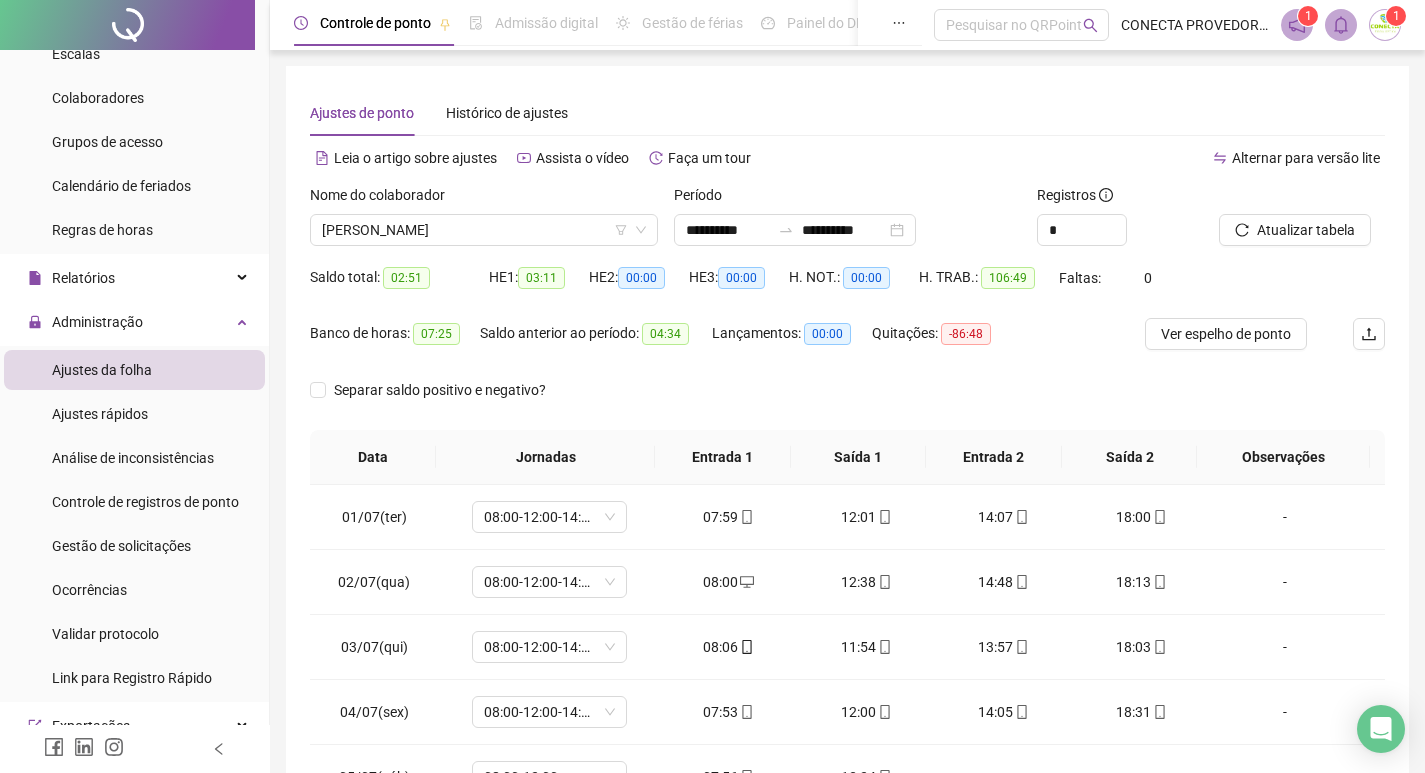 scroll, scrollTop: 100, scrollLeft: 0, axis: vertical 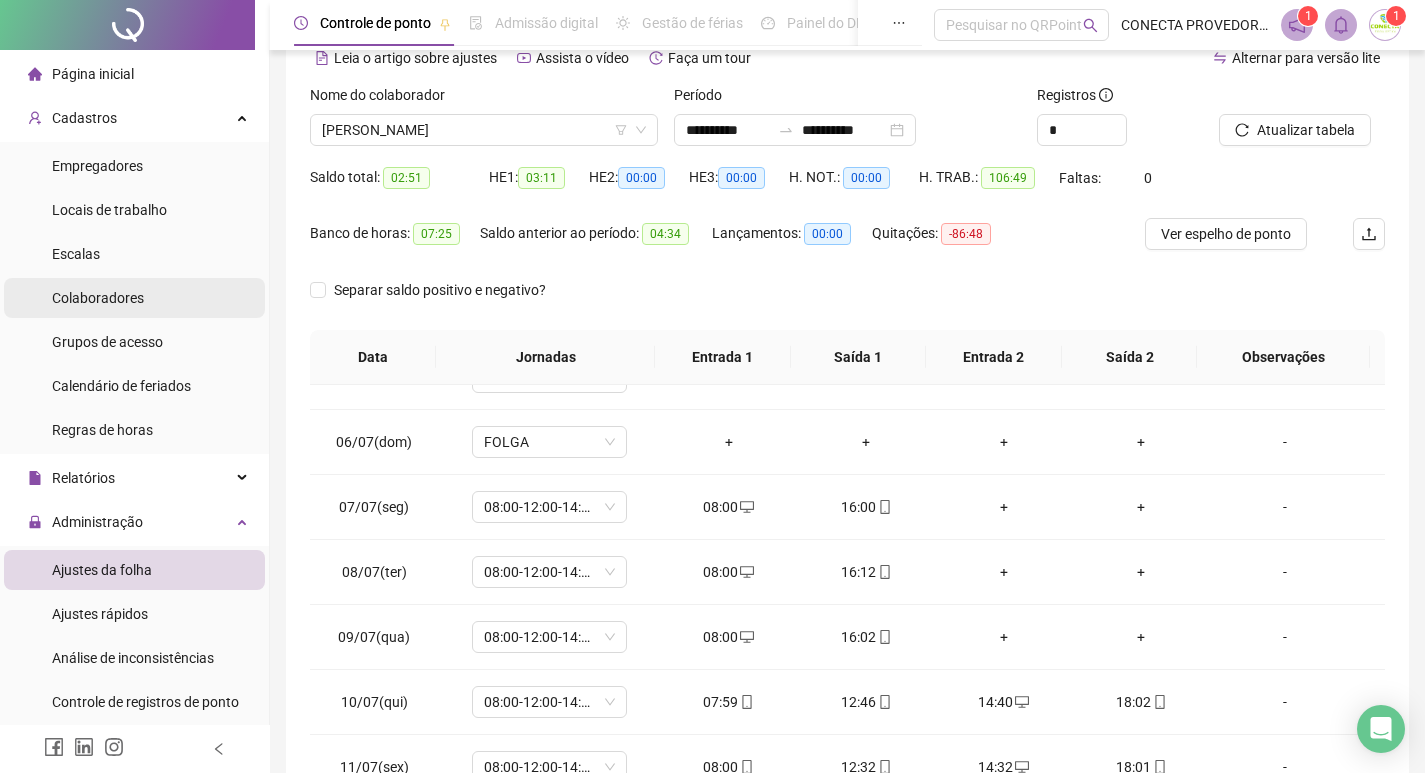 click on "Colaboradores" at bounding box center [98, 298] 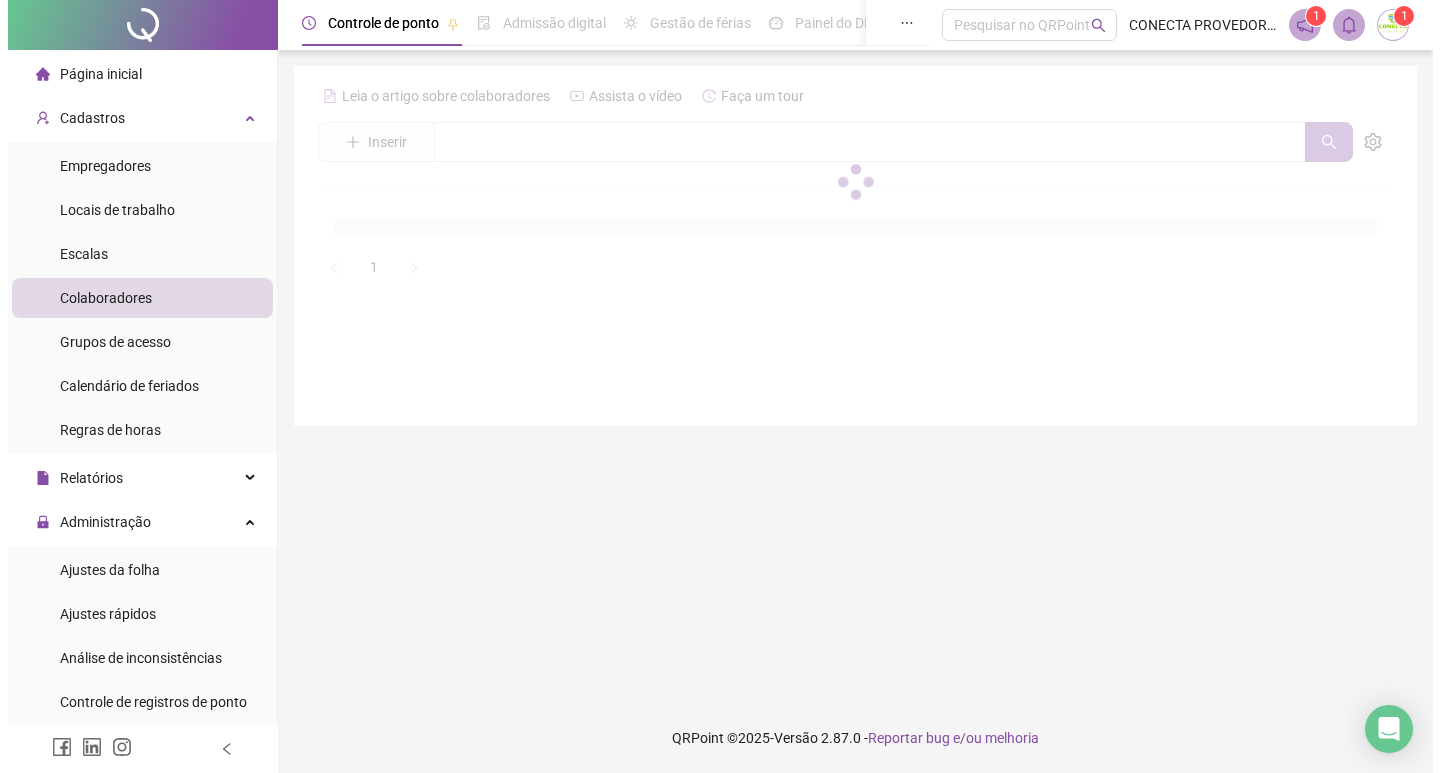 scroll, scrollTop: 0, scrollLeft: 0, axis: both 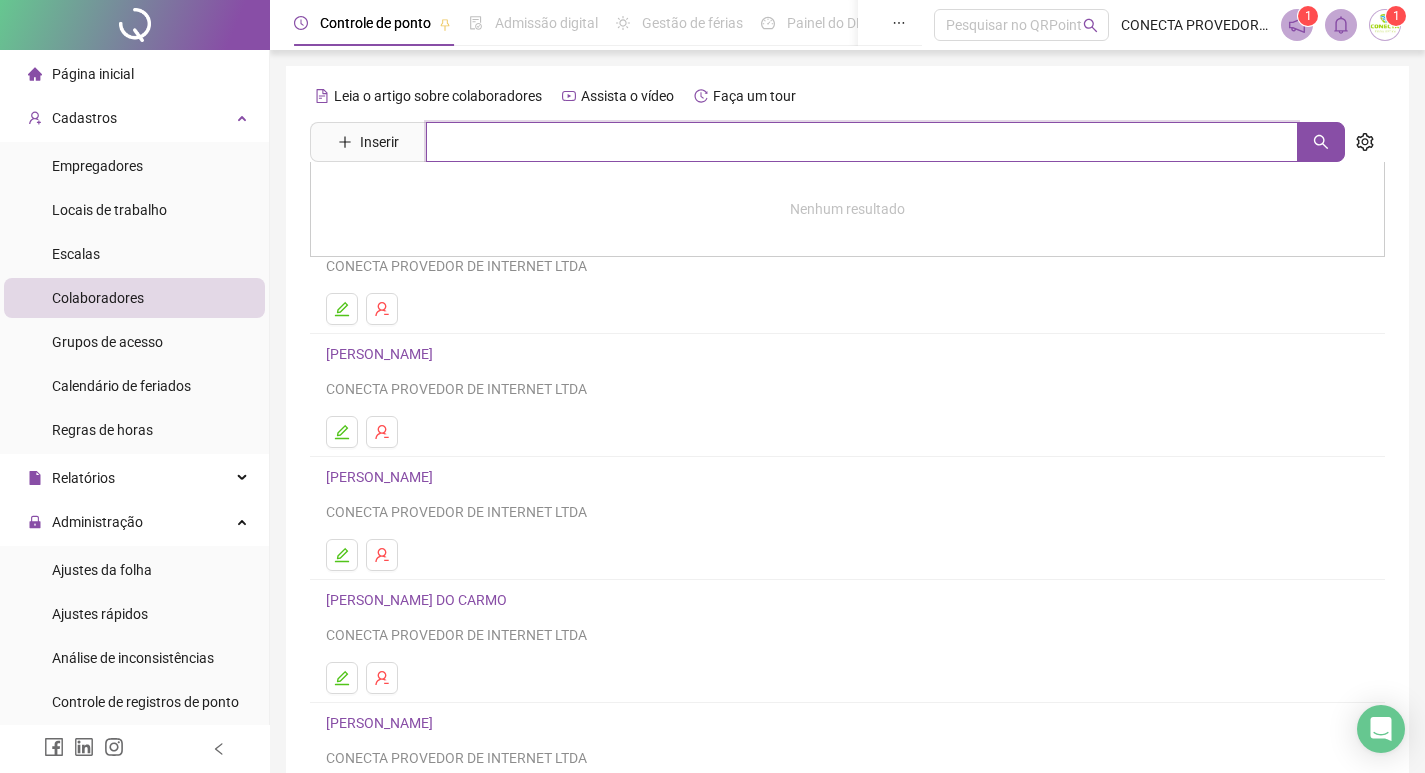 click at bounding box center (862, 142) 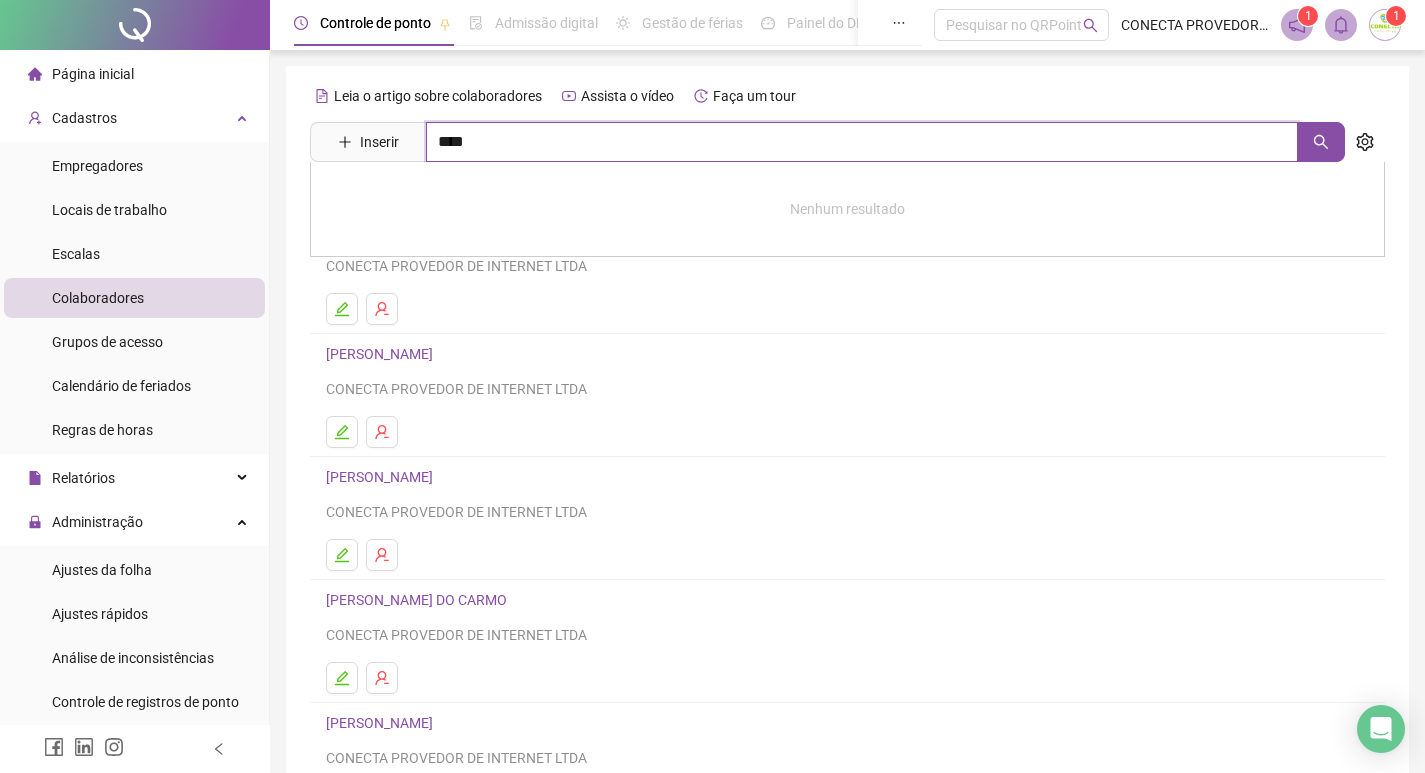 type on "****" 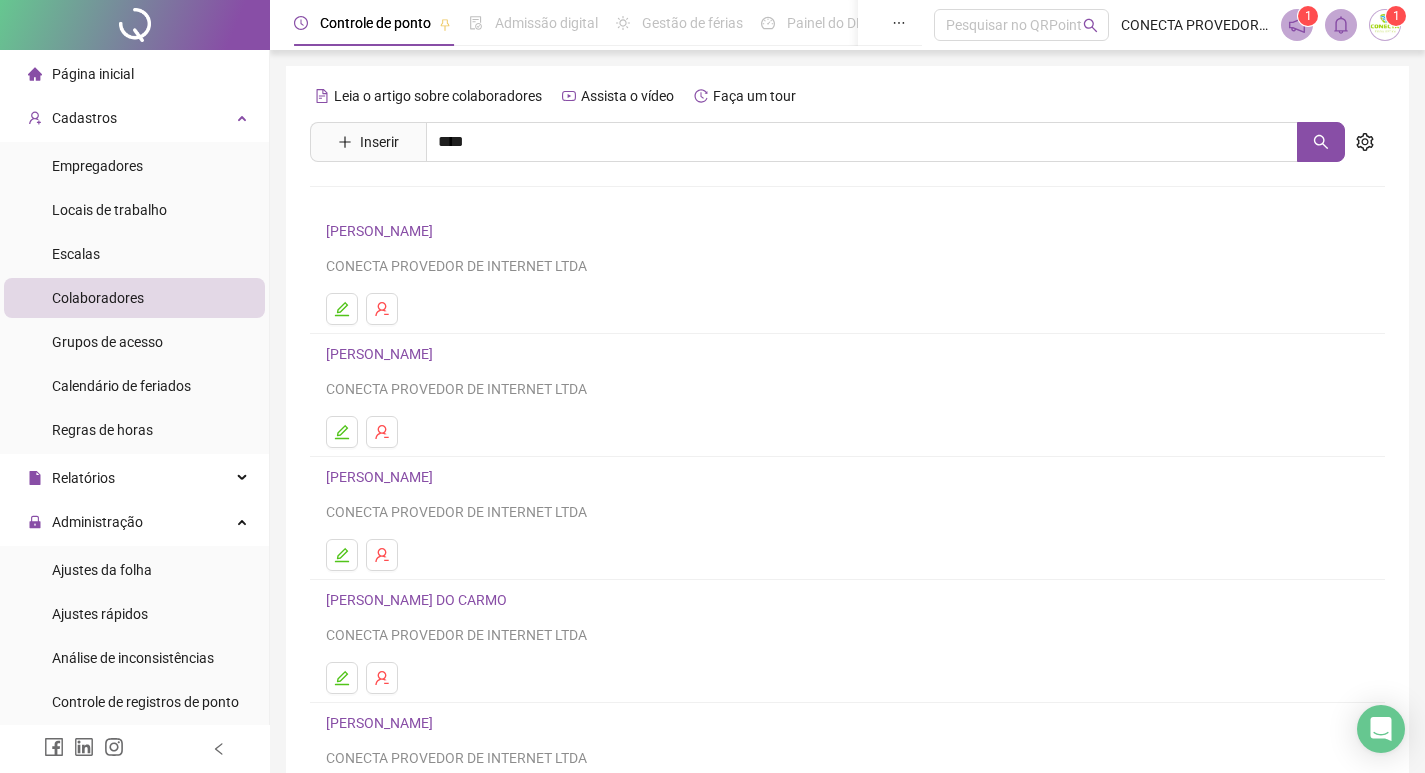 click on "[PERSON_NAME]" at bounding box center [400, 201] 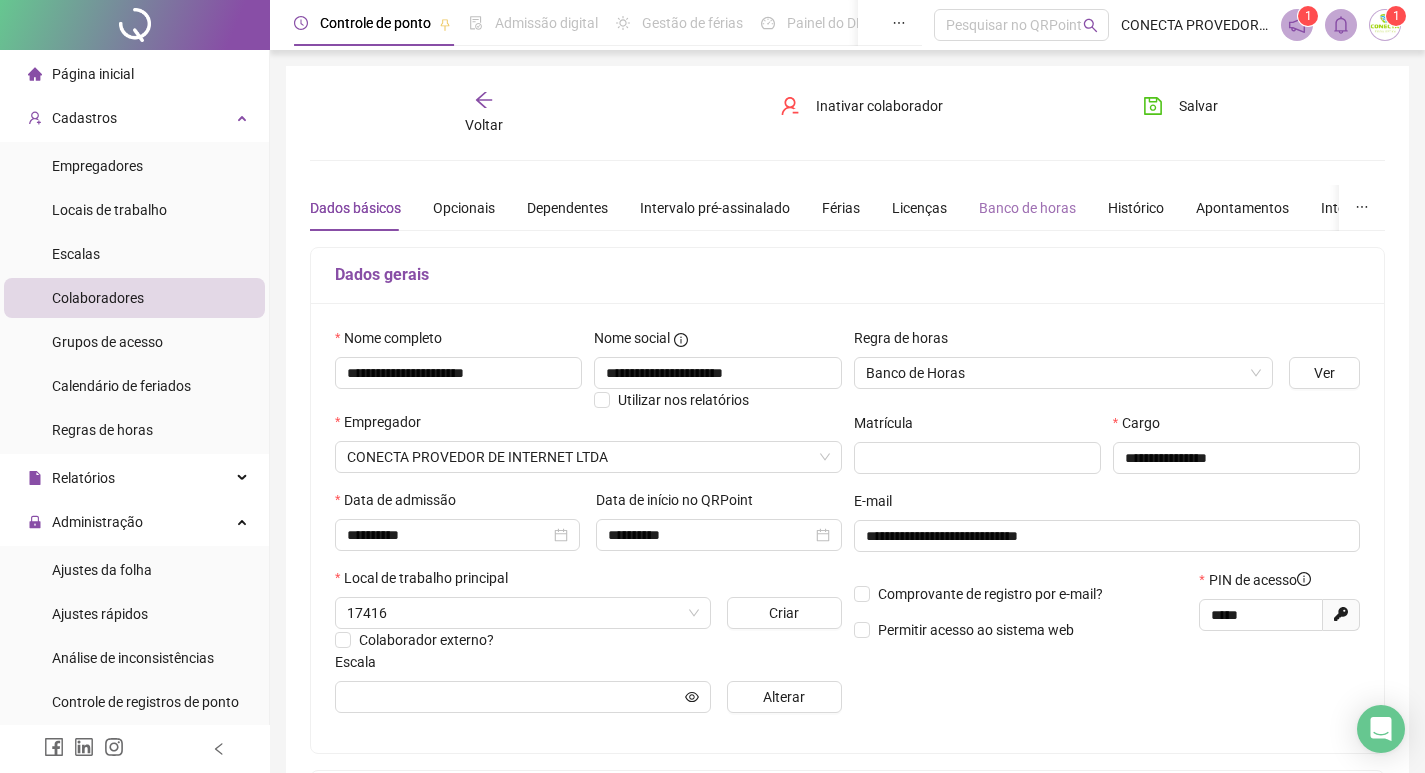 type on "**********" 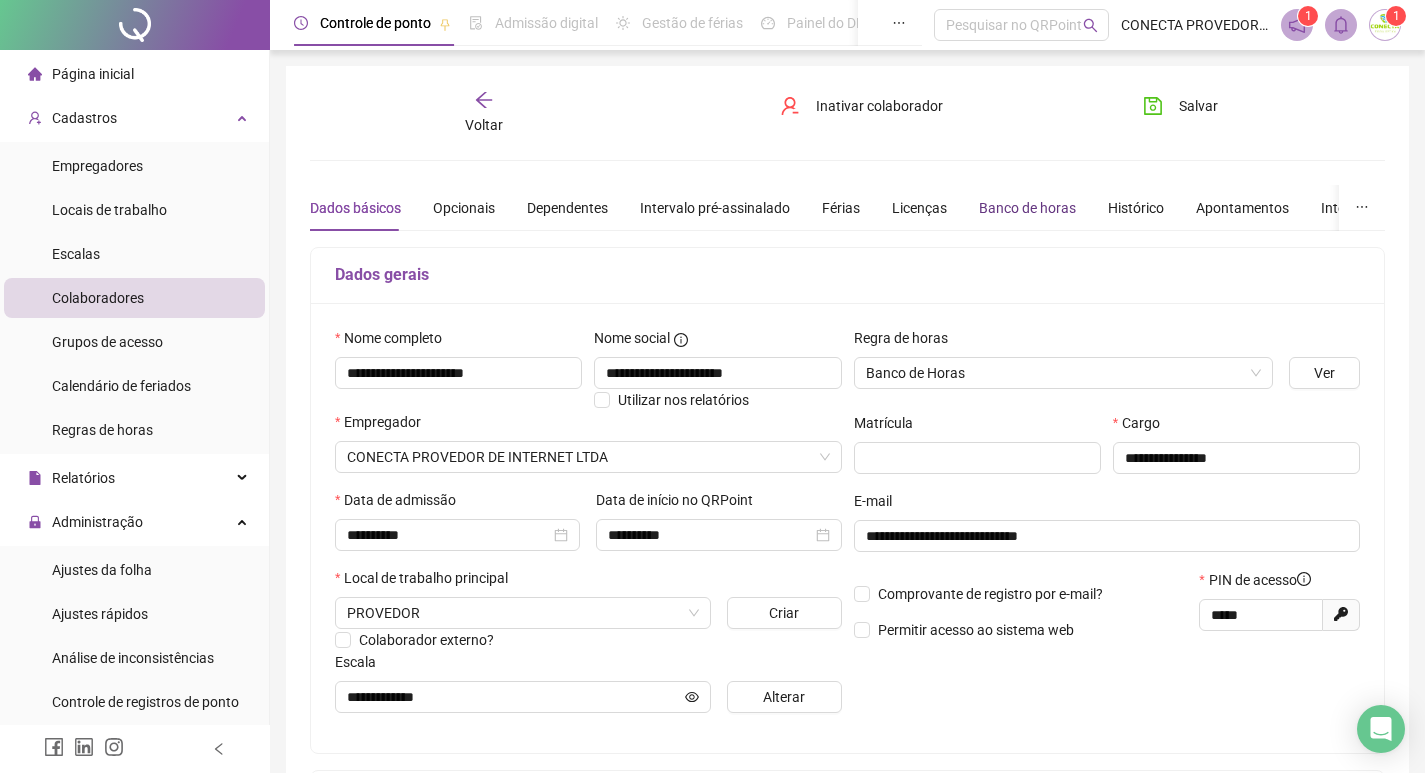 click on "Banco de horas" at bounding box center [1027, 208] 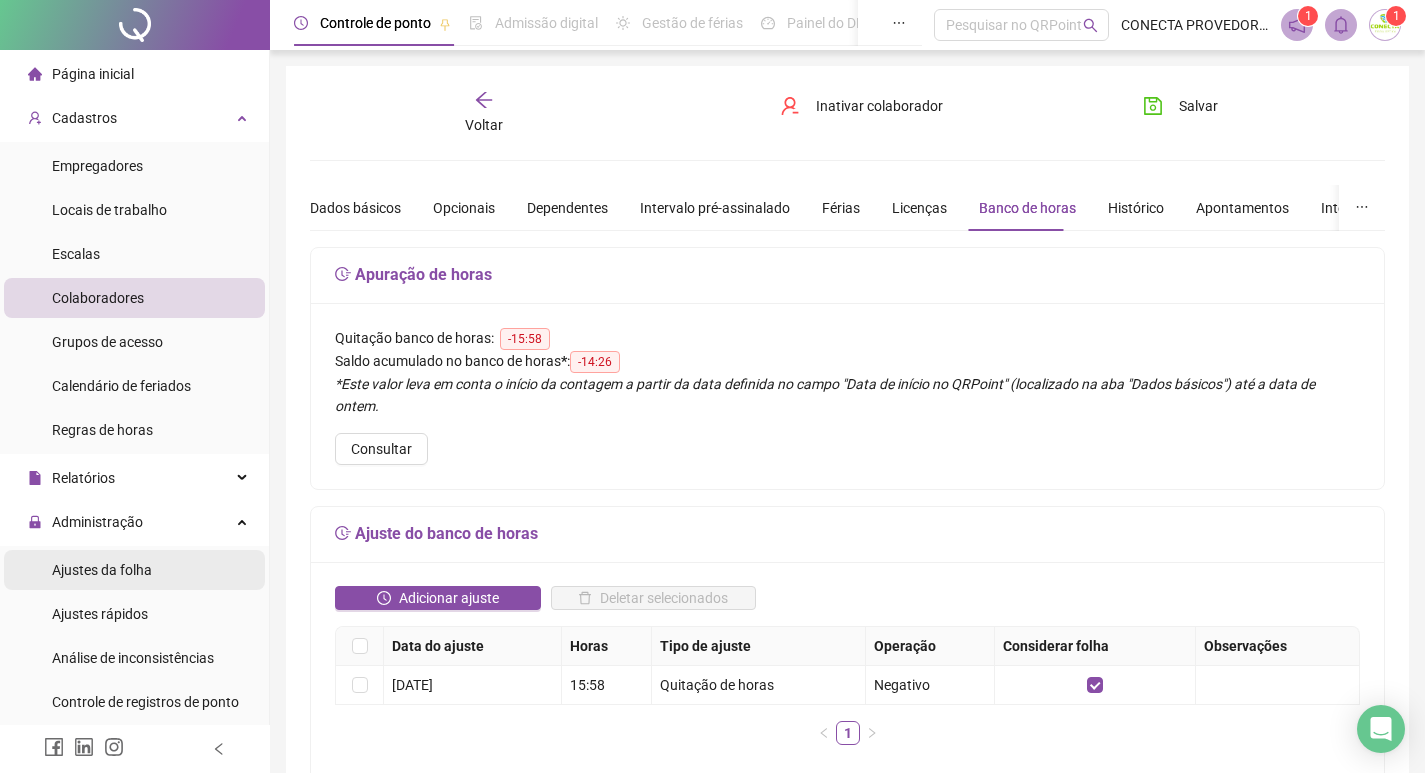 click on "Ajustes da folha" at bounding box center [102, 570] 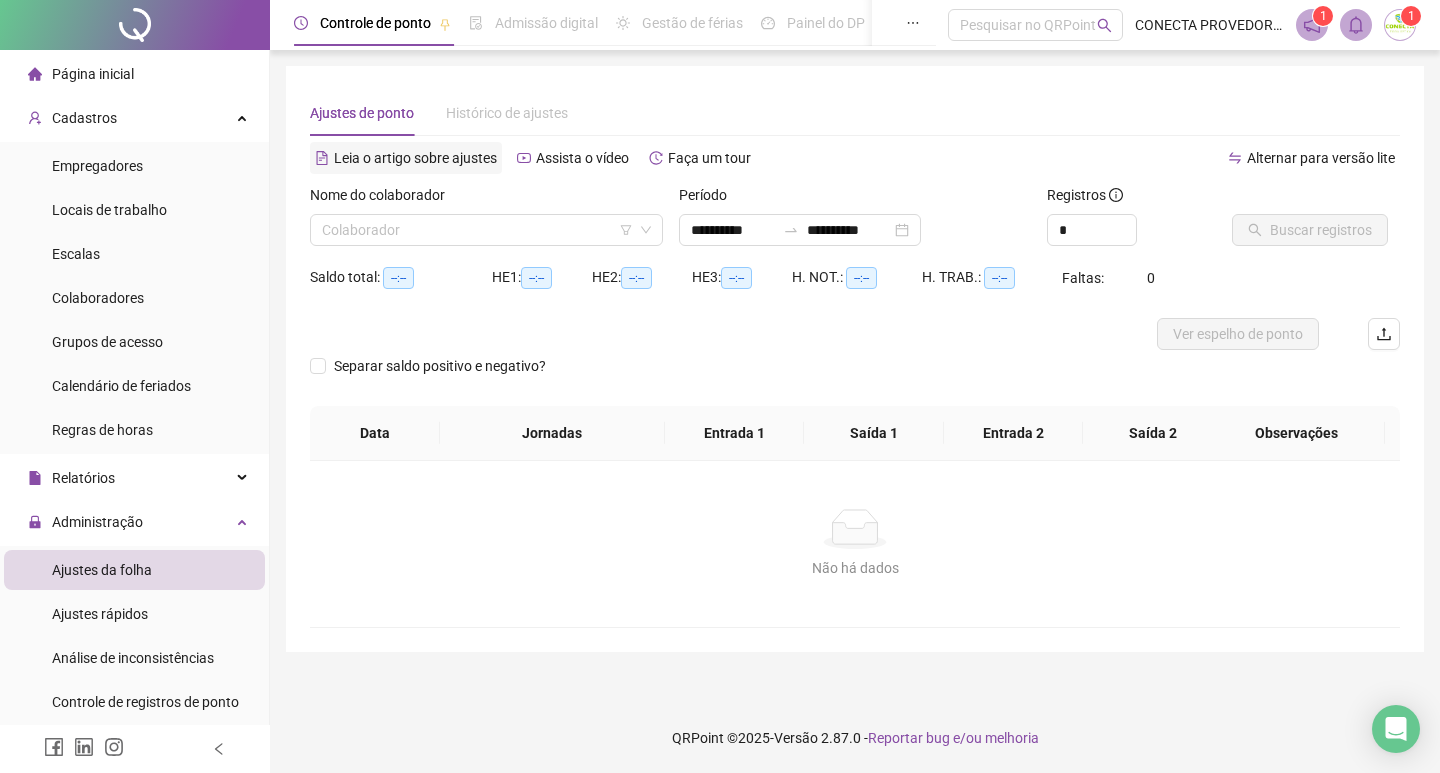 type on "**********" 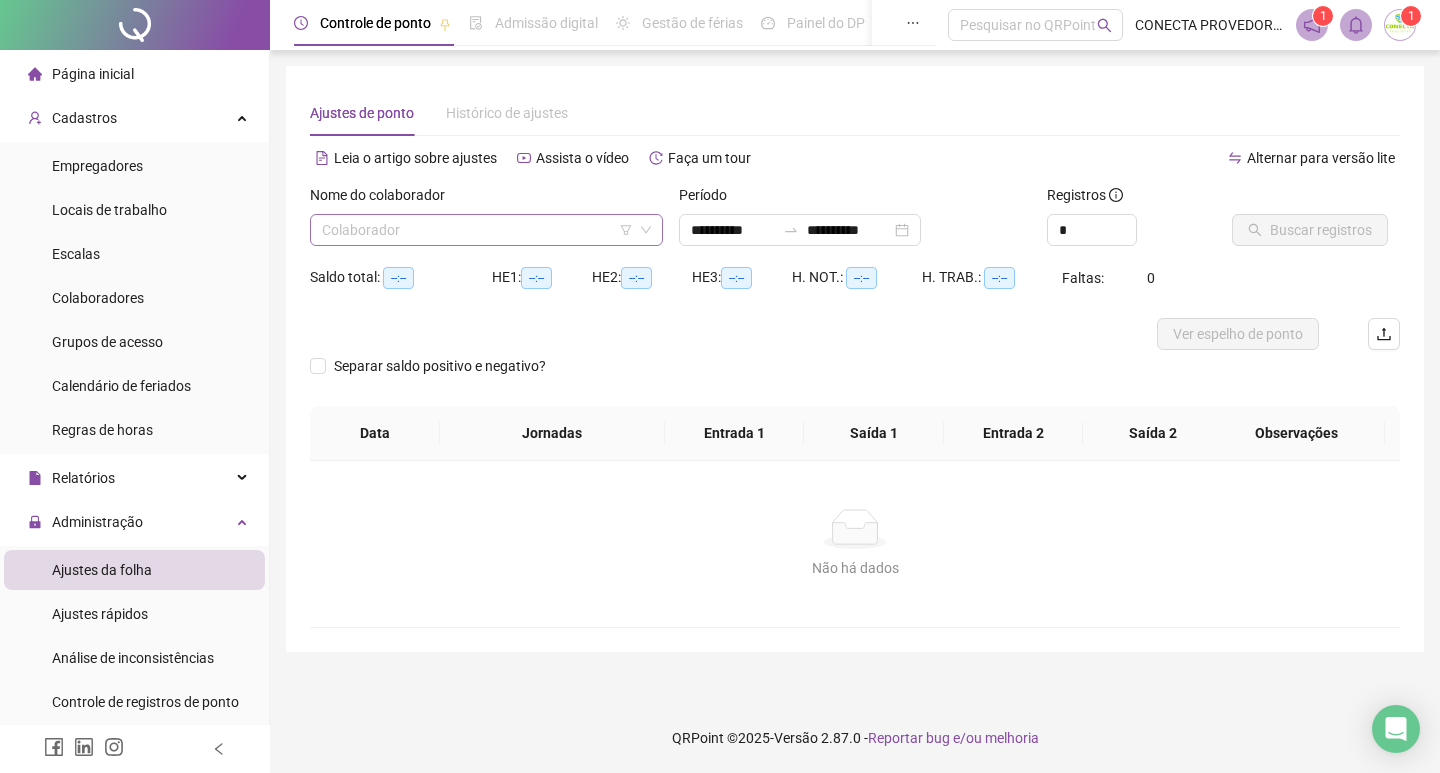 click at bounding box center (480, 230) 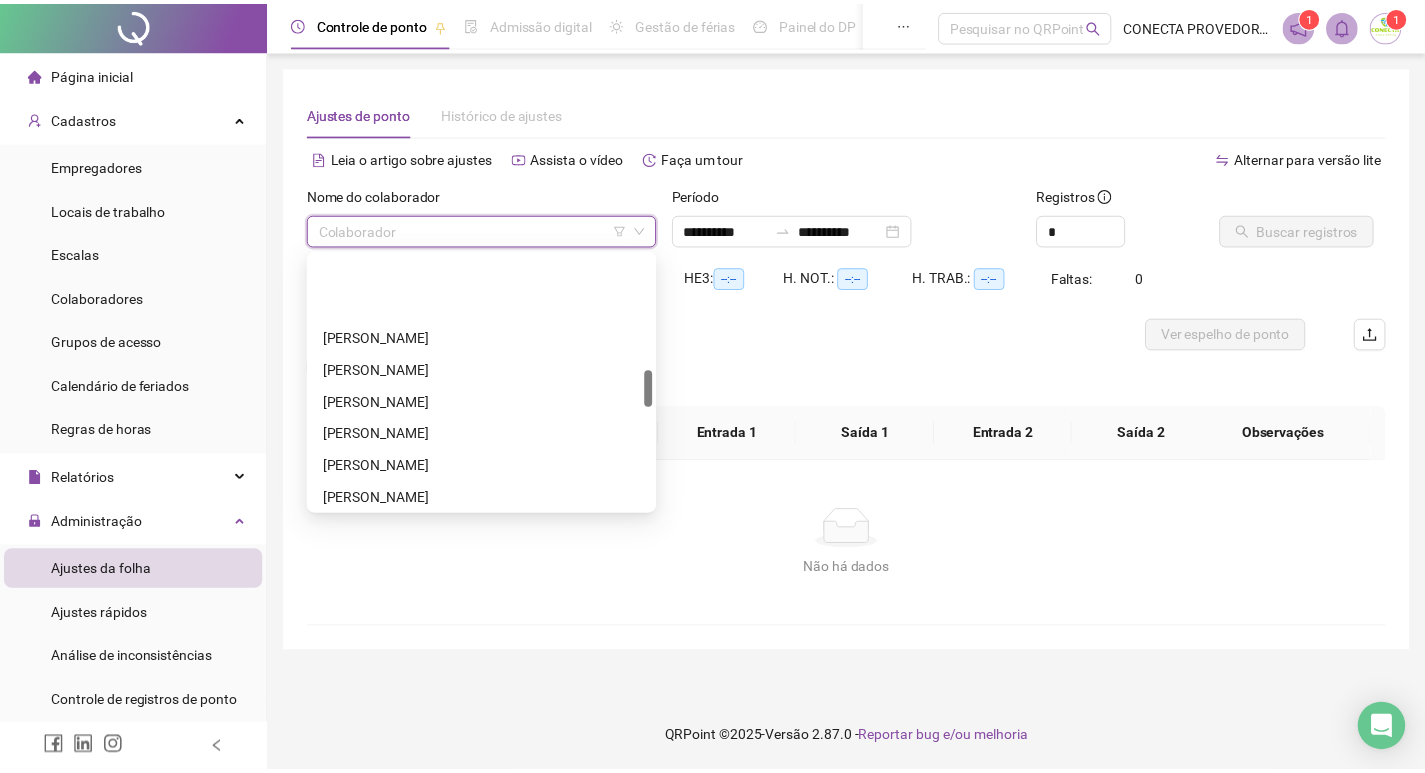 scroll, scrollTop: 800, scrollLeft: 0, axis: vertical 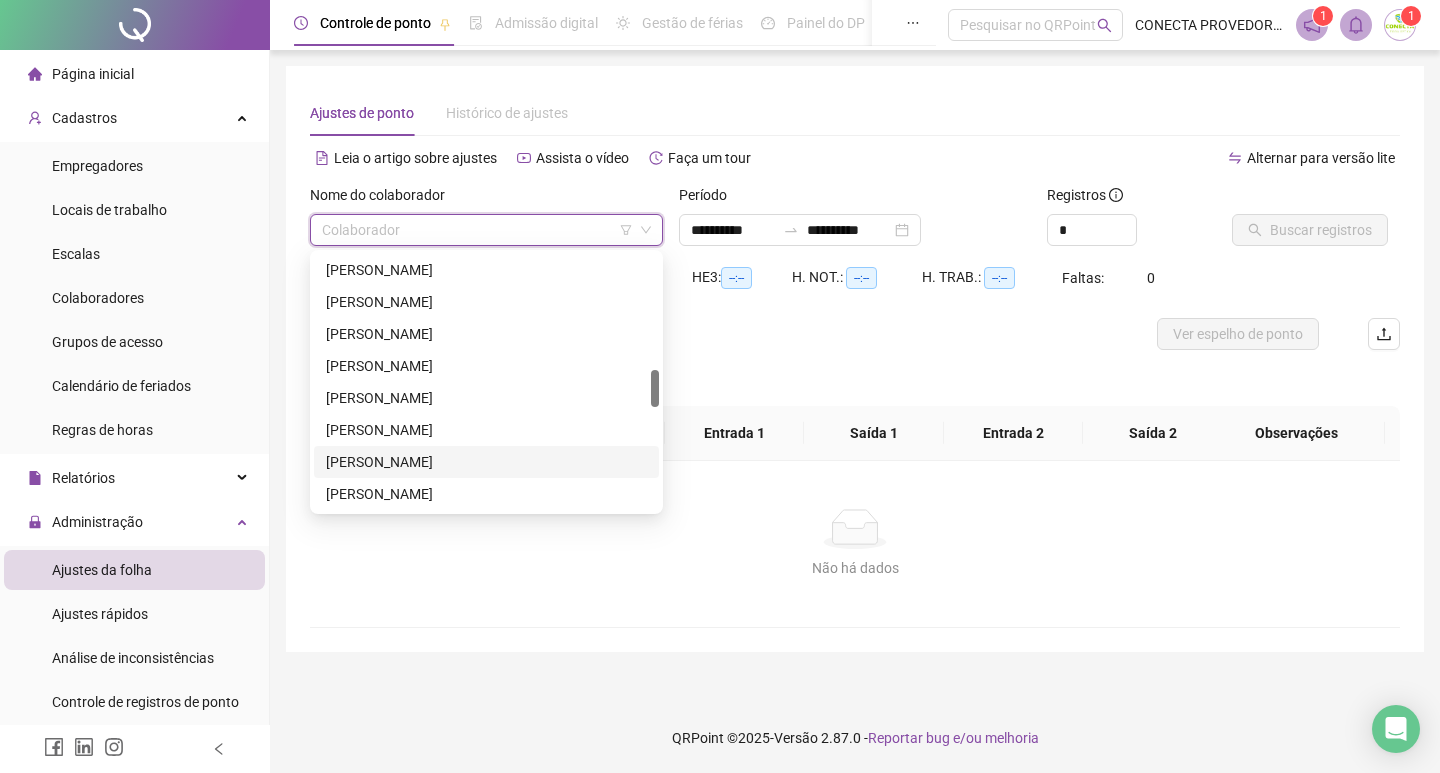 click on "[PERSON_NAME]" at bounding box center (486, 462) 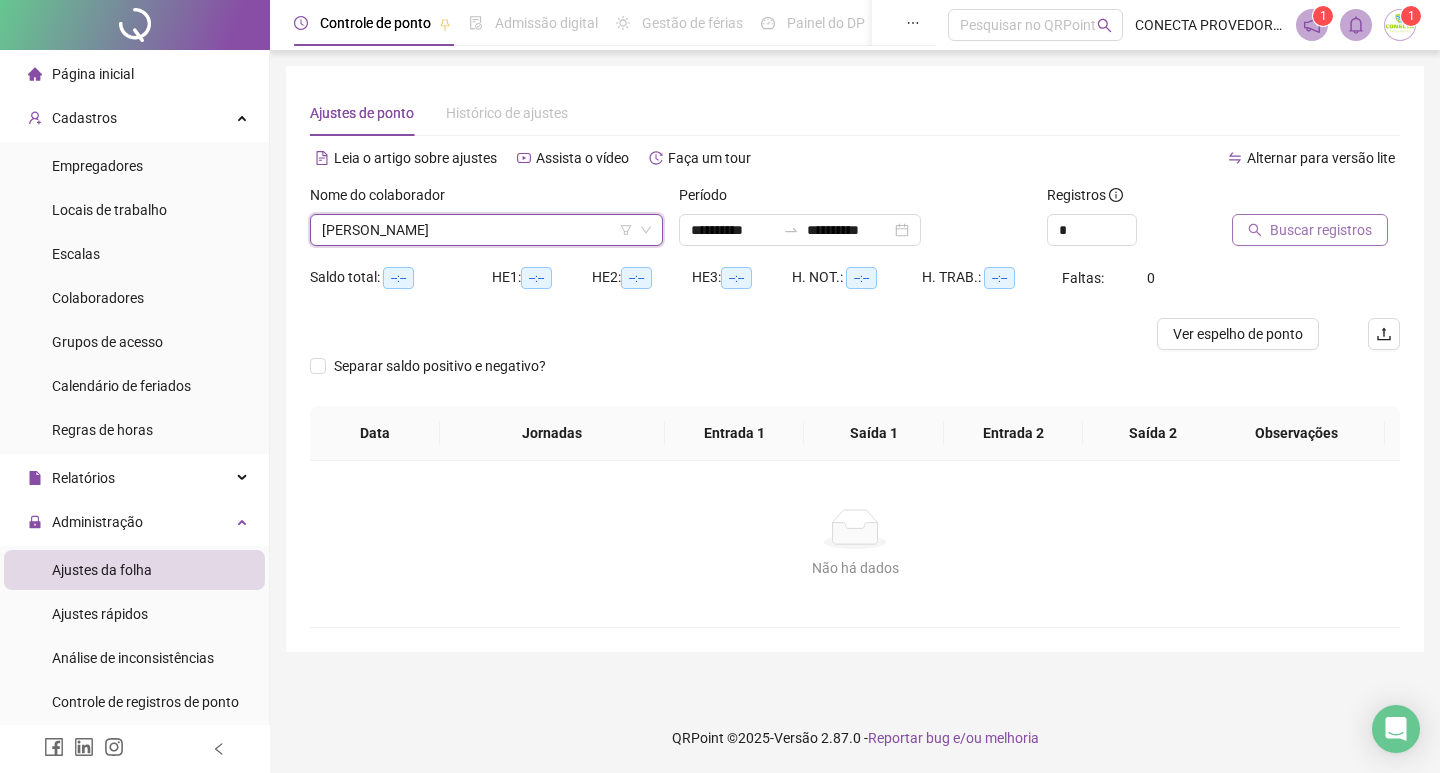 click on "Buscar registros" at bounding box center [1321, 230] 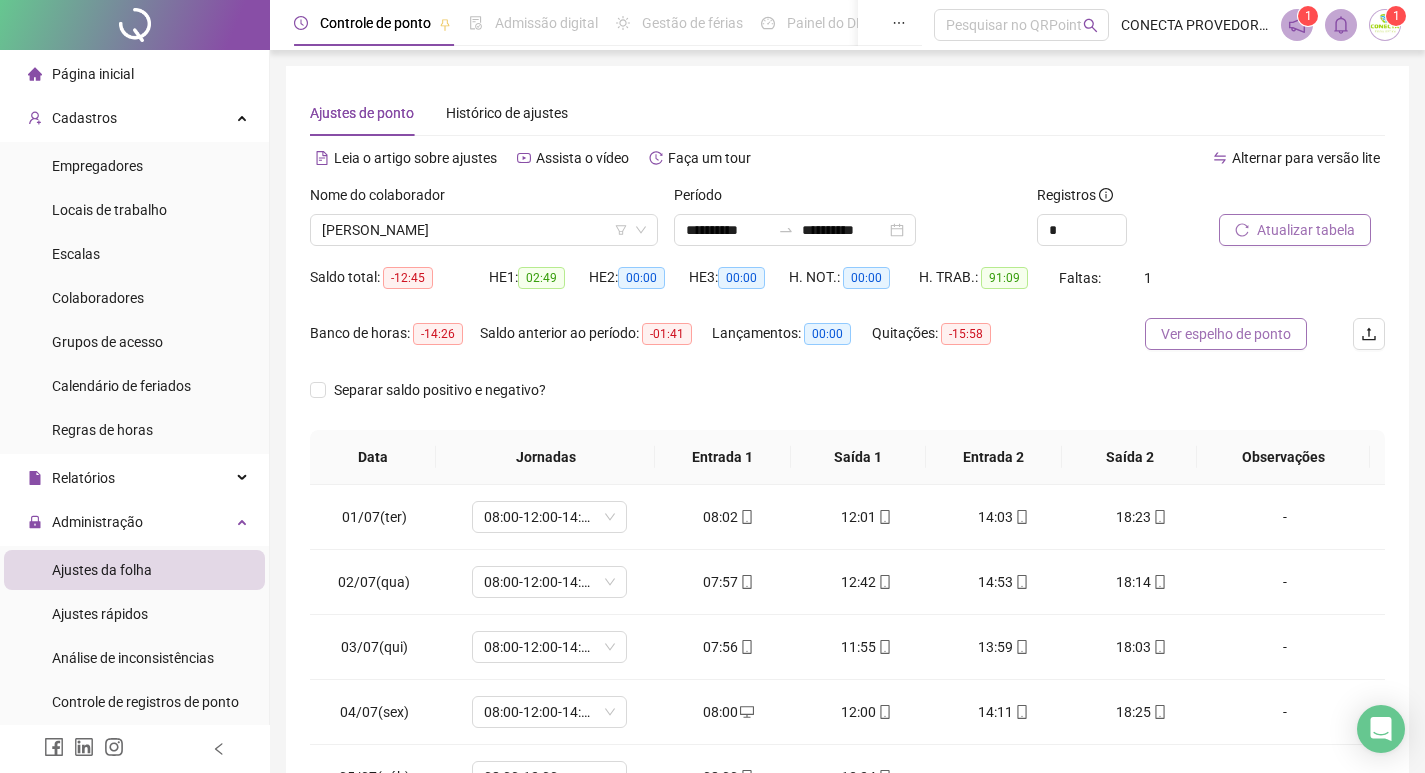 click on "Ver espelho de ponto" at bounding box center [1226, 334] 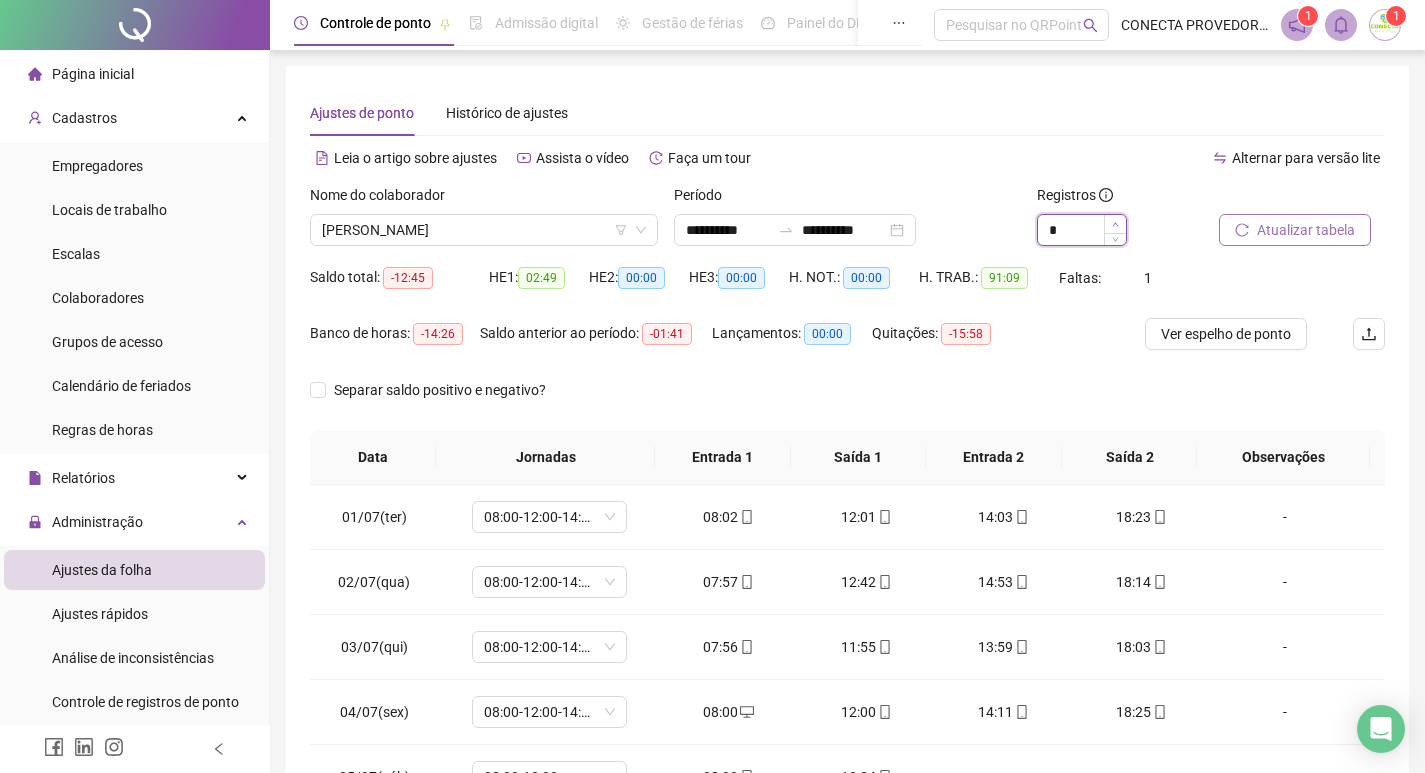 click 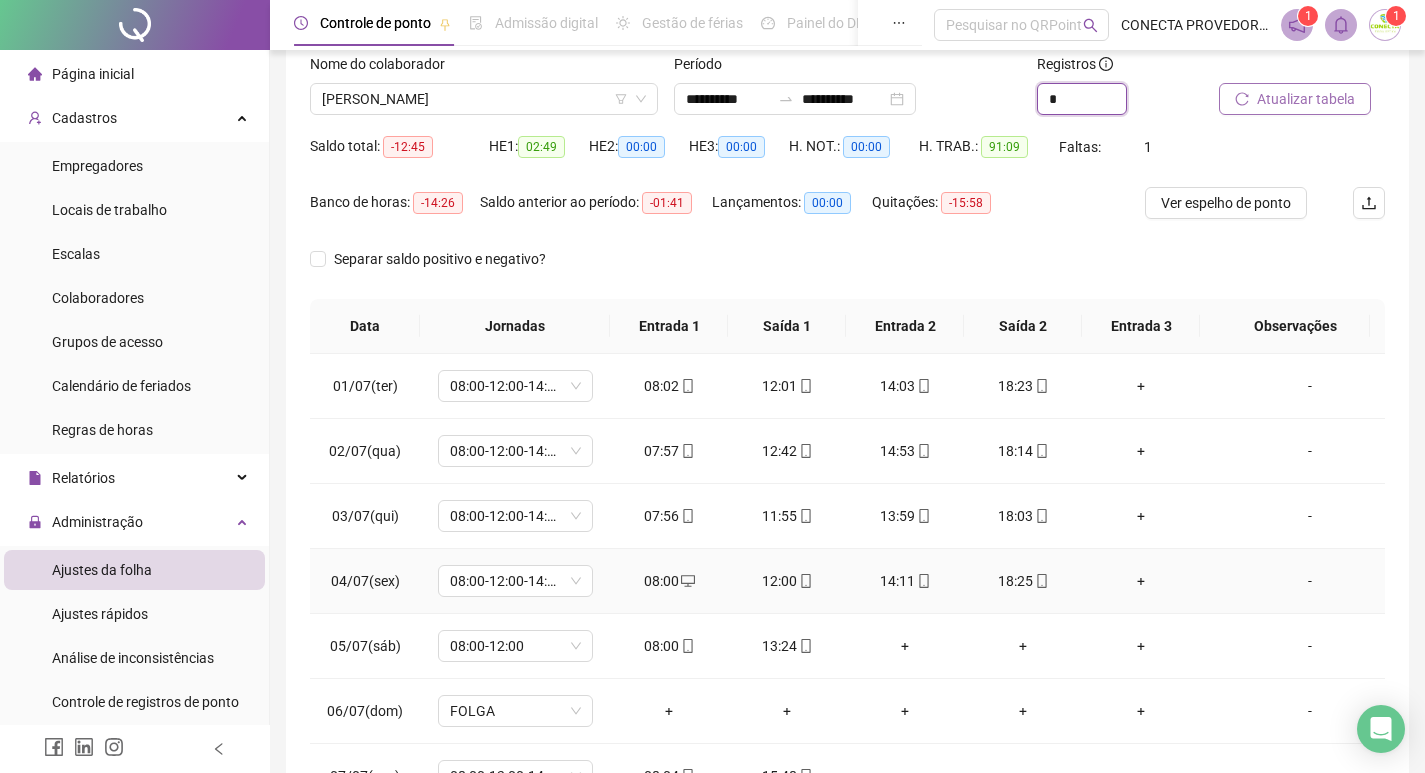 scroll, scrollTop: 249, scrollLeft: 0, axis: vertical 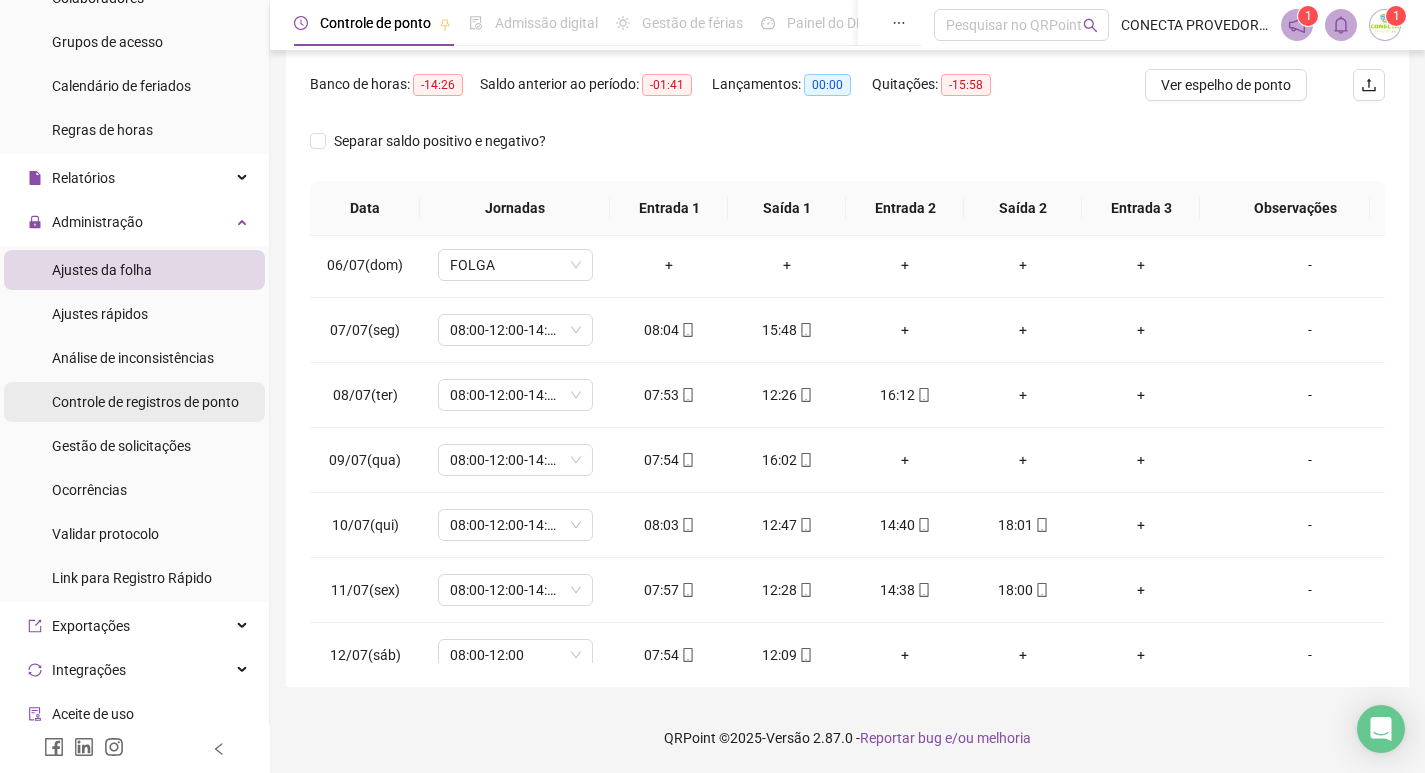 click on "Controle de registros de ponto" at bounding box center (145, 402) 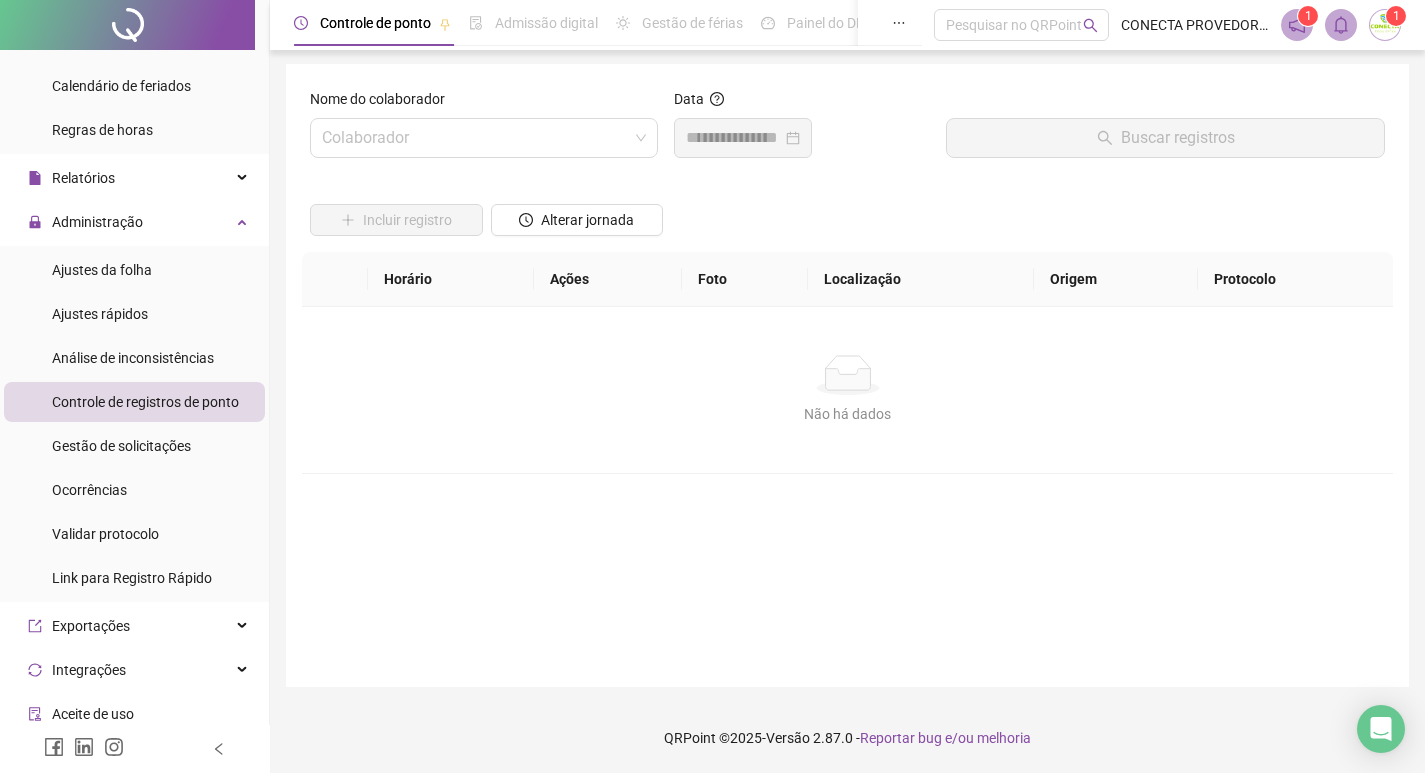 scroll, scrollTop: 2, scrollLeft: 0, axis: vertical 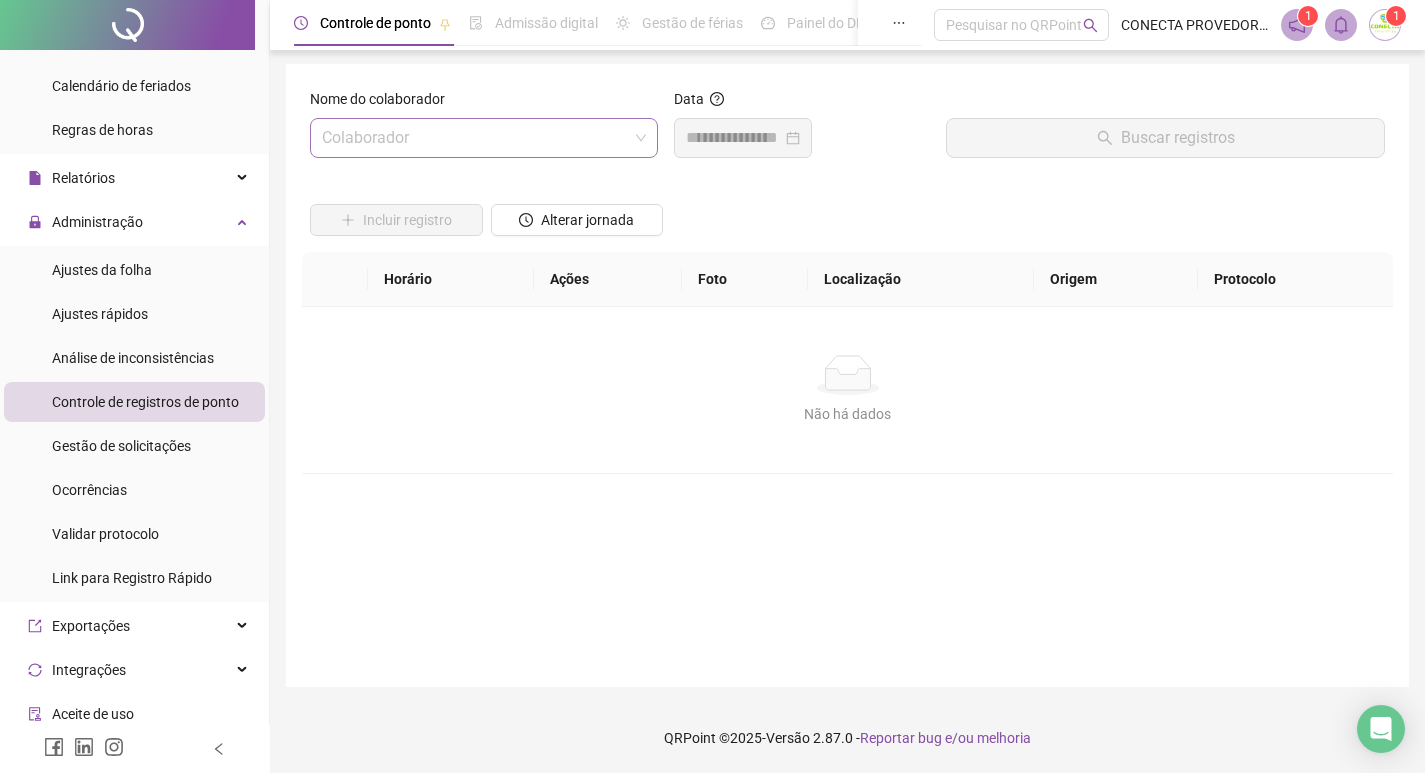 click at bounding box center (478, 138) 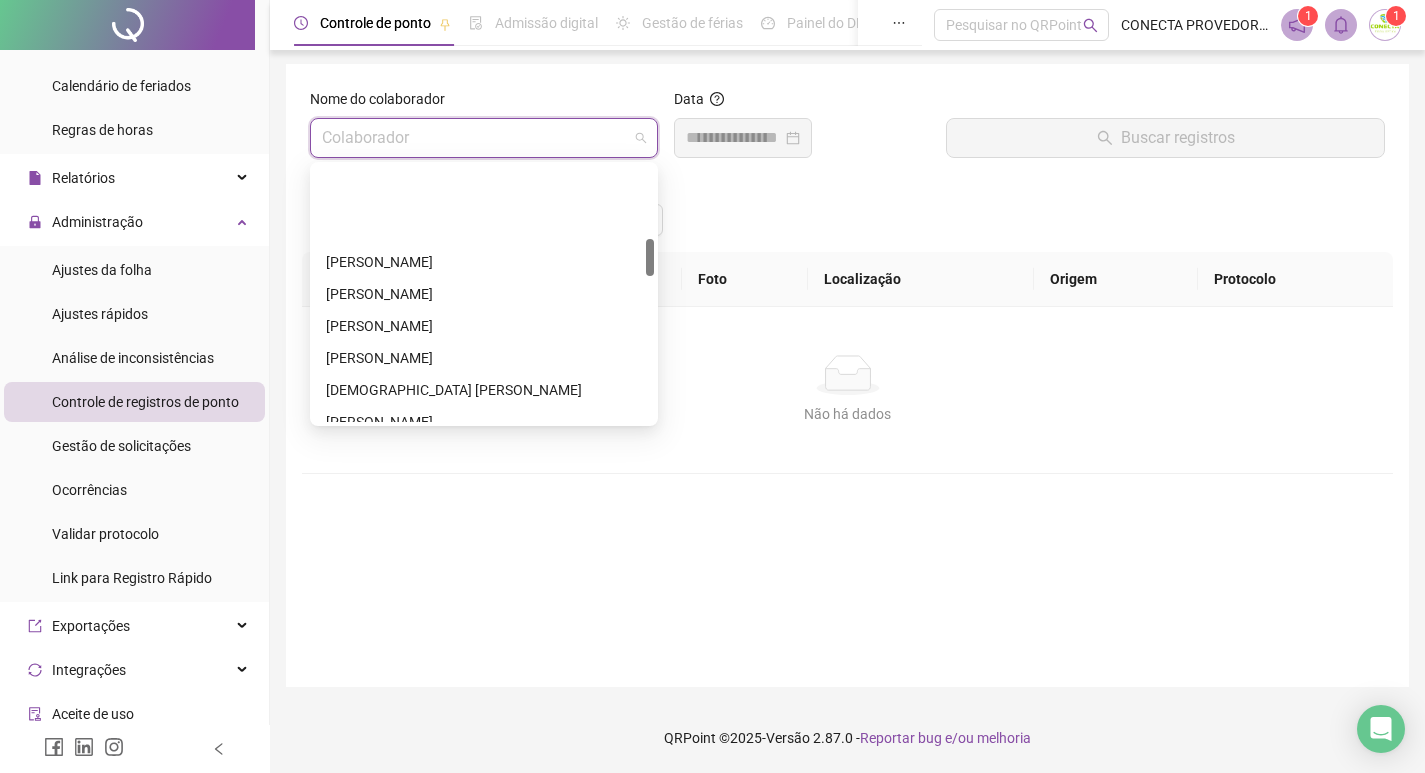scroll, scrollTop: 600, scrollLeft: 0, axis: vertical 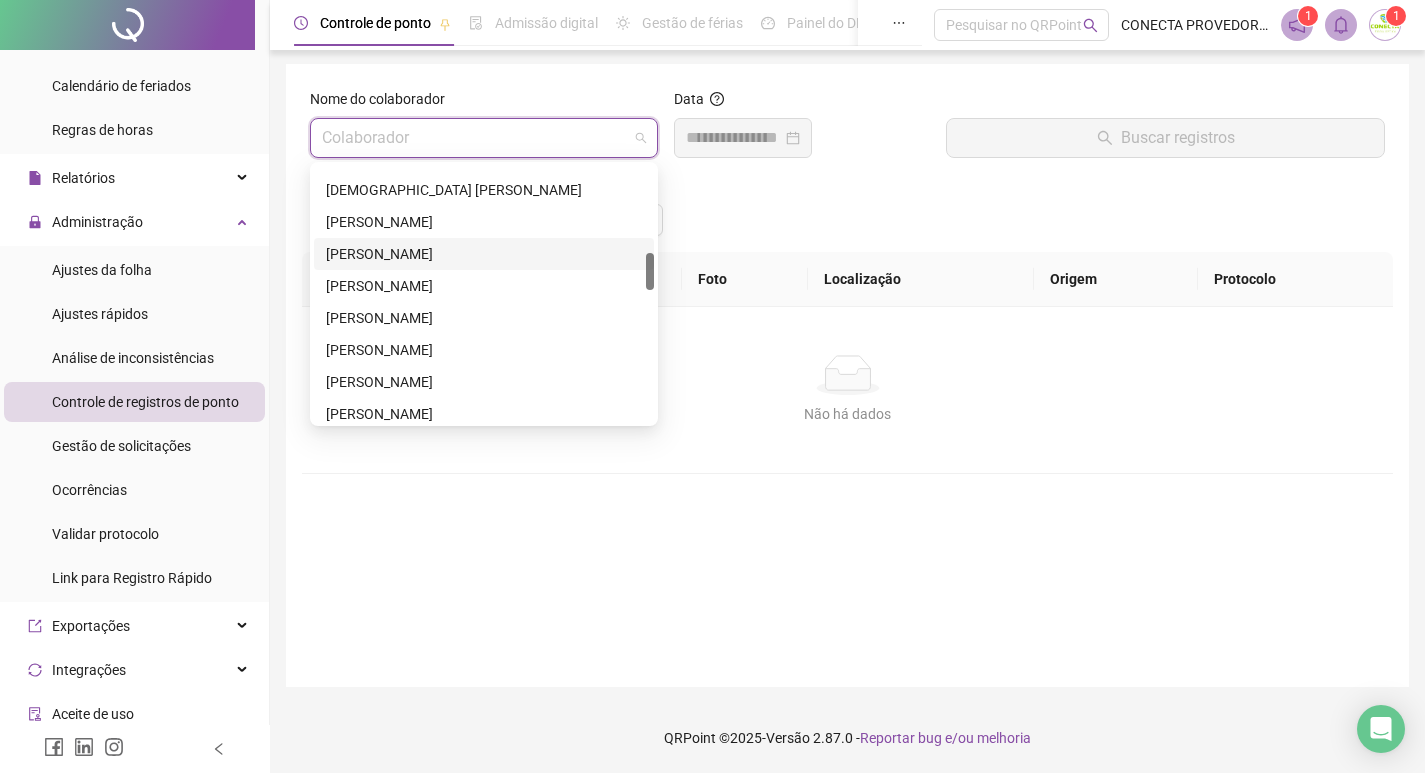 click on "[PERSON_NAME]" at bounding box center (484, 254) 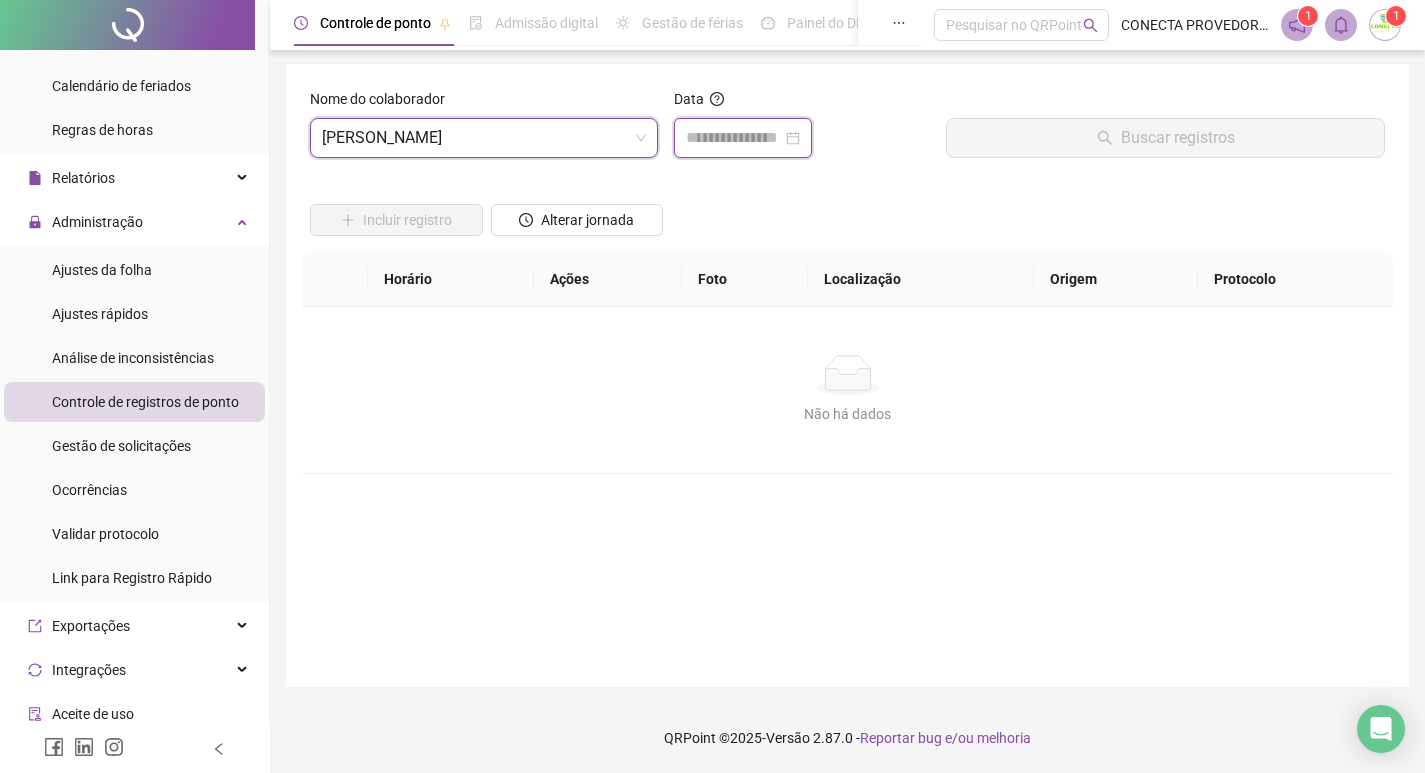 click at bounding box center [734, 138] 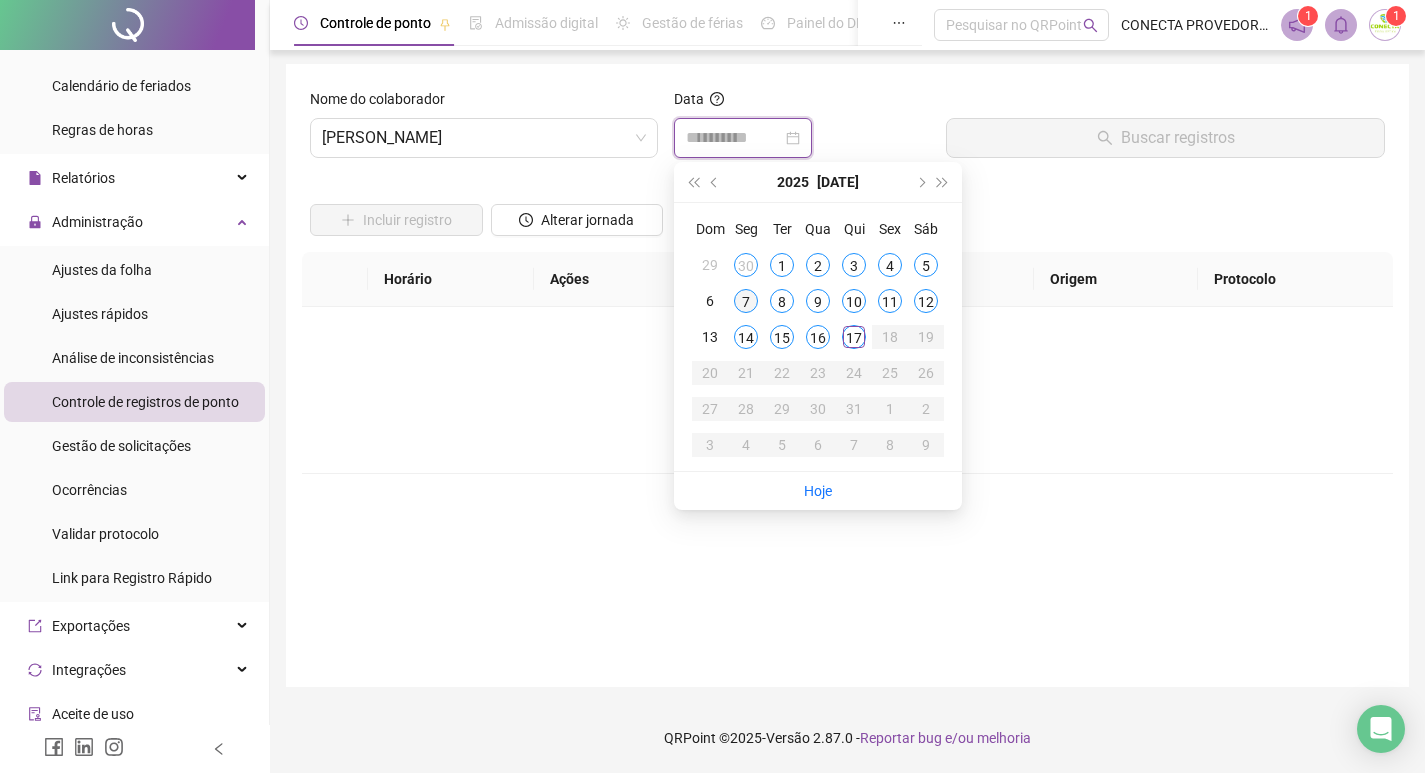 type on "**********" 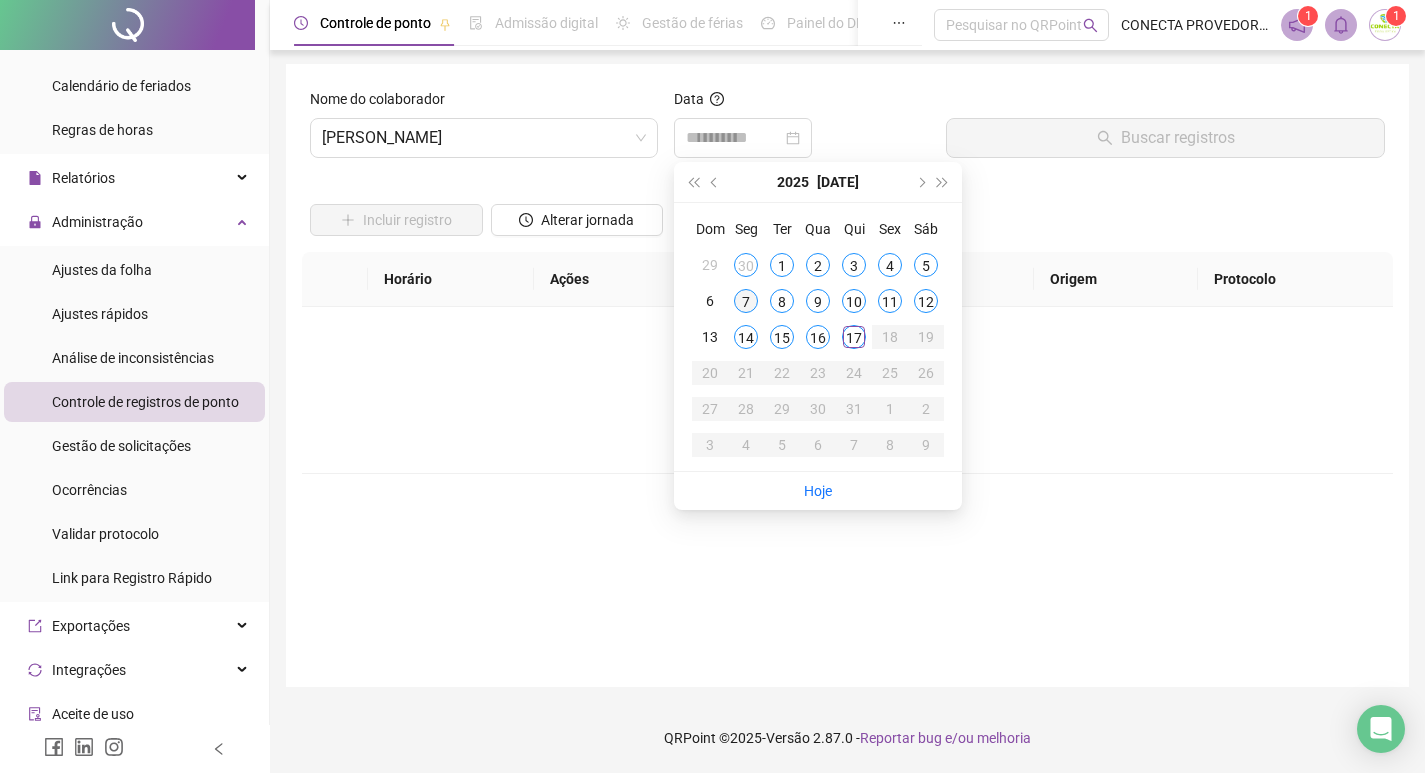 click on "7" at bounding box center [746, 301] 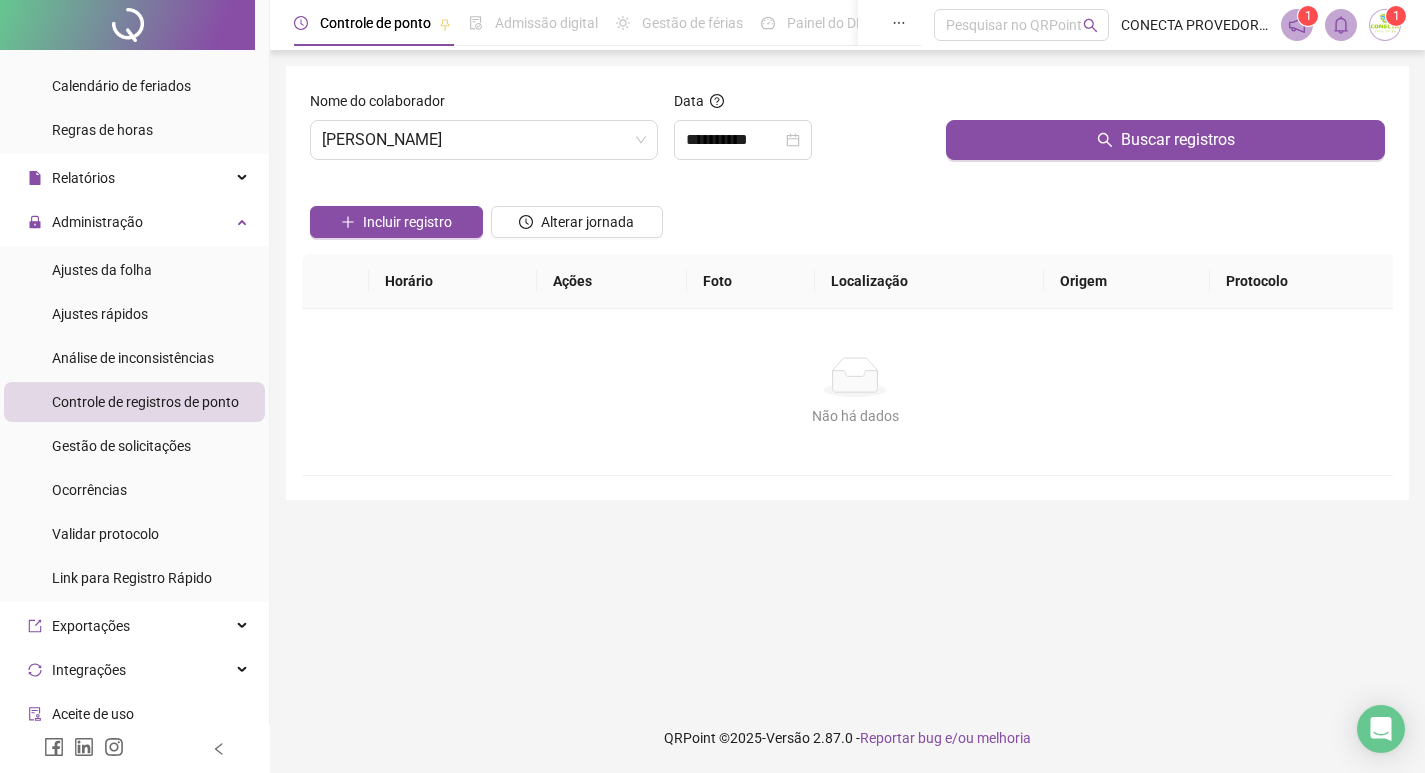 scroll, scrollTop: 0, scrollLeft: 0, axis: both 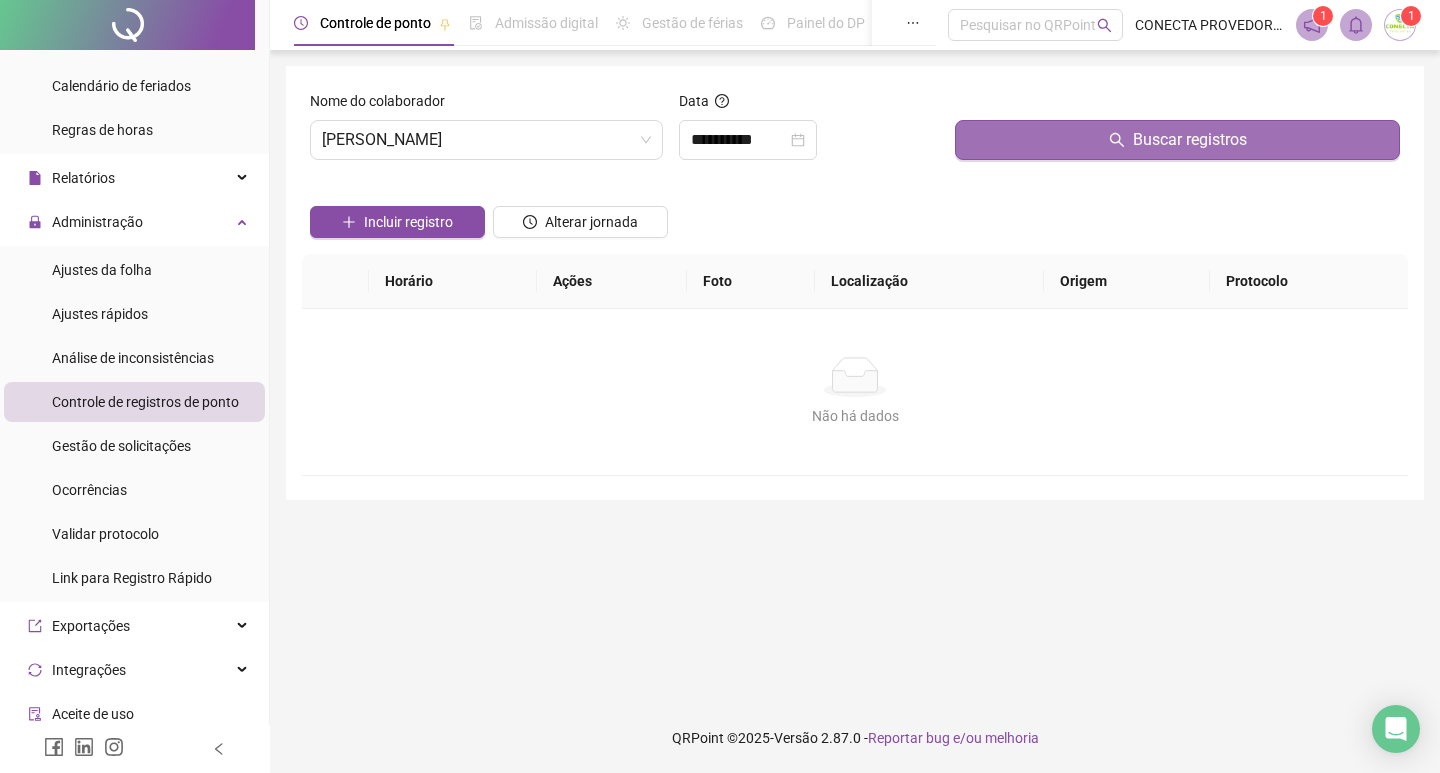 click on "Buscar registros" at bounding box center [1177, 140] 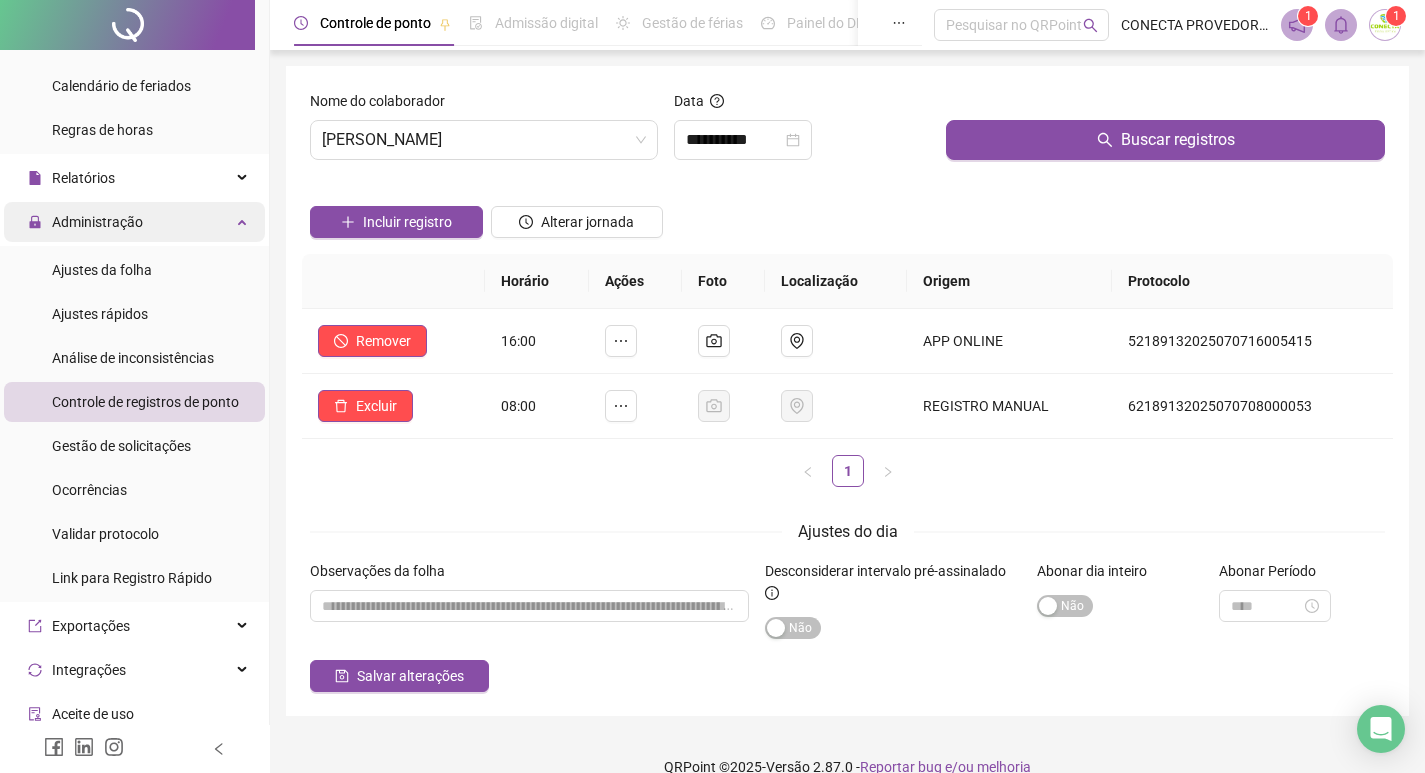 click on "Administração" at bounding box center [134, 222] 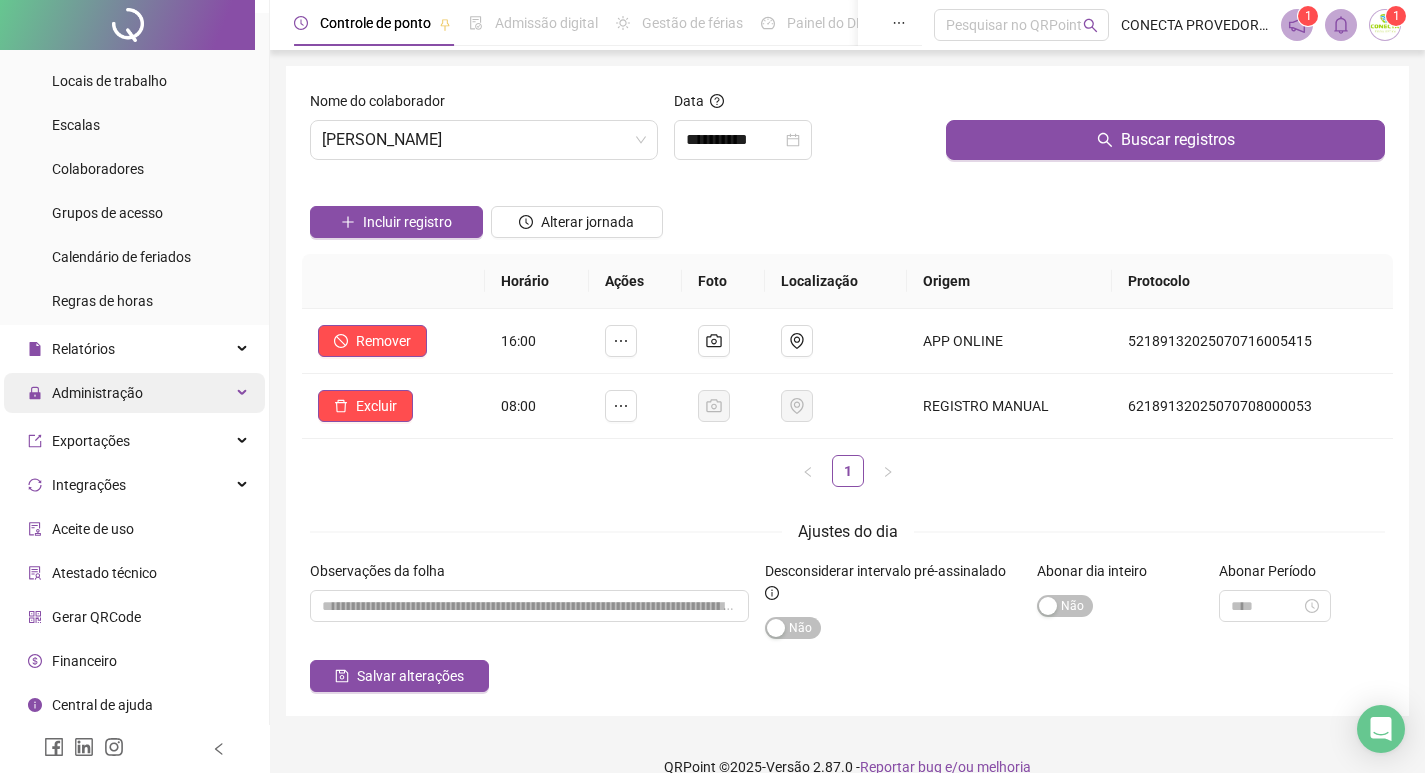 scroll, scrollTop: 125, scrollLeft: 0, axis: vertical 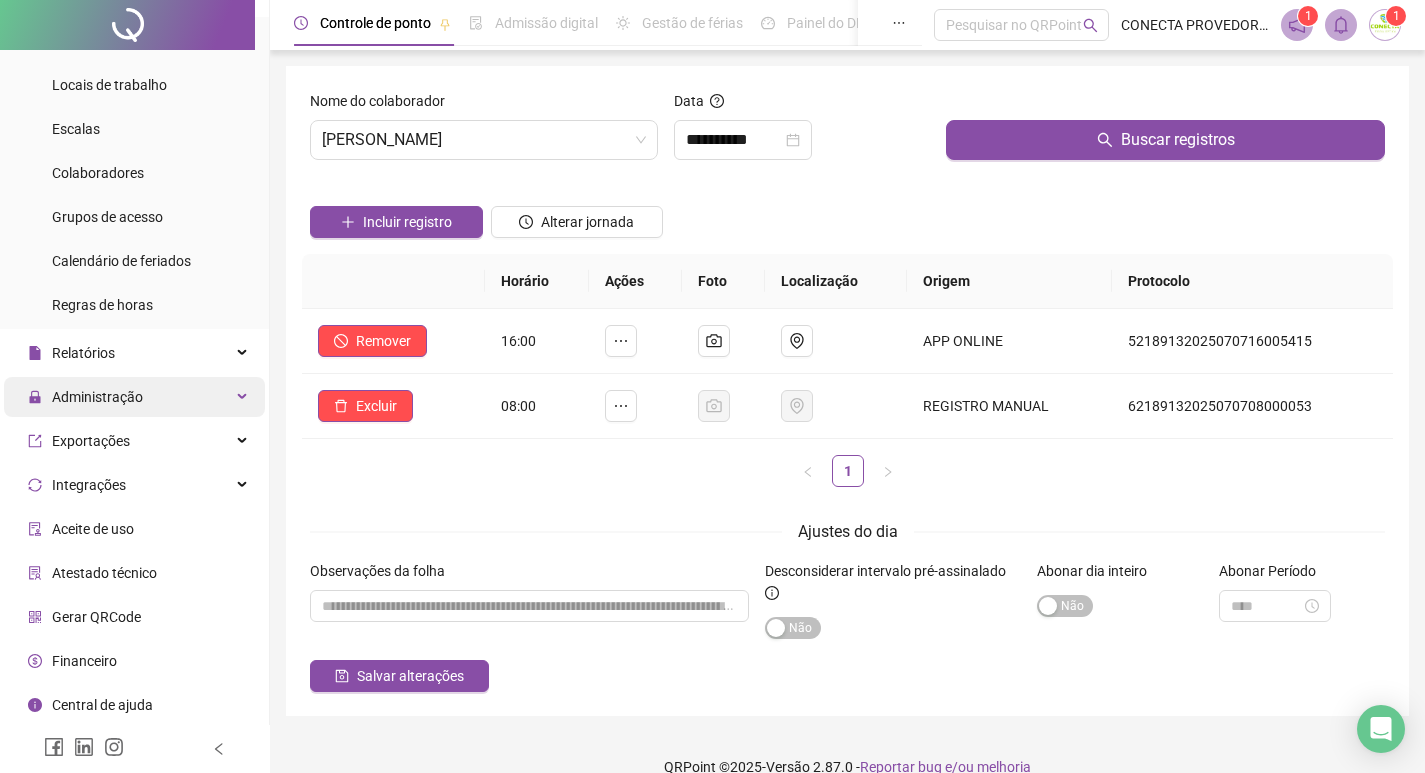 click on "Administração" at bounding box center [134, 397] 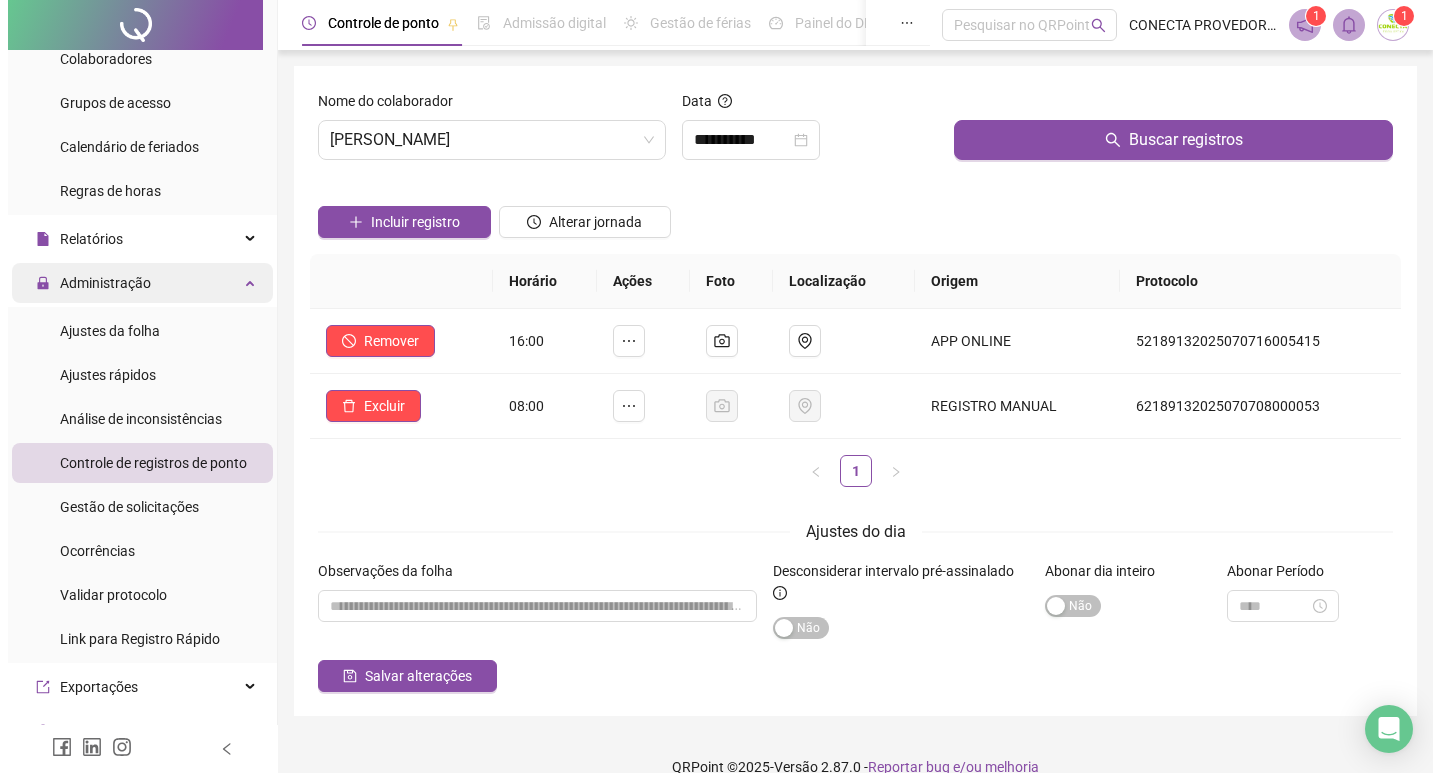 scroll, scrollTop: 300, scrollLeft: 0, axis: vertical 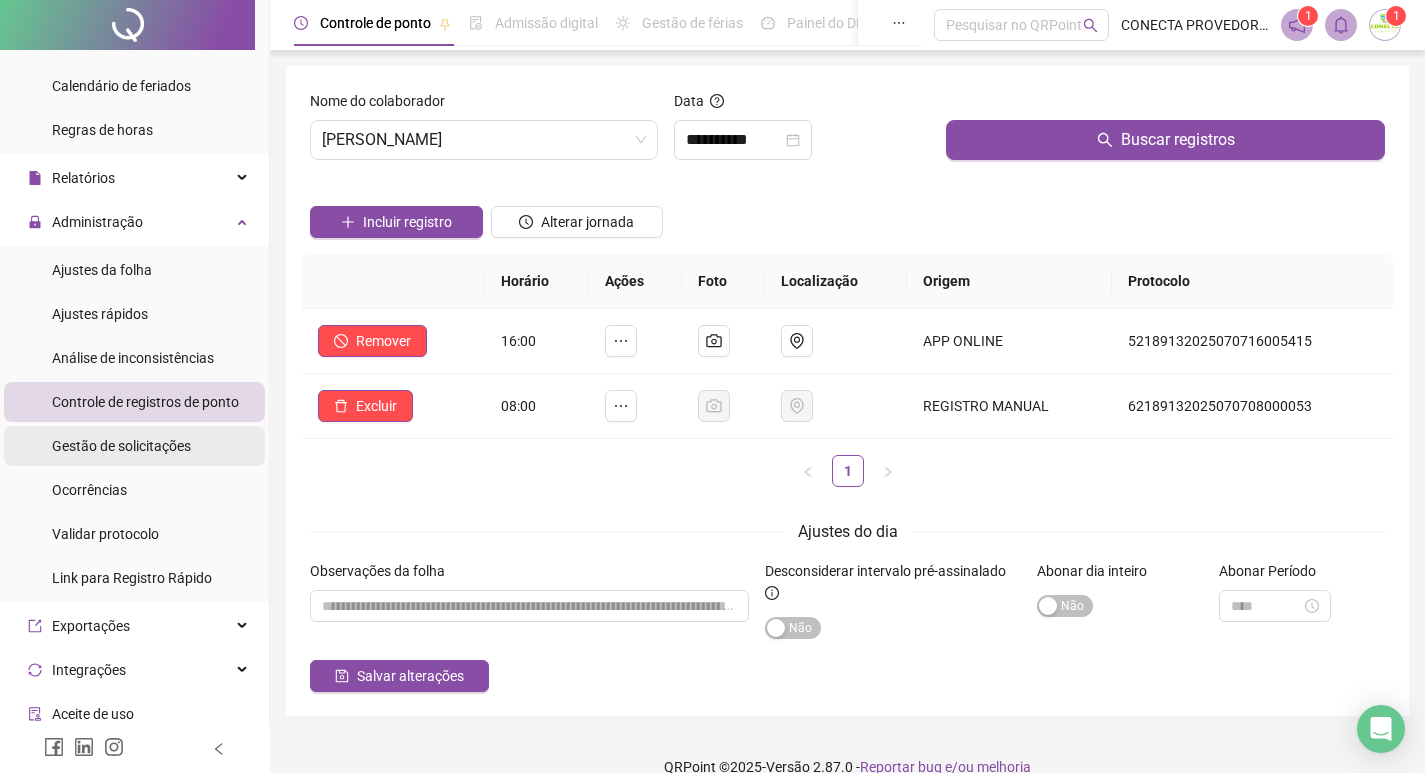 click on "Gestão de solicitações" at bounding box center (121, 446) 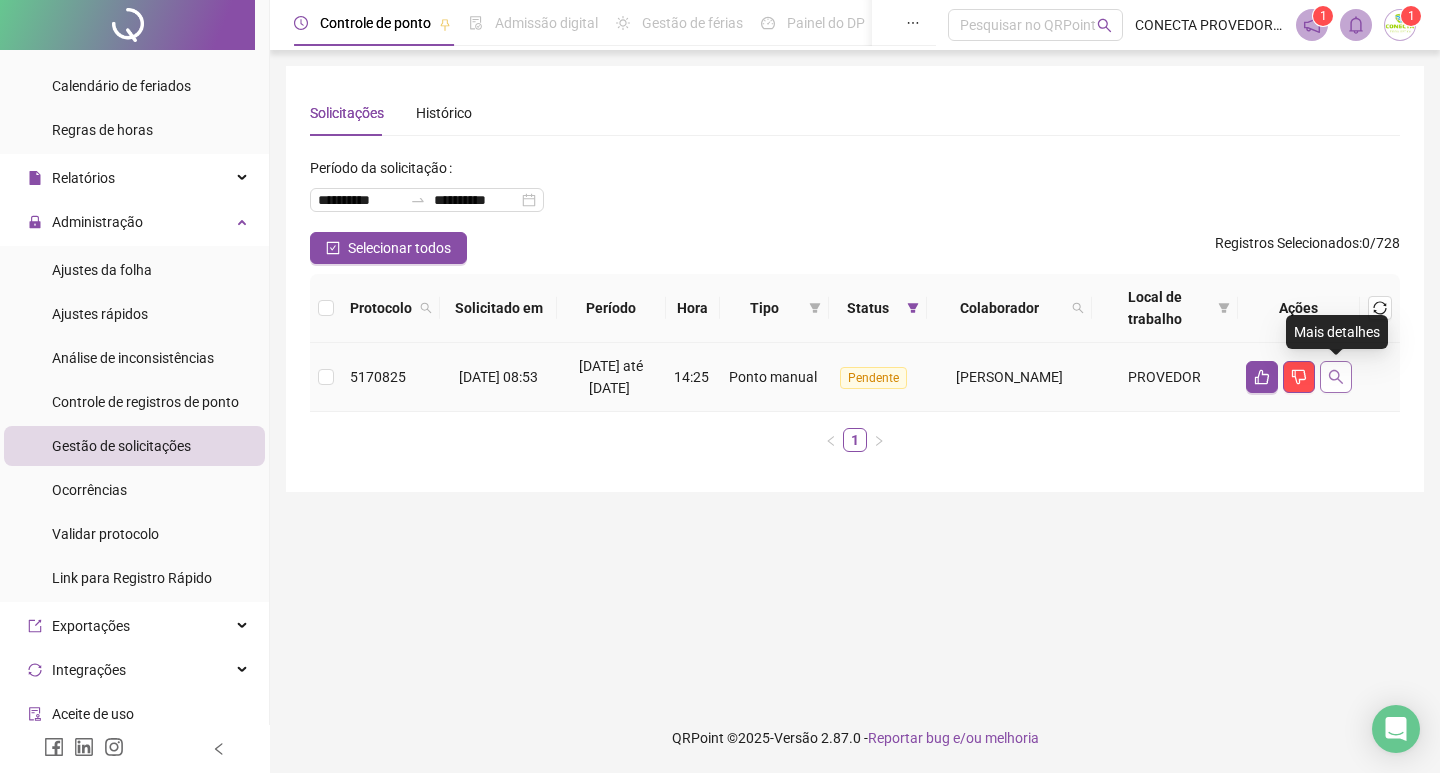 click 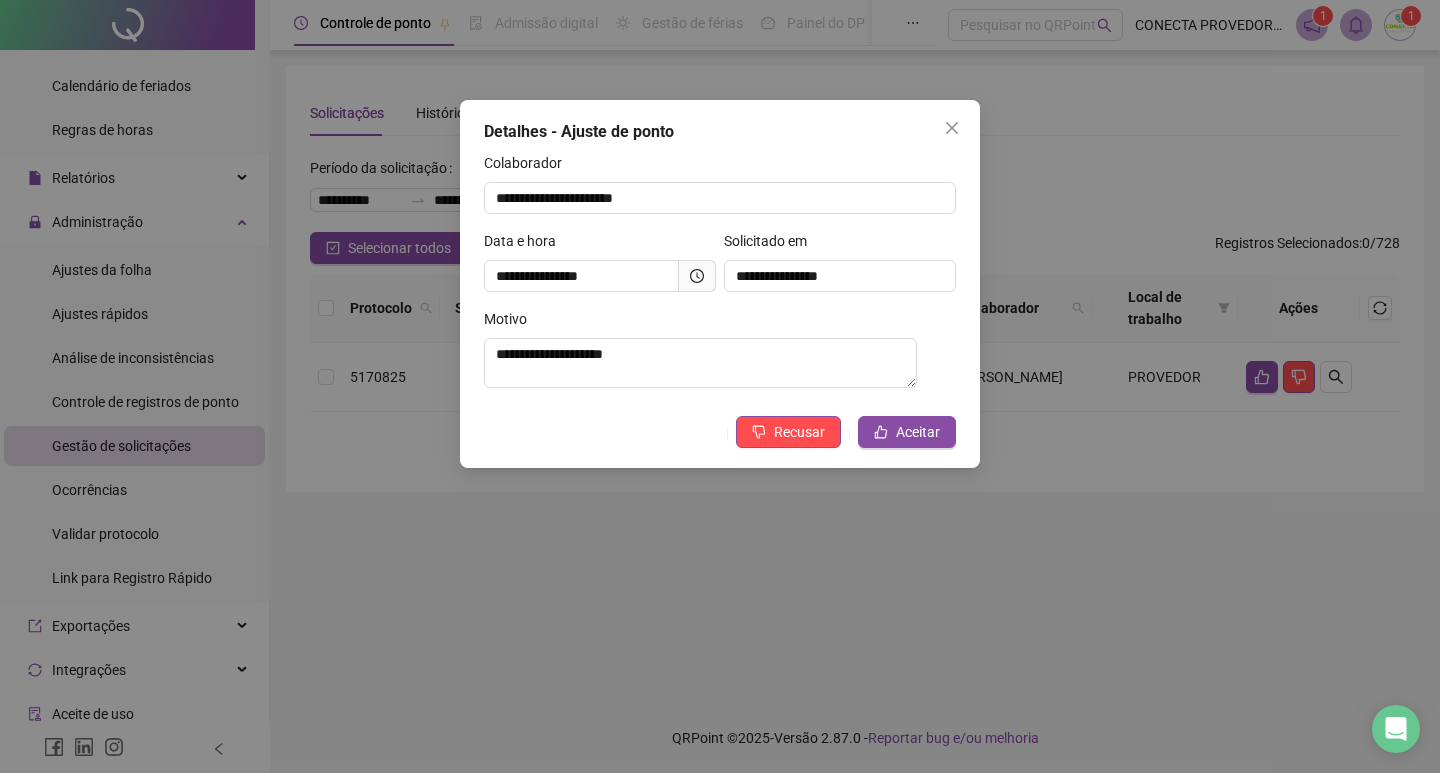 click 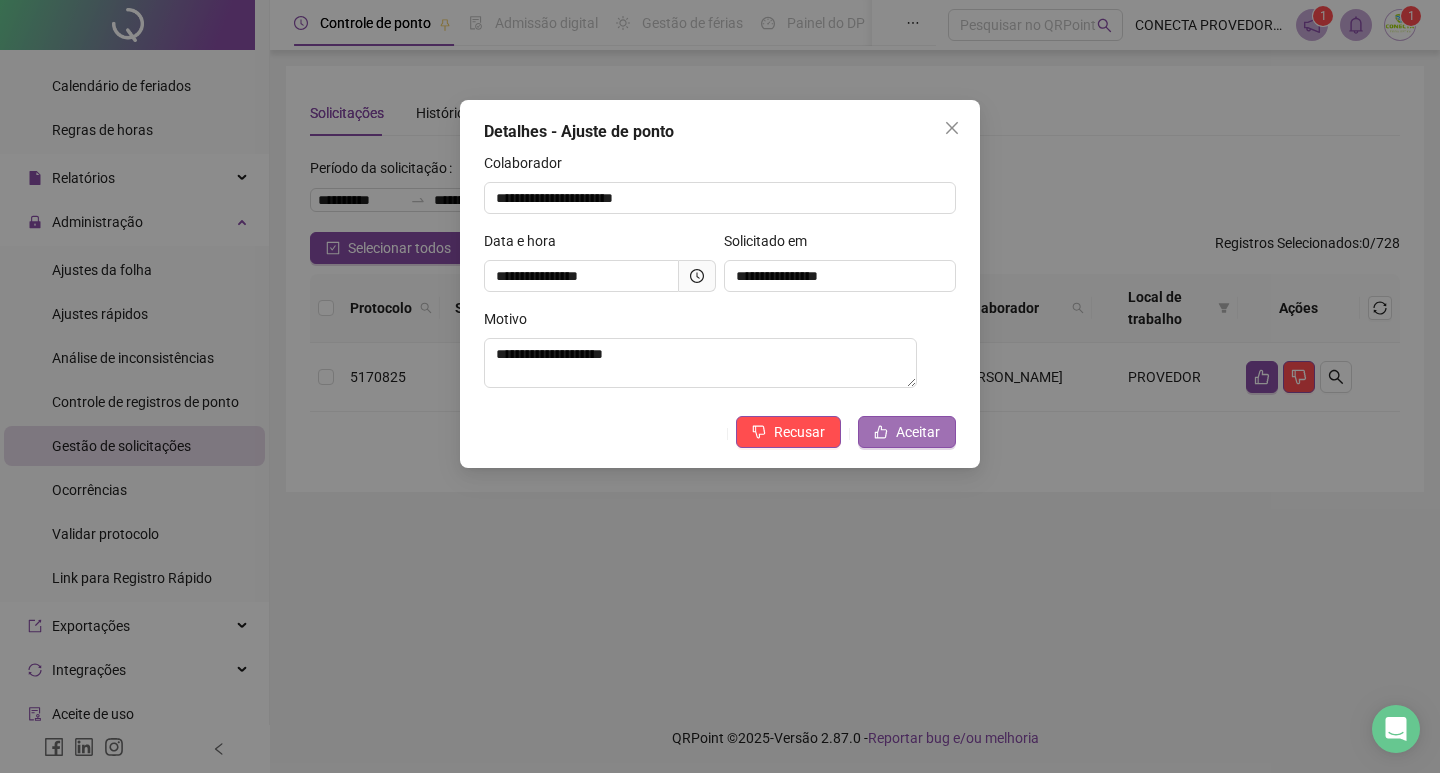 click on "Aceitar" at bounding box center (918, 432) 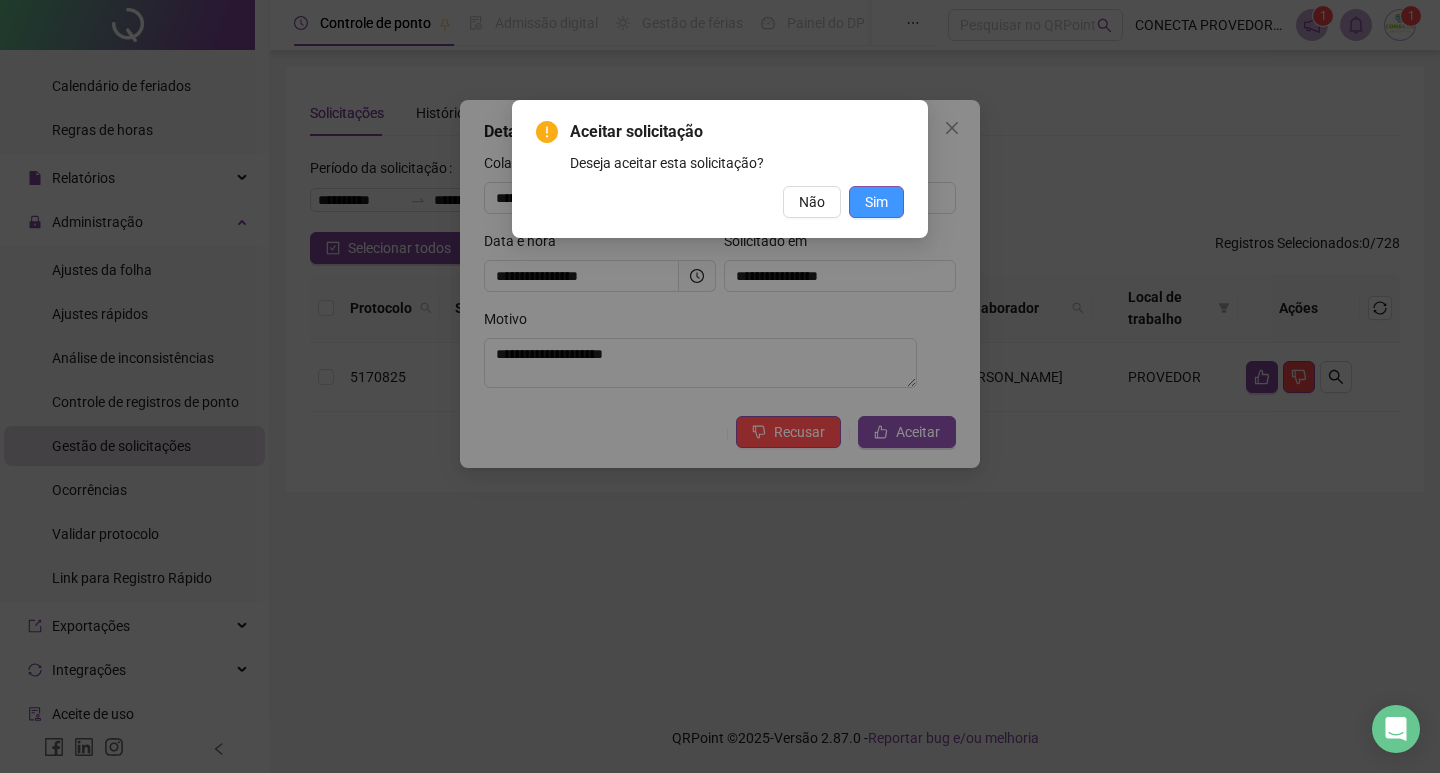 click on "Sim" at bounding box center [876, 202] 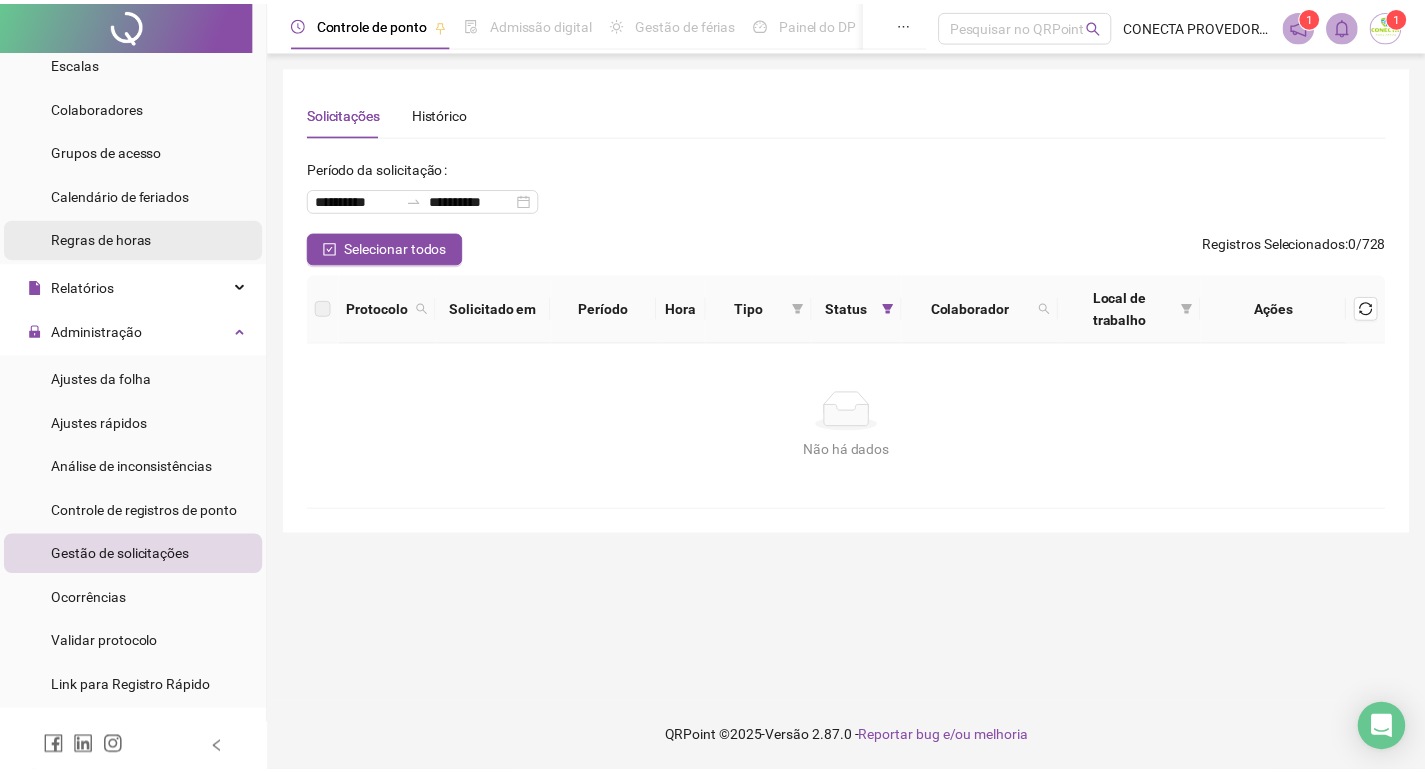 scroll, scrollTop: 0, scrollLeft: 0, axis: both 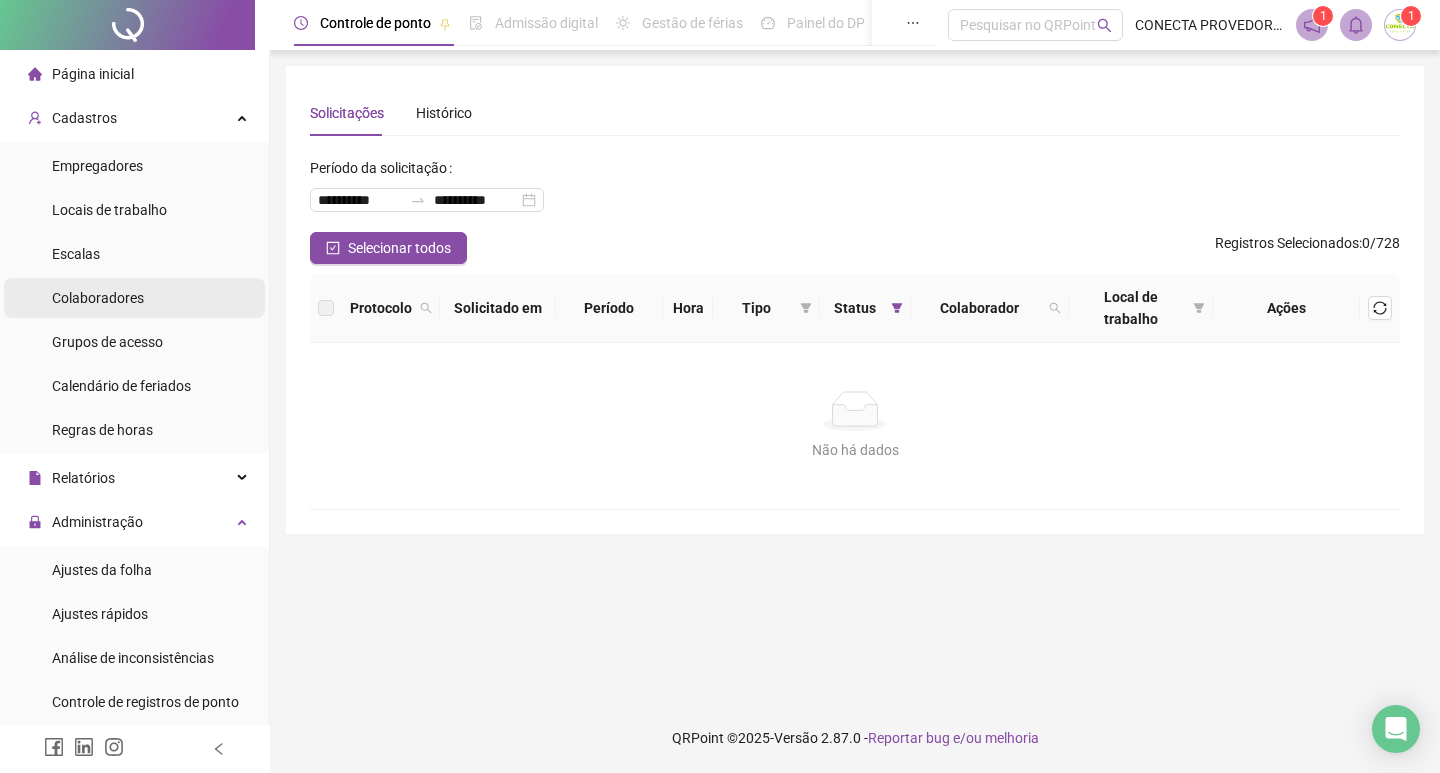 click on "Colaboradores" at bounding box center (98, 298) 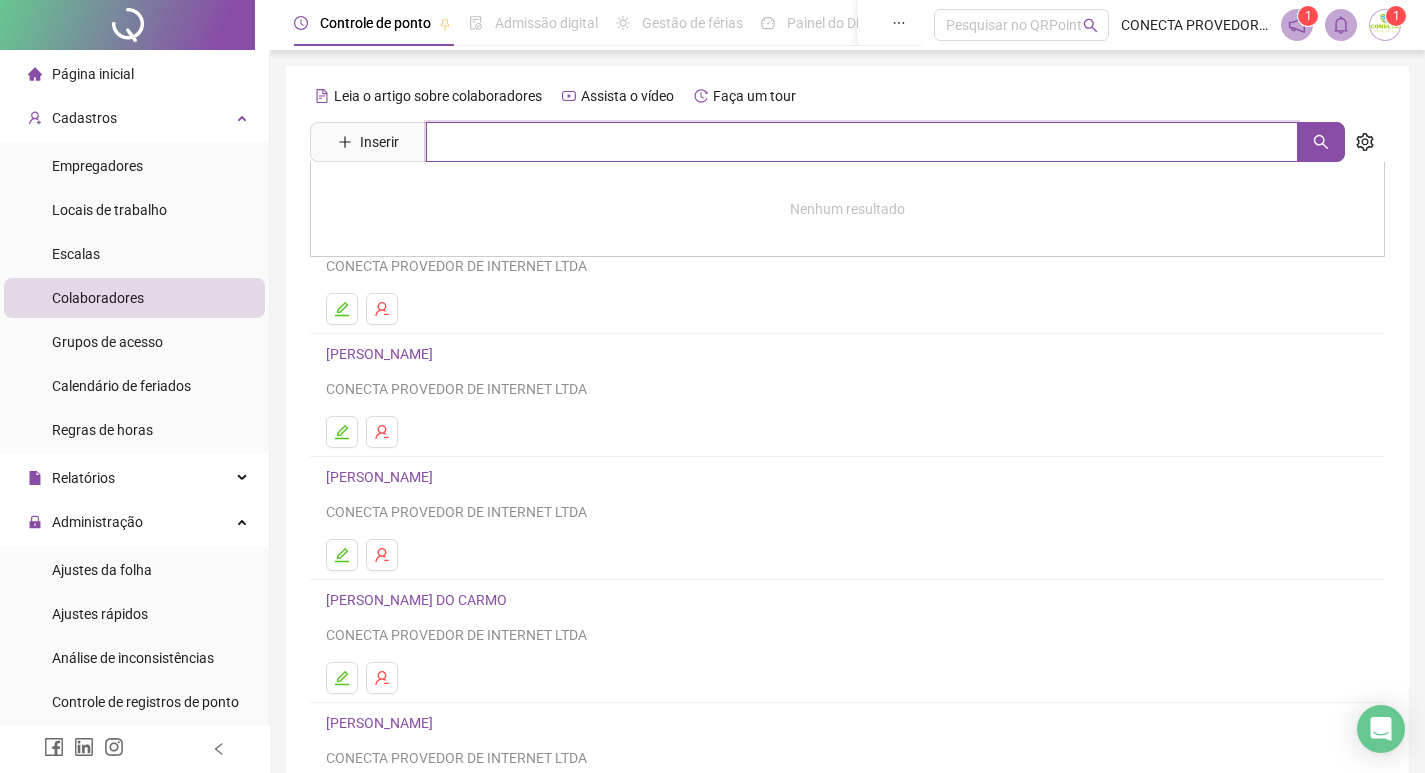 click at bounding box center (862, 142) 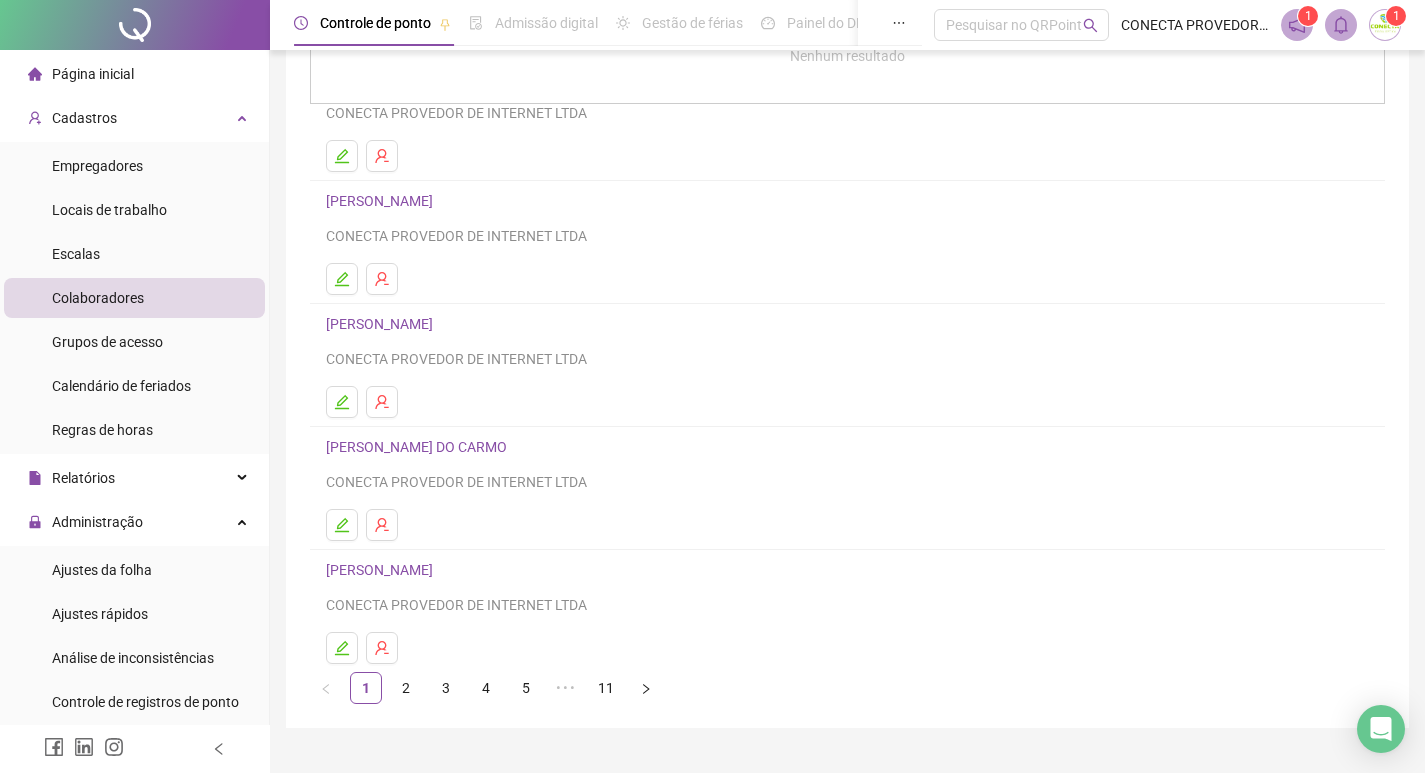 scroll, scrollTop: 194, scrollLeft: 0, axis: vertical 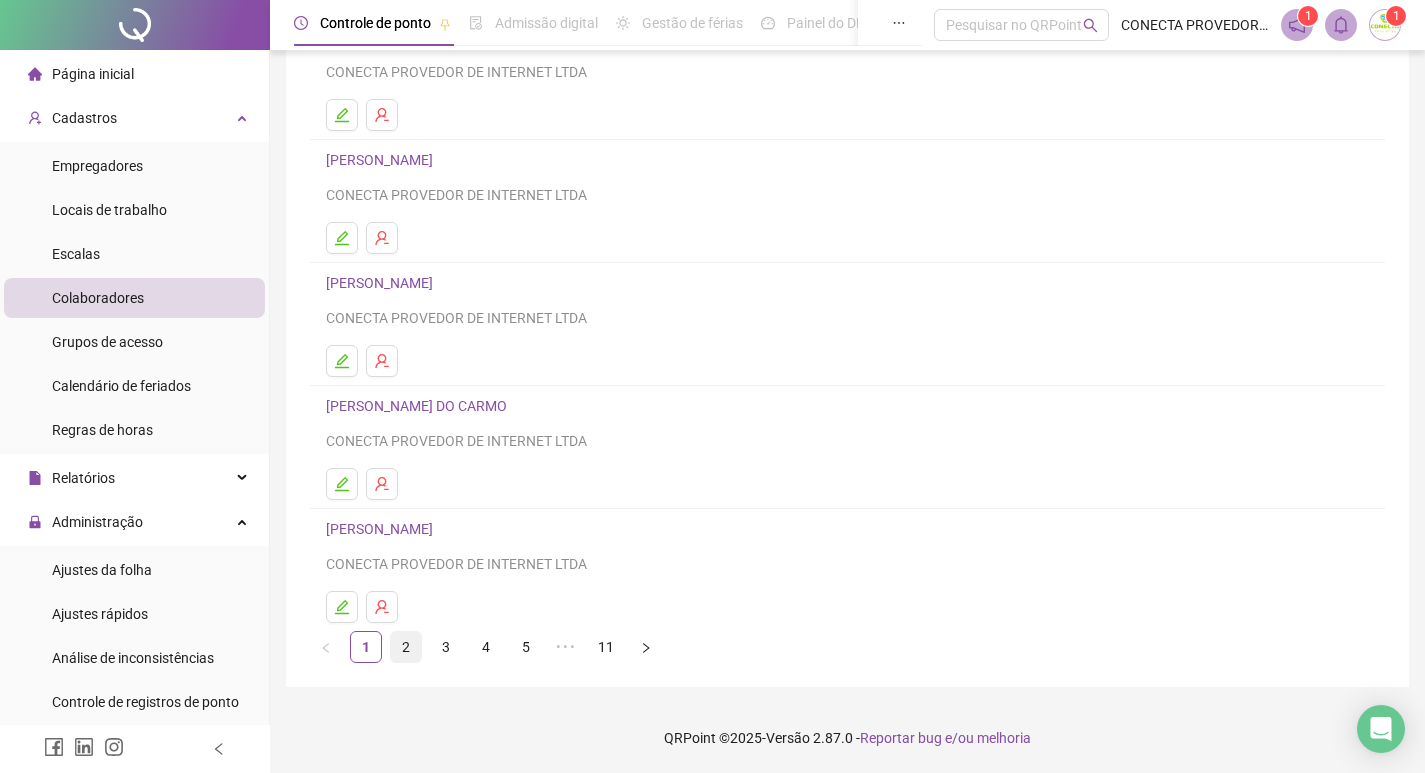 click on "2" at bounding box center (406, 647) 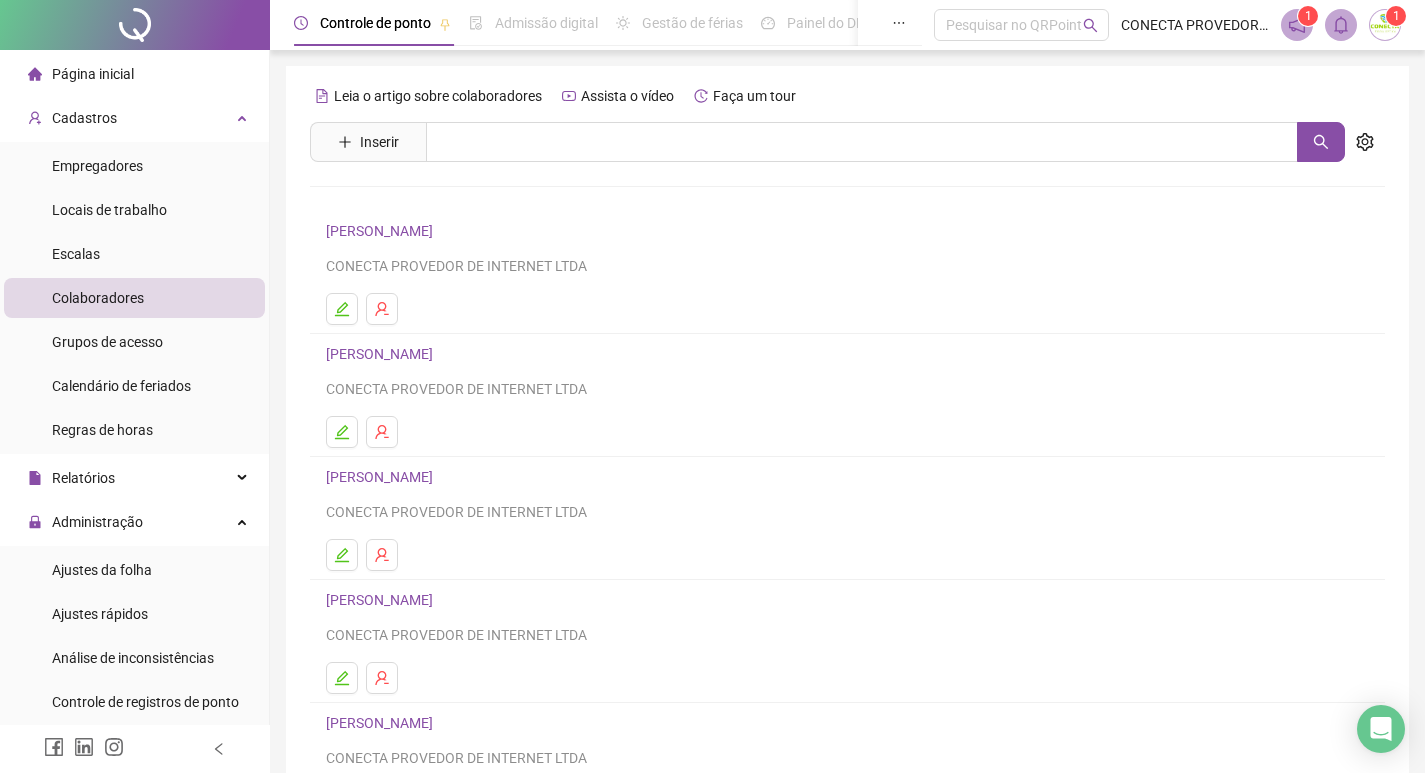 click on "[PERSON_NAME]" at bounding box center [382, 477] 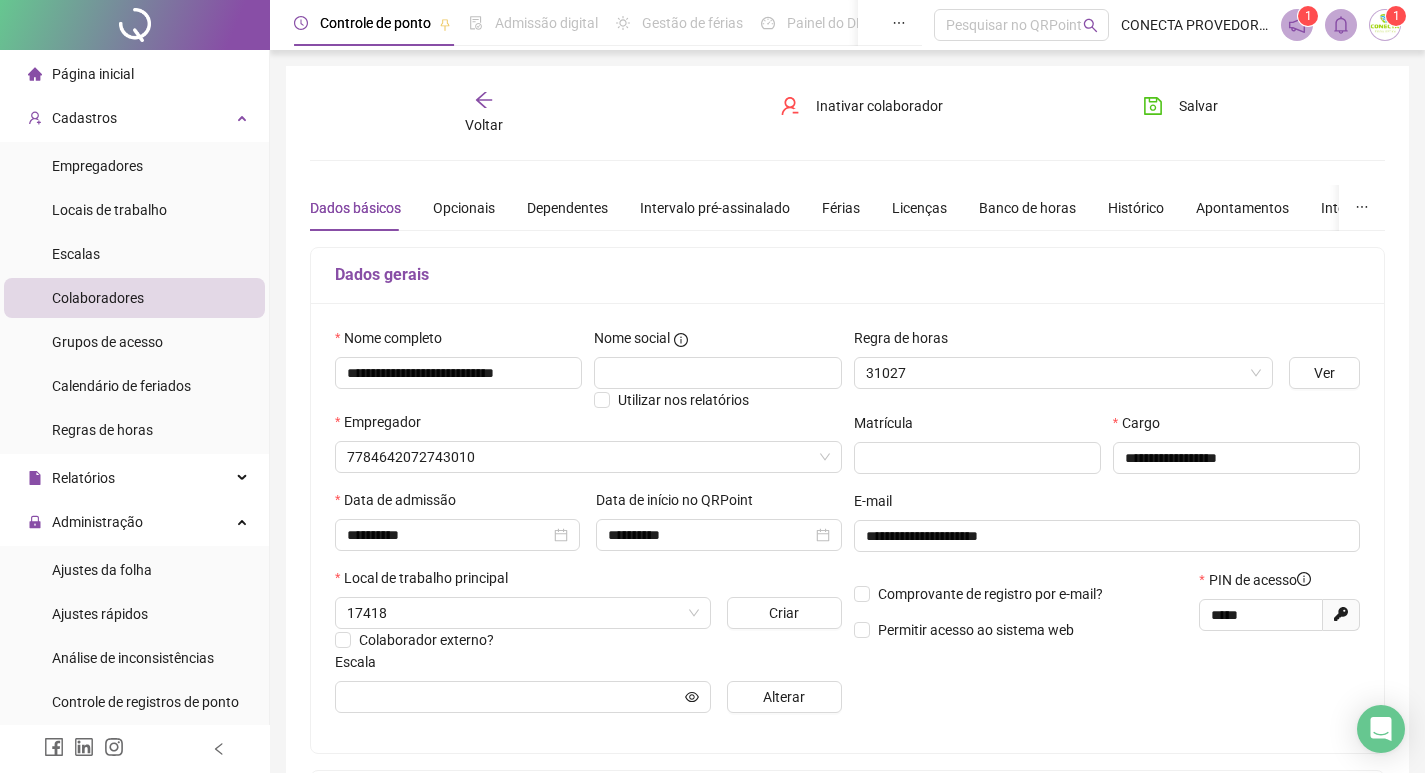 type on "**********" 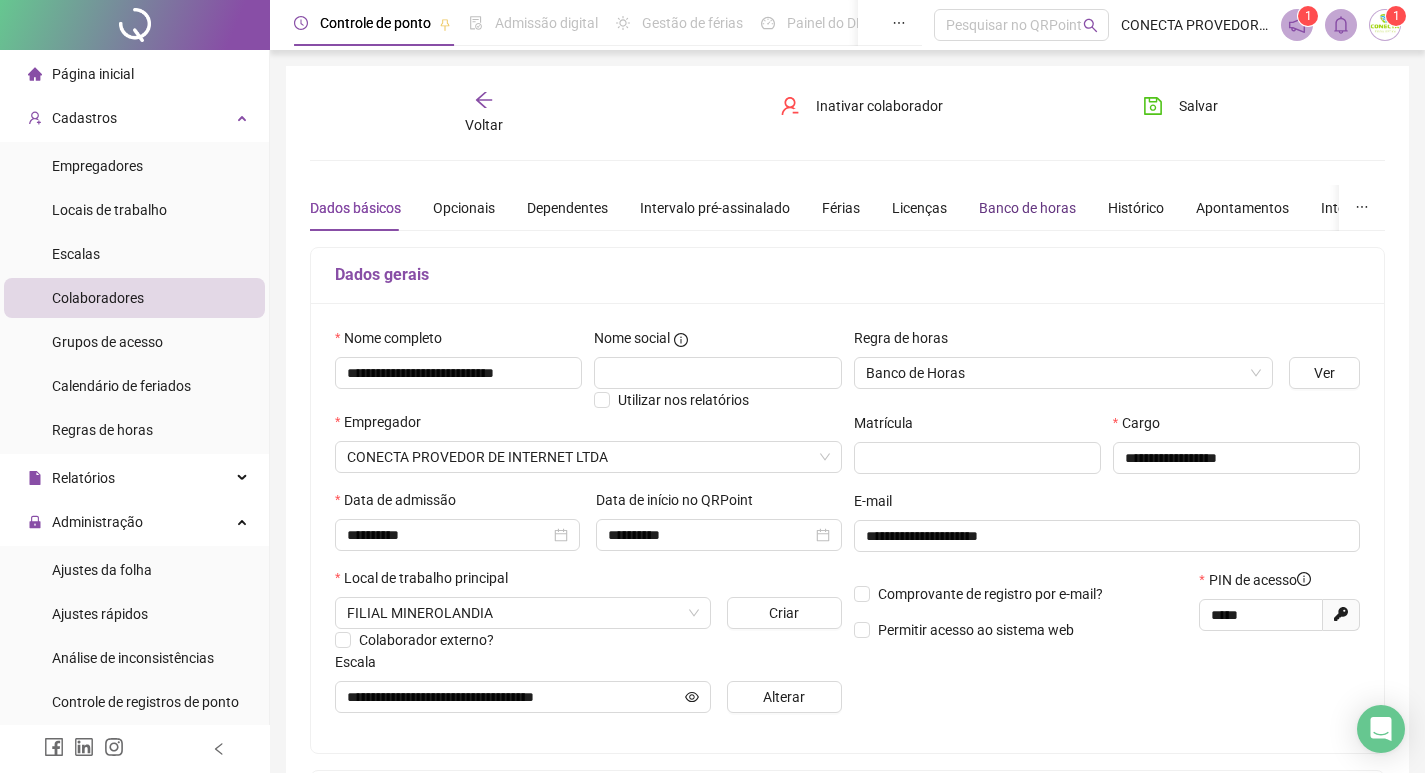 click on "Banco de horas" at bounding box center (1027, 208) 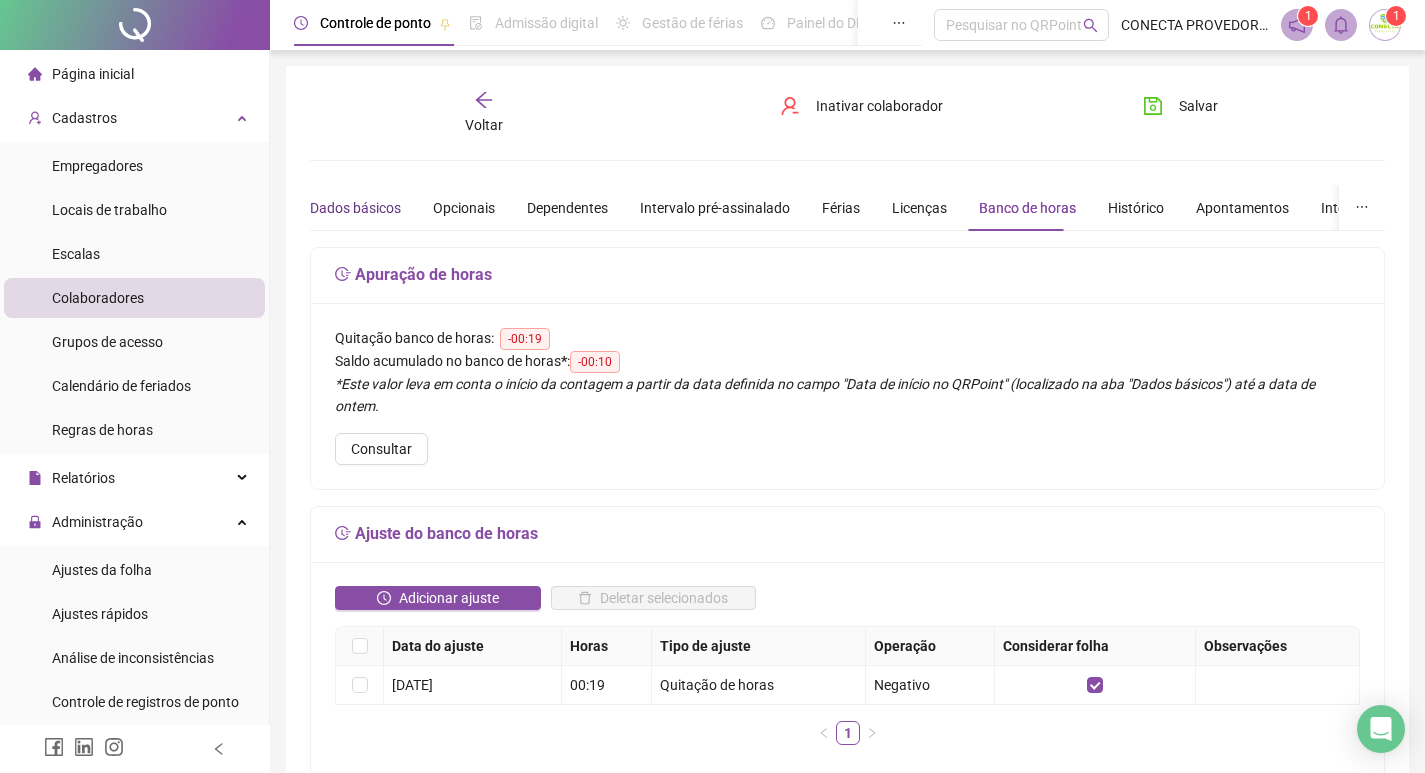 click on "Dados básicos" at bounding box center (355, 208) 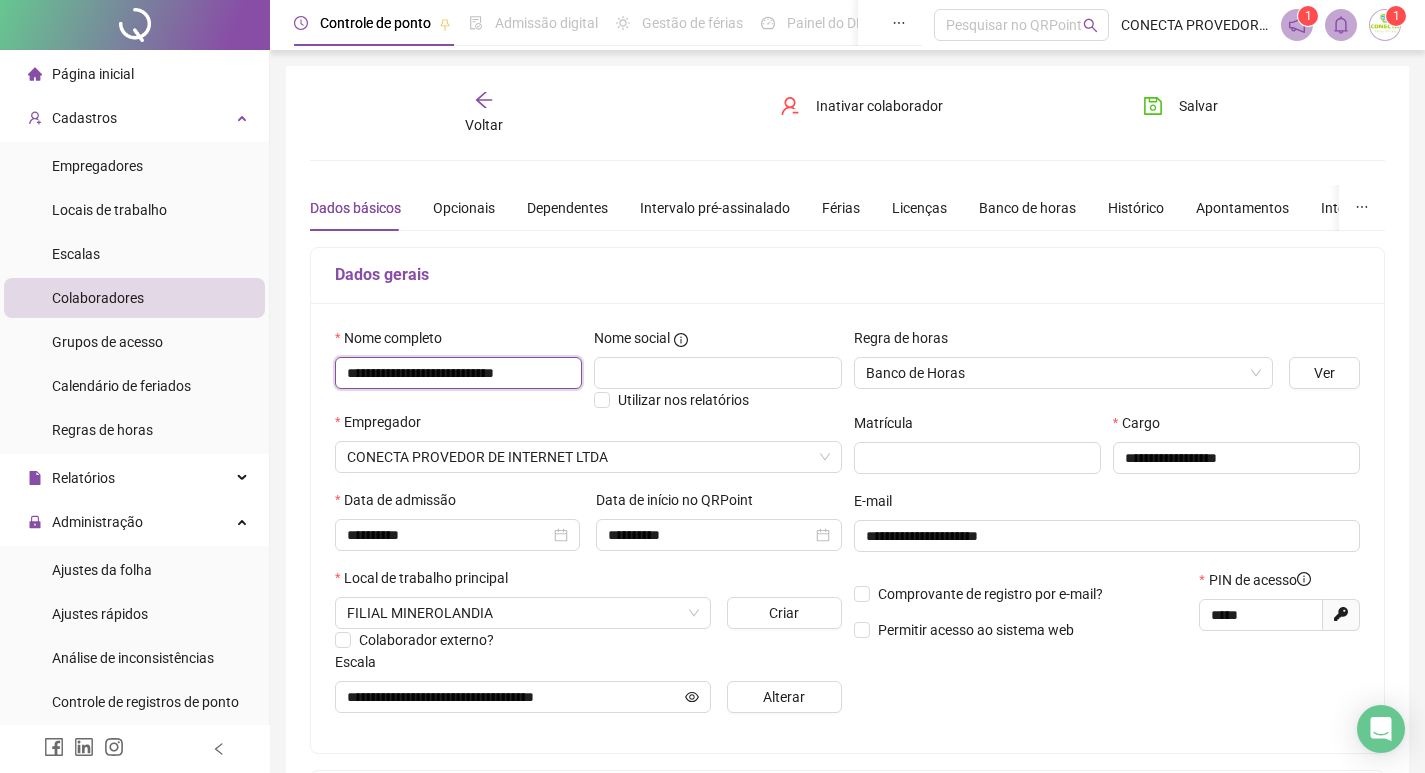 scroll, scrollTop: 0, scrollLeft: 13, axis: horizontal 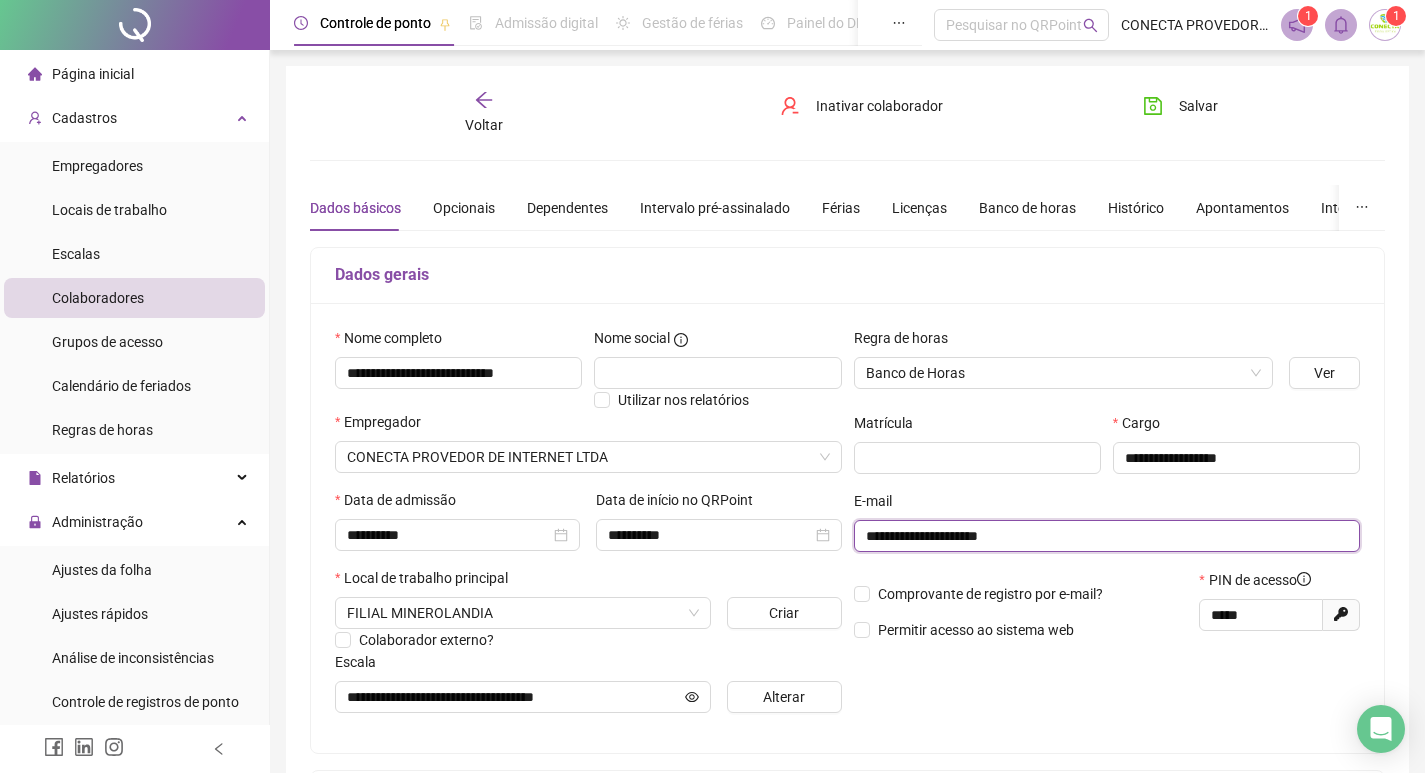 drag, startPoint x: 865, startPoint y: 537, endPoint x: 1023, endPoint y: 541, distance: 158.05063 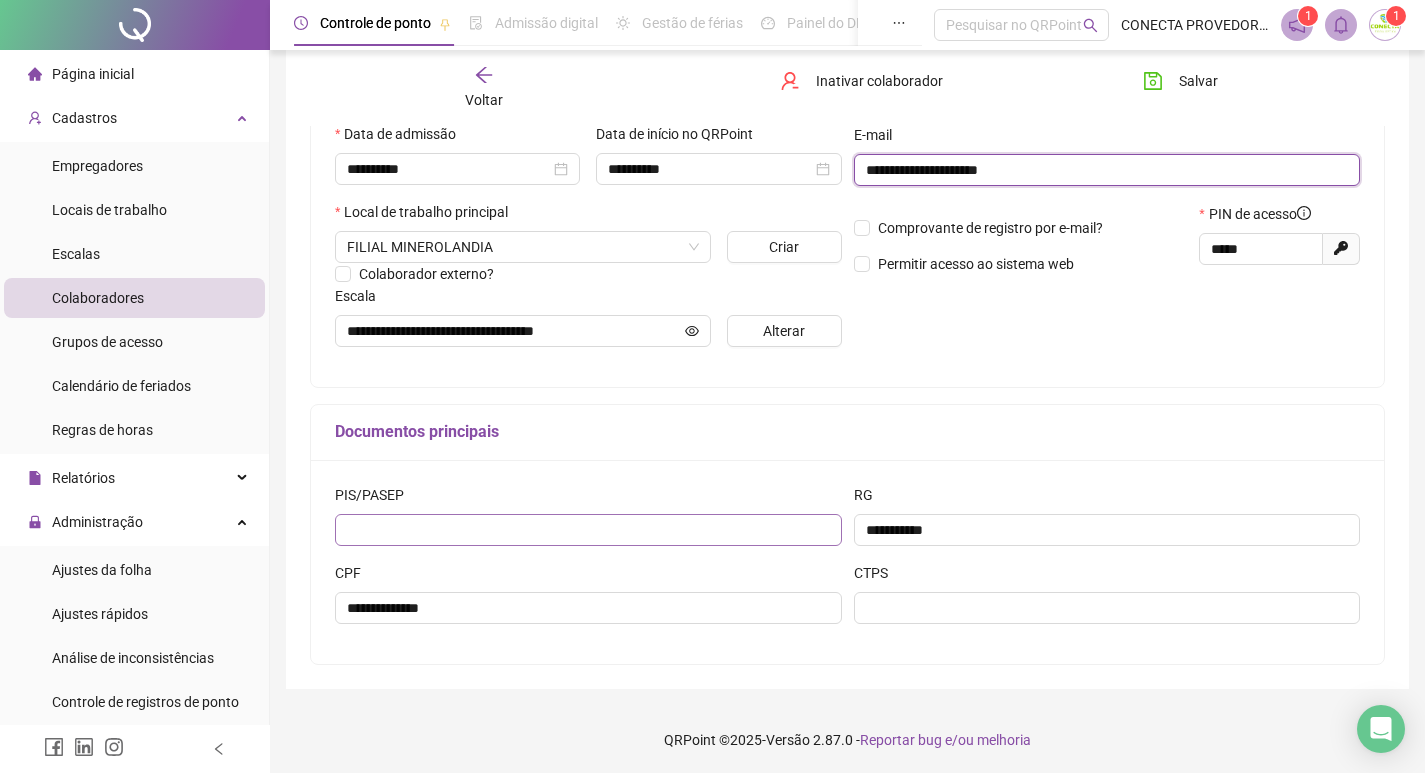 scroll, scrollTop: 368, scrollLeft: 0, axis: vertical 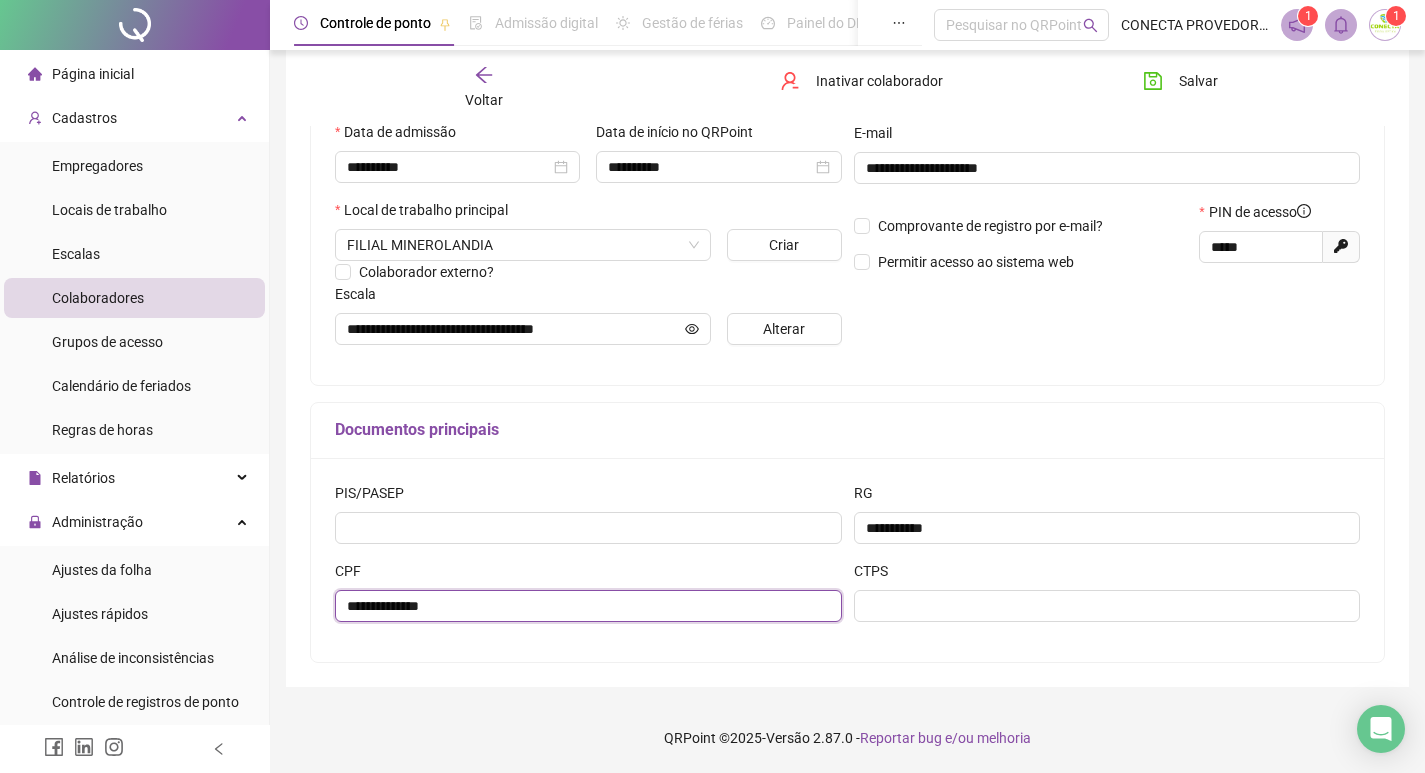 drag, startPoint x: 345, startPoint y: 609, endPoint x: 440, endPoint y: 607, distance: 95.02105 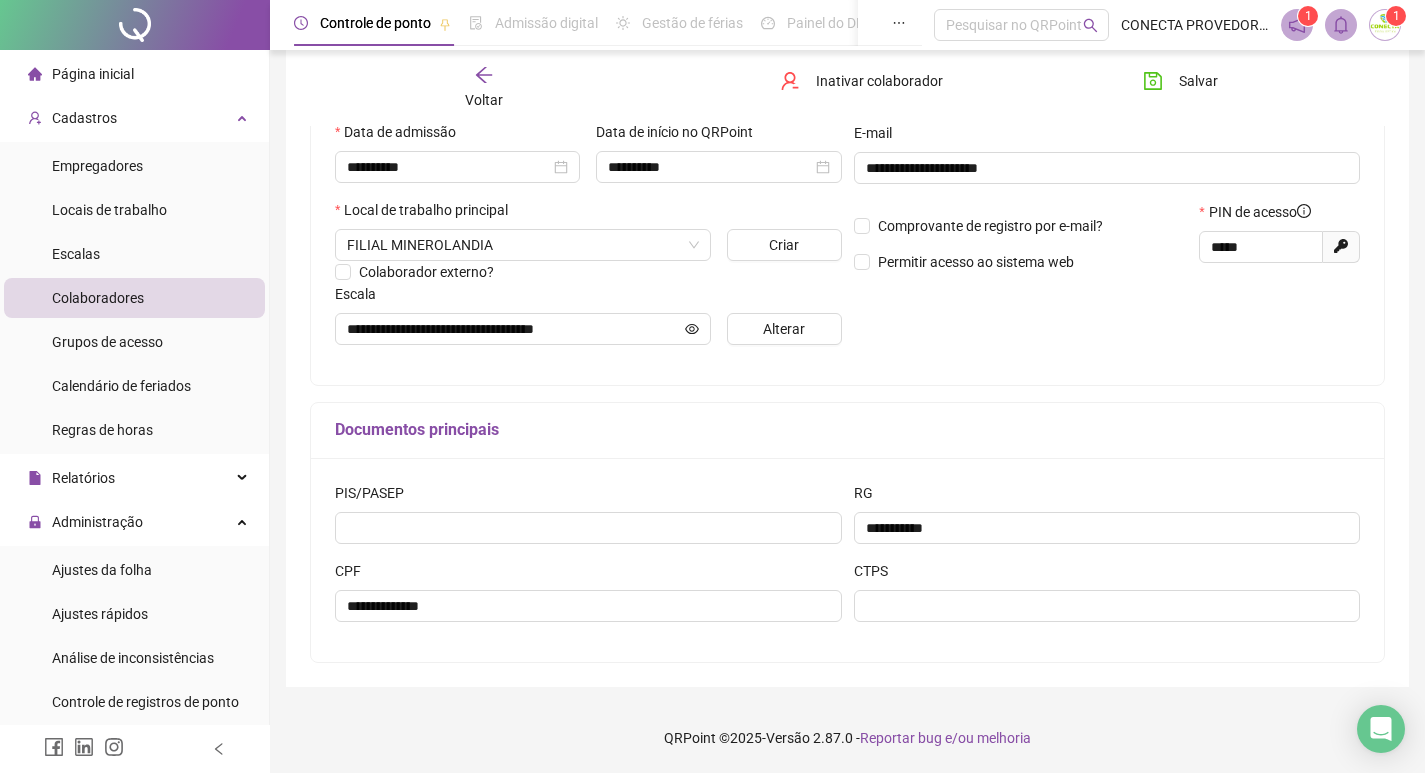 click 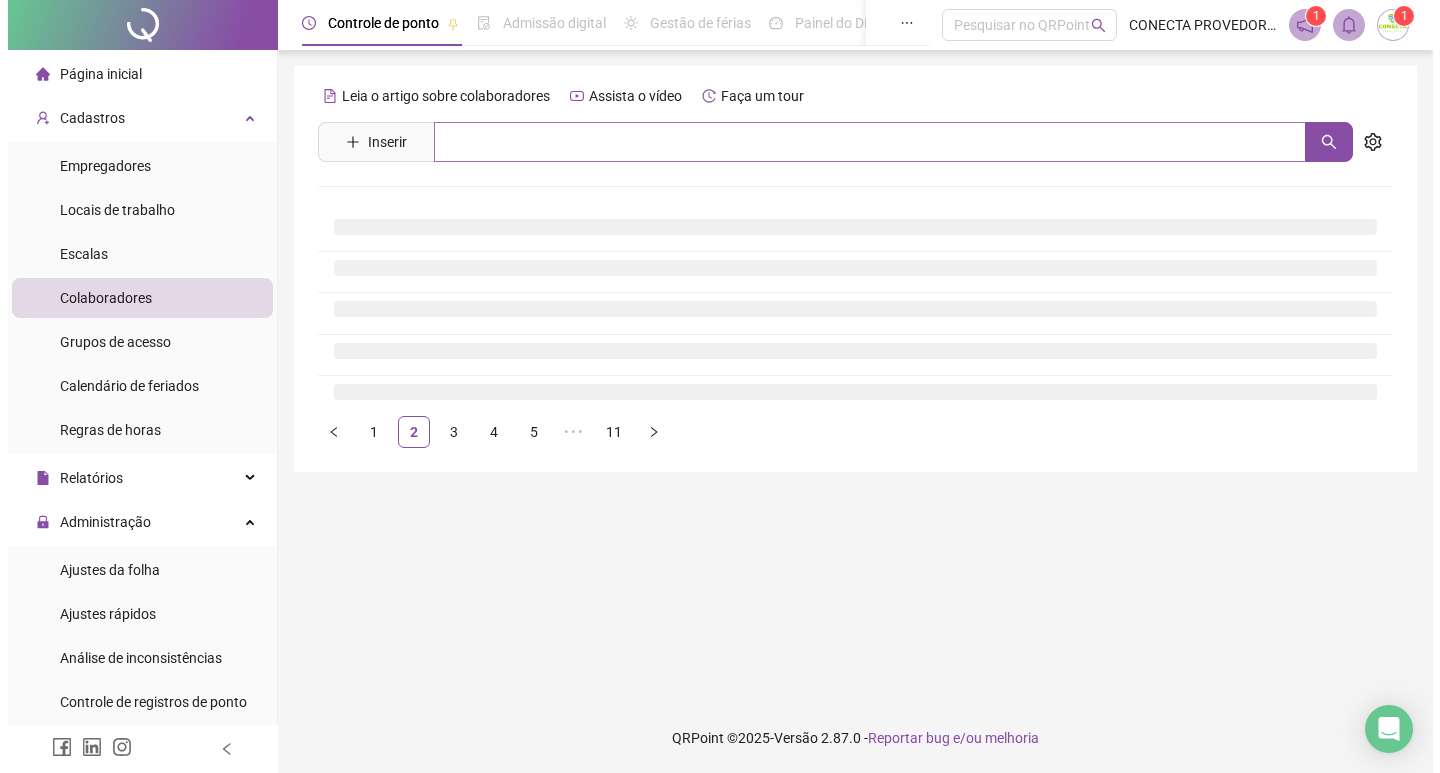 scroll, scrollTop: 0, scrollLeft: 0, axis: both 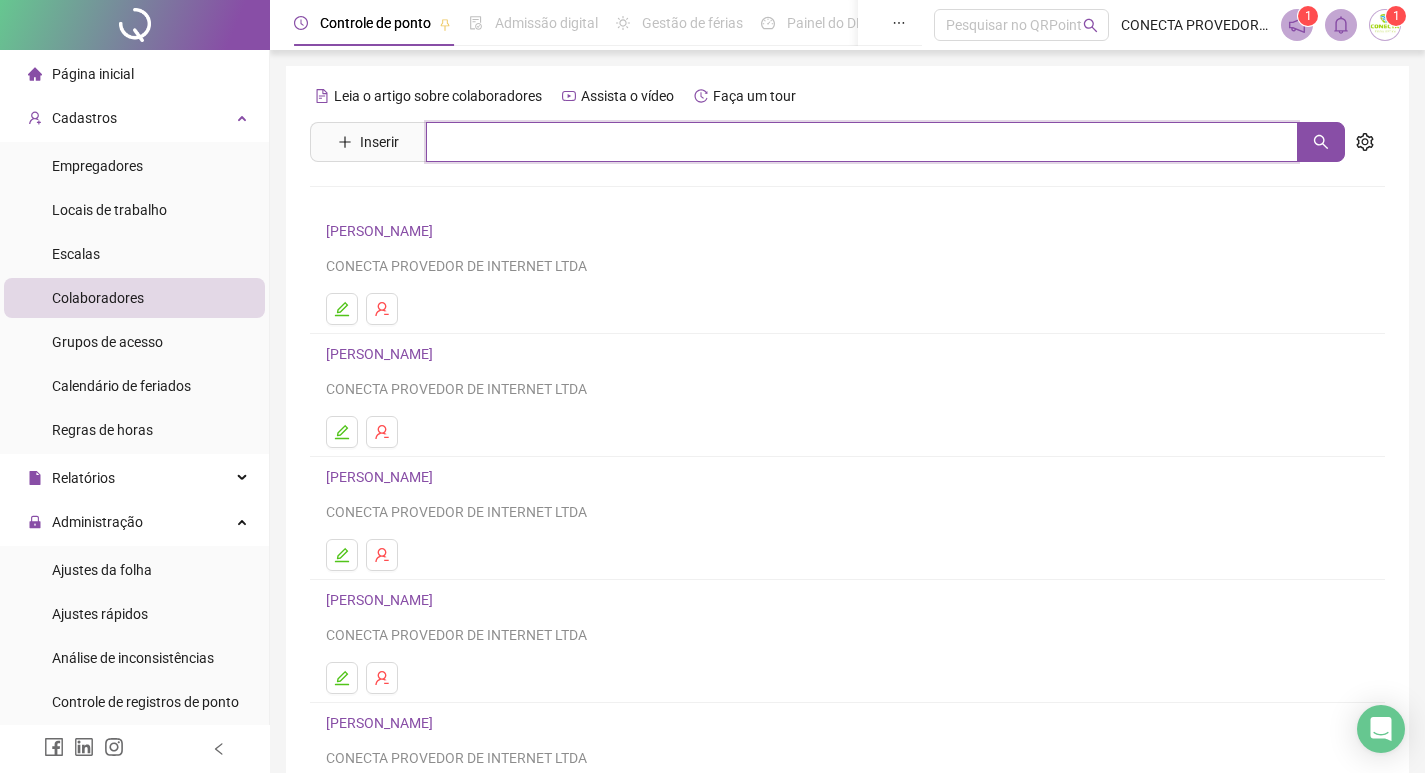 click at bounding box center (862, 142) 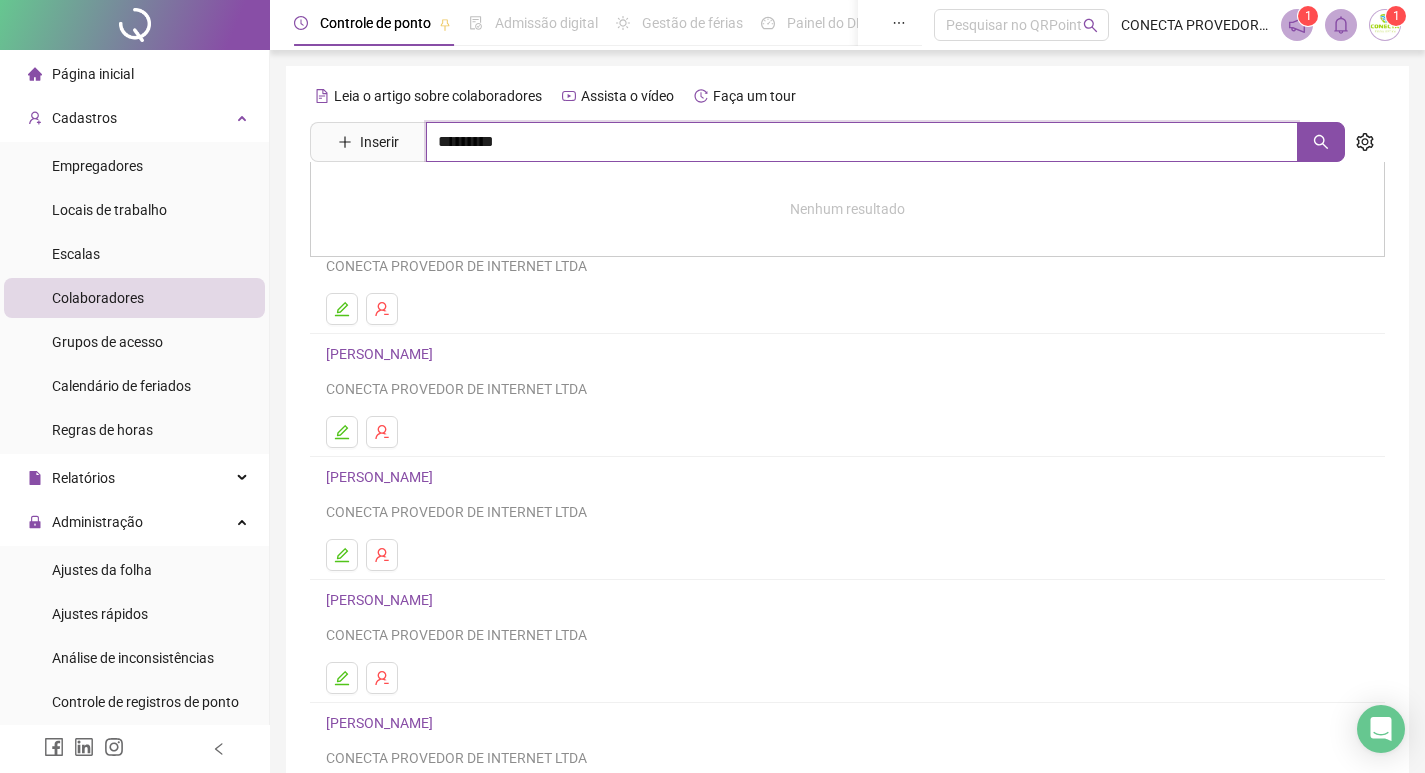 type on "*********" 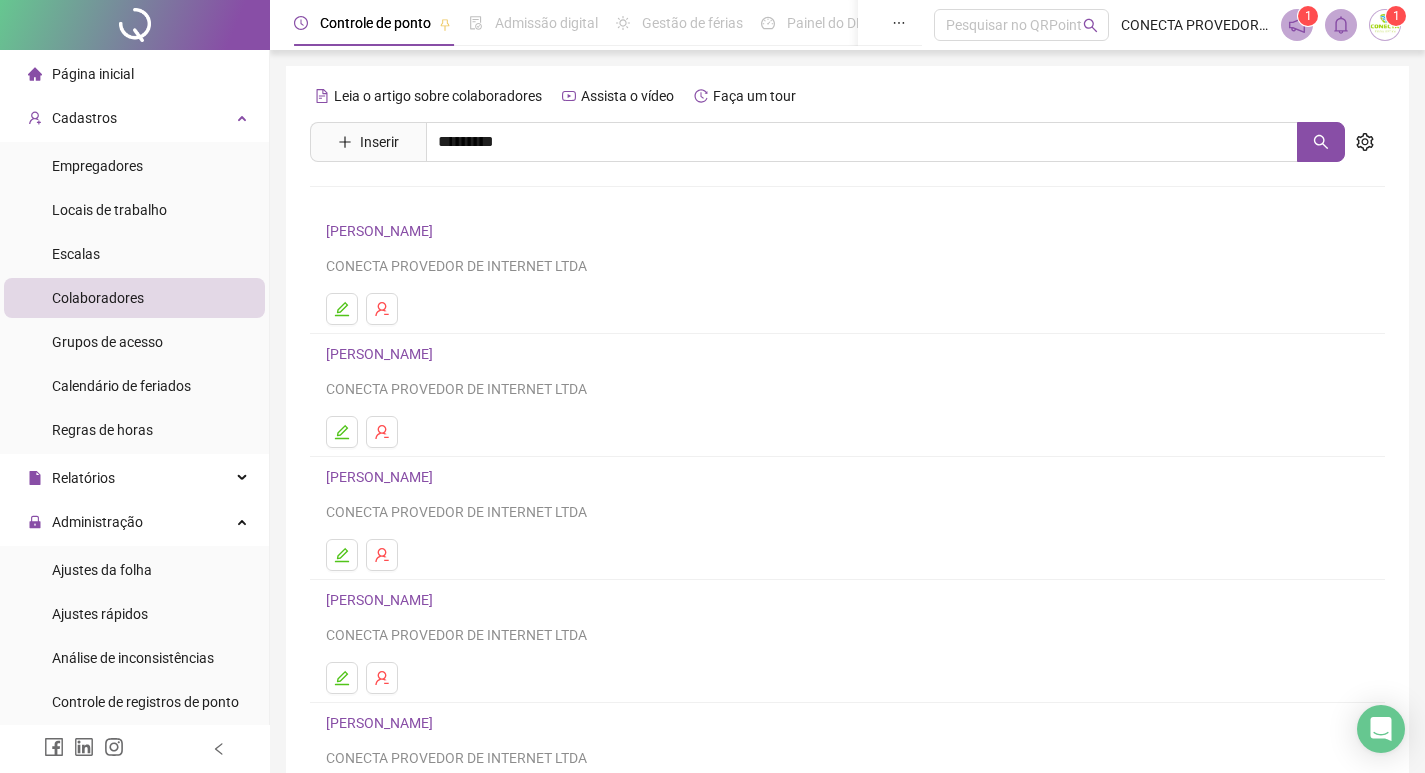 click on "[PERSON_NAME]" at bounding box center (400, 201) 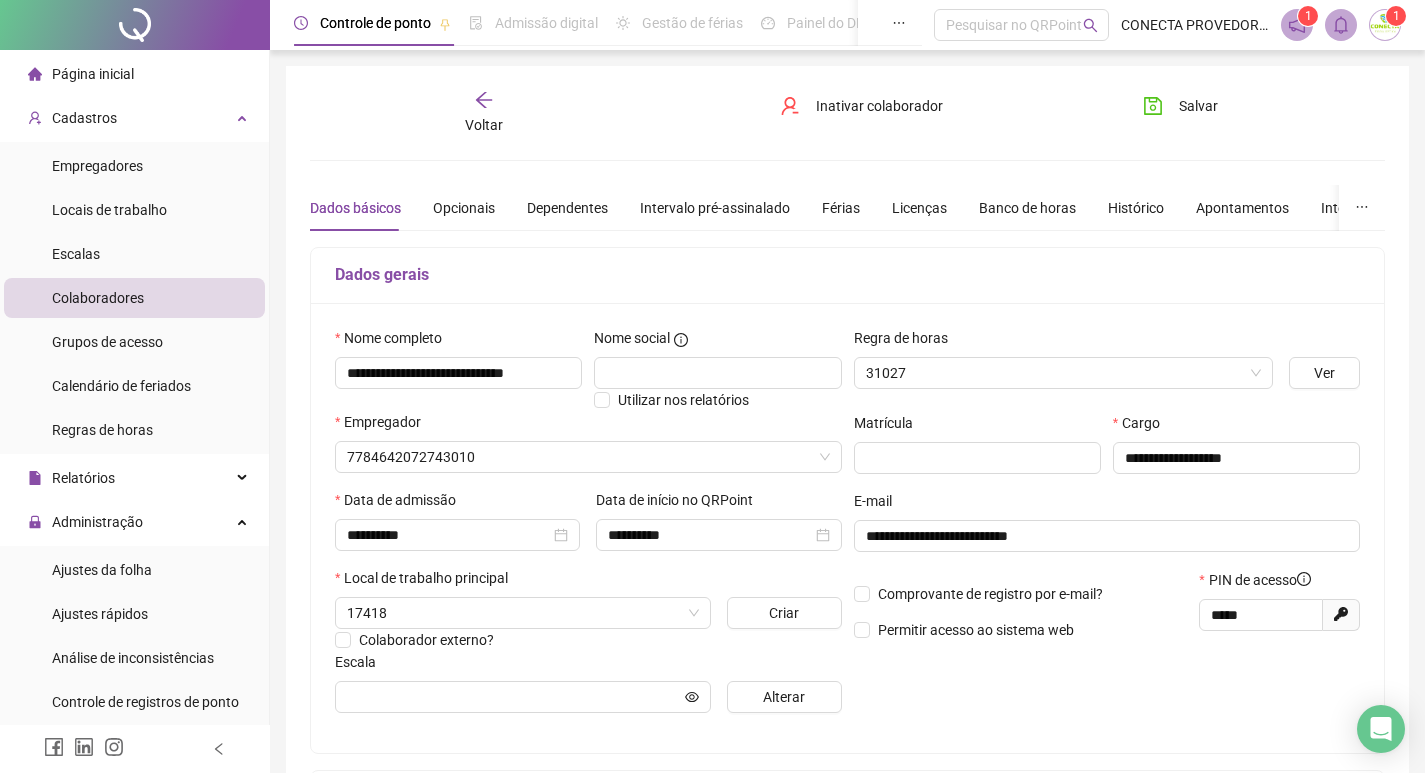 type on "**********" 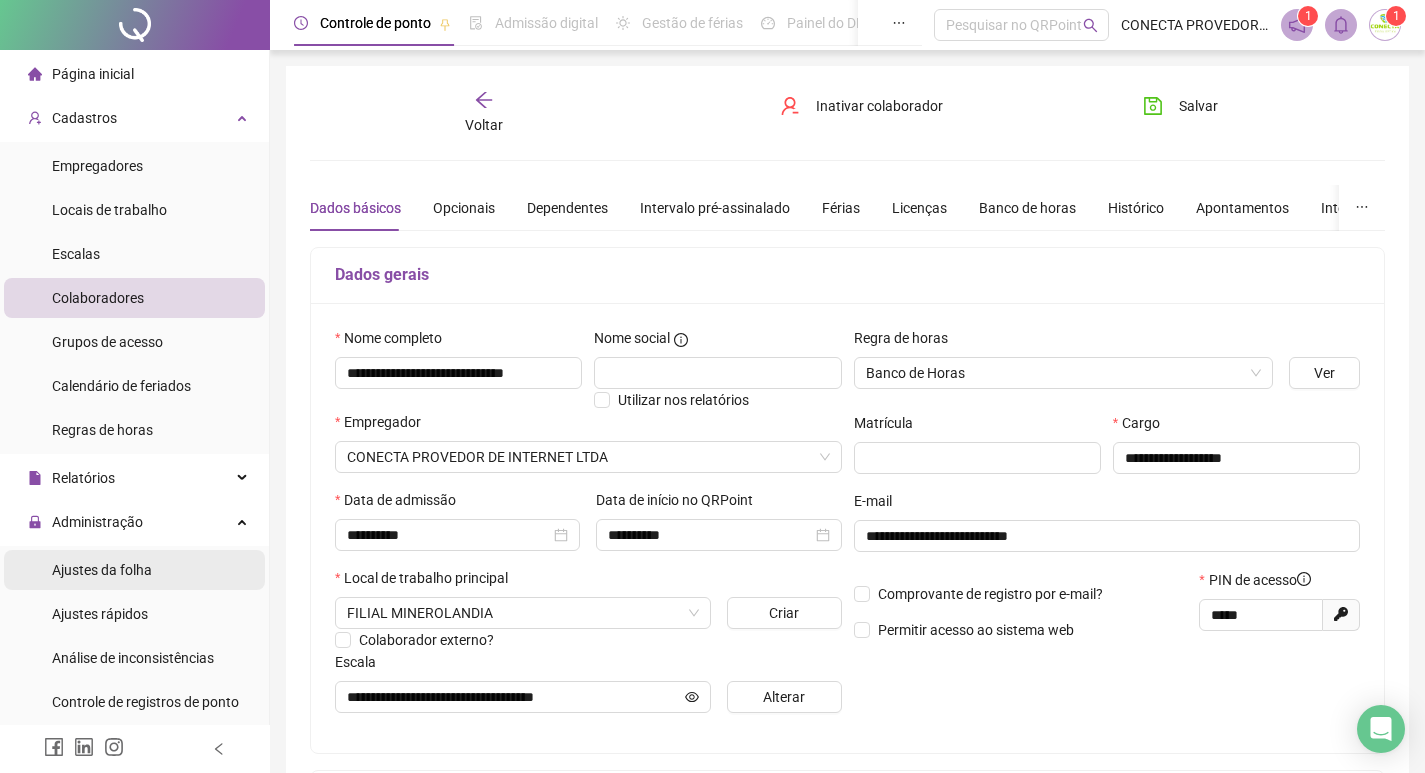 click on "Ajustes da folha" at bounding box center [102, 570] 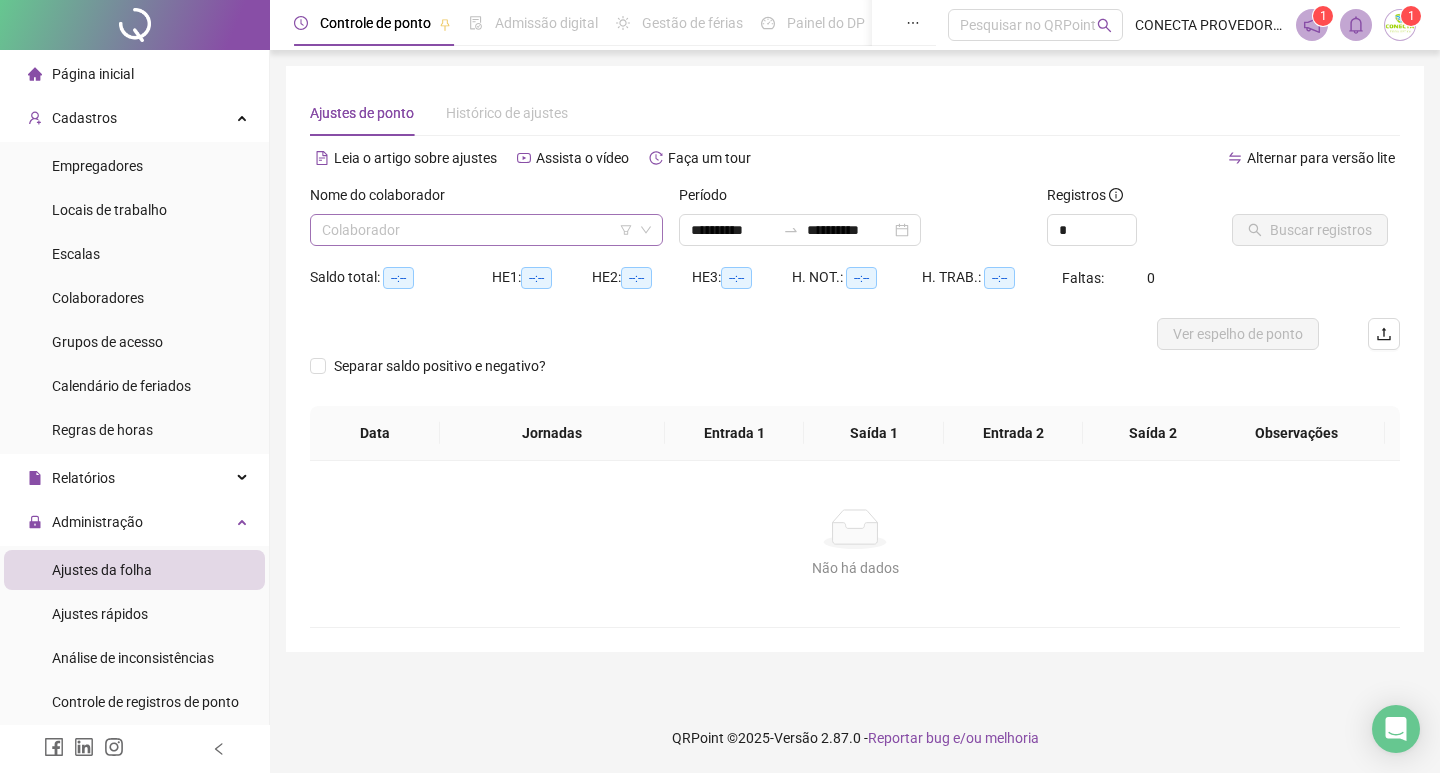 click at bounding box center (480, 230) 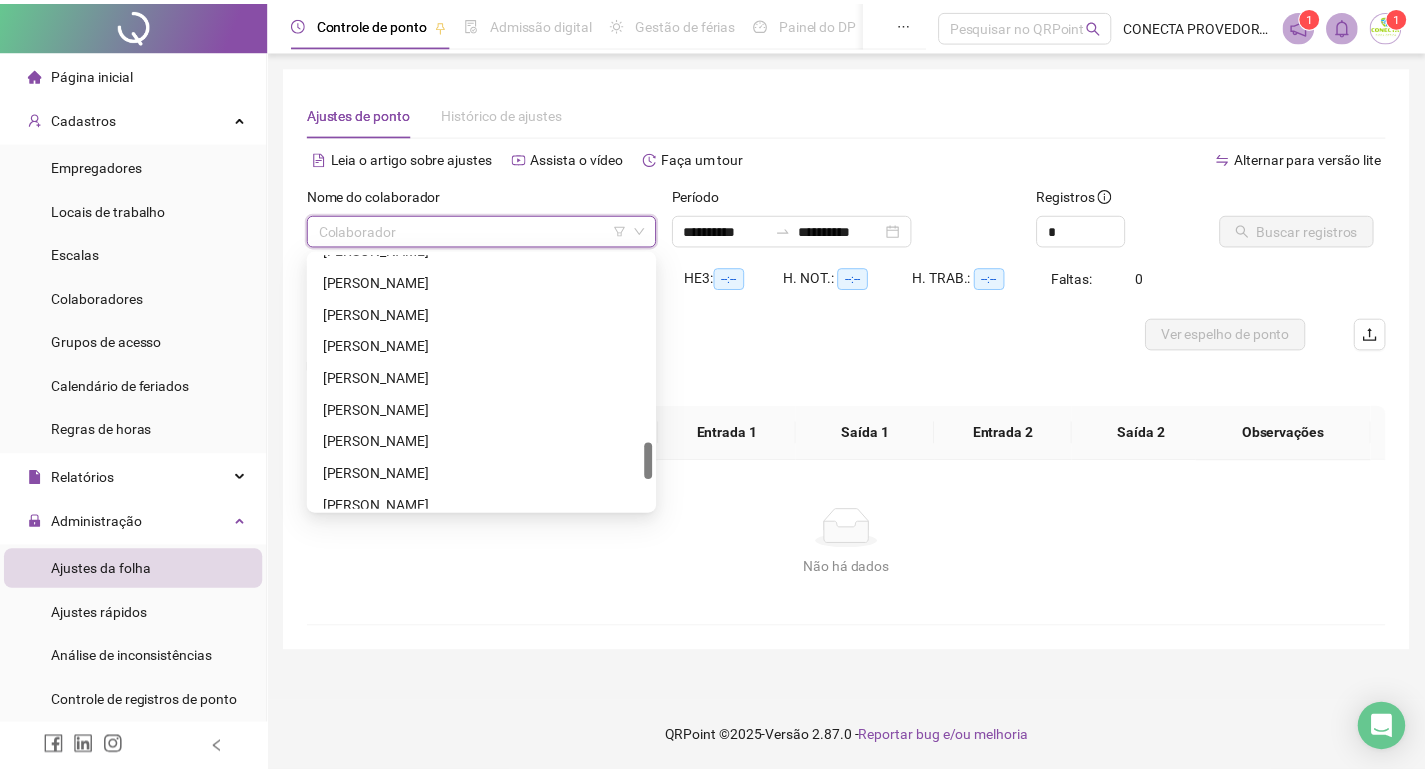 scroll, scrollTop: 1400, scrollLeft: 0, axis: vertical 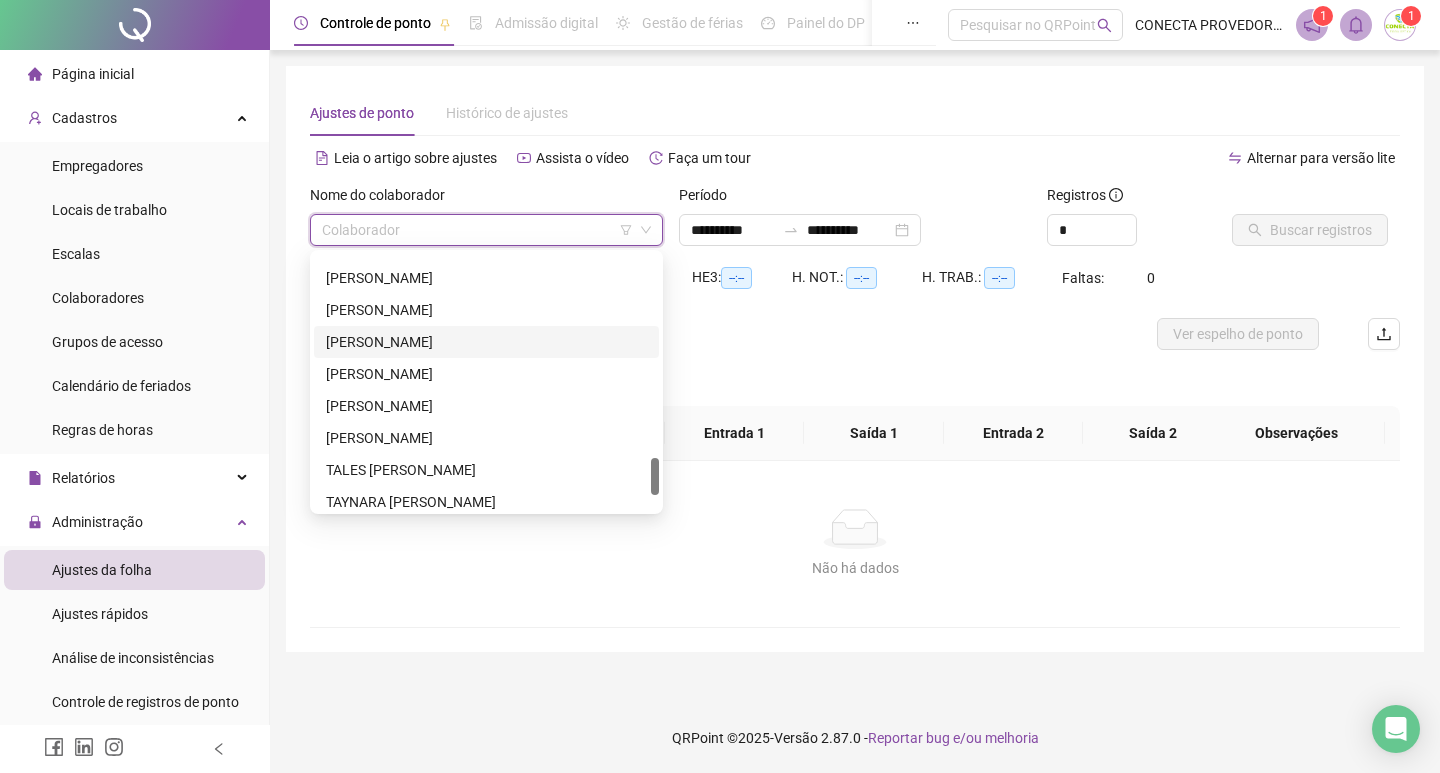 click on "[PERSON_NAME]" at bounding box center (486, 342) 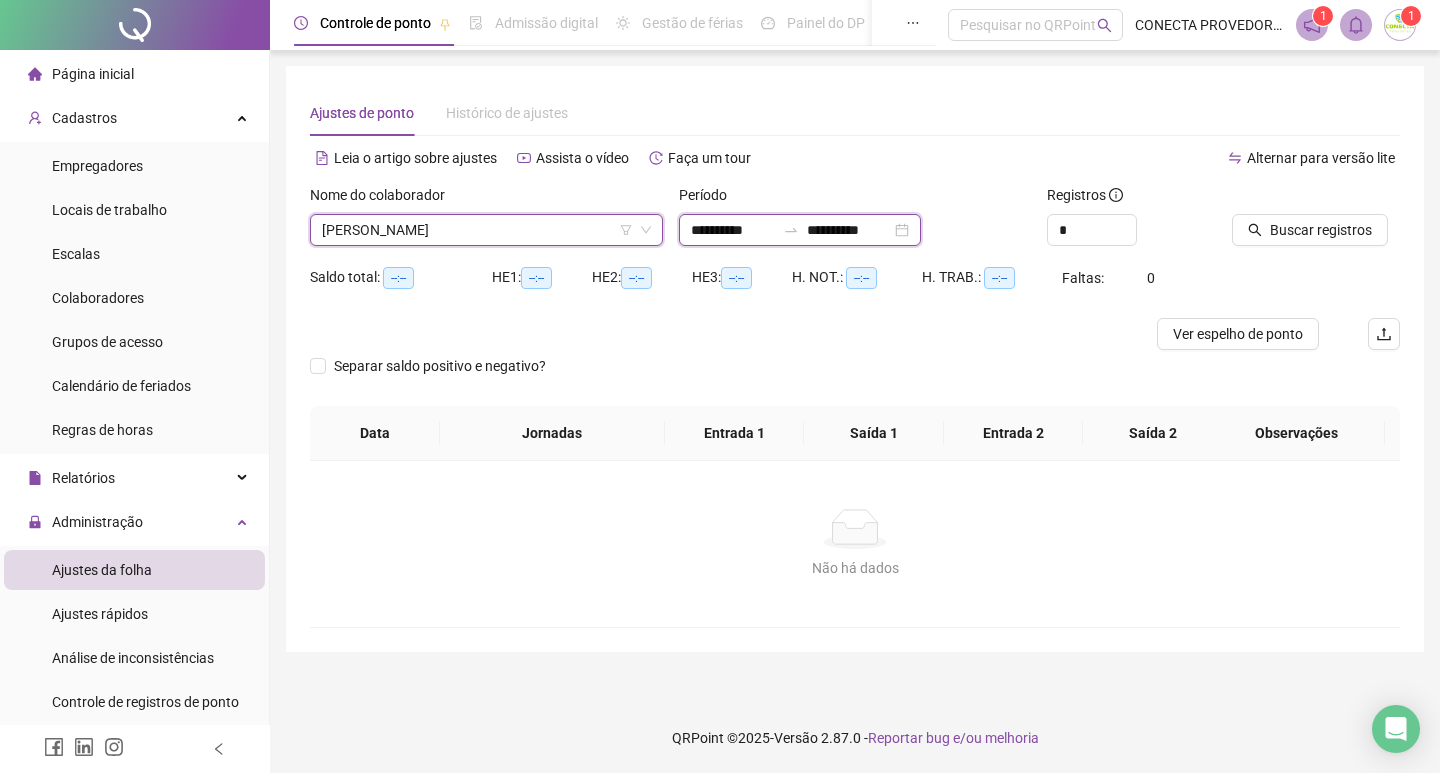 click on "**********" at bounding box center (849, 230) 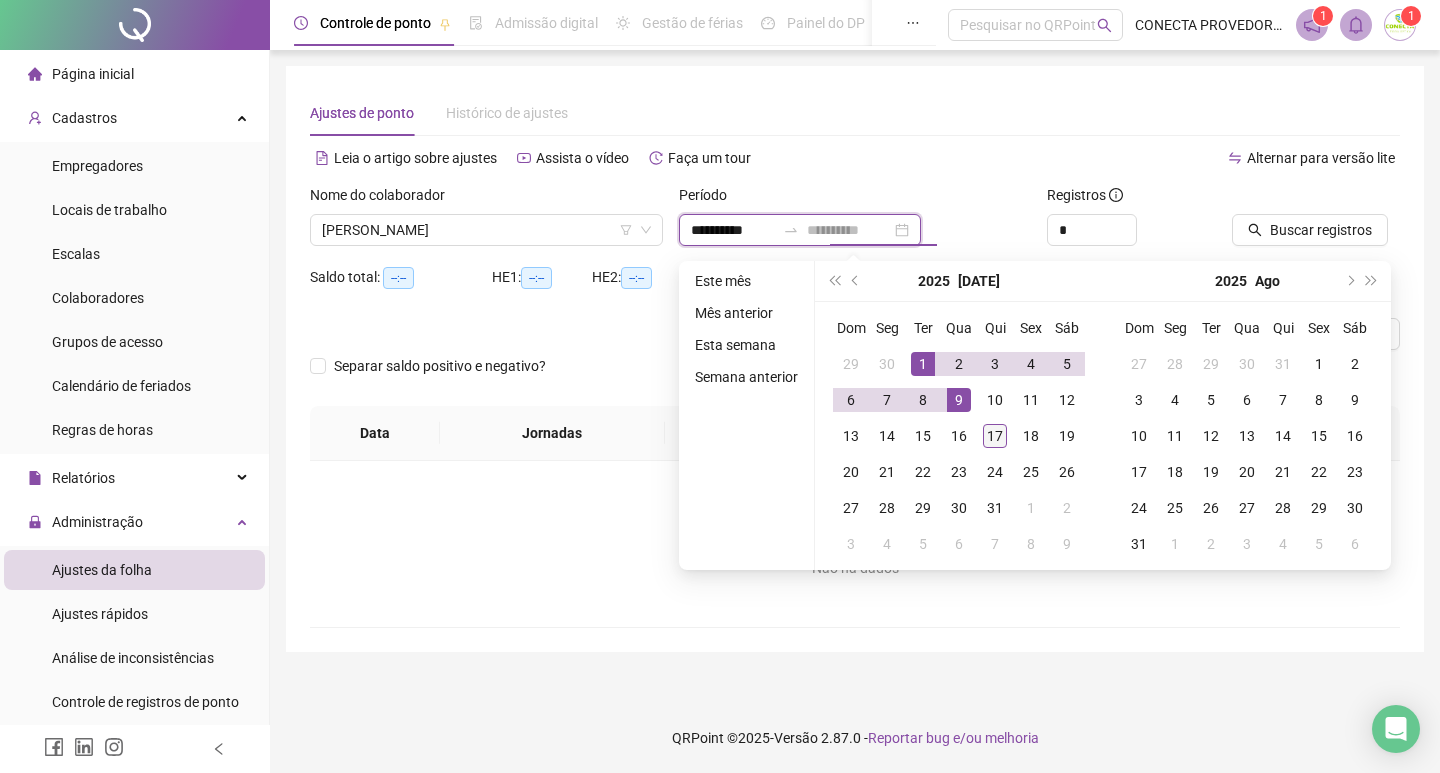 type on "**********" 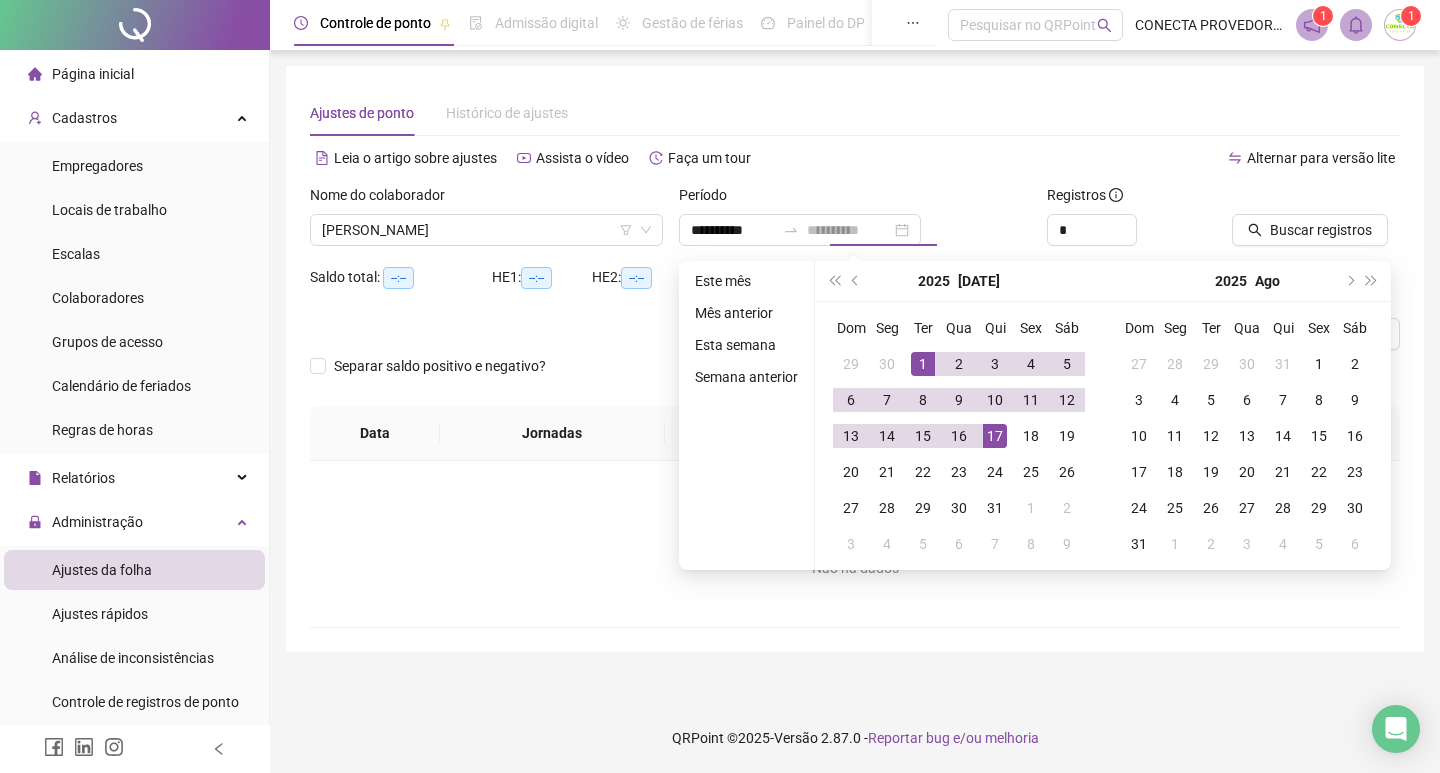 click on "17" at bounding box center [995, 436] 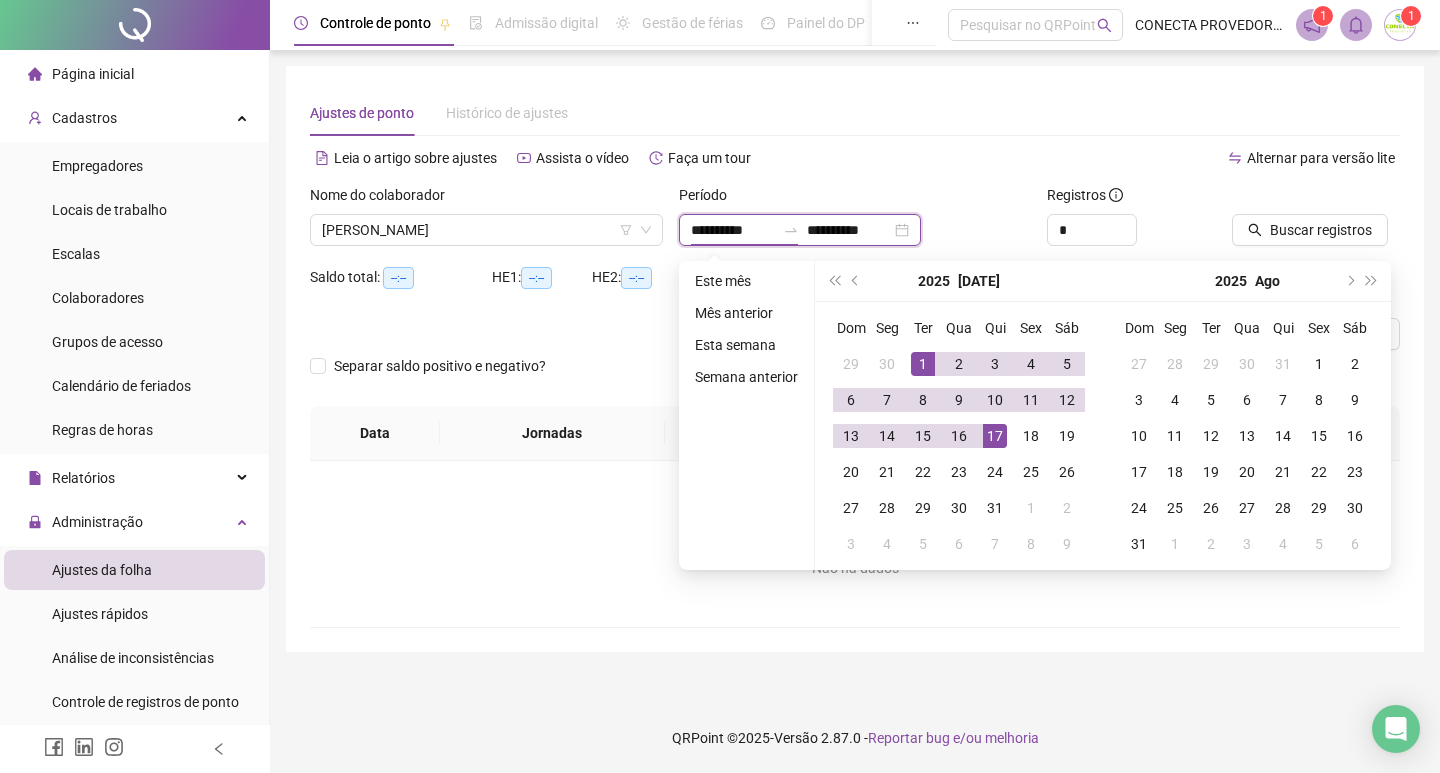 type on "**********" 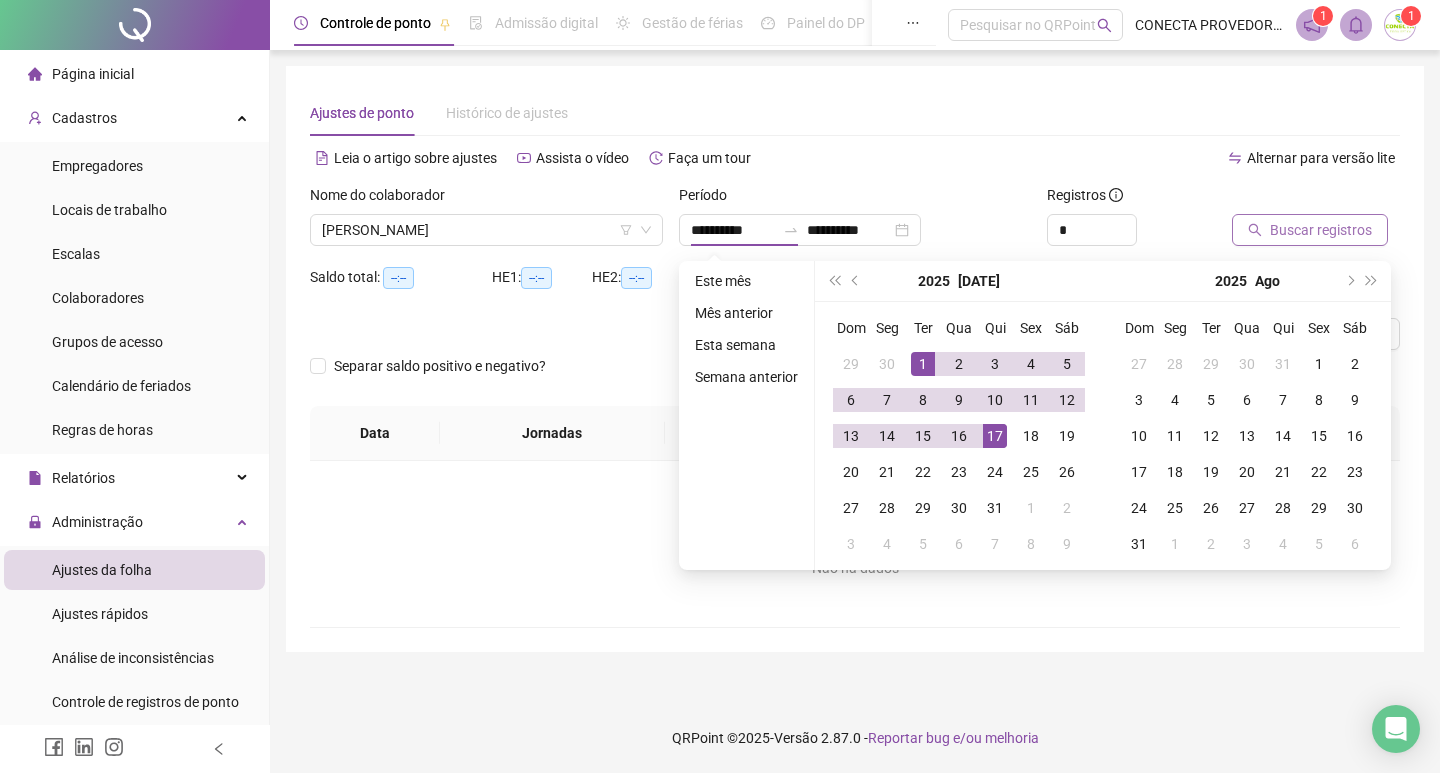 click on "Buscar registros" at bounding box center [1321, 230] 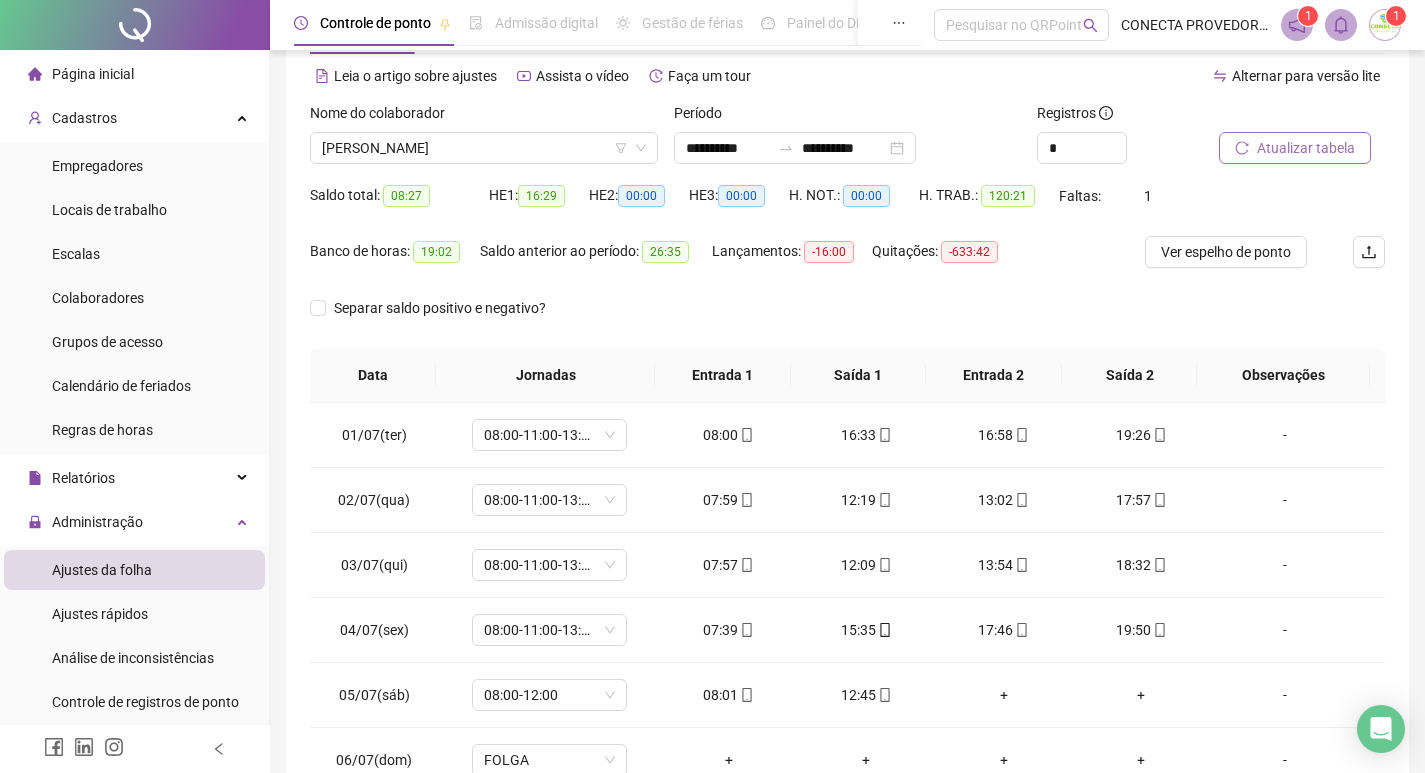 scroll, scrollTop: 249, scrollLeft: 0, axis: vertical 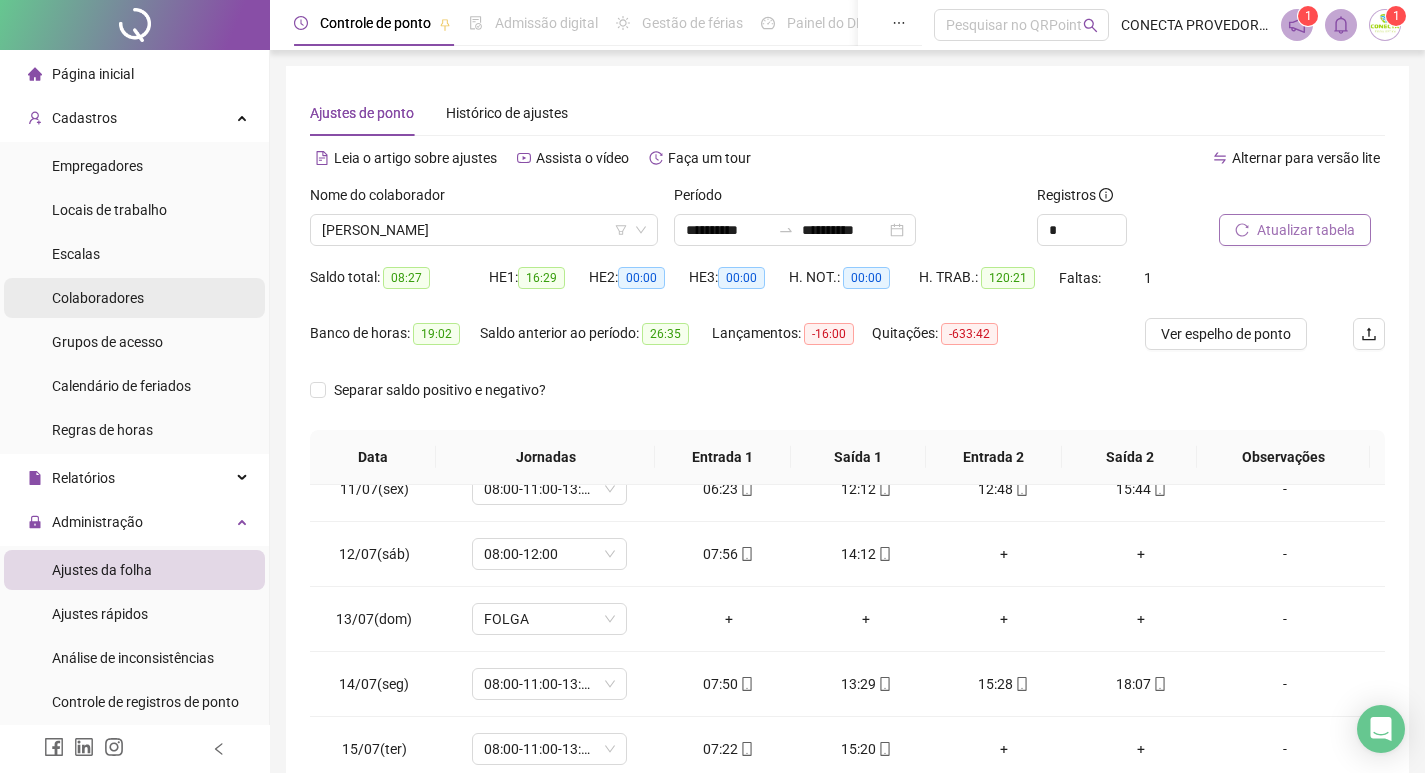click on "Colaboradores" at bounding box center [98, 298] 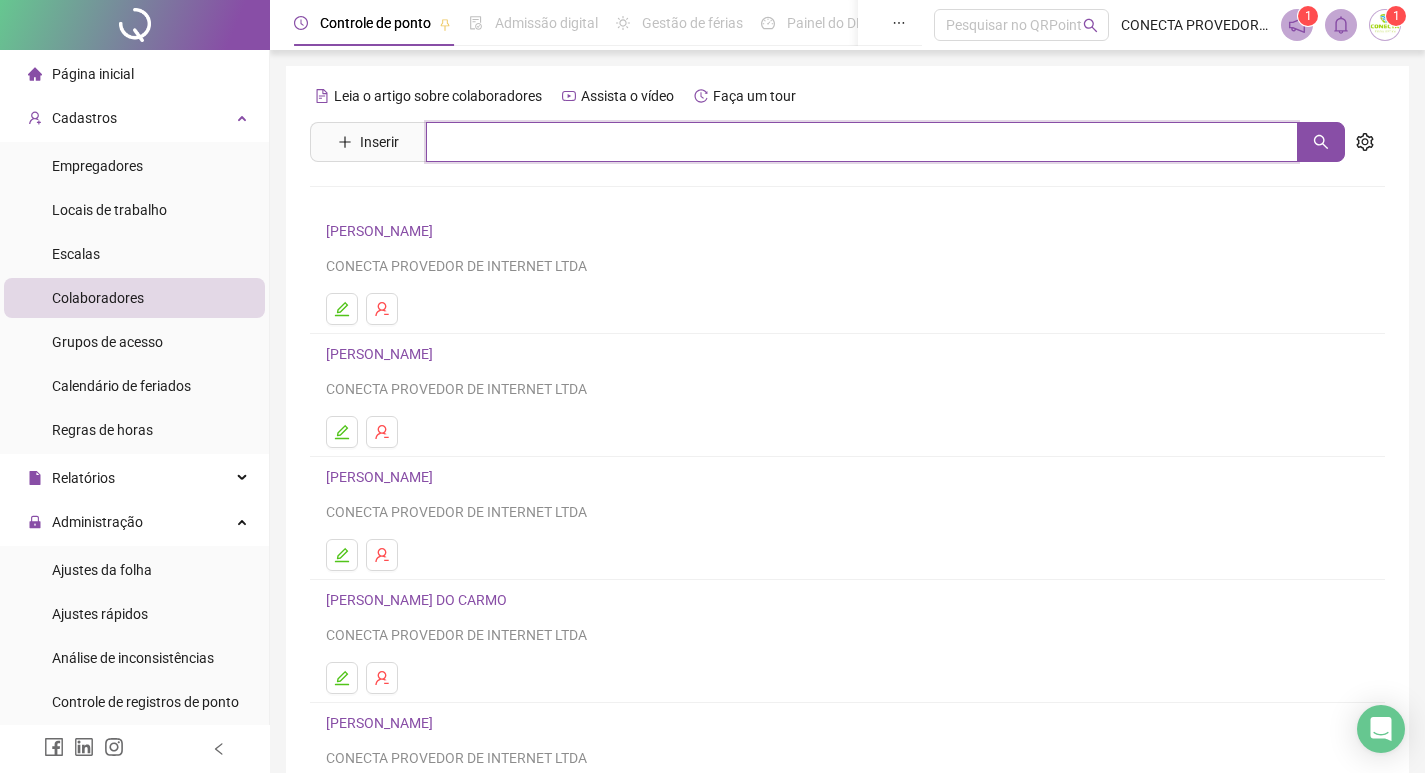 click at bounding box center [862, 142] 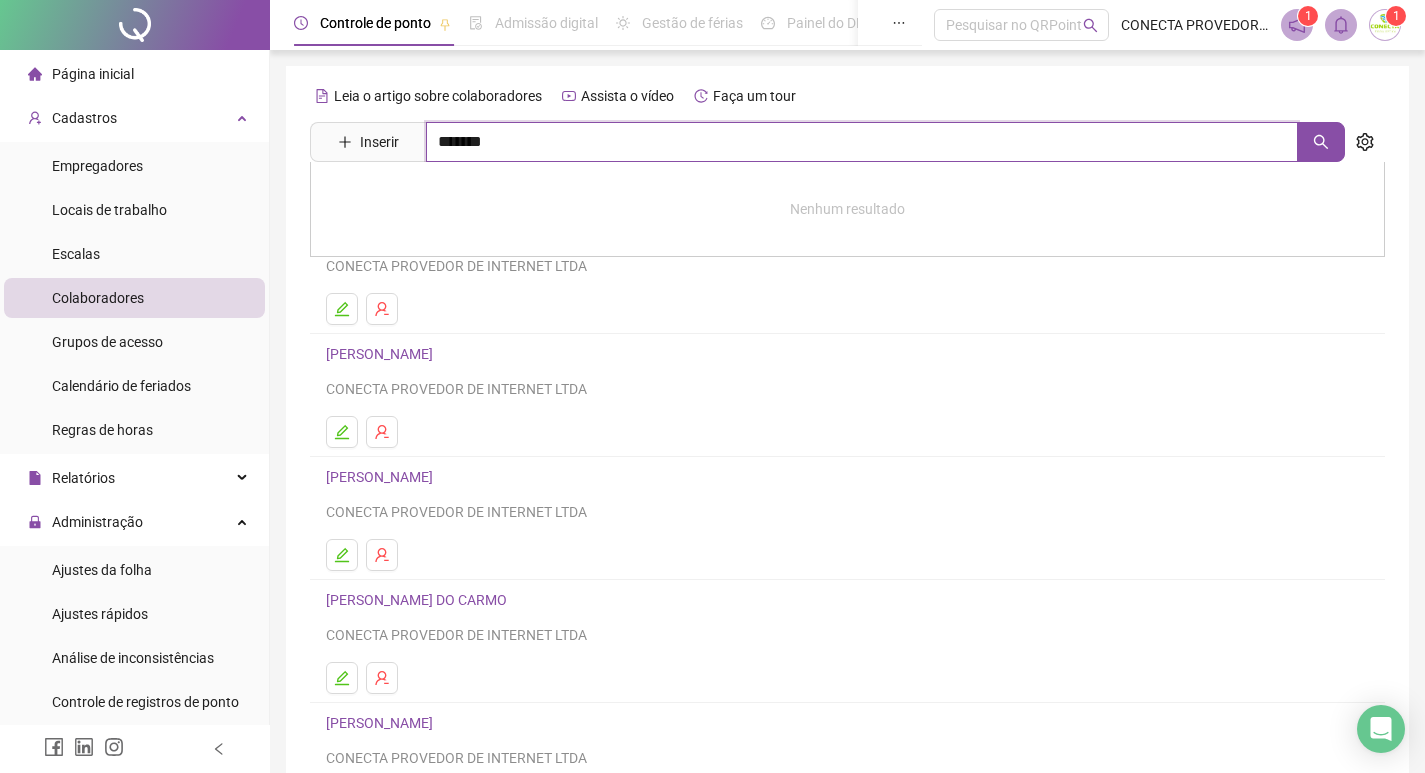 type on "*******" 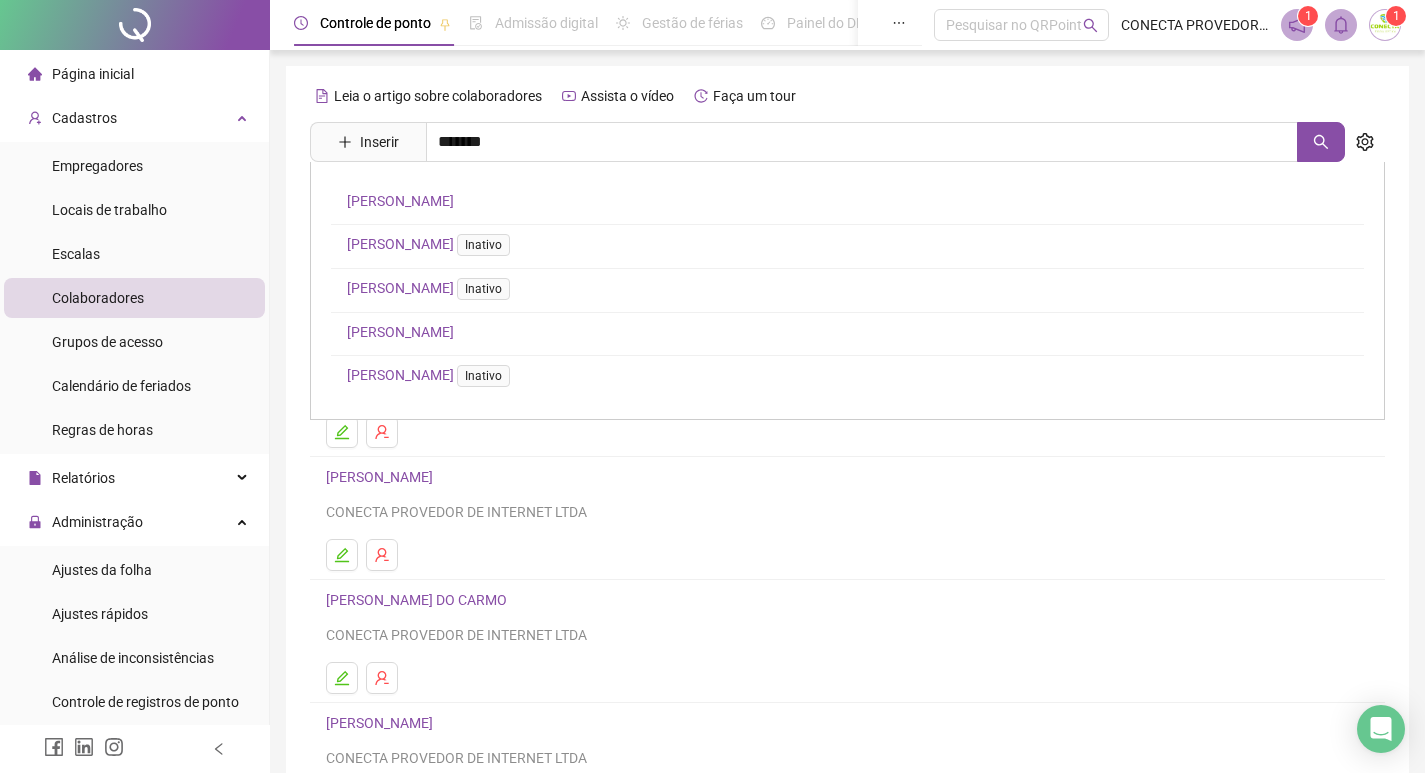 click on "[PERSON_NAME]" at bounding box center (400, 201) 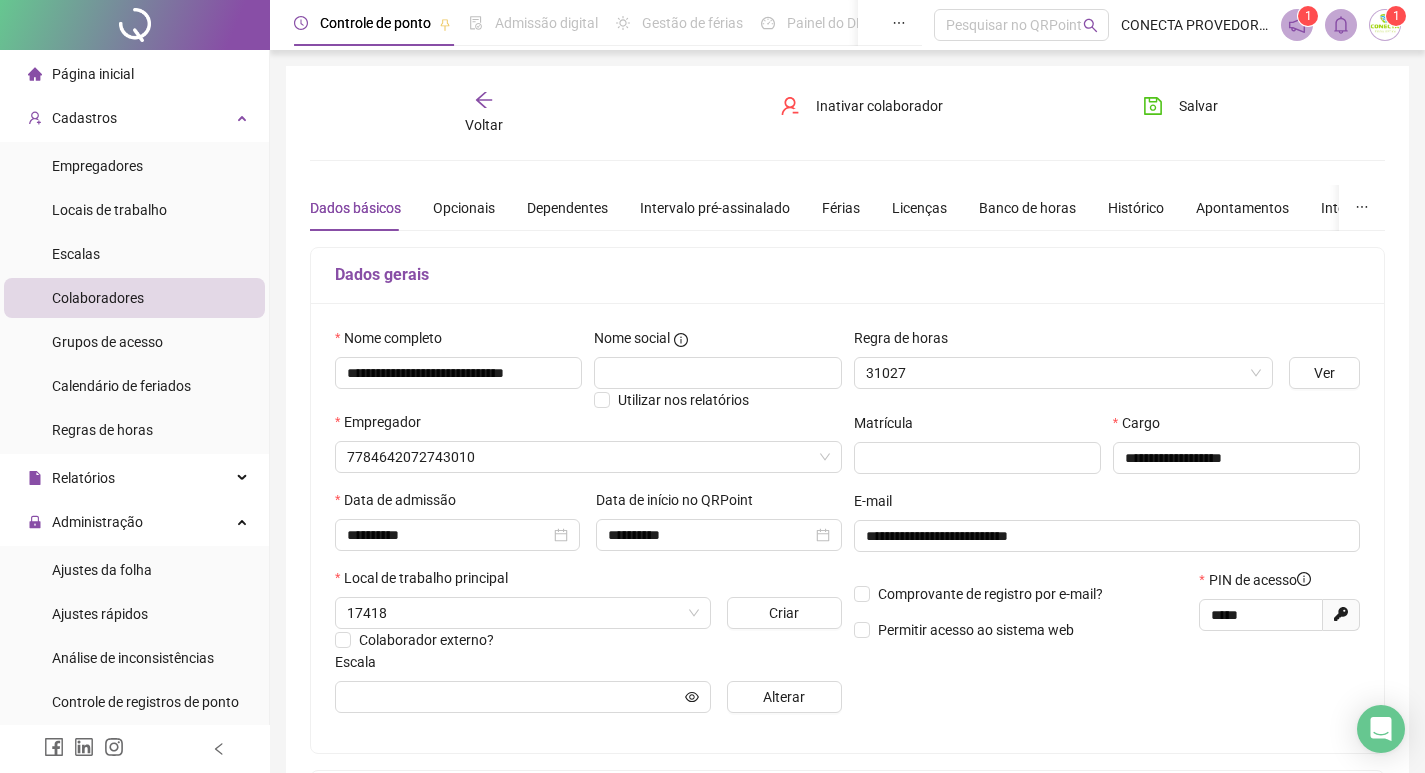 type on "**********" 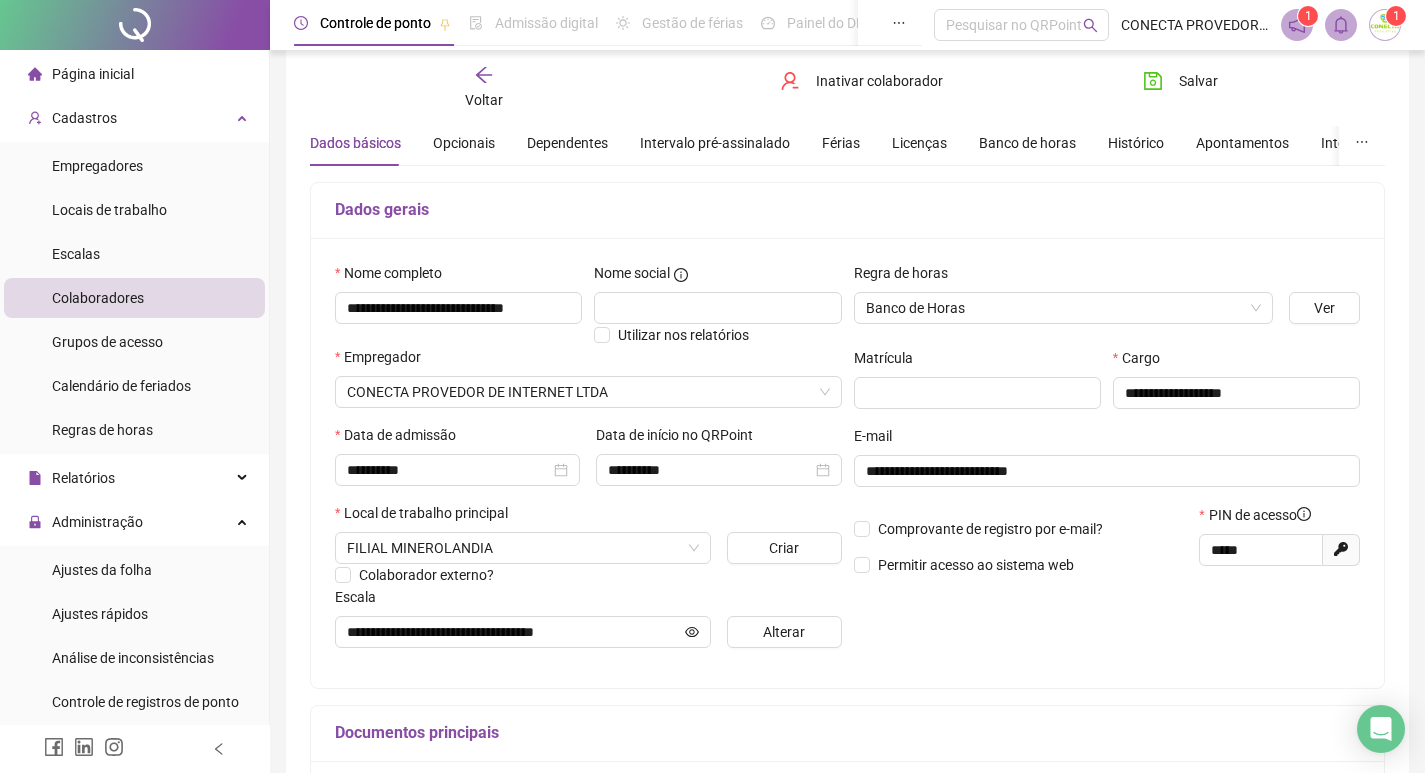 scroll, scrollTop: 100, scrollLeft: 0, axis: vertical 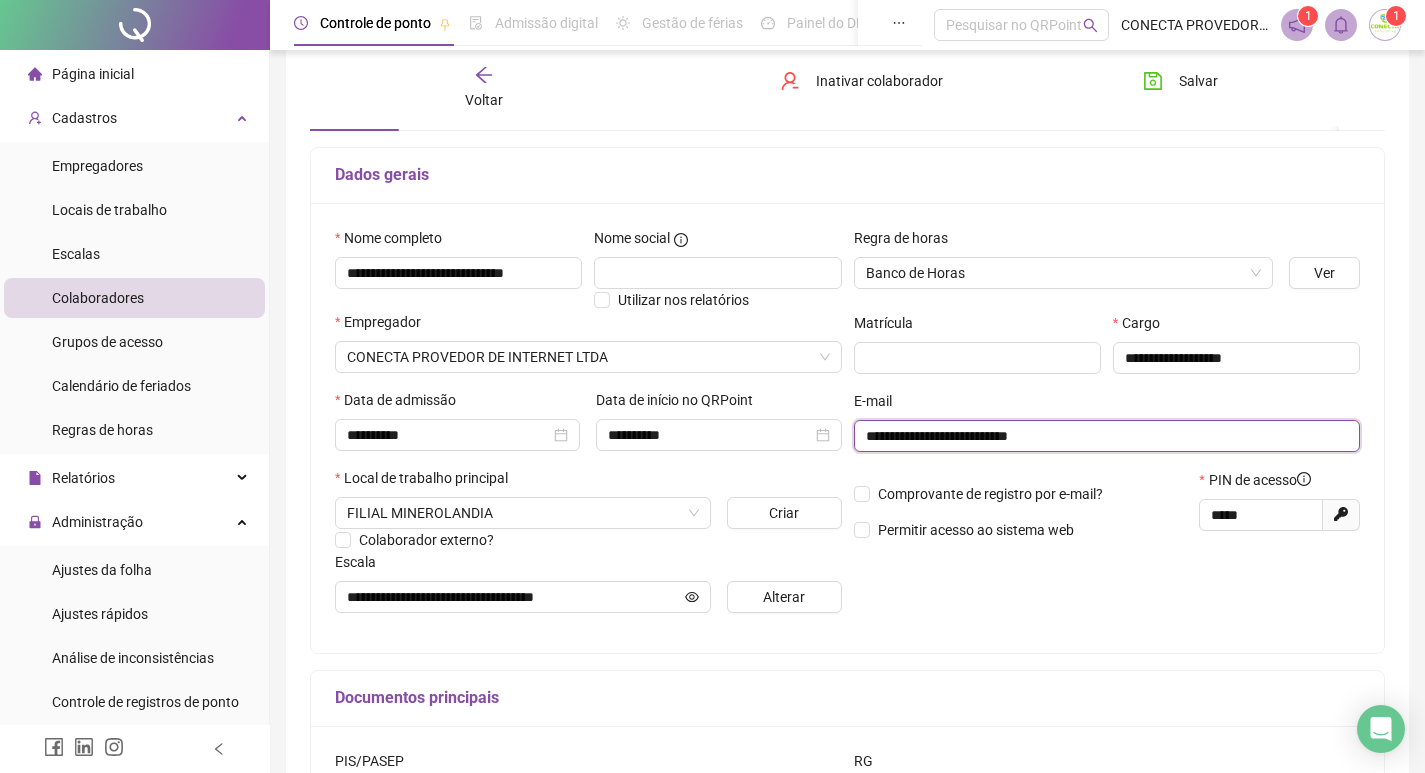 drag, startPoint x: 865, startPoint y: 435, endPoint x: 1075, endPoint y: 433, distance: 210.00952 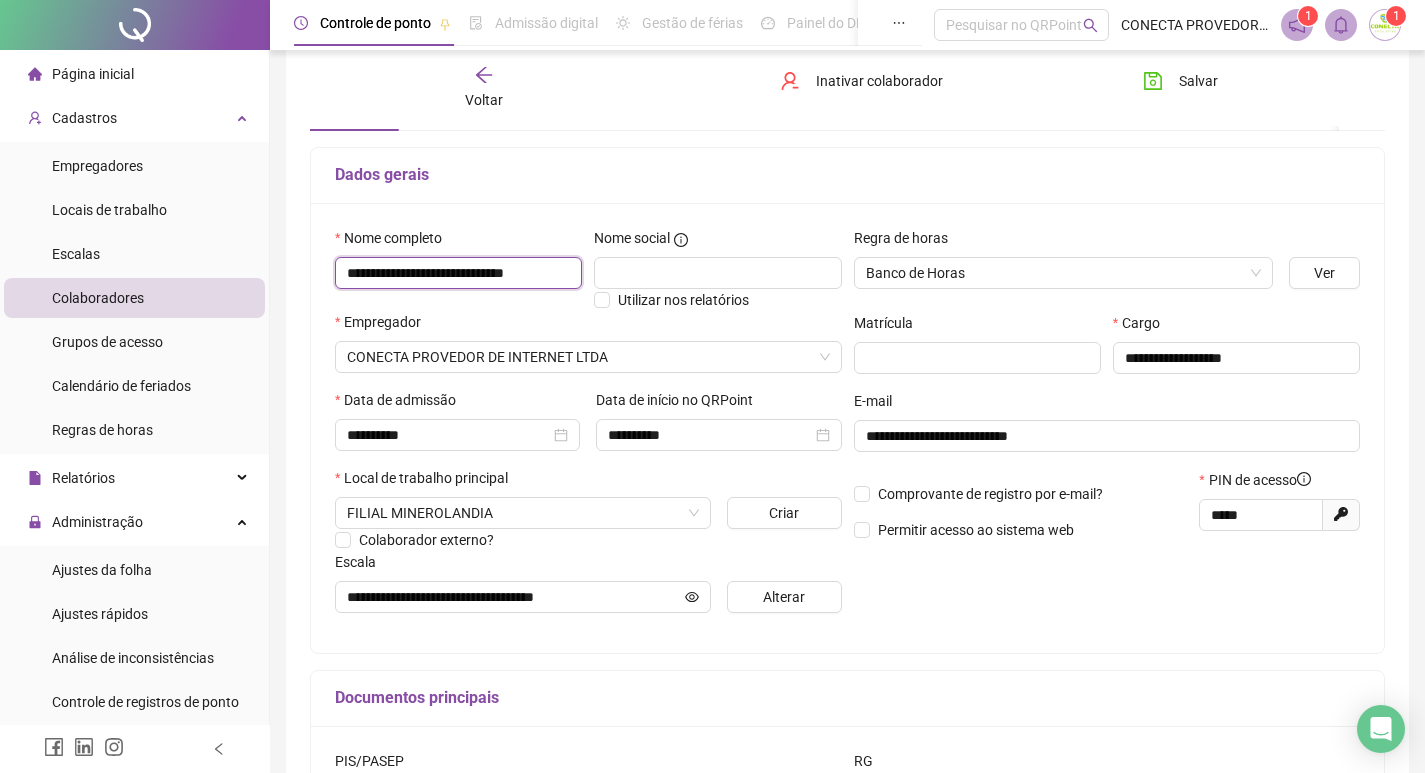 scroll, scrollTop: 0, scrollLeft: 28, axis: horizontal 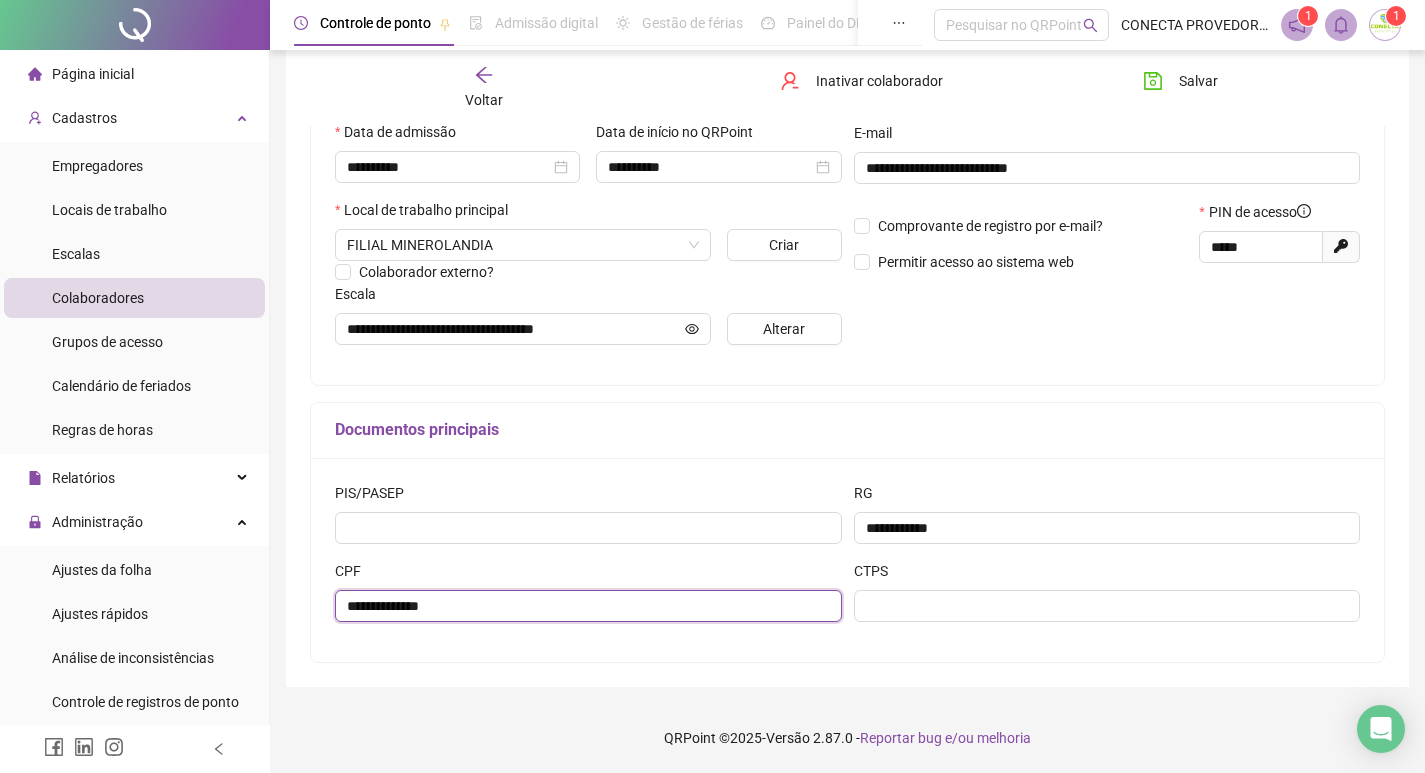 drag, startPoint x: 346, startPoint y: 607, endPoint x: 443, endPoint y: 602, distance: 97.128784 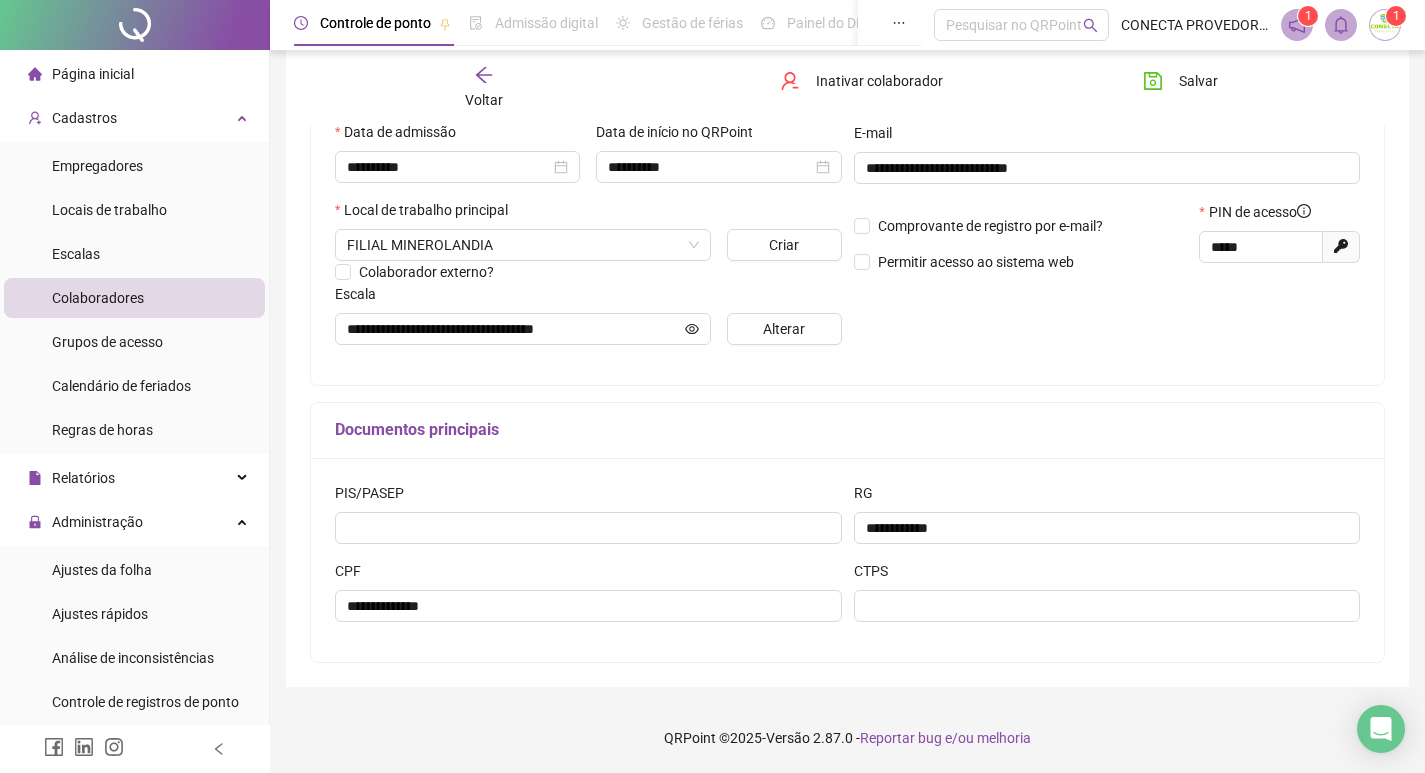 click 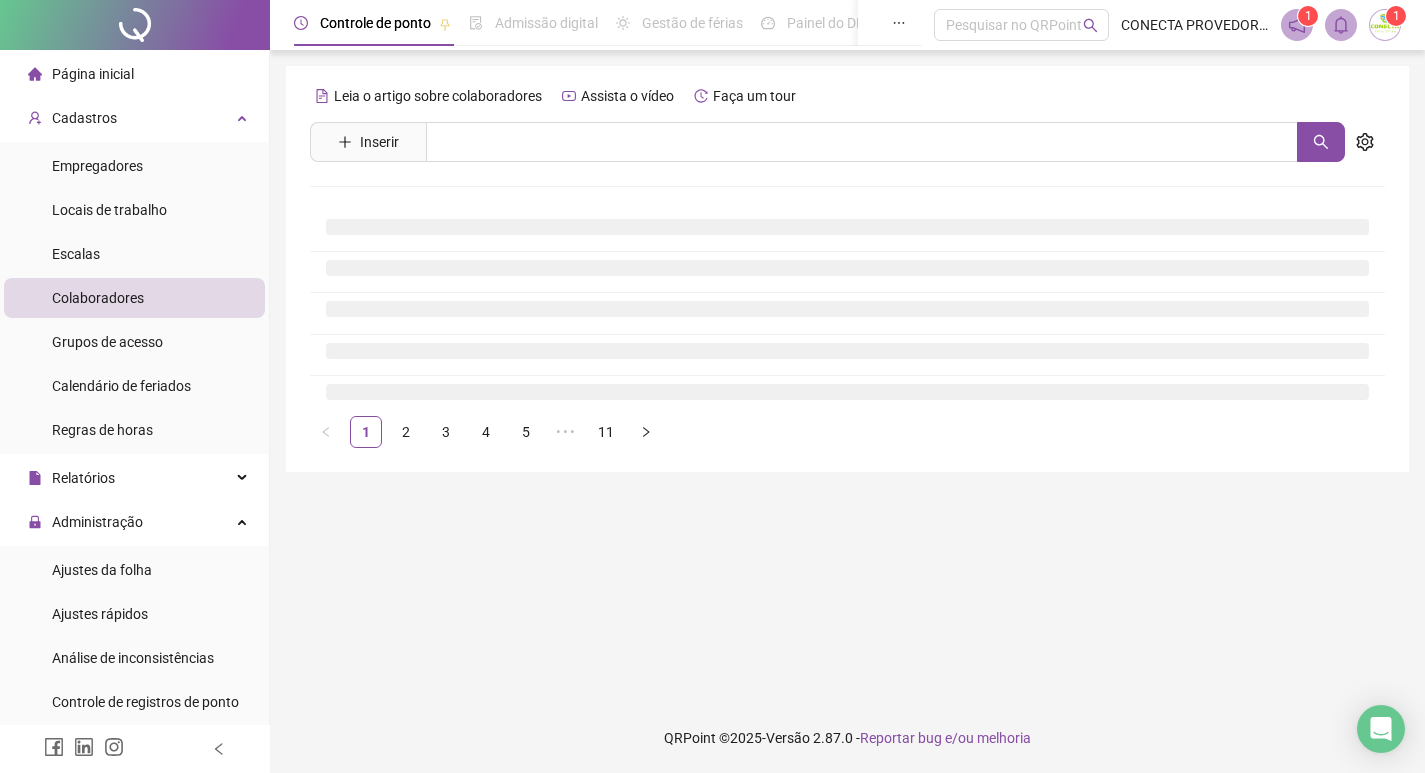 scroll, scrollTop: 0, scrollLeft: 0, axis: both 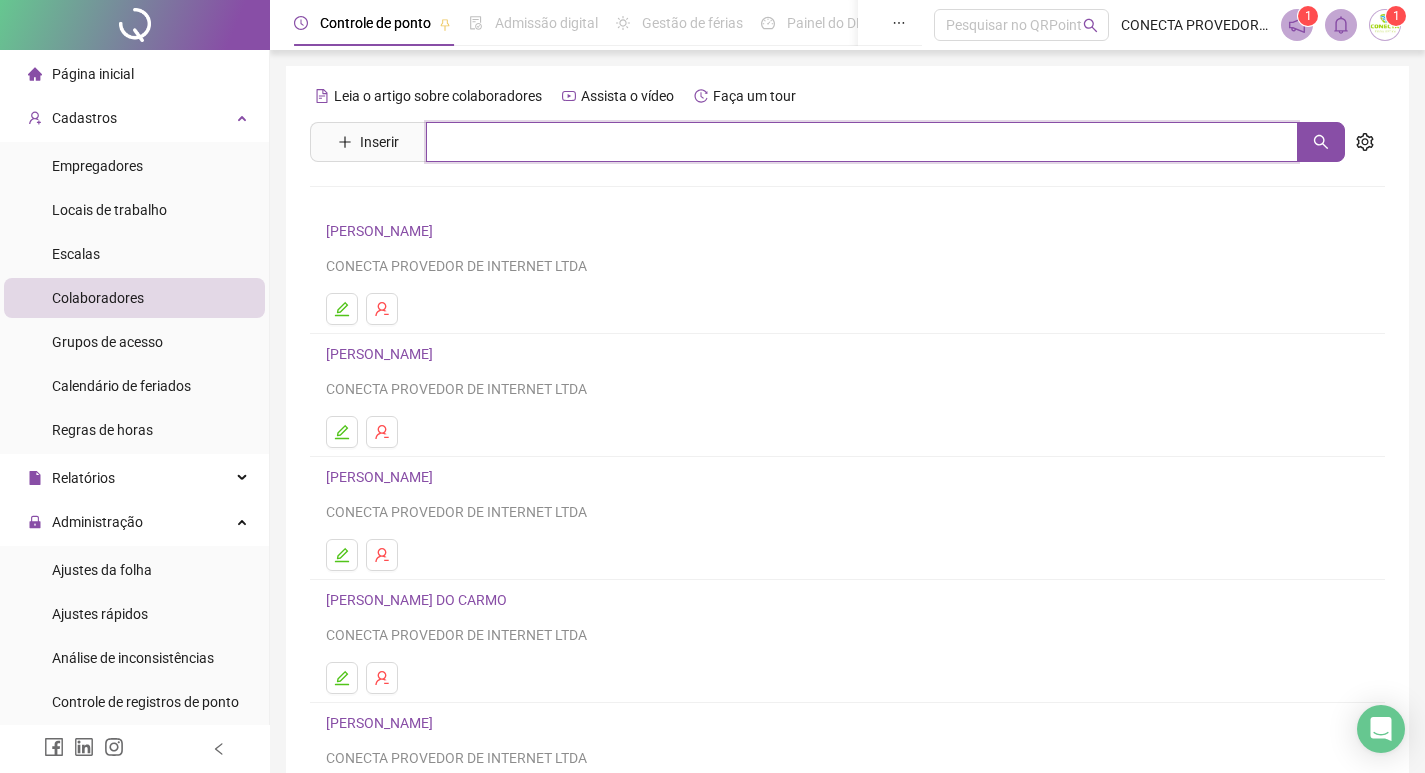 click at bounding box center [862, 142] 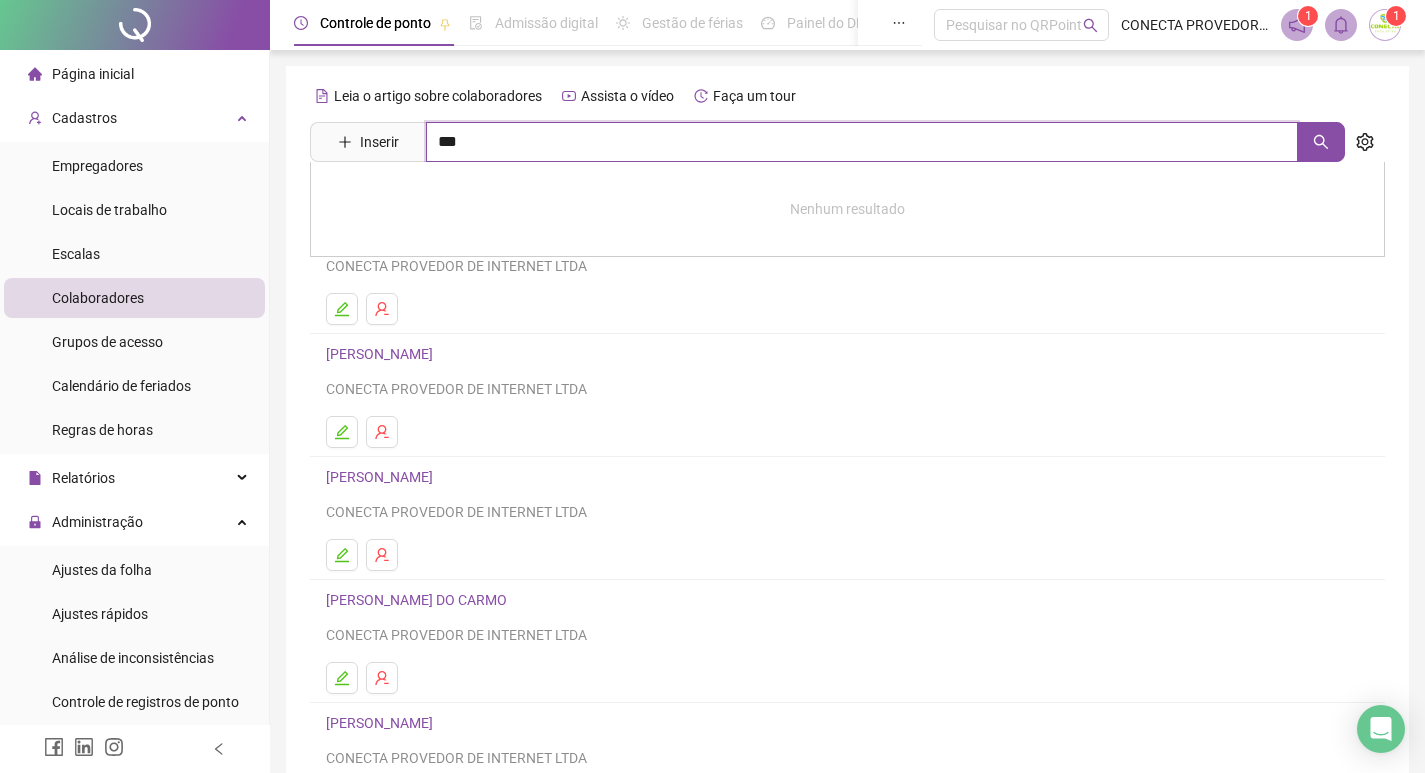 type on "***" 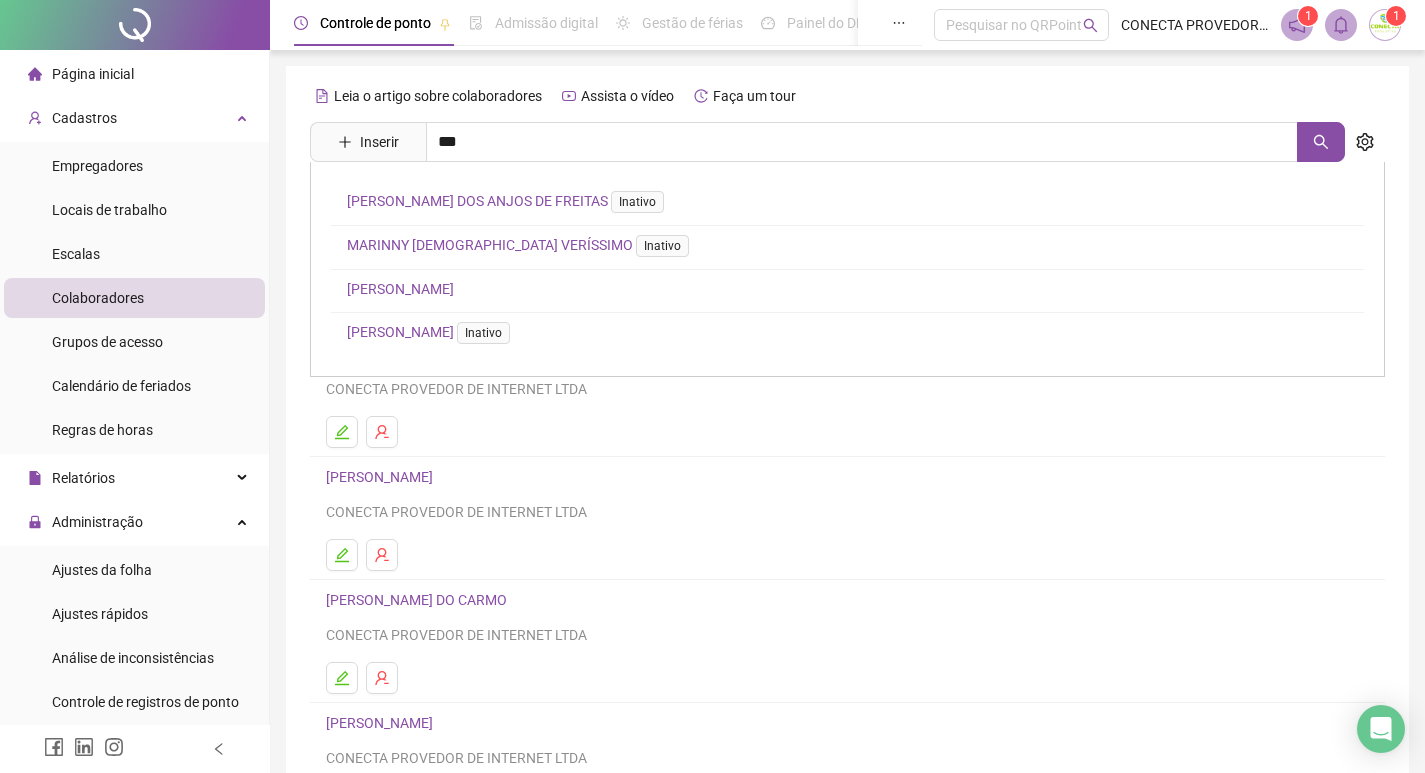 click on "[PERSON_NAME]" at bounding box center [400, 289] 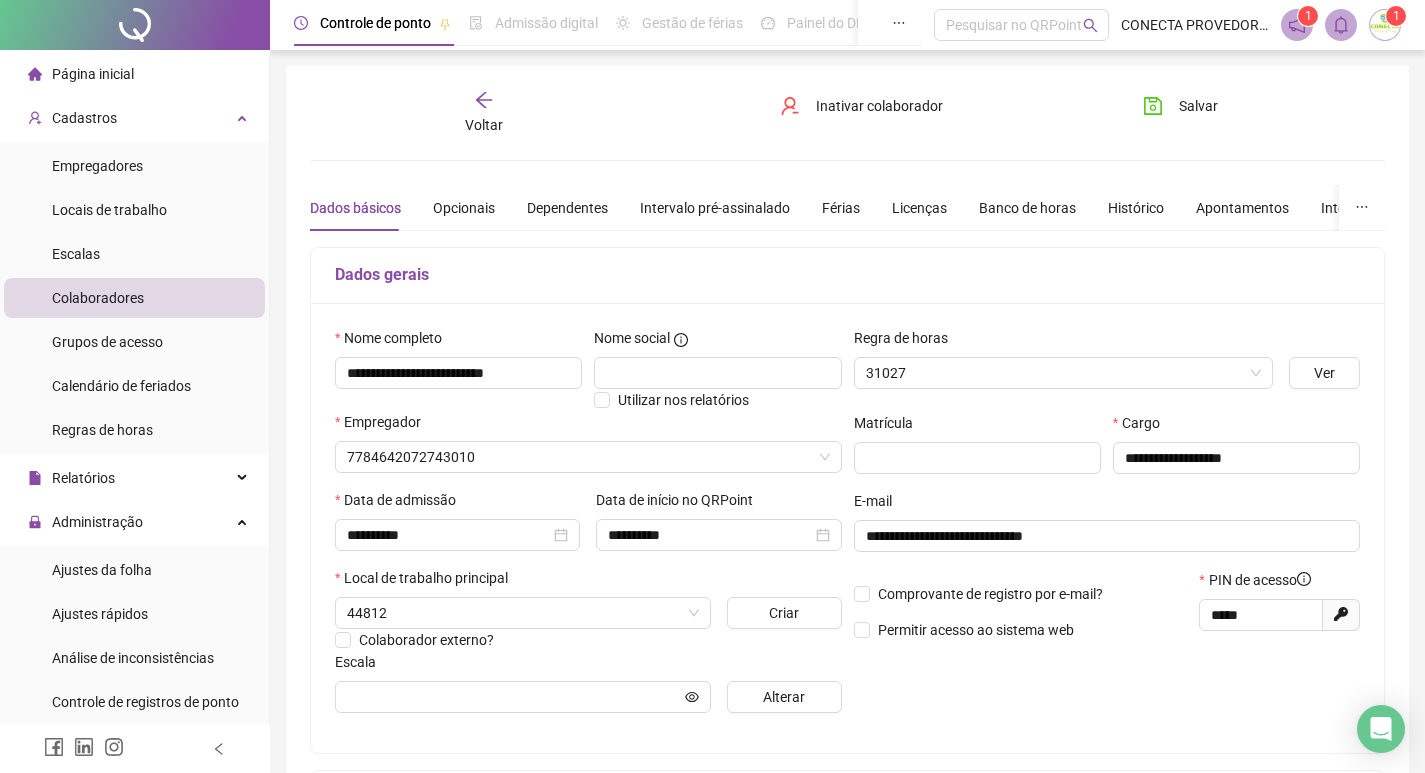 type on "**********" 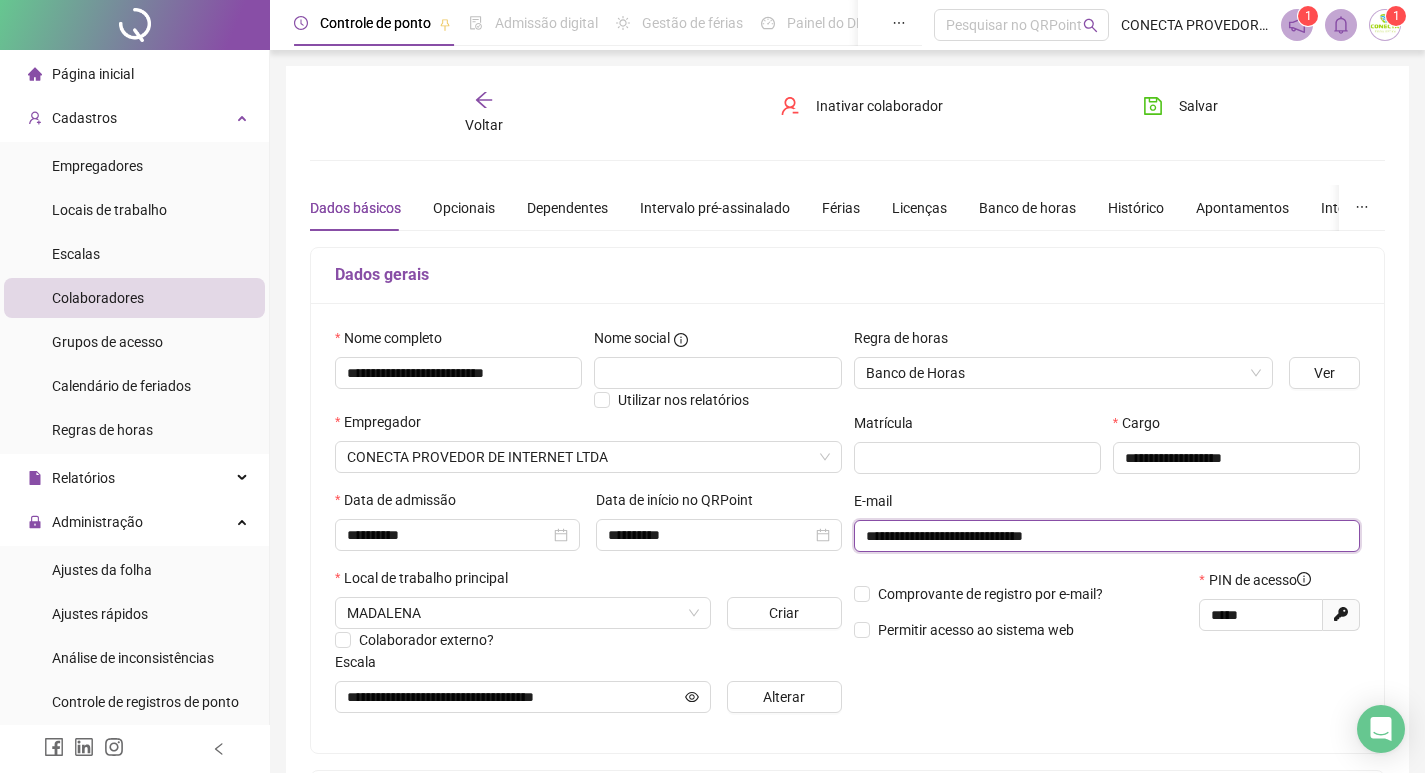 drag, startPoint x: 870, startPoint y: 541, endPoint x: 949, endPoint y: 537, distance: 79.101204 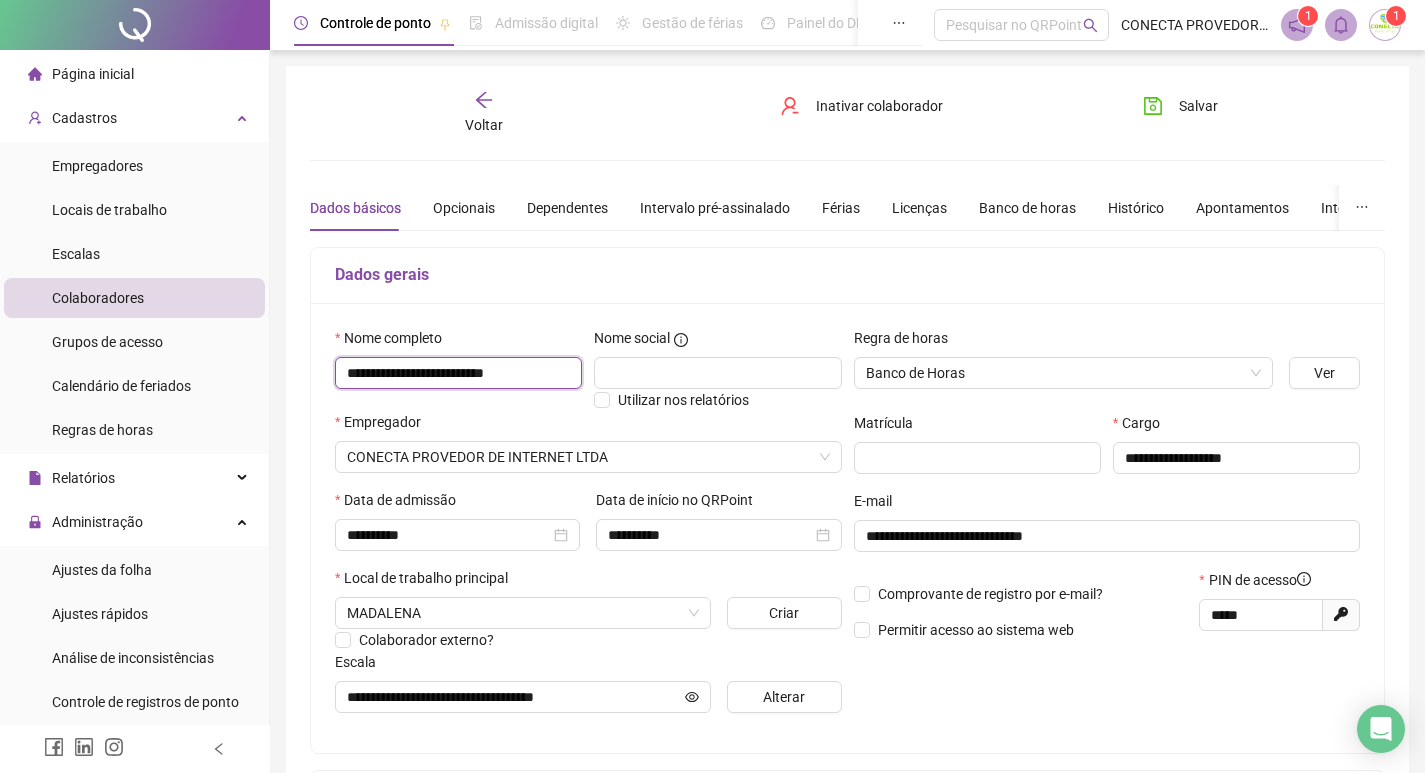 drag, startPoint x: 350, startPoint y: 370, endPoint x: 542, endPoint y: 378, distance: 192.1666 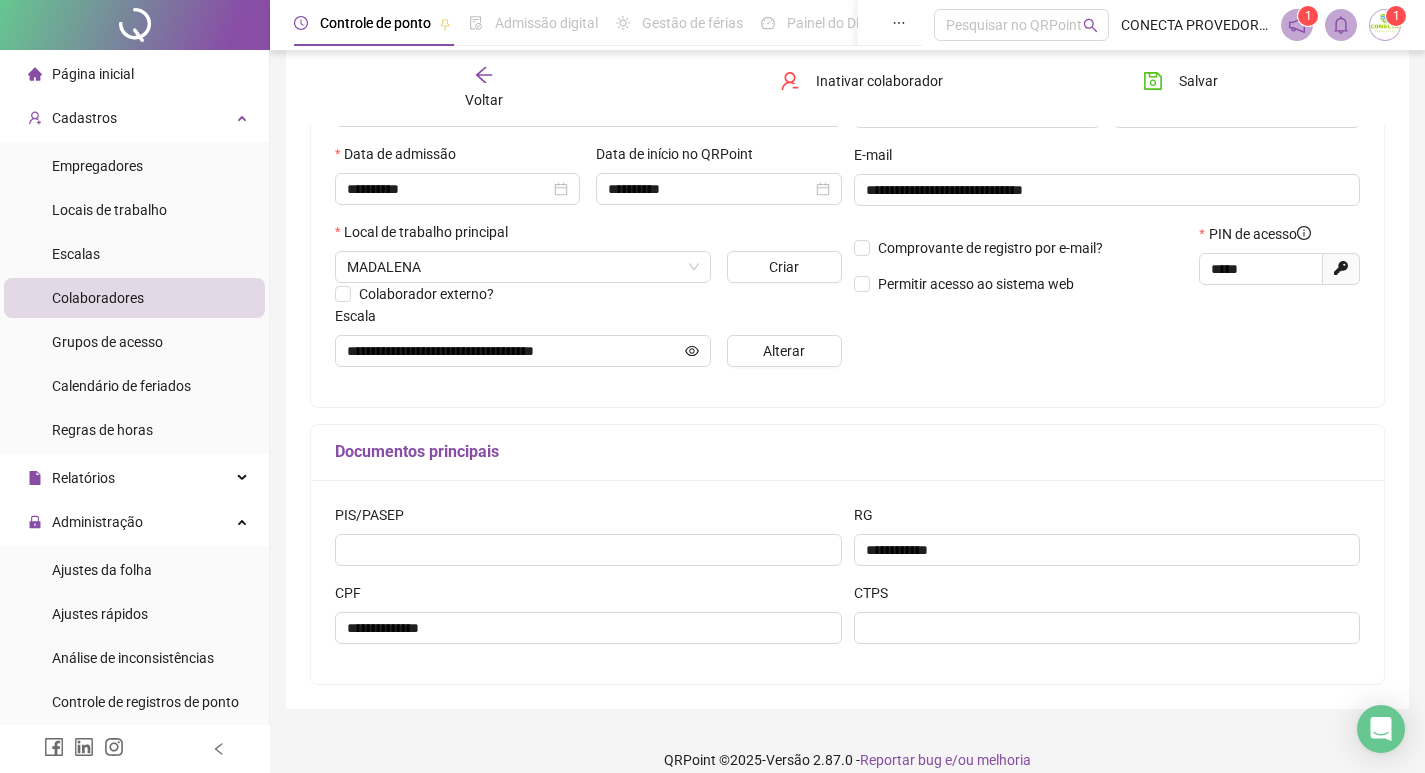 scroll, scrollTop: 368, scrollLeft: 0, axis: vertical 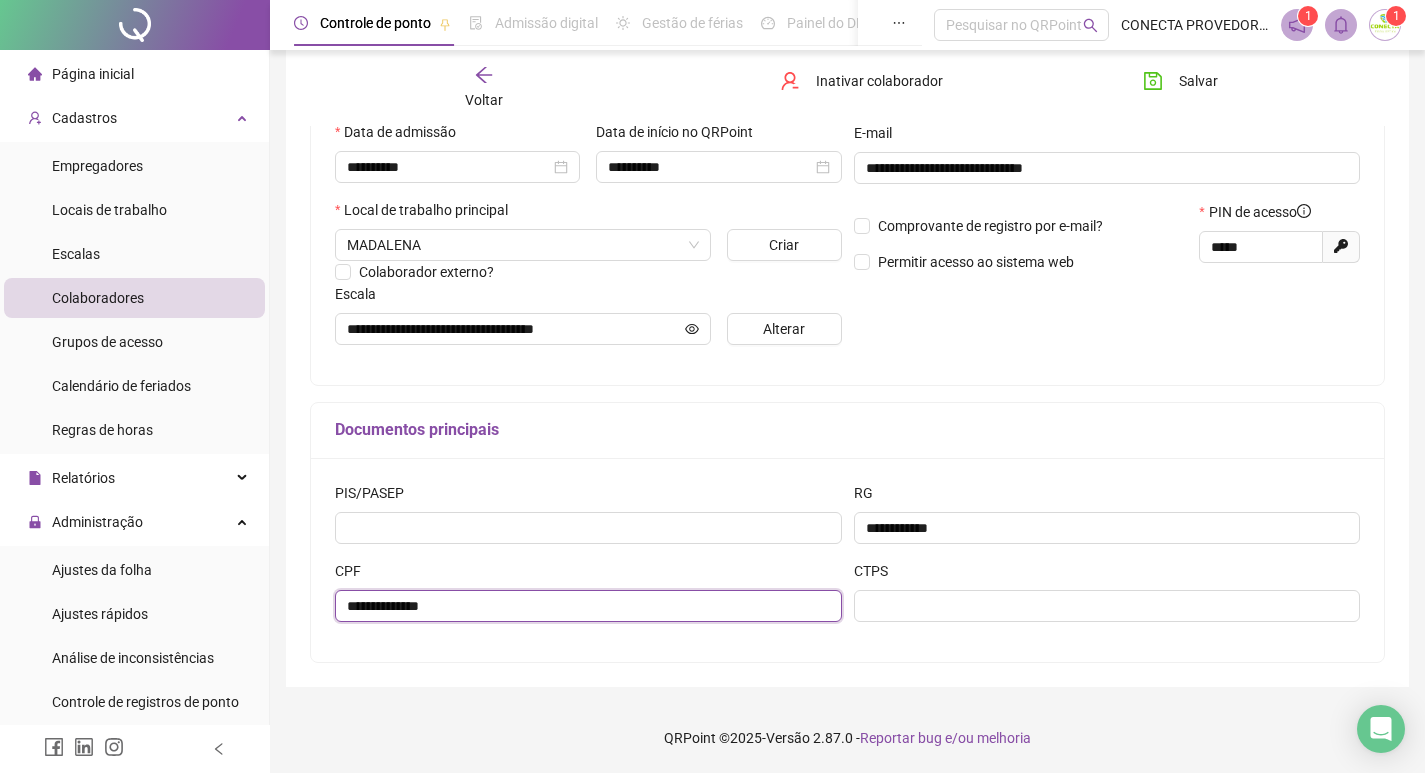 drag, startPoint x: 376, startPoint y: 600, endPoint x: 441, endPoint y: 597, distance: 65.06919 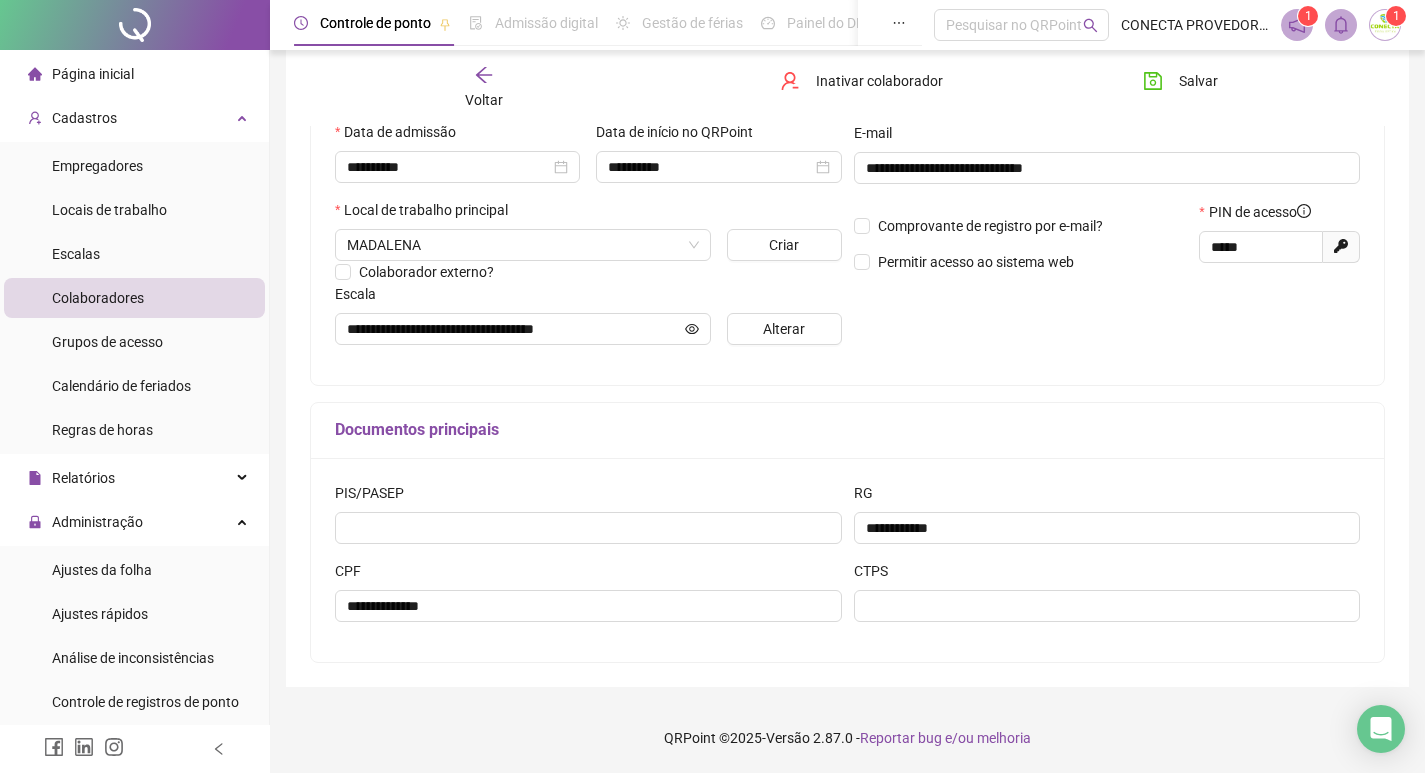 click on "Voltar" at bounding box center [484, 88] 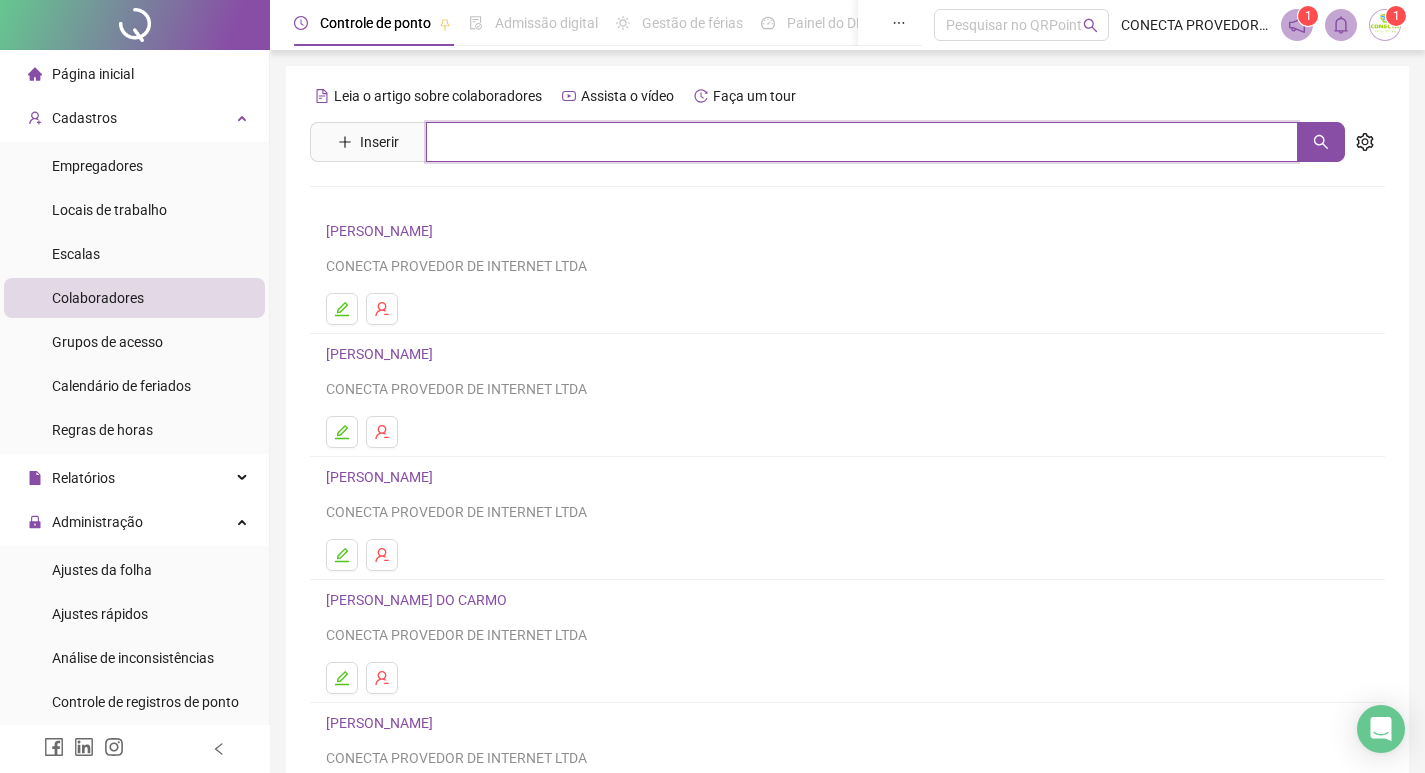 click at bounding box center [862, 142] 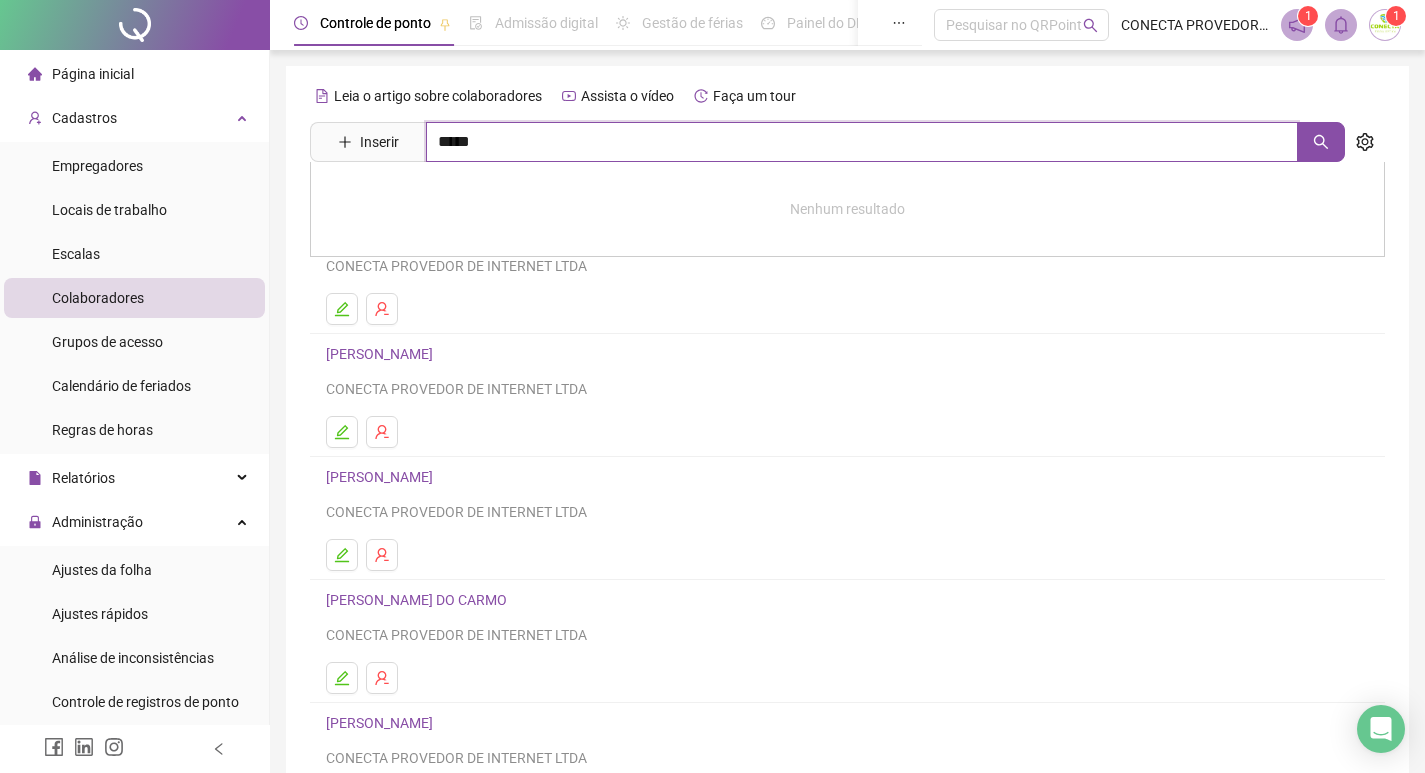 type on "*****" 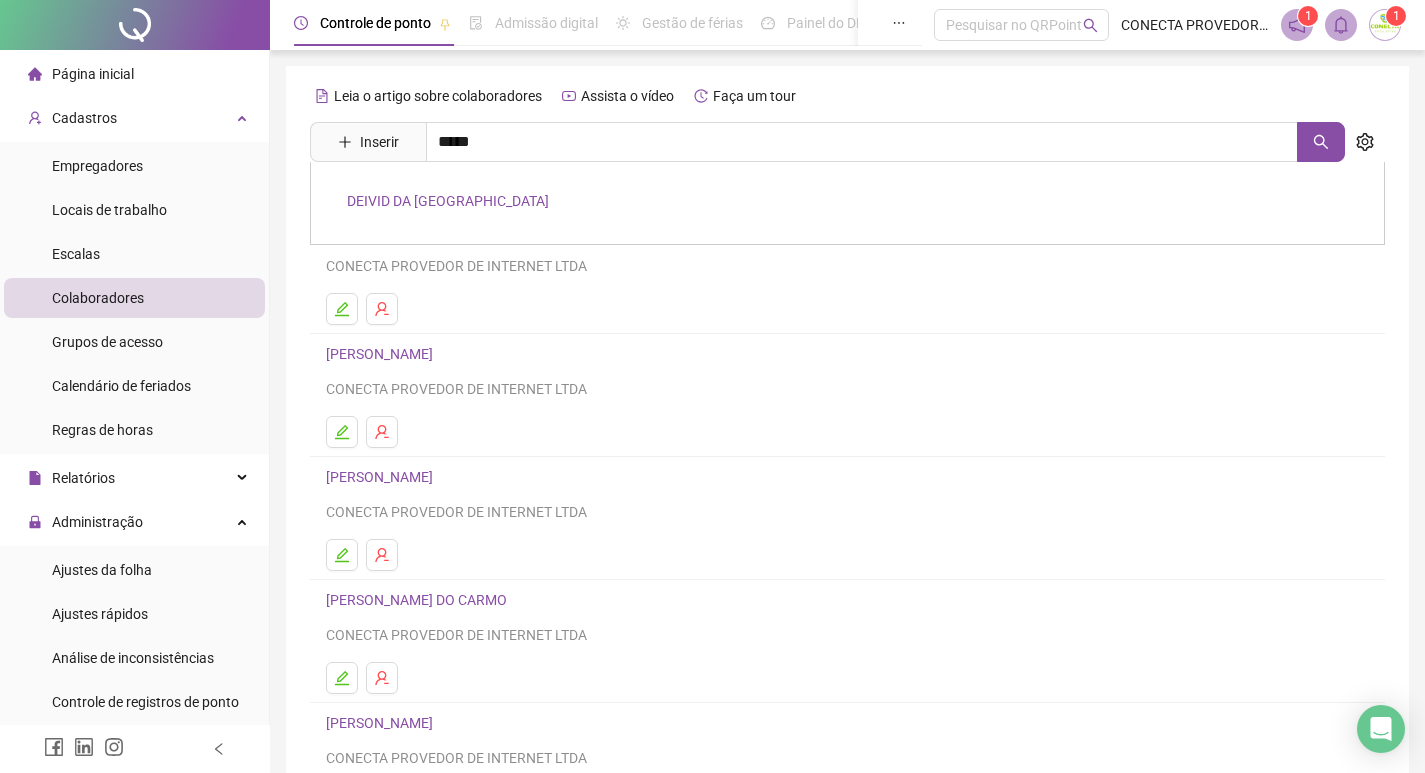 click on "DEIVID DA [GEOGRAPHIC_DATA]" at bounding box center [448, 201] 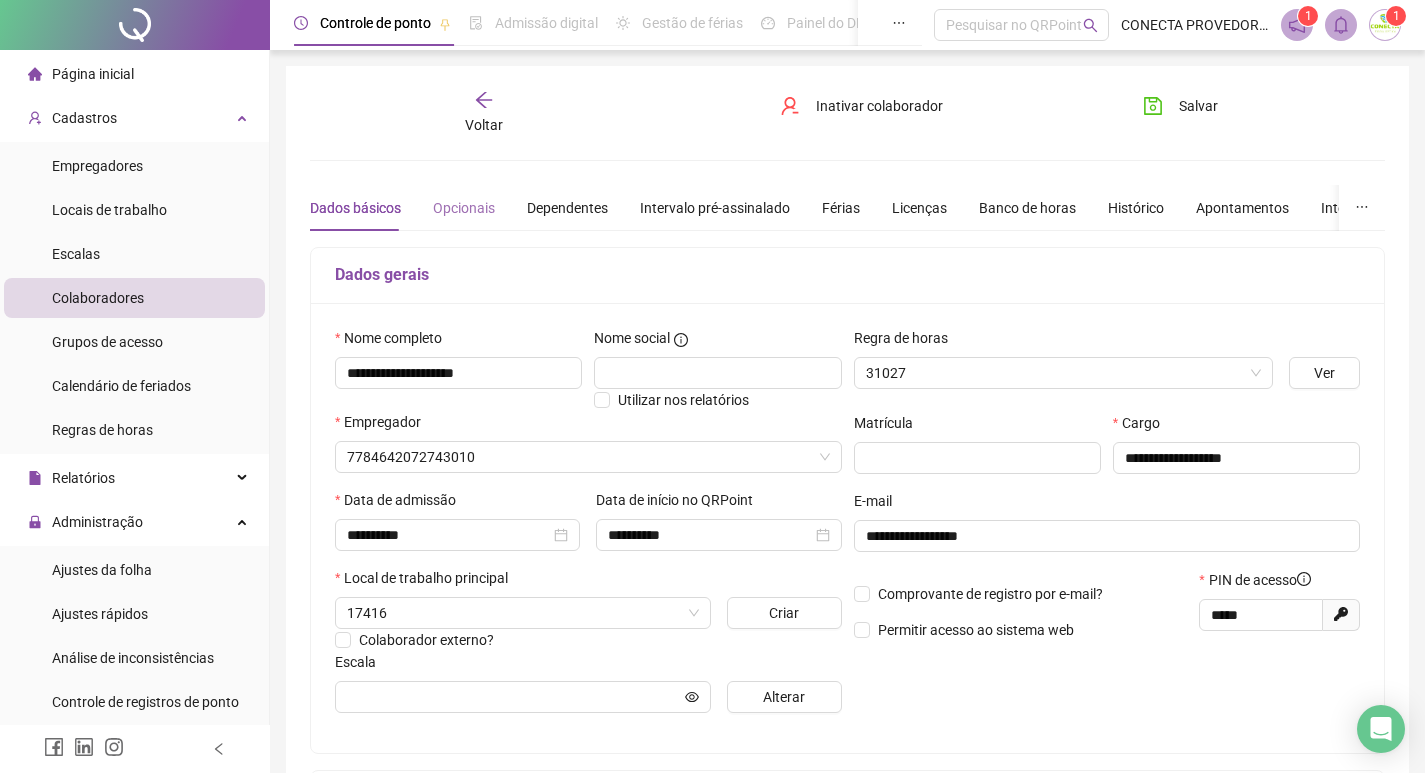 type on "**********" 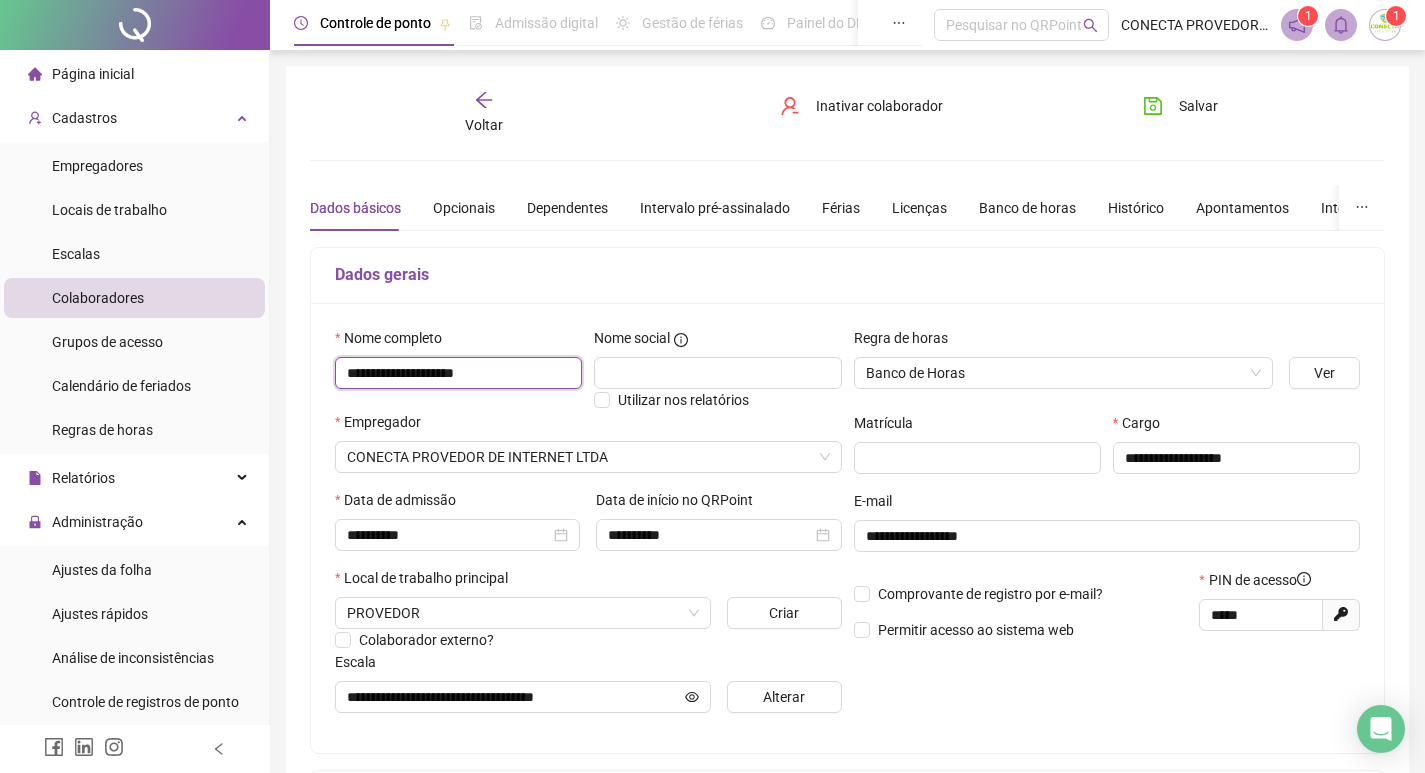 drag, startPoint x: 349, startPoint y: 373, endPoint x: 492, endPoint y: 371, distance: 143.01399 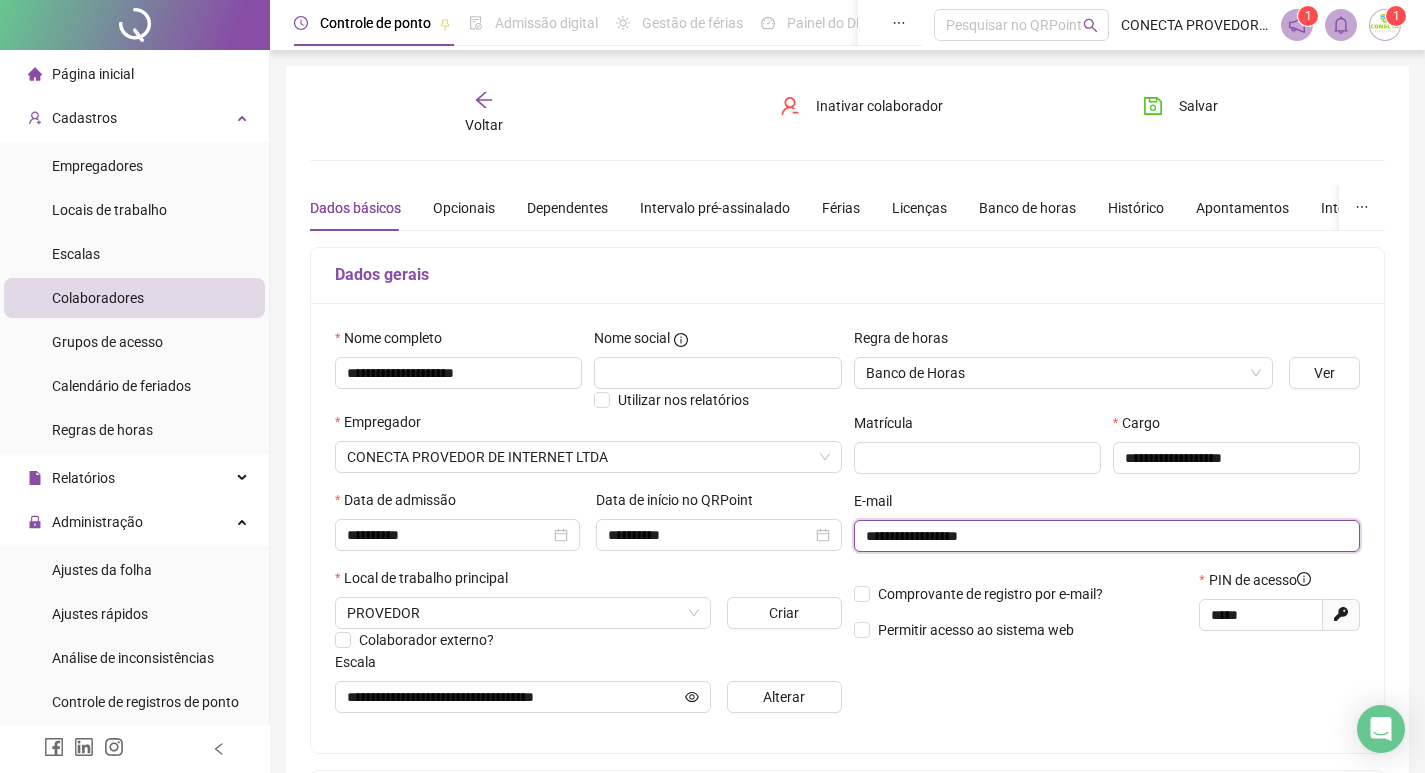 drag, startPoint x: 867, startPoint y: 535, endPoint x: 1005, endPoint y: 533, distance: 138.0145 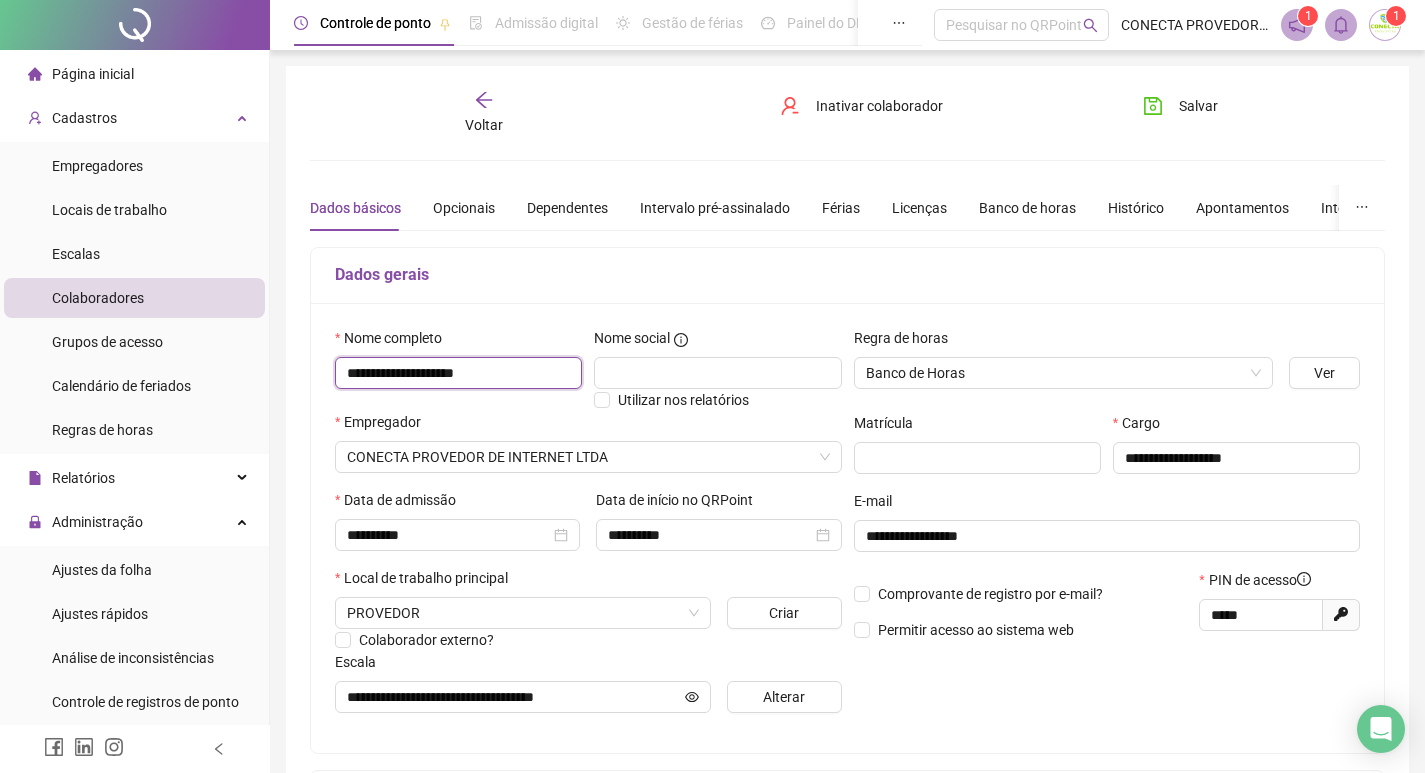drag, startPoint x: 346, startPoint y: 372, endPoint x: 490, endPoint y: 382, distance: 144.3468 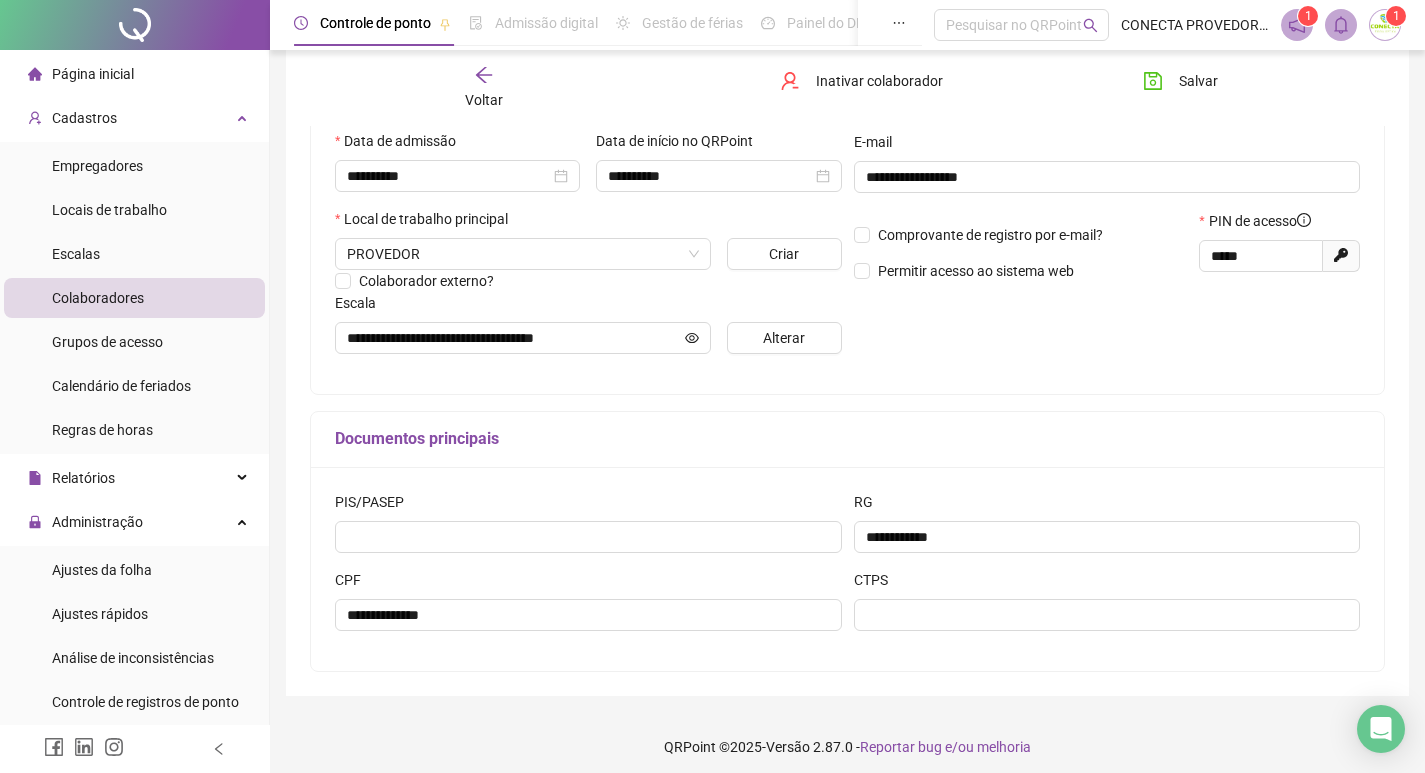 scroll, scrollTop: 368, scrollLeft: 0, axis: vertical 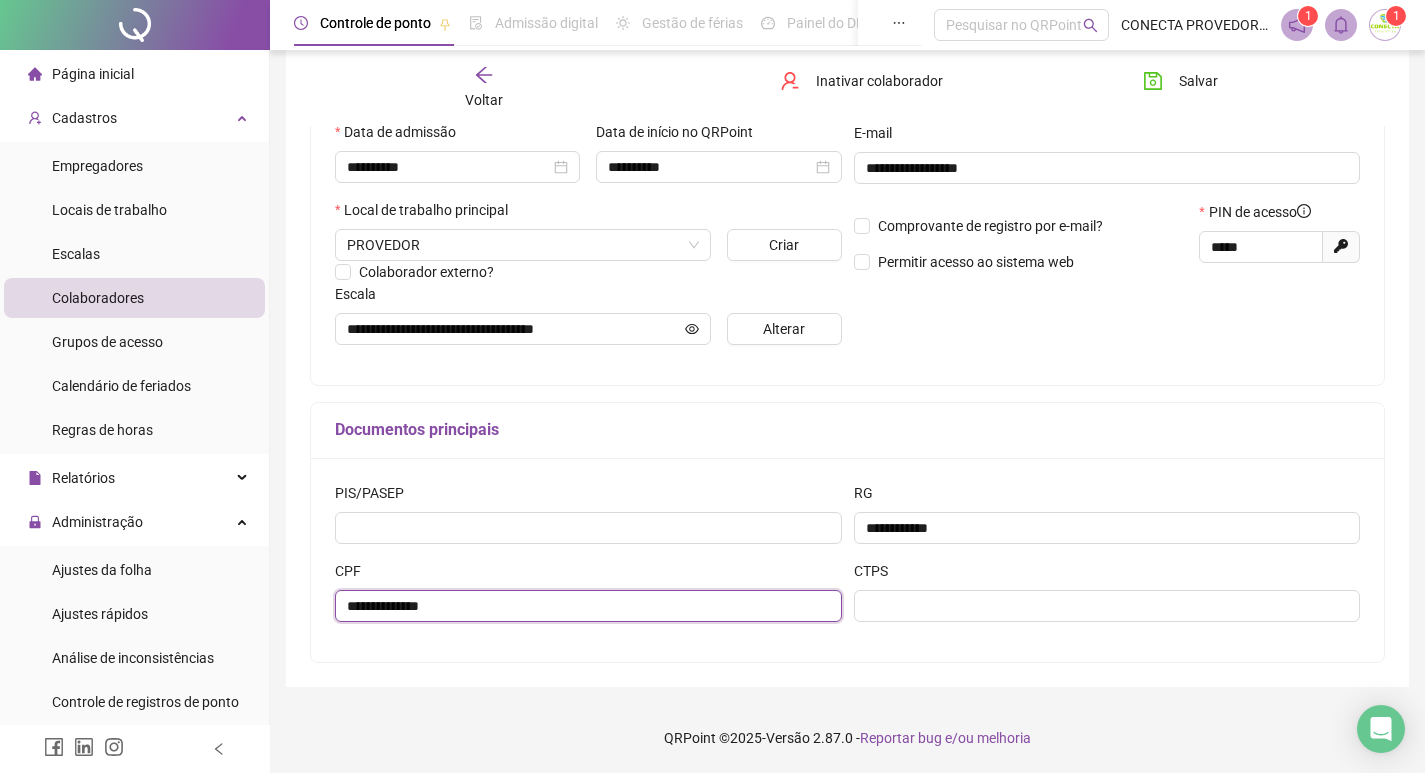 drag, startPoint x: 348, startPoint y: 608, endPoint x: 440, endPoint y: 608, distance: 92 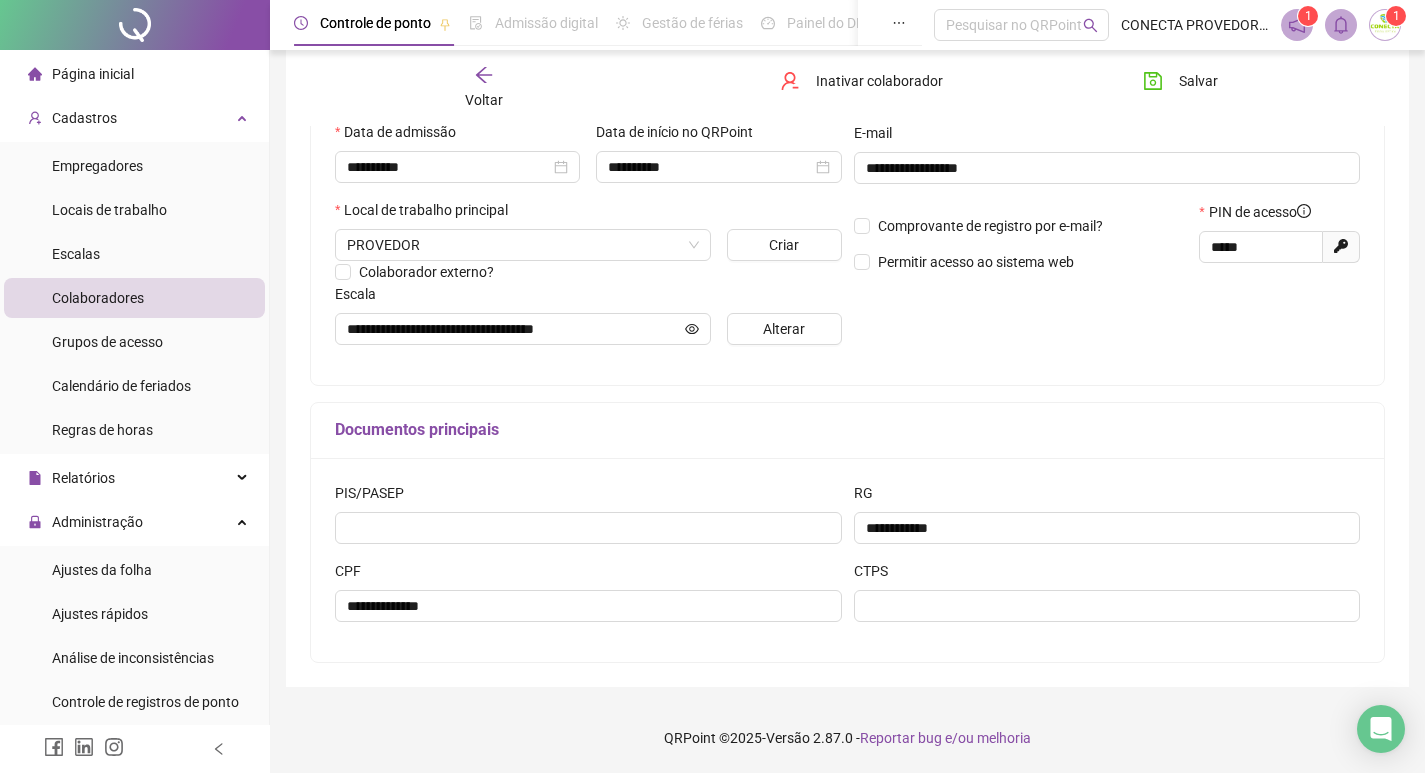 click on "Voltar" at bounding box center (484, 100) 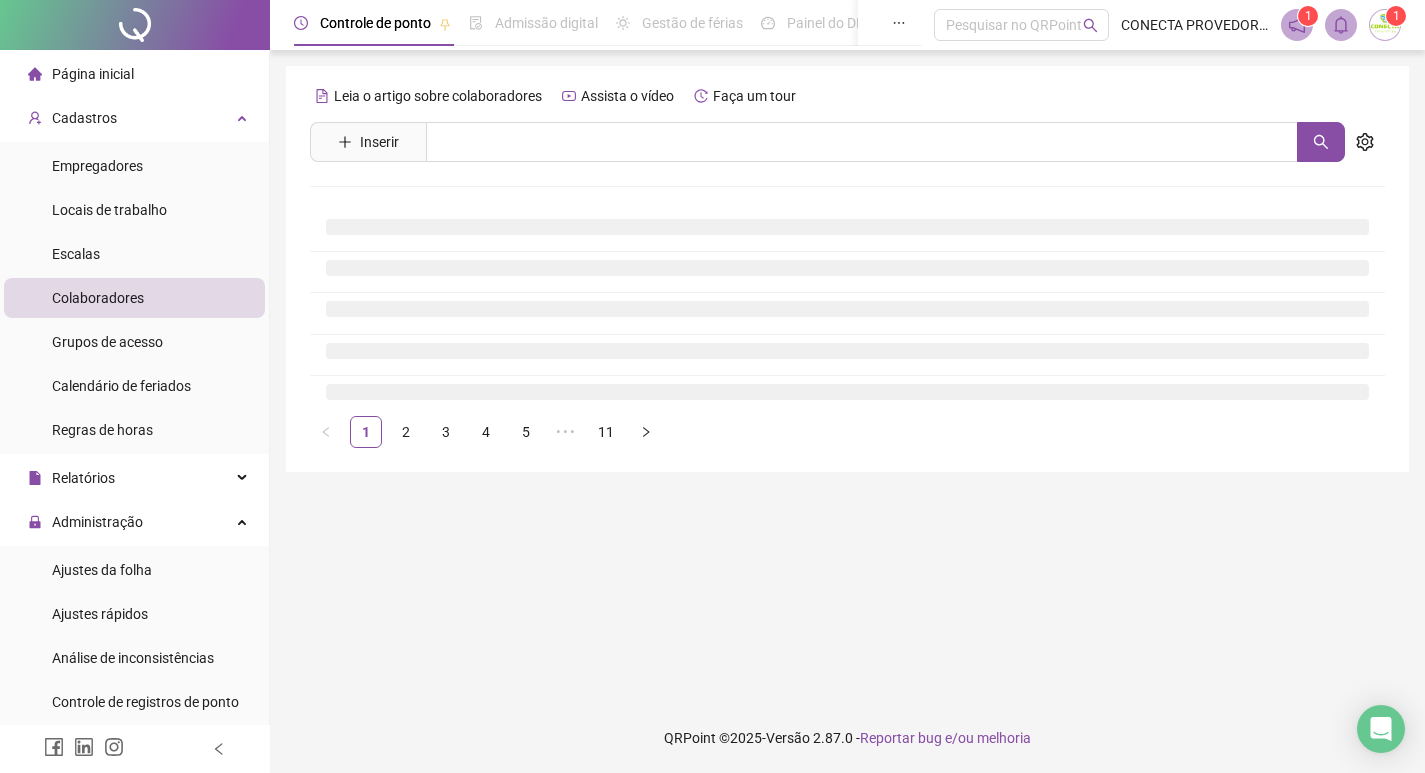 scroll, scrollTop: 0, scrollLeft: 0, axis: both 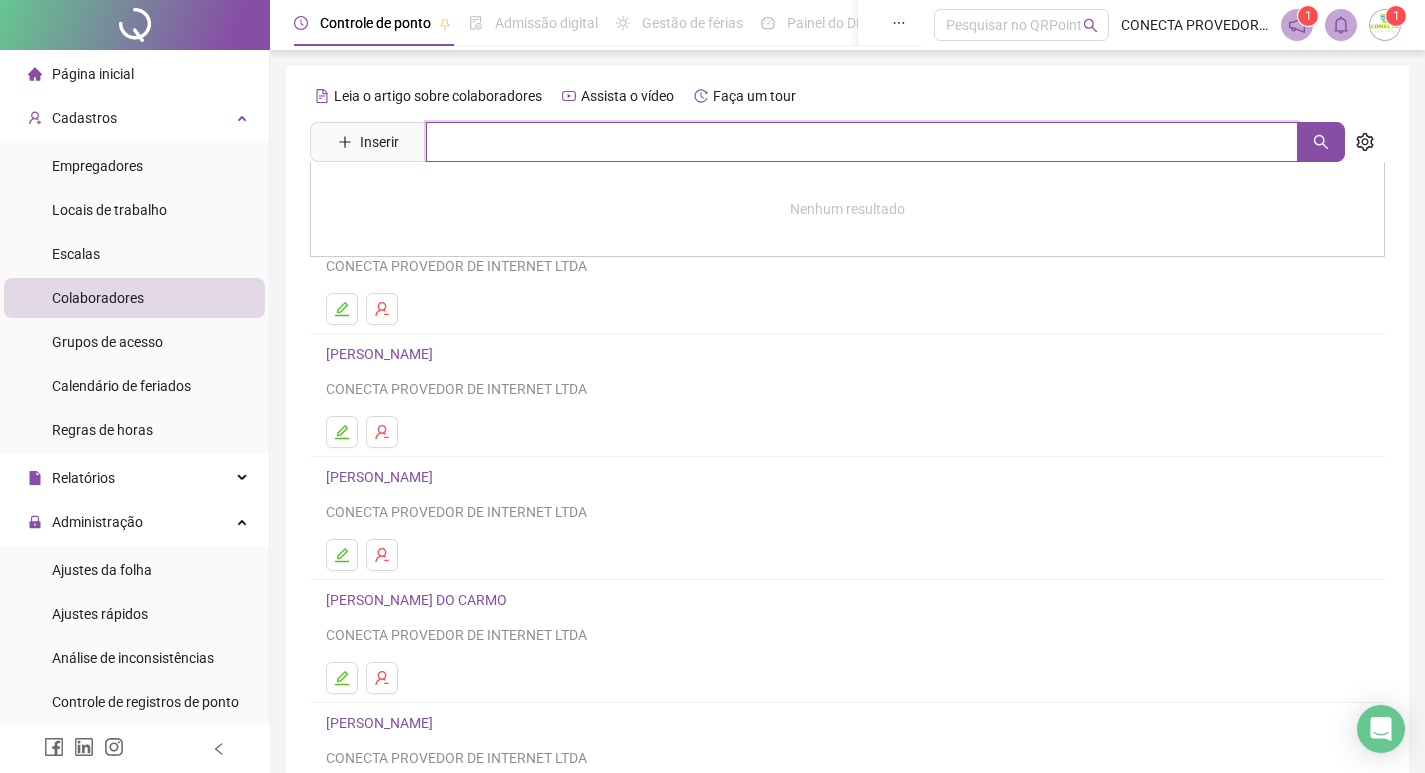 click at bounding box center [862, 142] 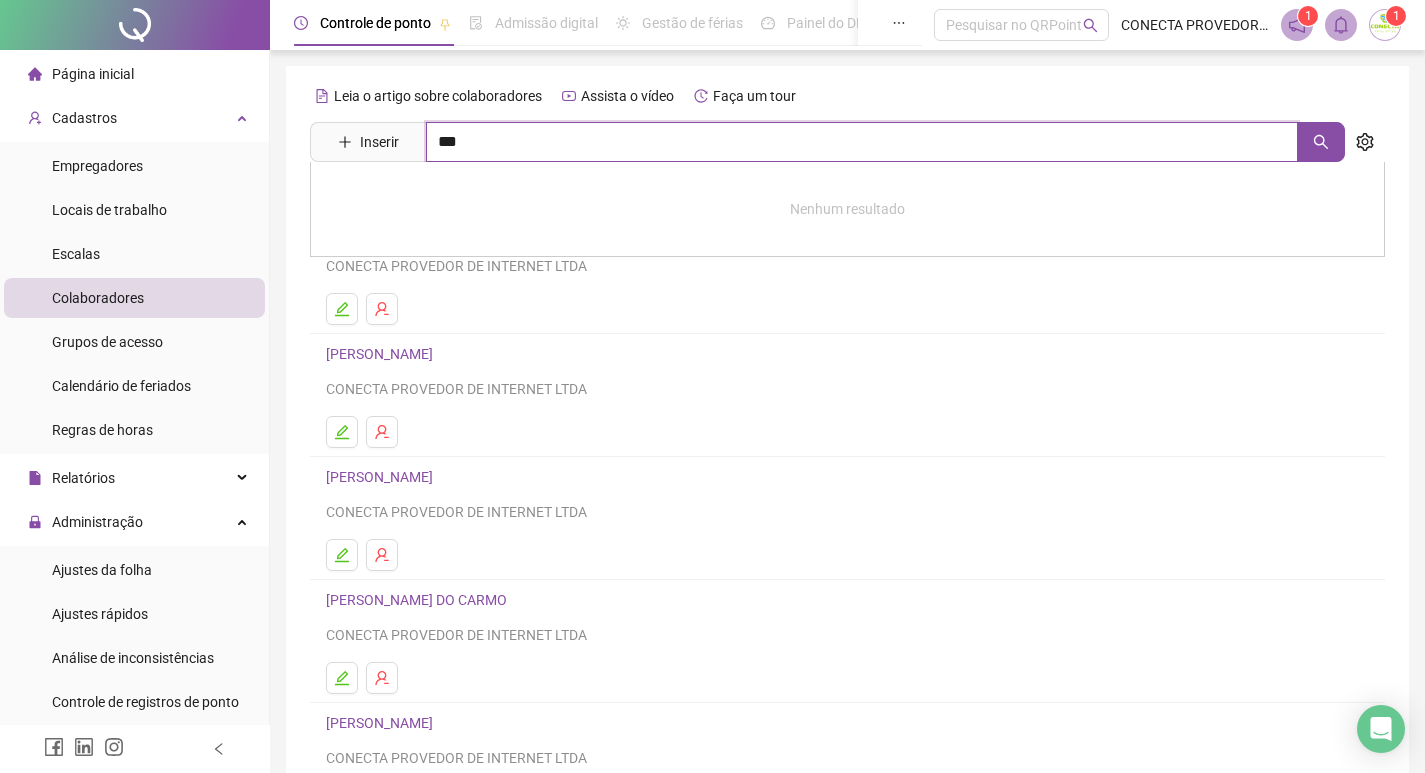 type on "***" 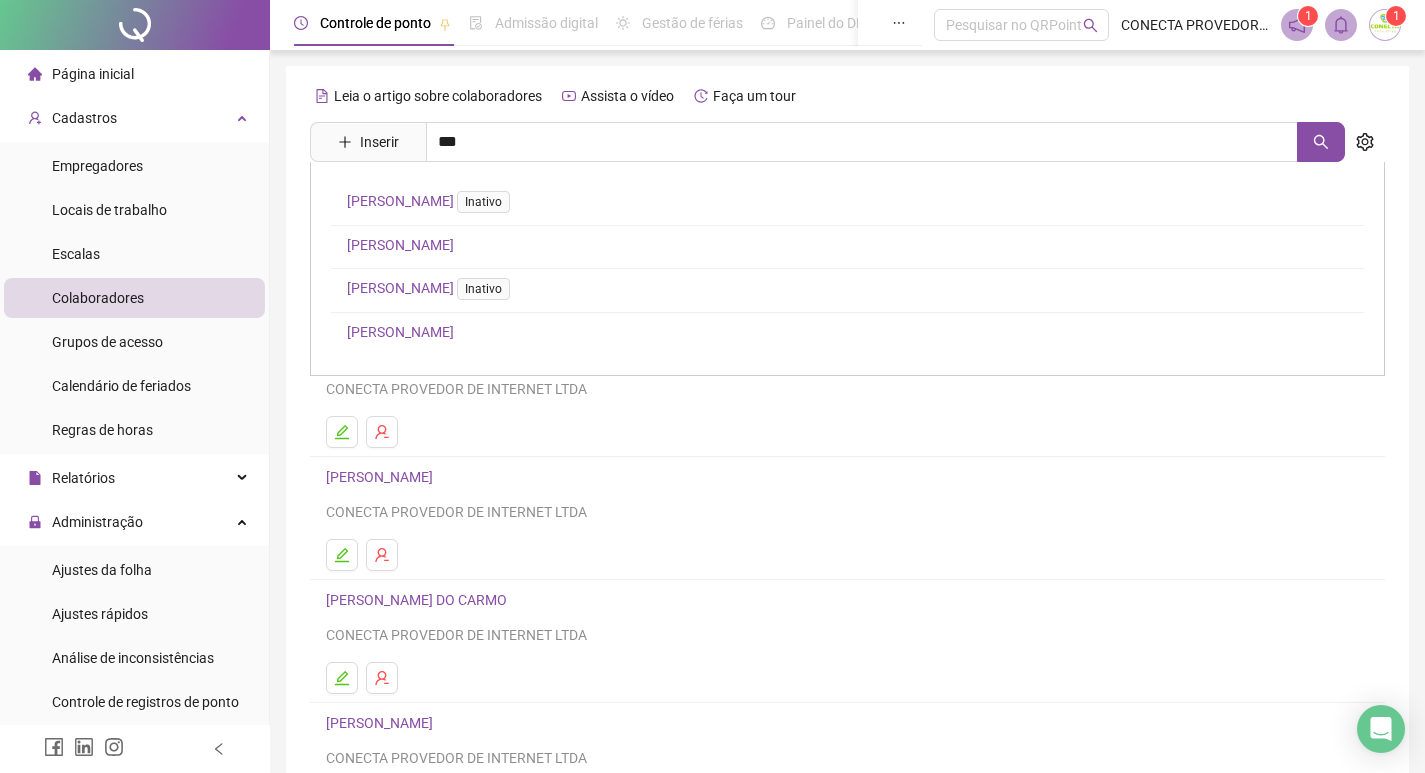 click on "[PERSON_NAME]" at bounding box center (400, 332) 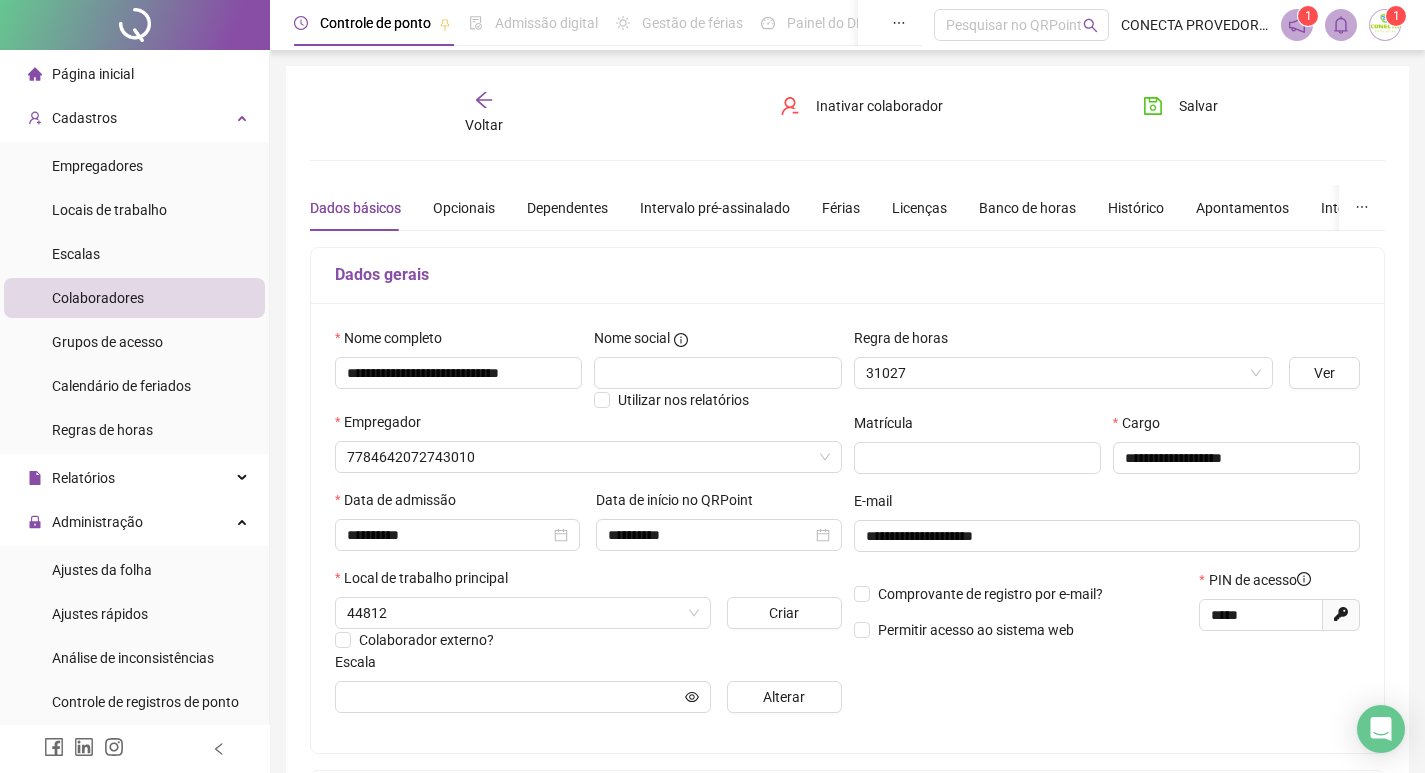 type on "**********" 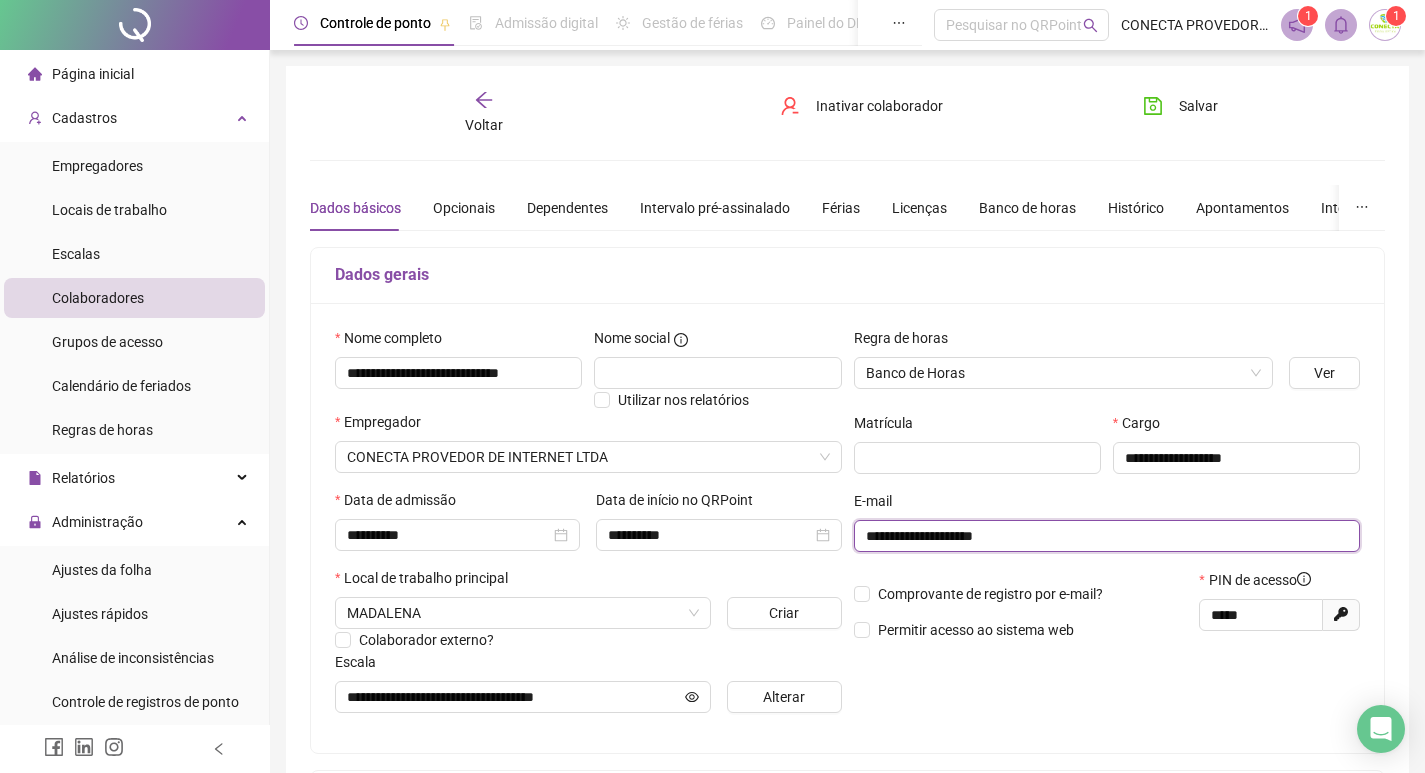 drag, startPoint x: 867, startPoint y: 532, endPoint x: 1010, endPoint y: 530, distance: 143.01399 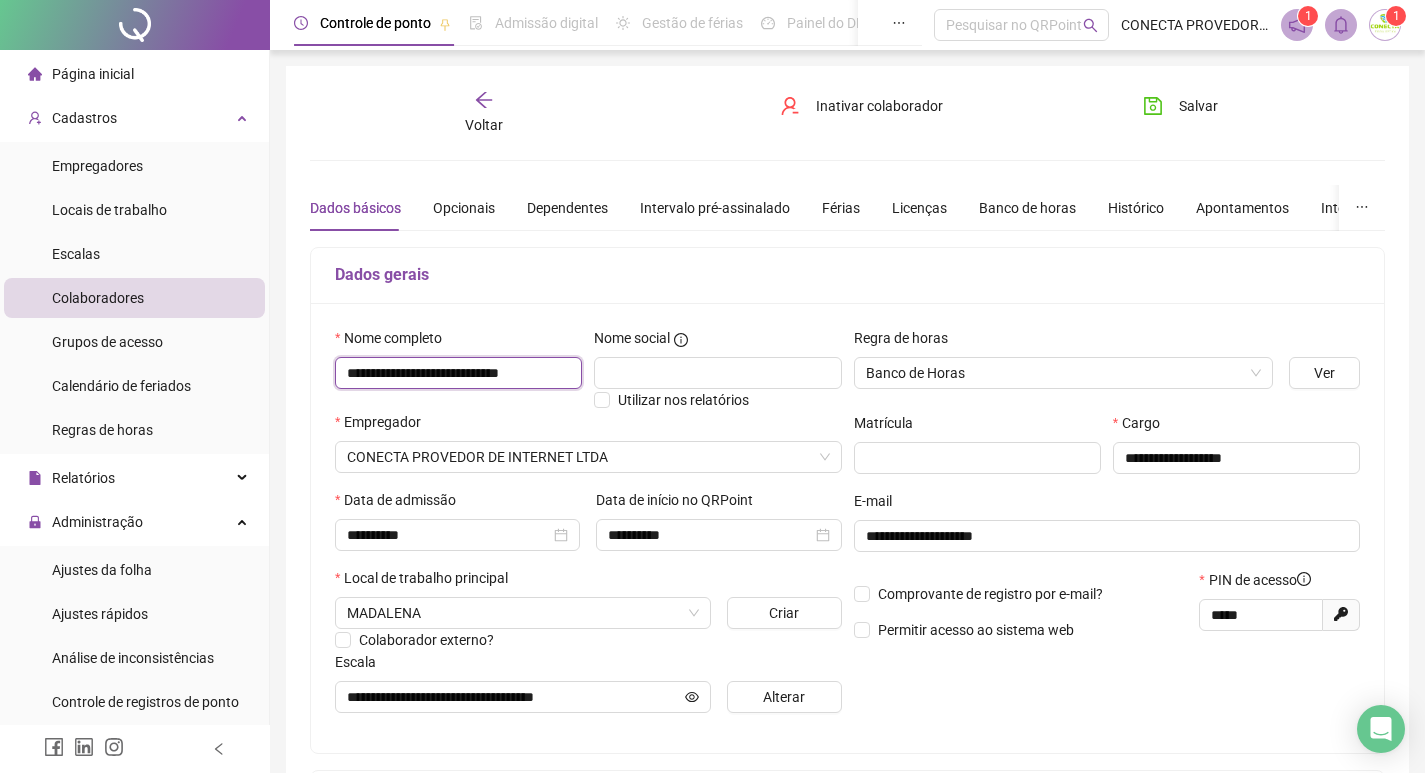scroll, scrollTop: 0, scrollLeft: 9, axis: horizontal 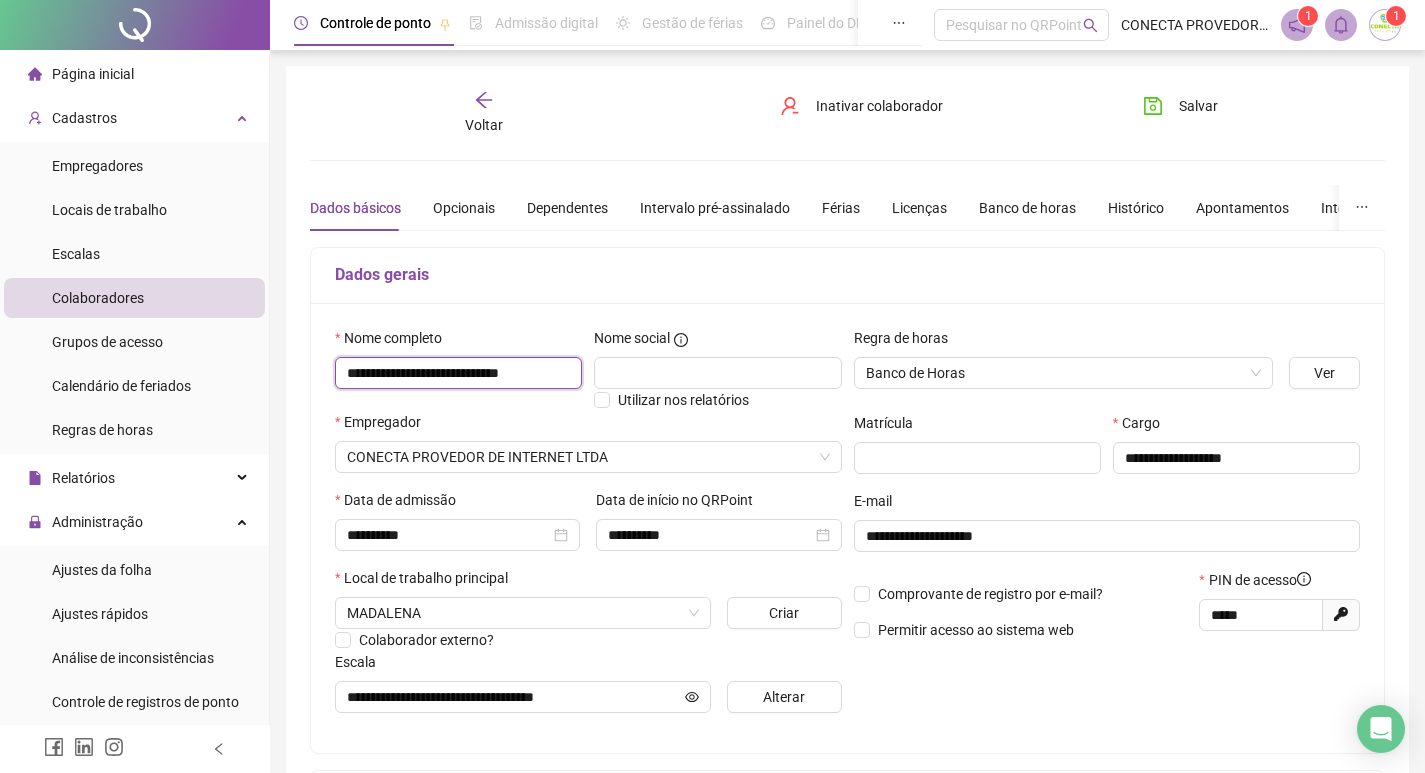 drag, startPoint x: 345, startPoint y: 372, endPoint x: 564, endPoint y: 369, distance: 219.02055 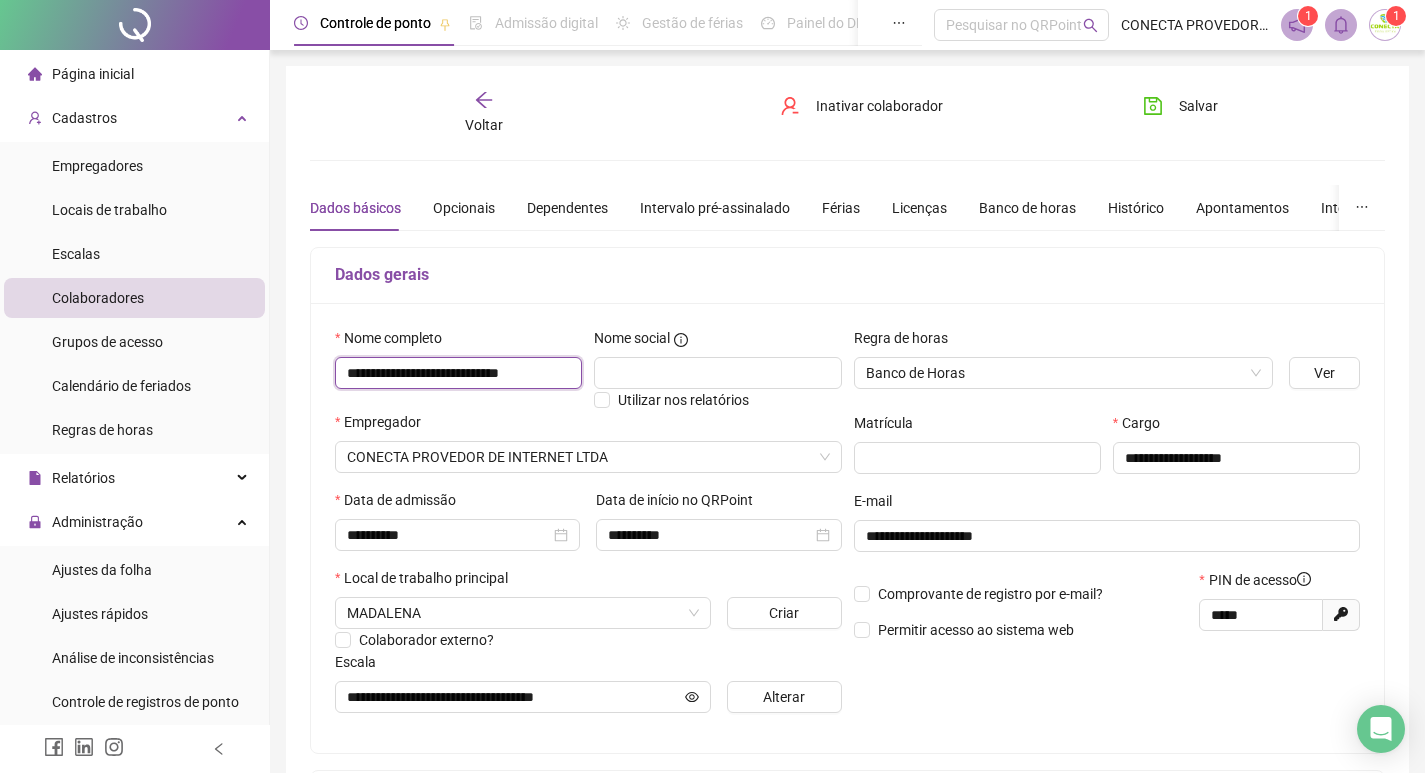 scroll, scrollTop: 0, scrollLeft: 0, axis: both 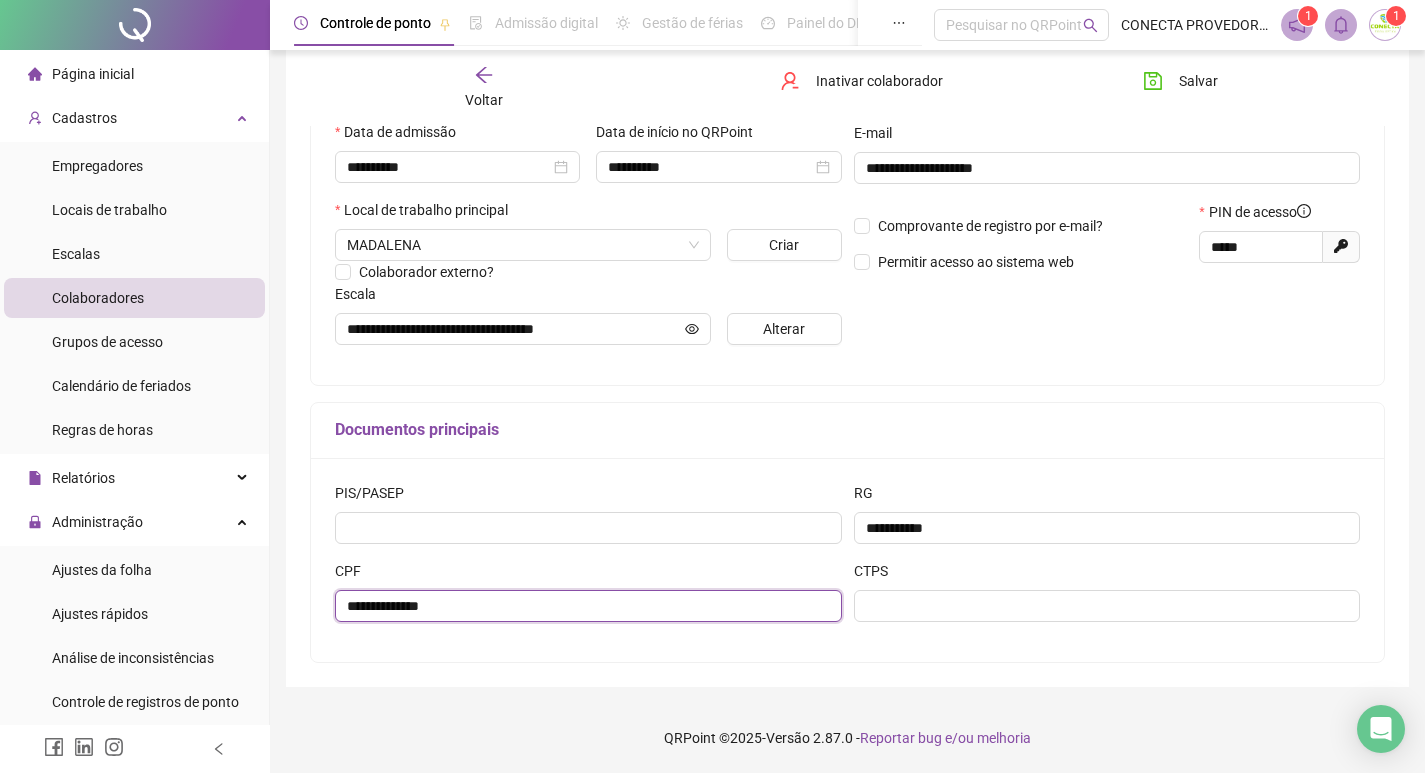 drag, startPoint x: 346, startPoint y: 605, endPoint x: 438, endPoint y: 601, distance: 92.086914 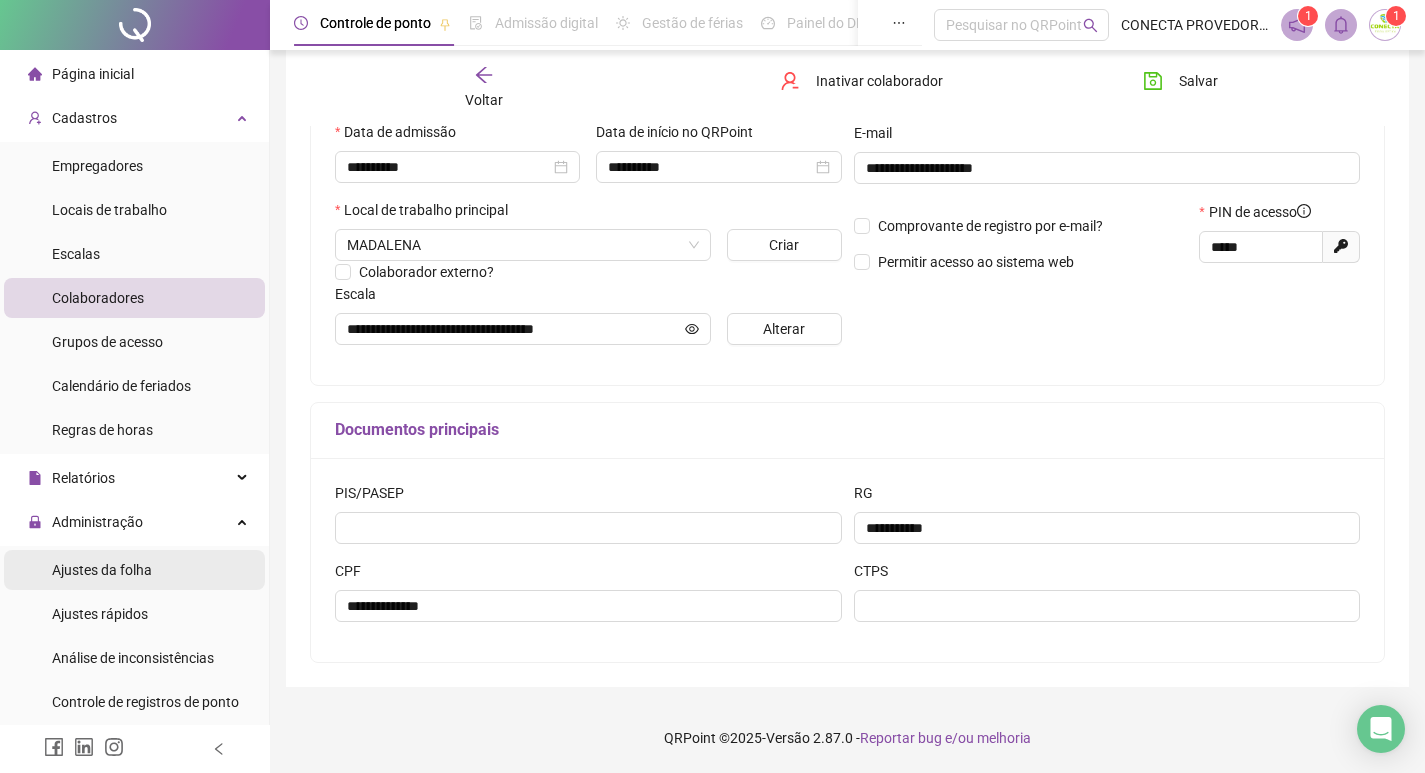 click on "Ajustes da folha" at bounding box center (102, 570) 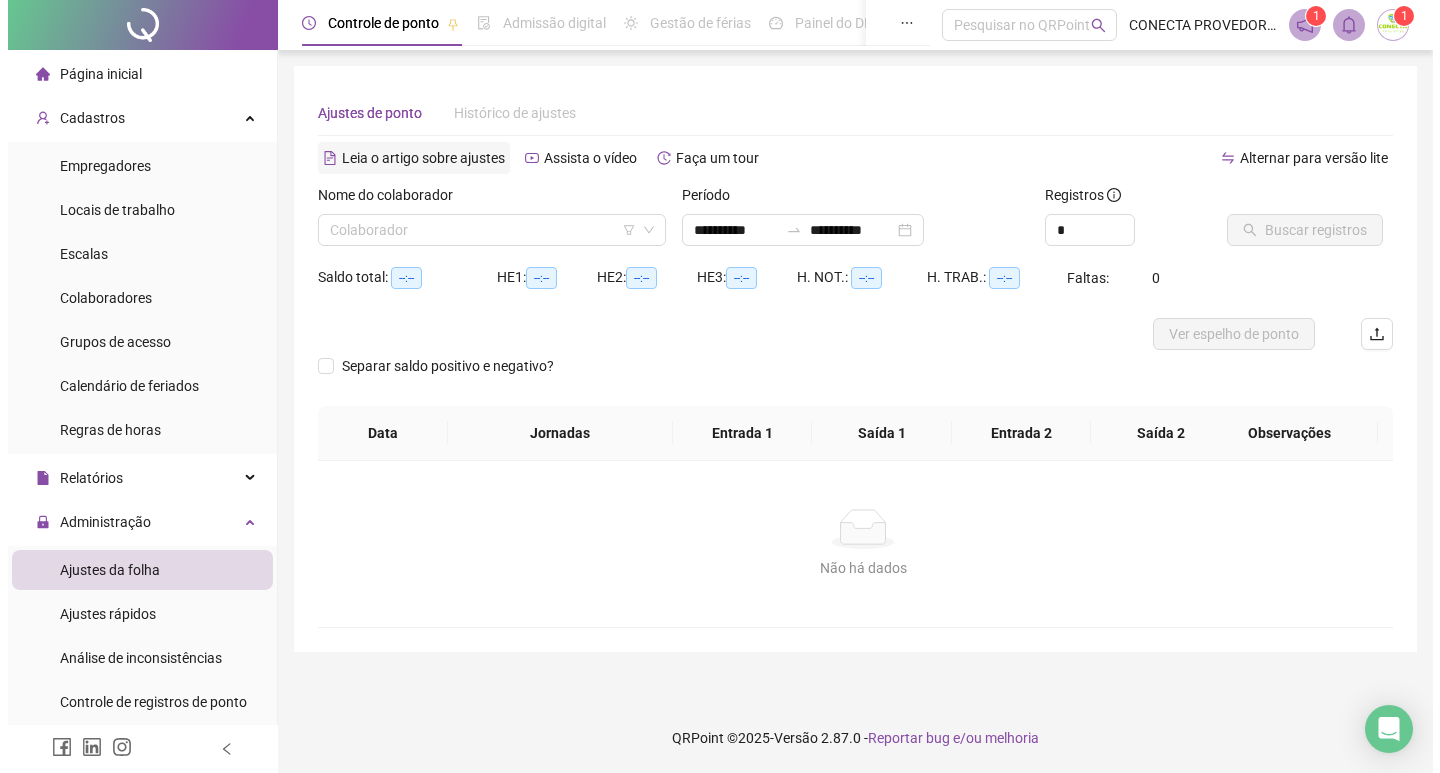 scroll, scrollTop: 0, scrollLeft: 0, axis: both 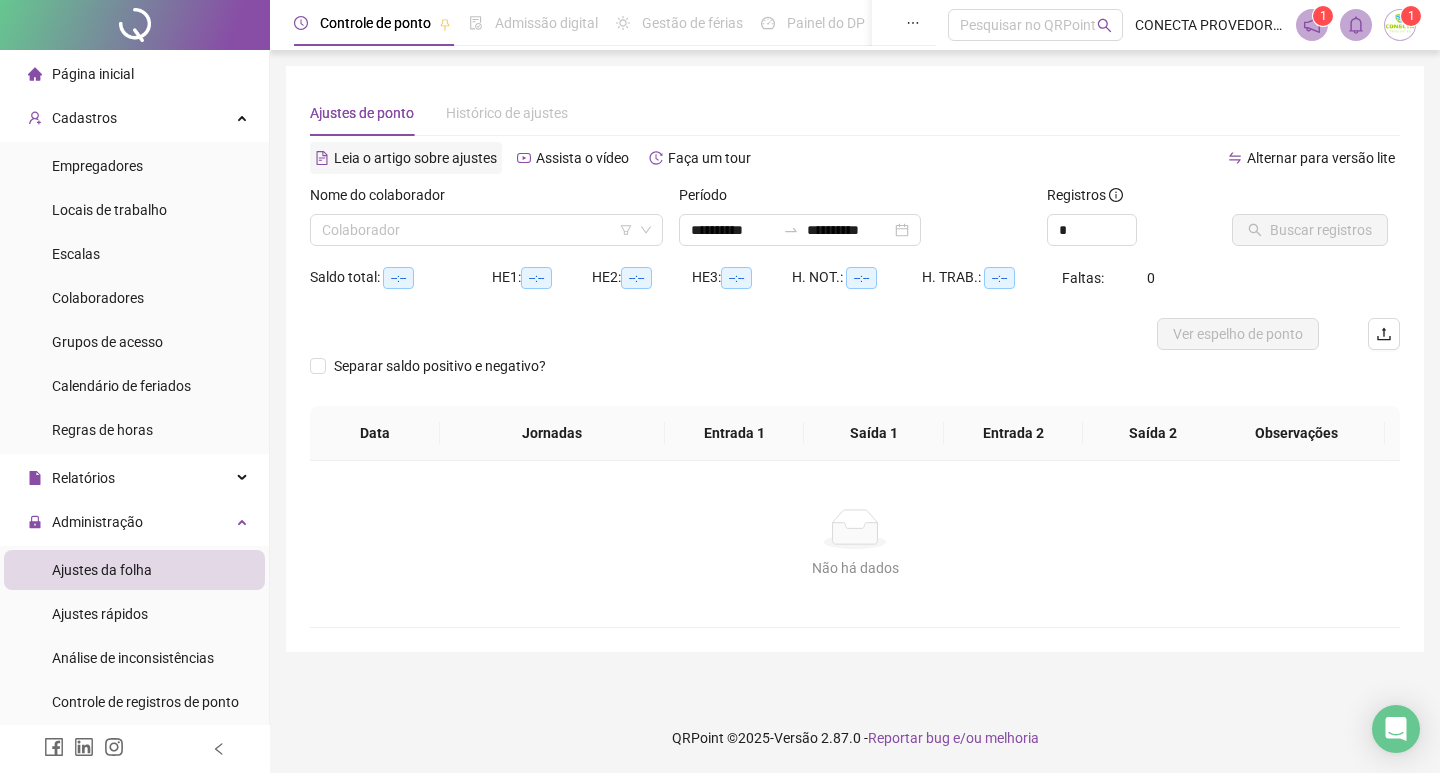 type on "**********" 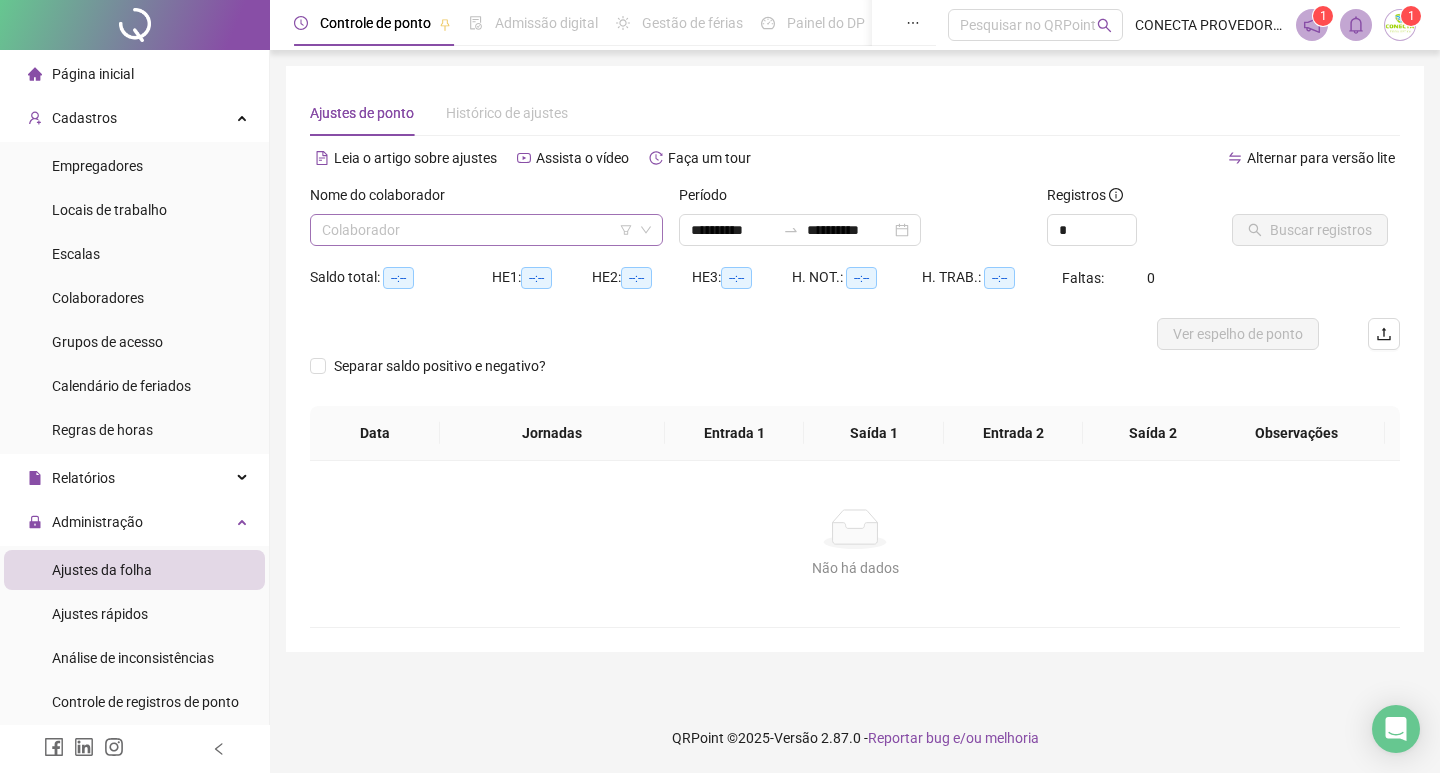 click at bounding box center (480, 230) 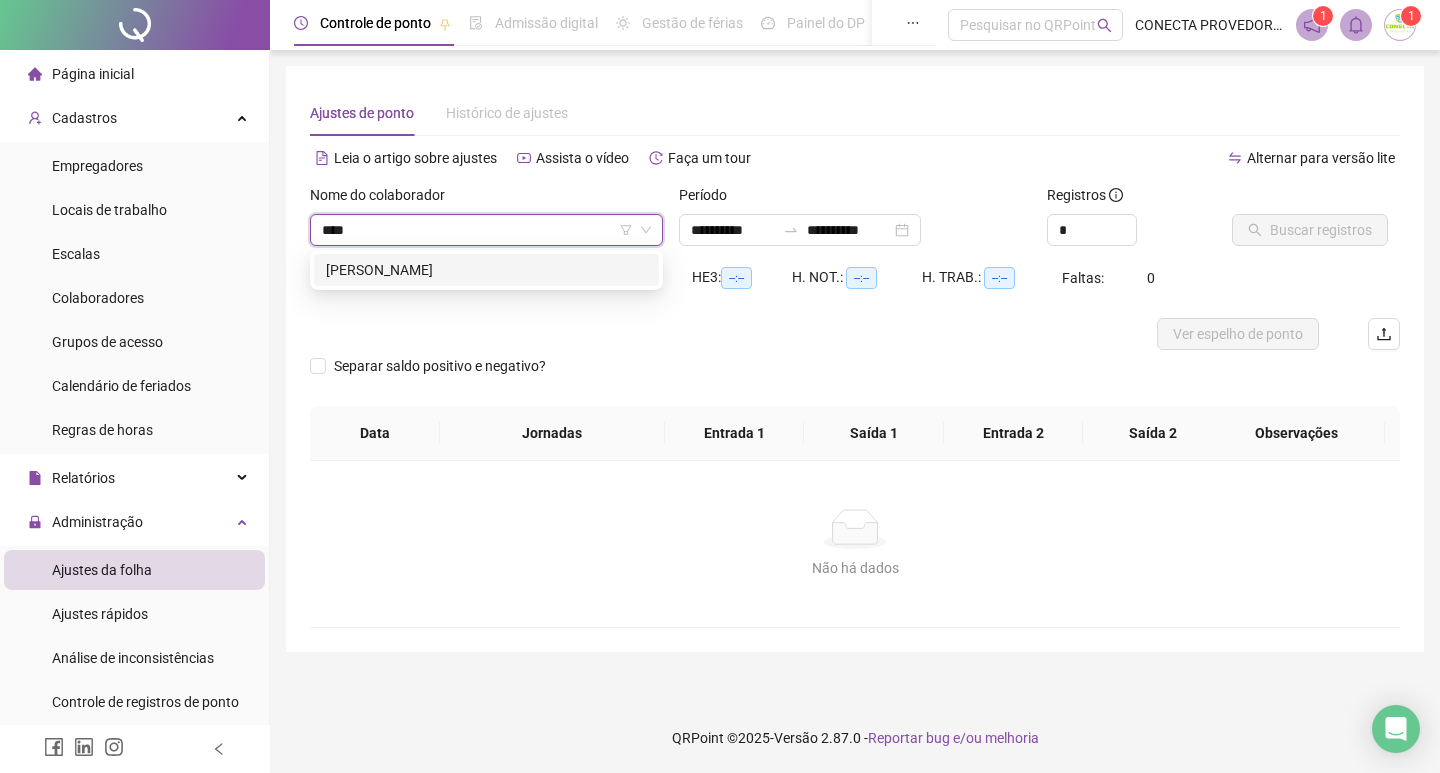 type on "*****" 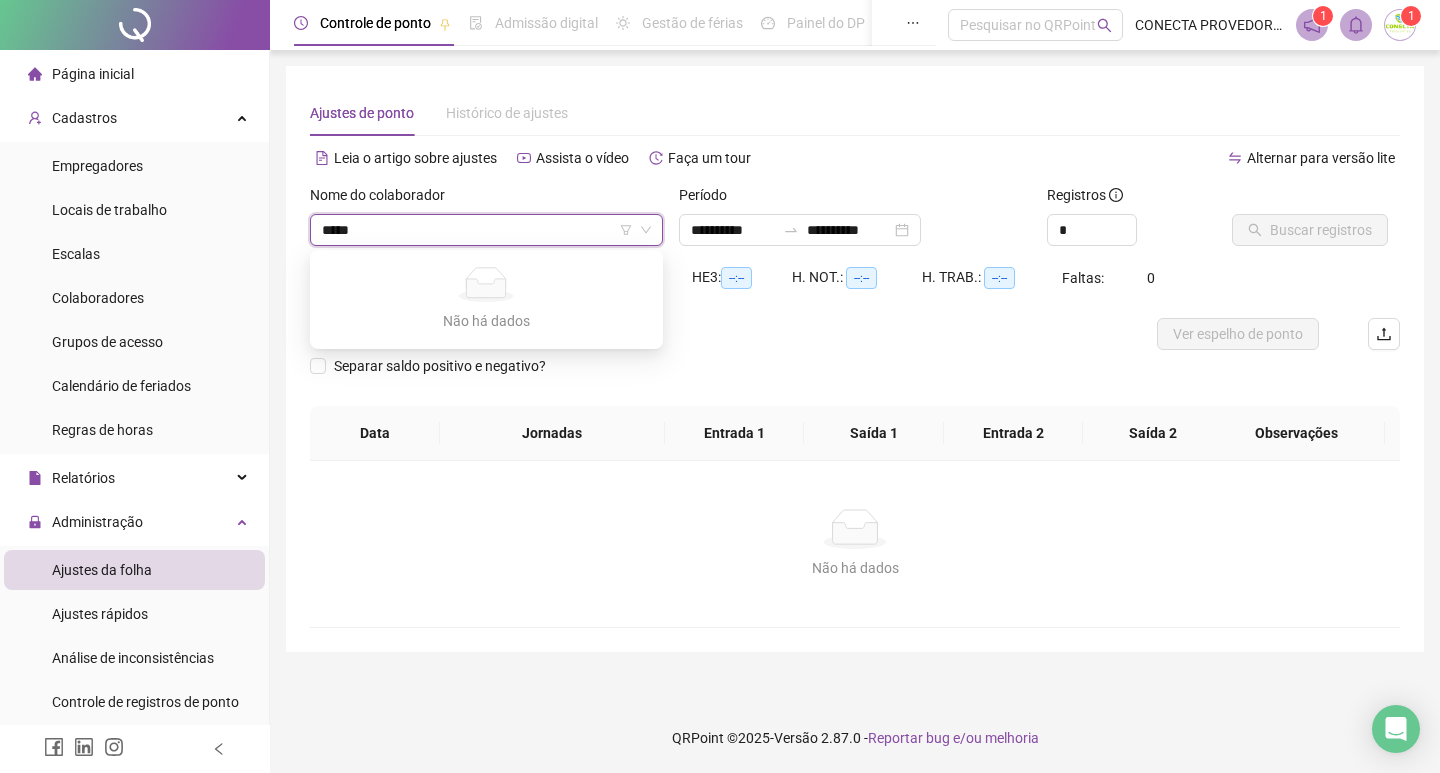type 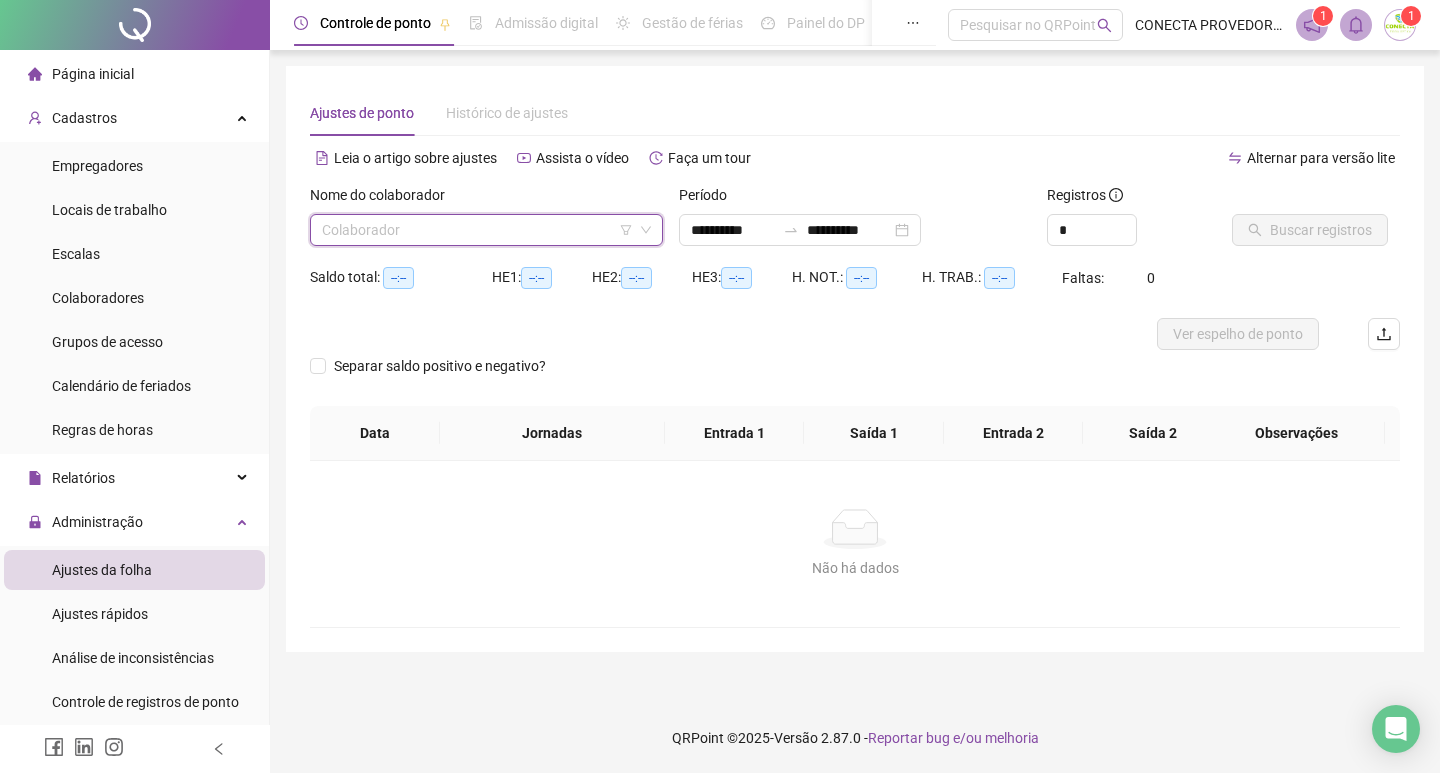 click at bounding box center (480, 230) 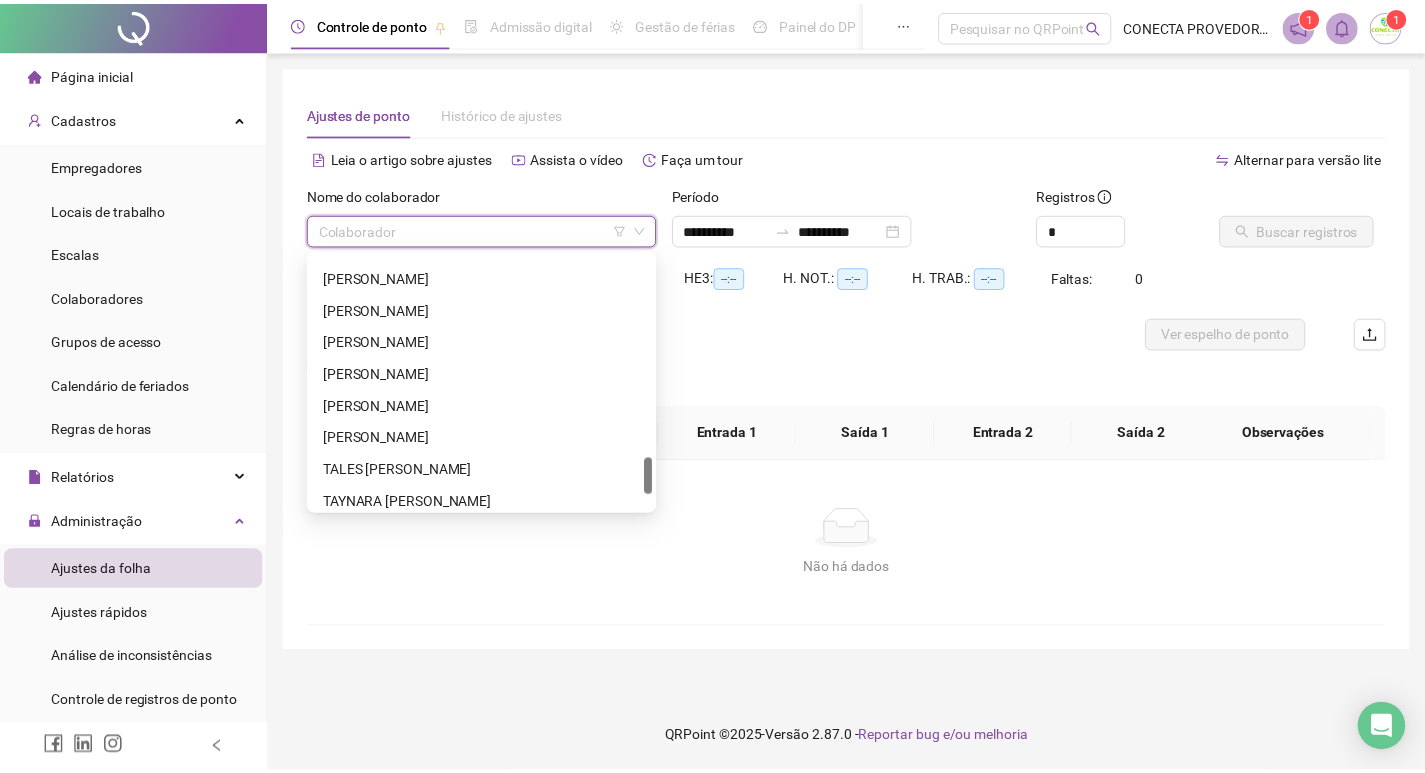 scroll, scrollTop: 1504, scrollLeft: 0, axis: vertical 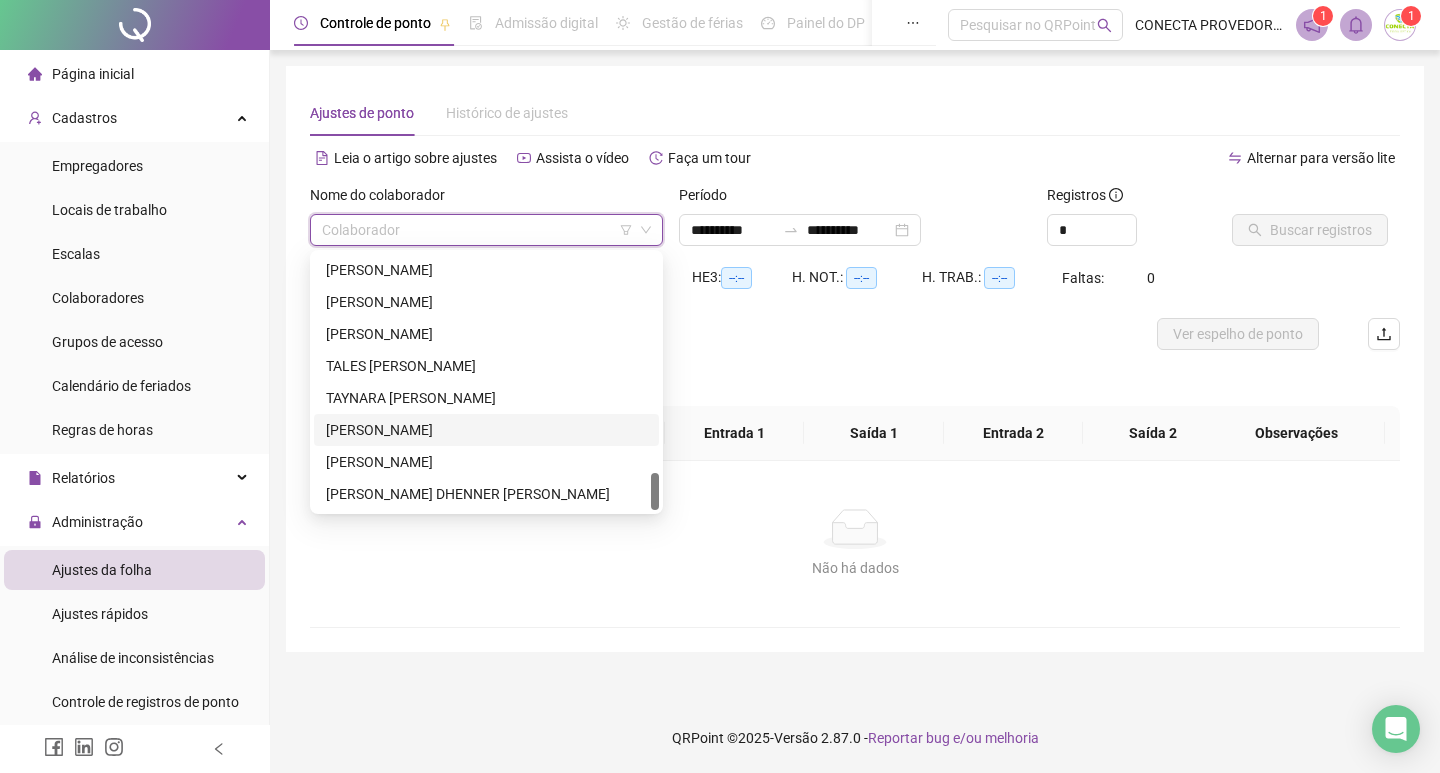 click on "[PERSON_NAME]" at bounding box center (486, 430) 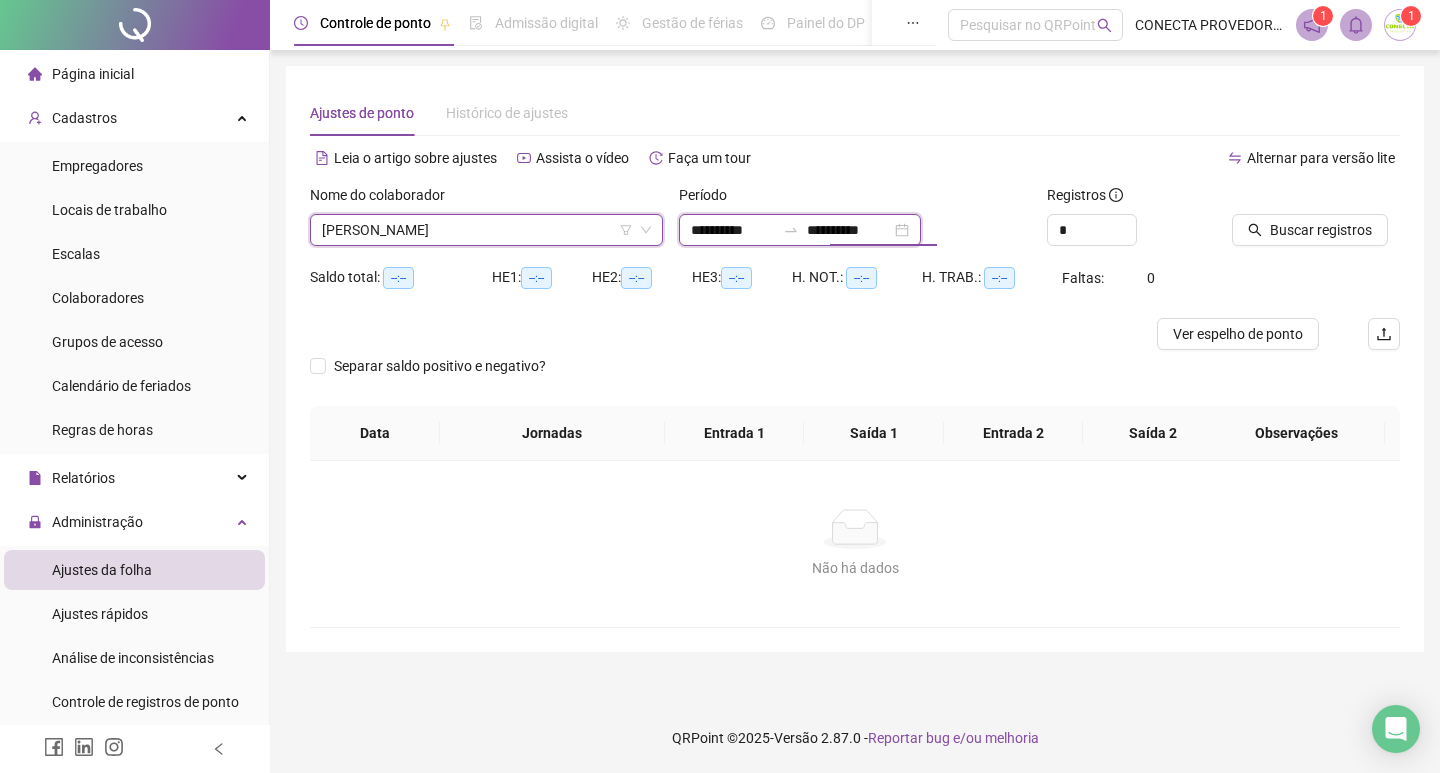 click on "**********" at bounding box center [849, 230] 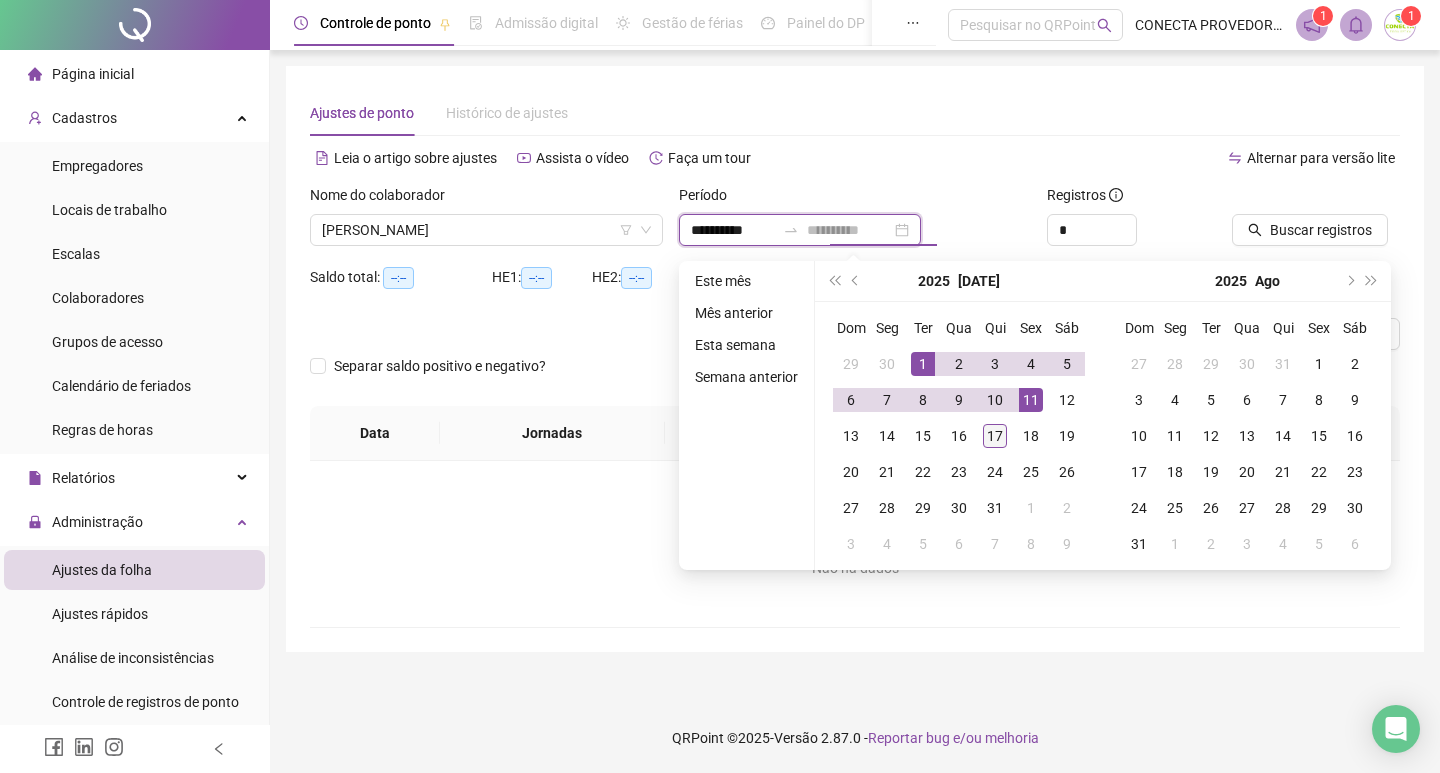 type on "**********" 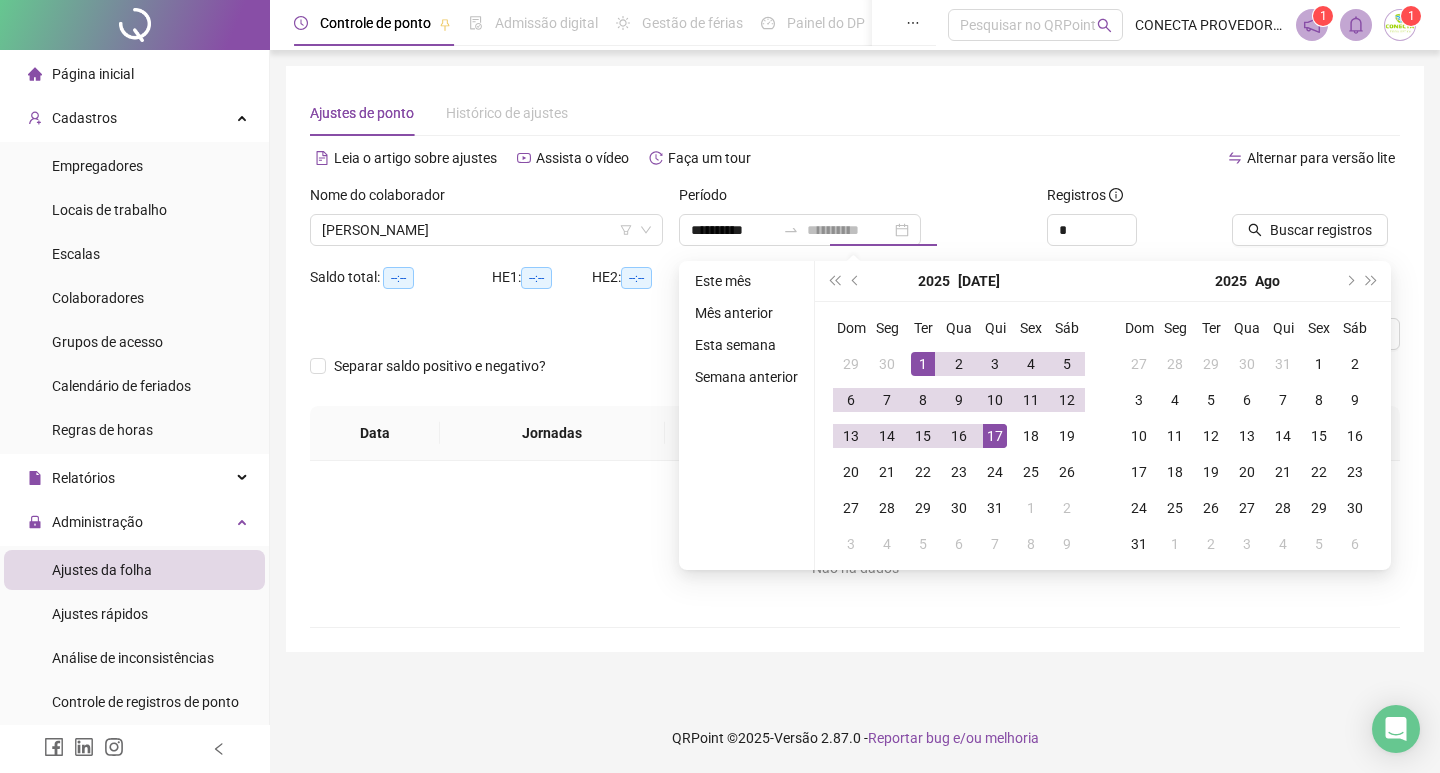 click on "17" at bounding box center [995, 436] 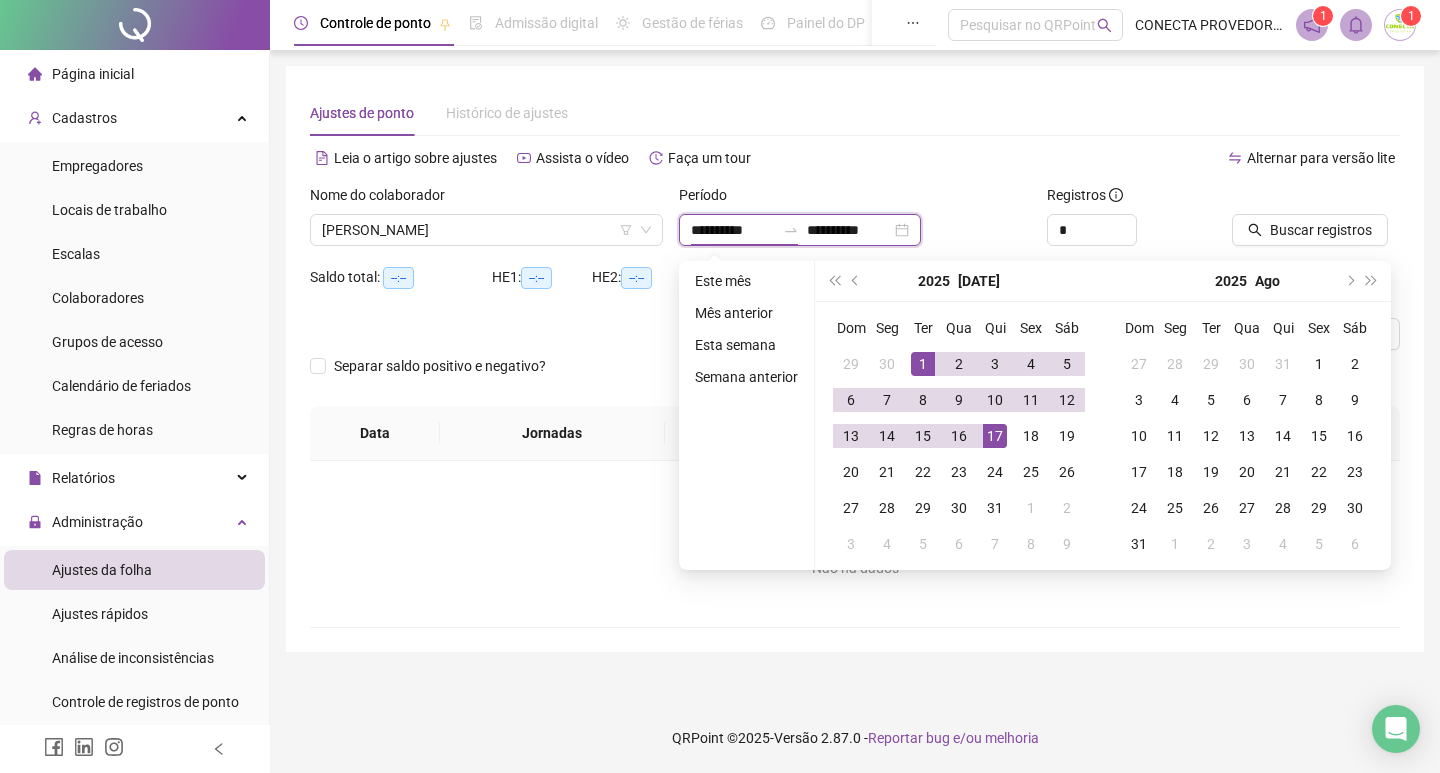 type on "**********" 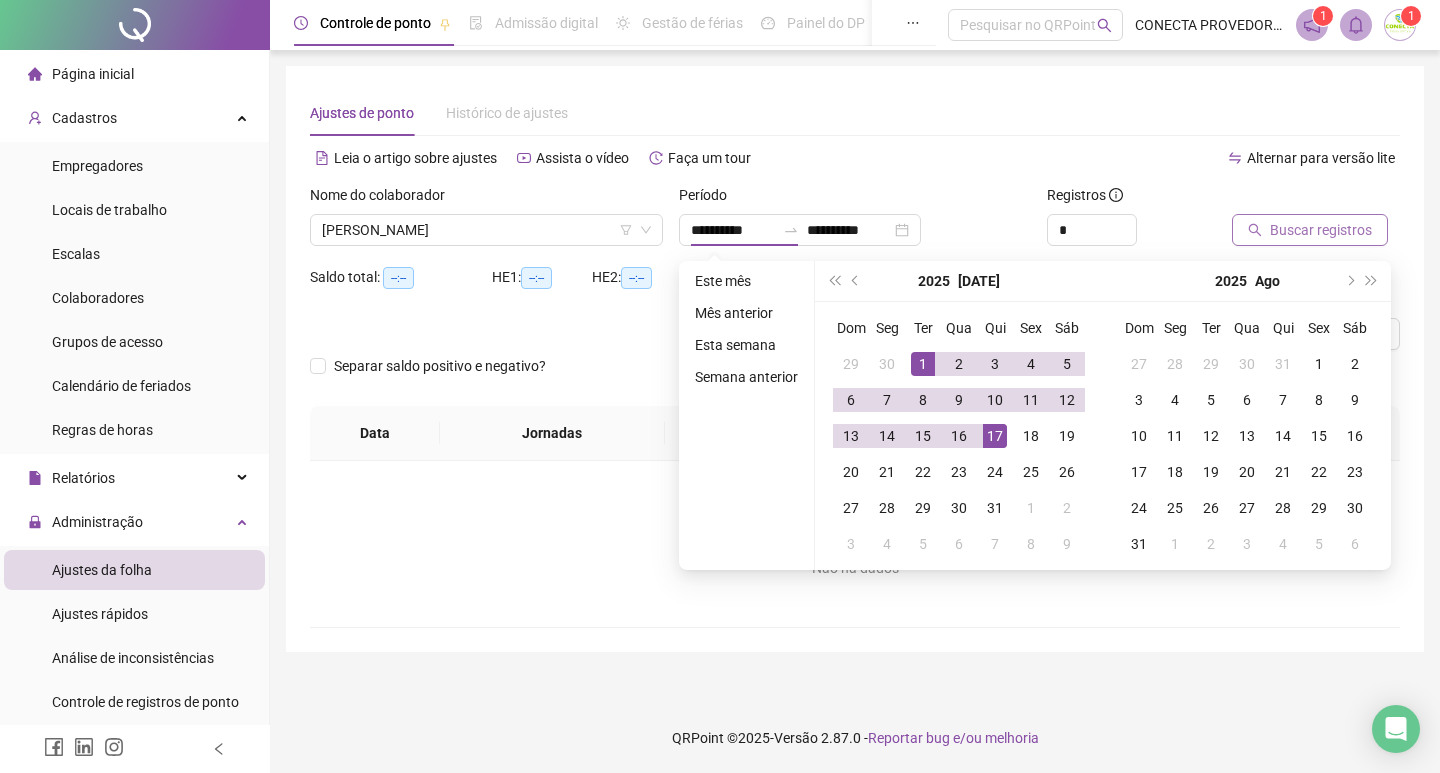 click on "Buscar registros" at bounding box center (1310, 230) 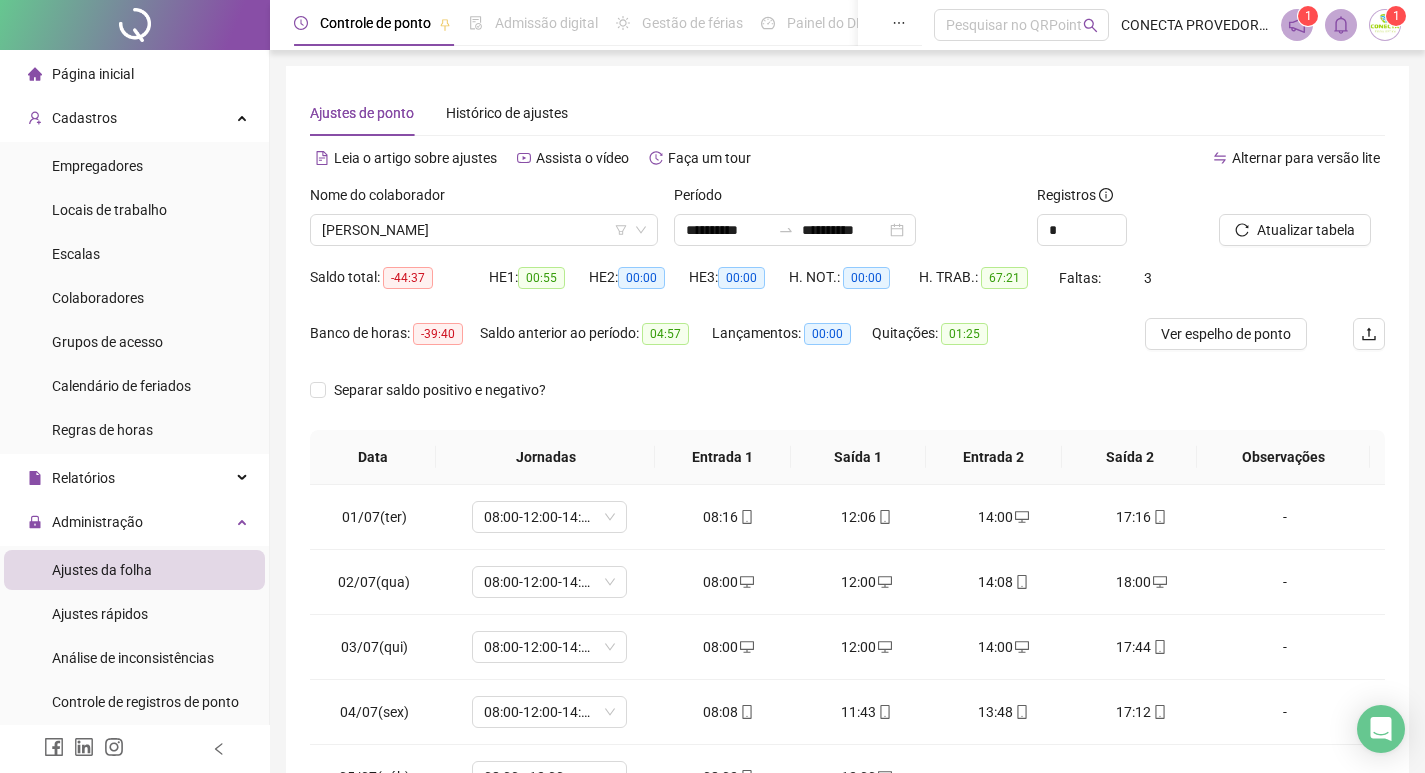 scroll, scrollTop: 249, scrollLeft: 0, axis: vertical 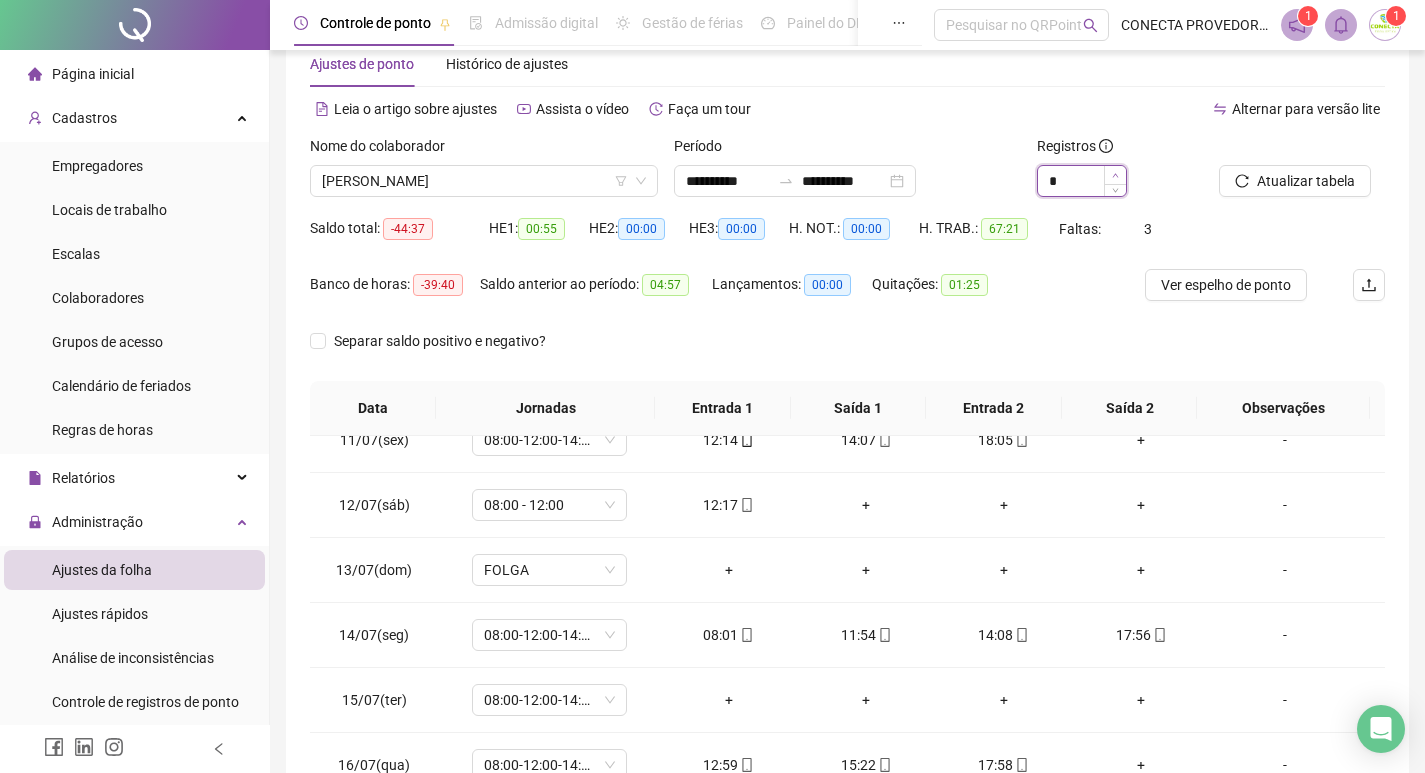 click 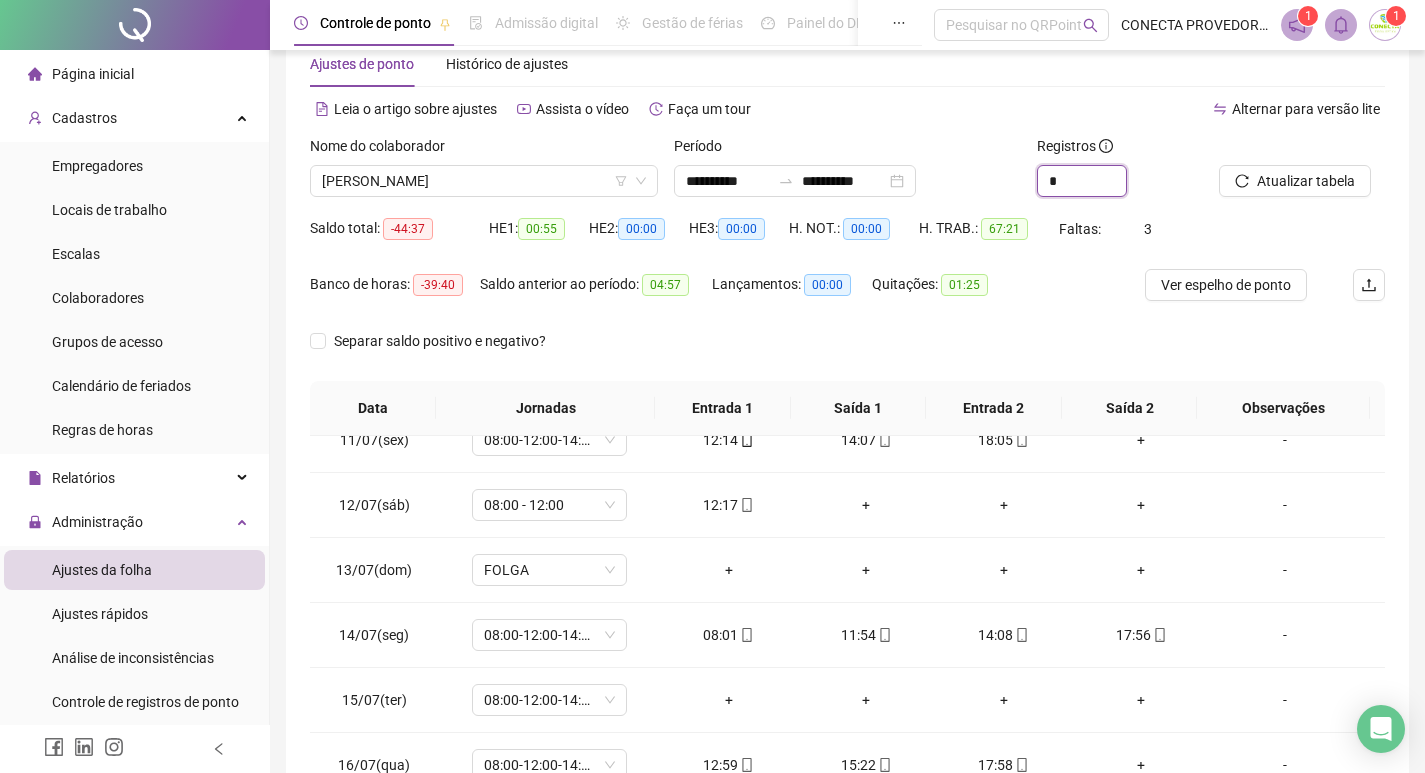 type on "*" 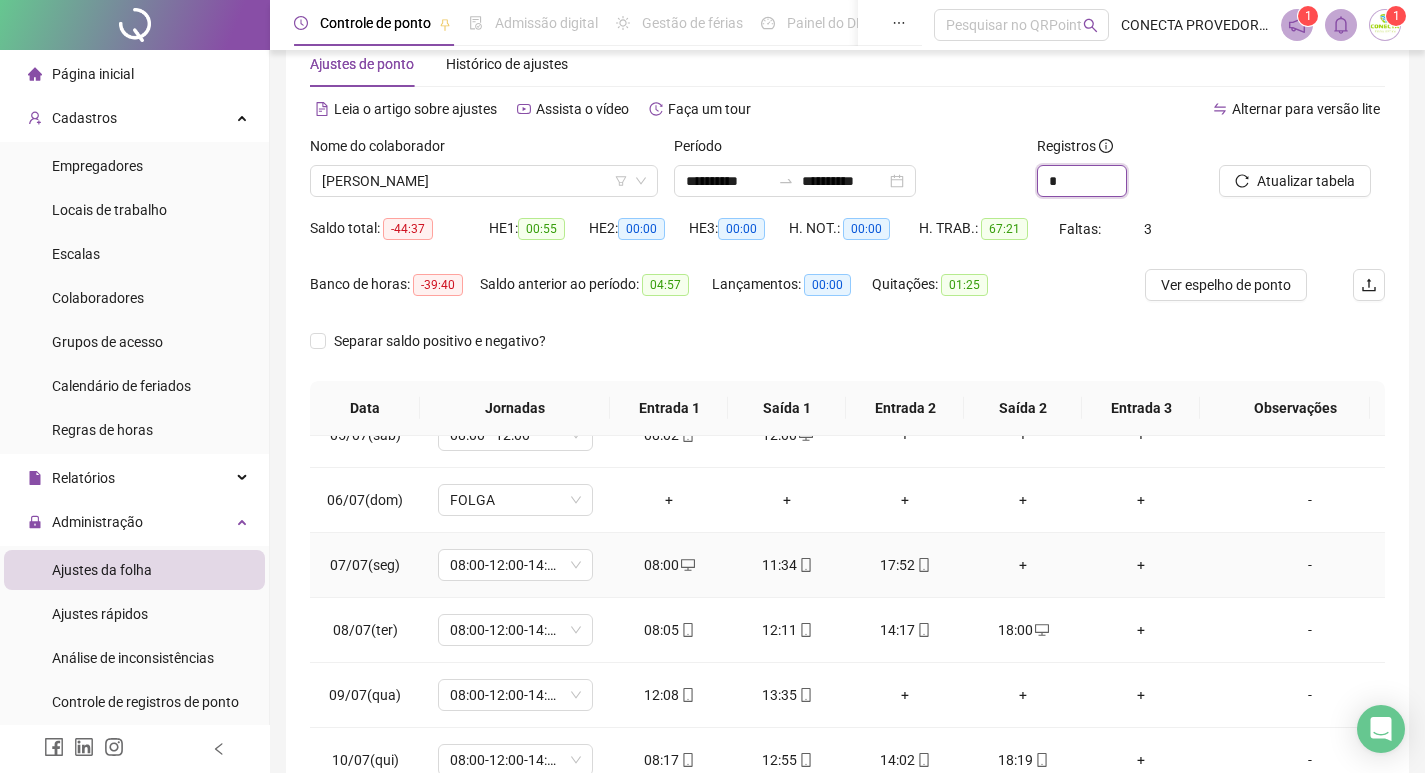 scroll, scrollTop: 0, scrollLeft: 0, axis: both 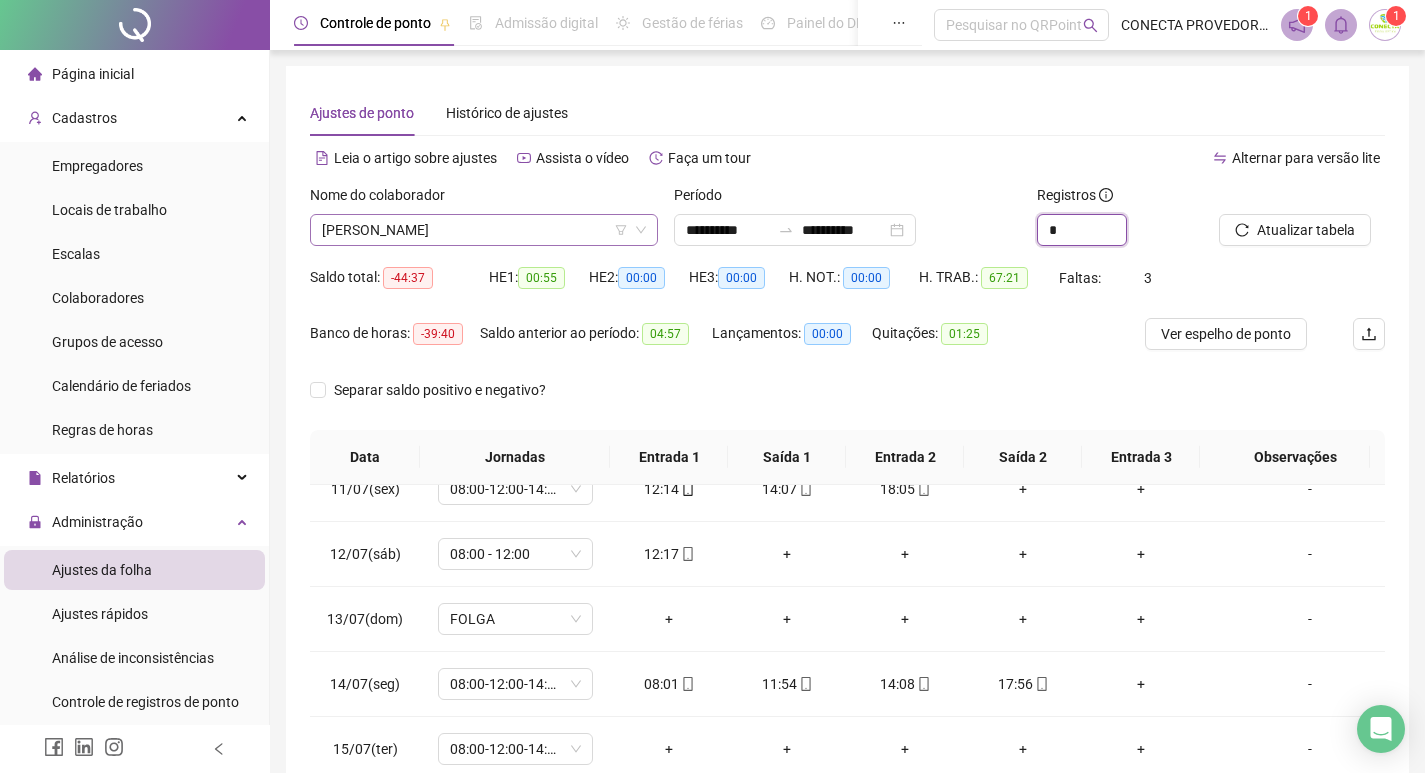 click on "[PERSON_NAME]" at bounding box center [484, 230] 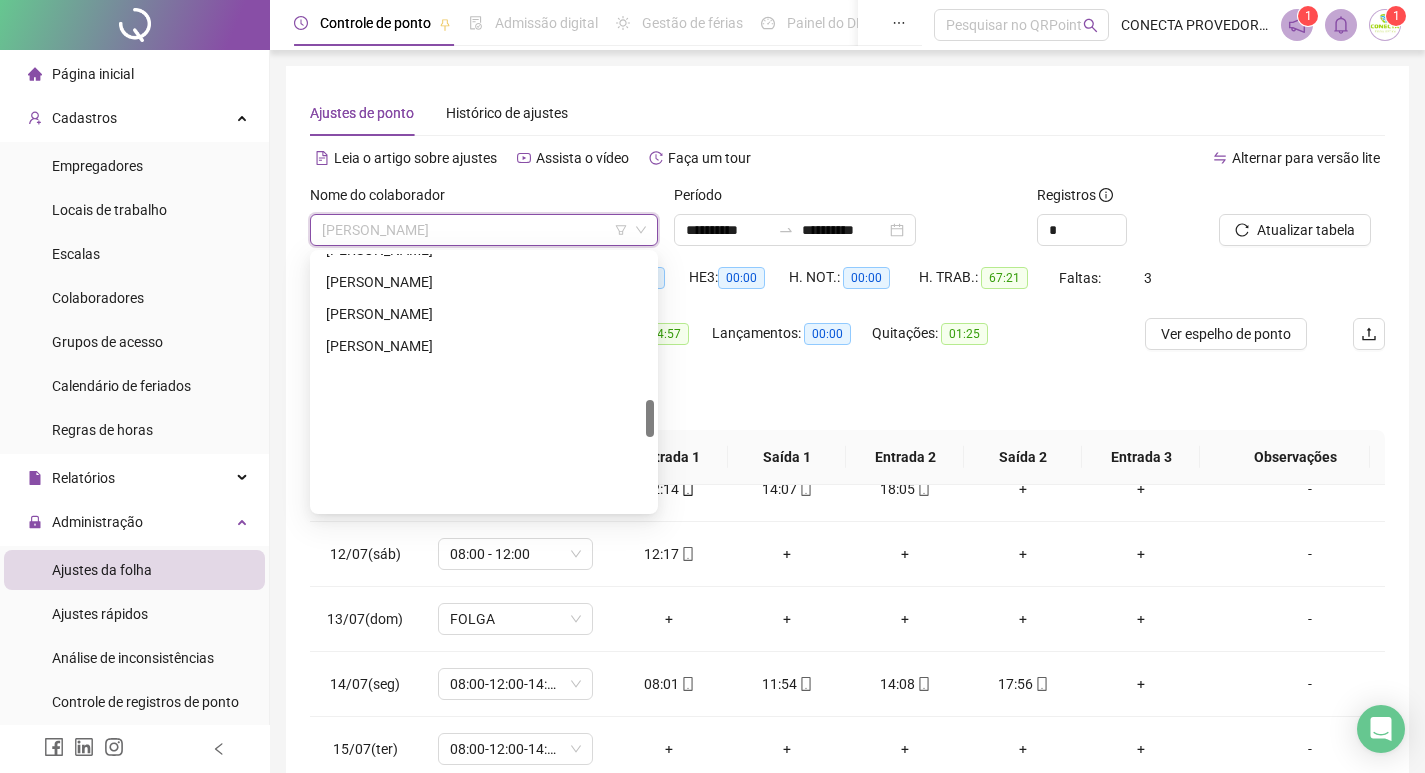 scroll, scrollTop: 1004, scrollLeft: 0, axis: vertical 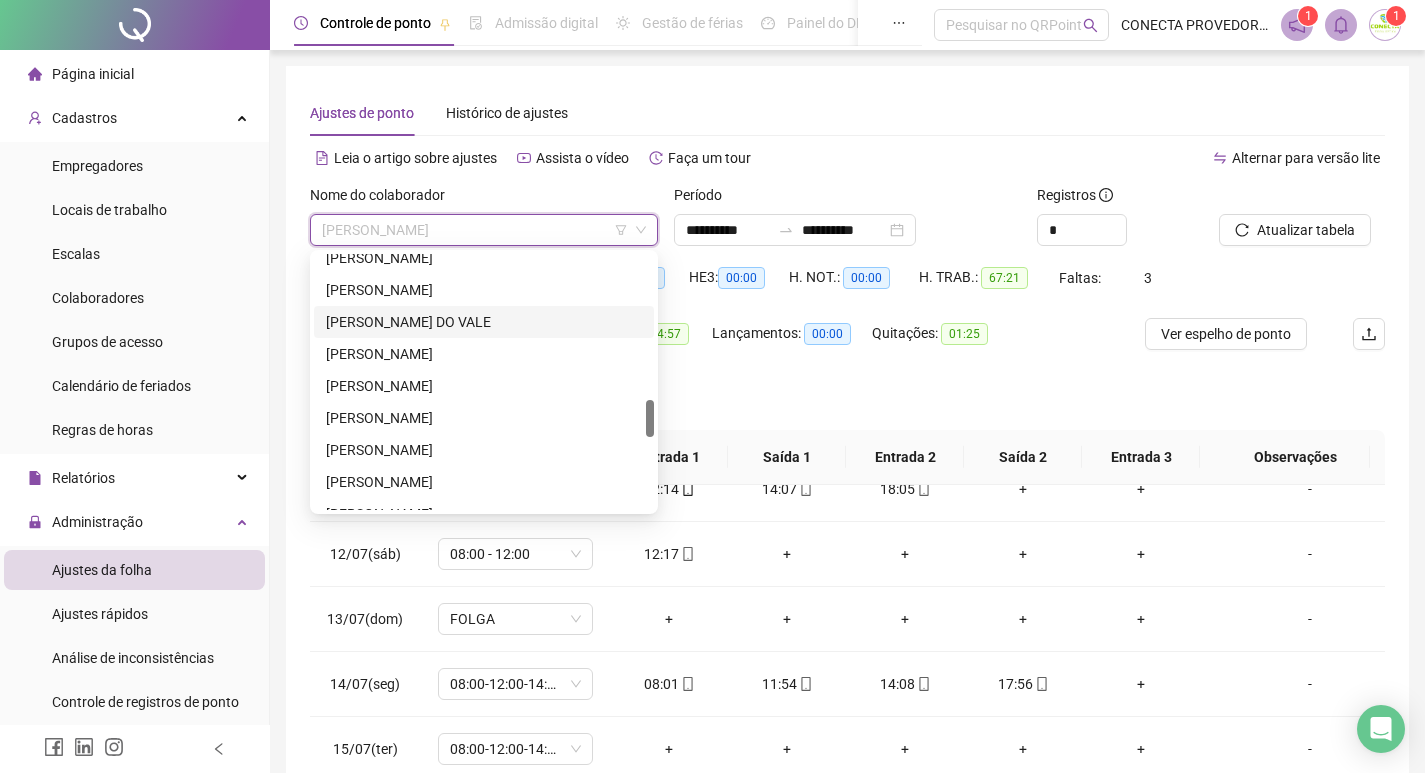 click on "[PERSON_NAME] DO VALE" at bounding box center (484, 322) 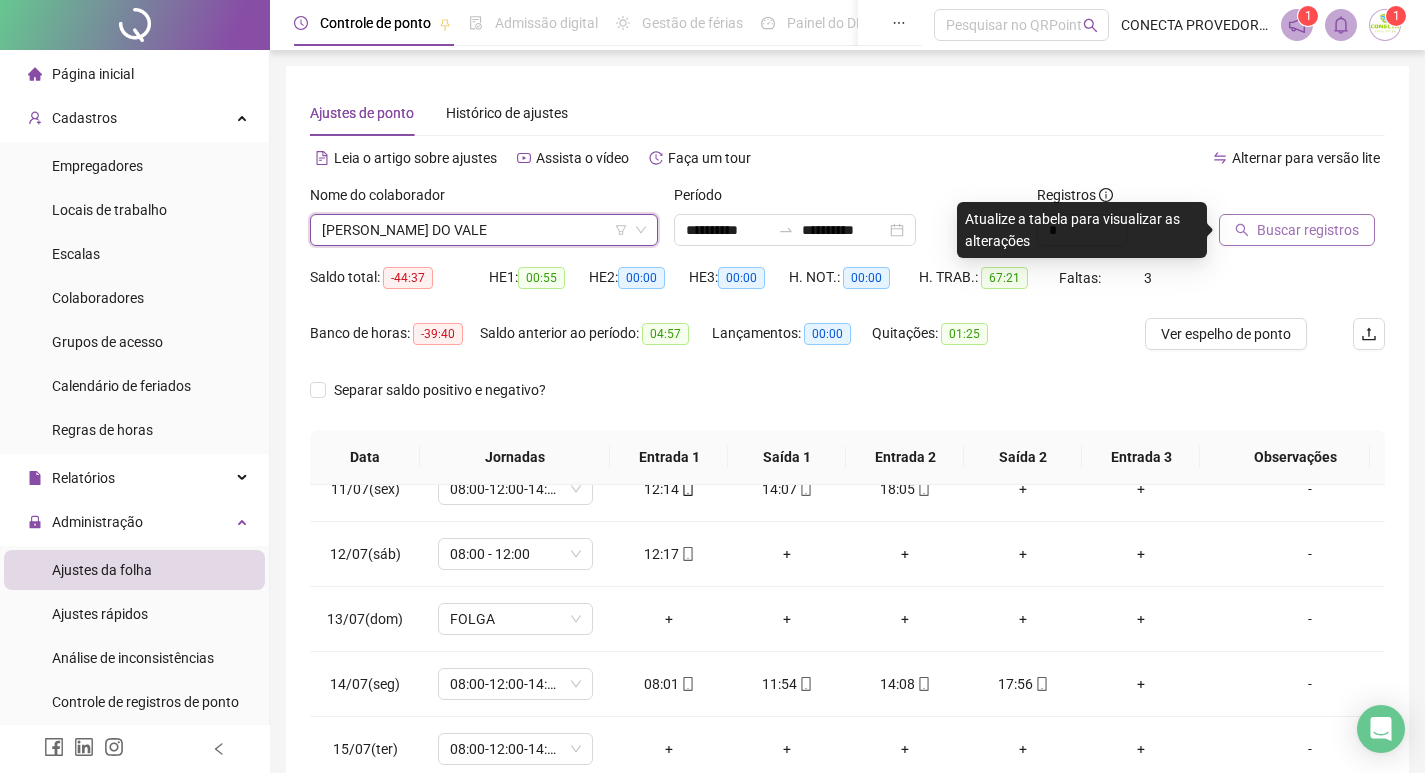 click 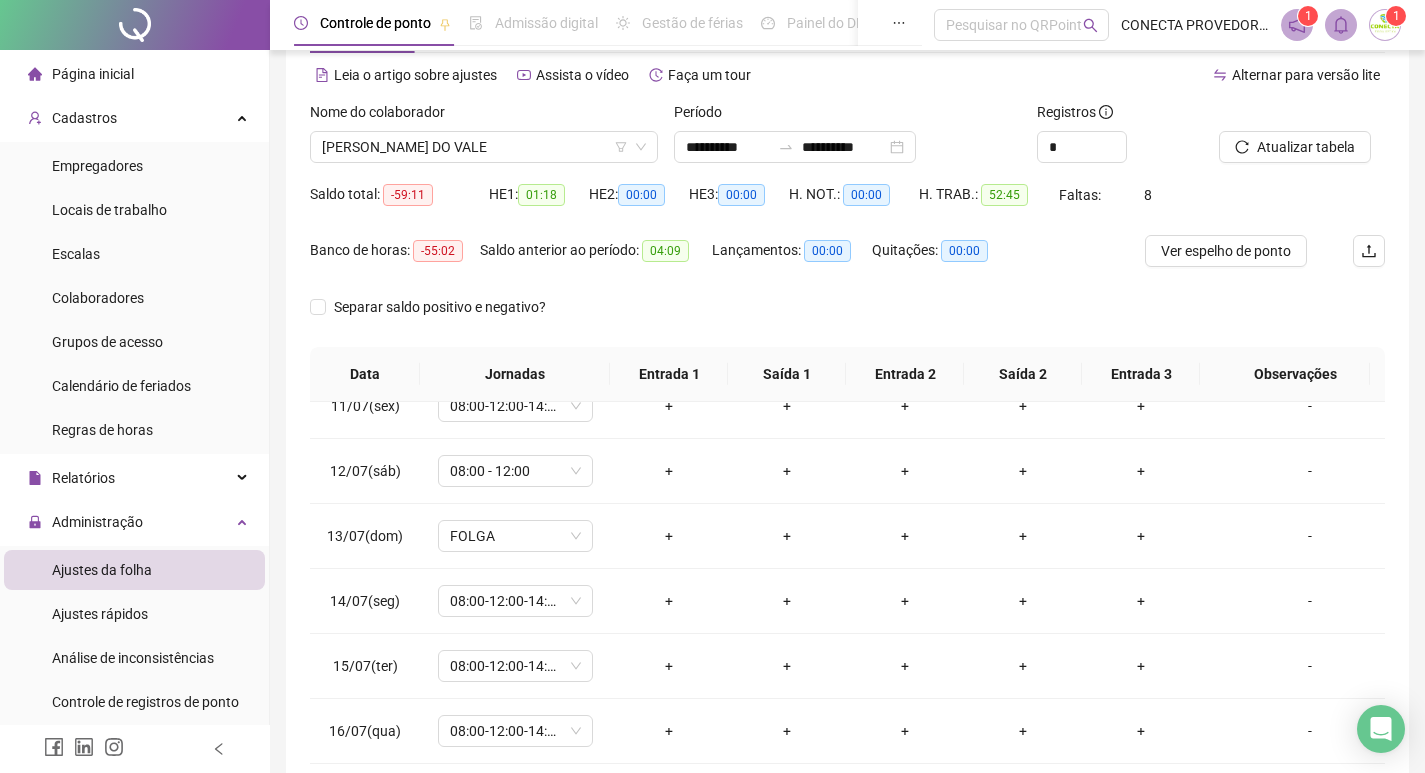 scroll, scrollTop: 249, scrollLeft: 0, axis: vertical 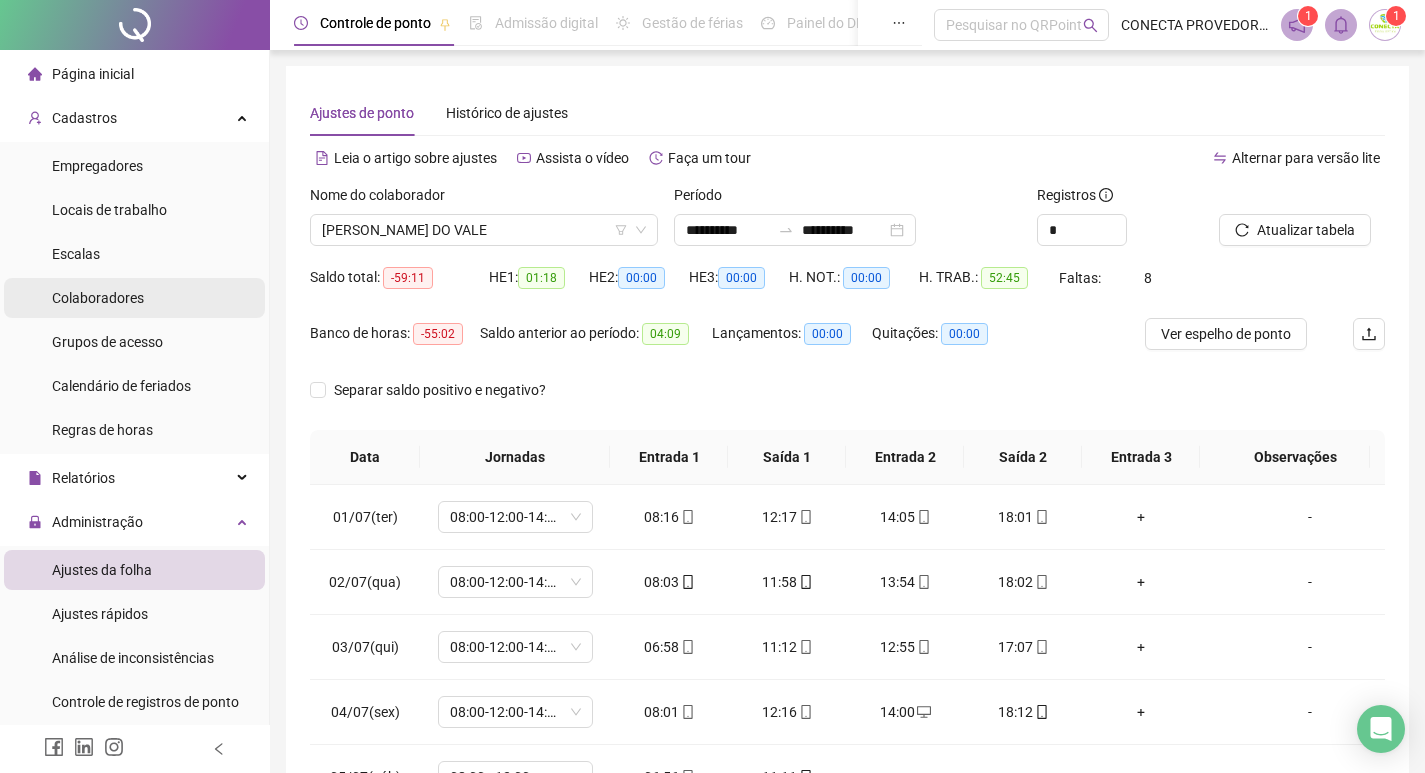 click on "Colaboradores" at bounding box center [98, 298] 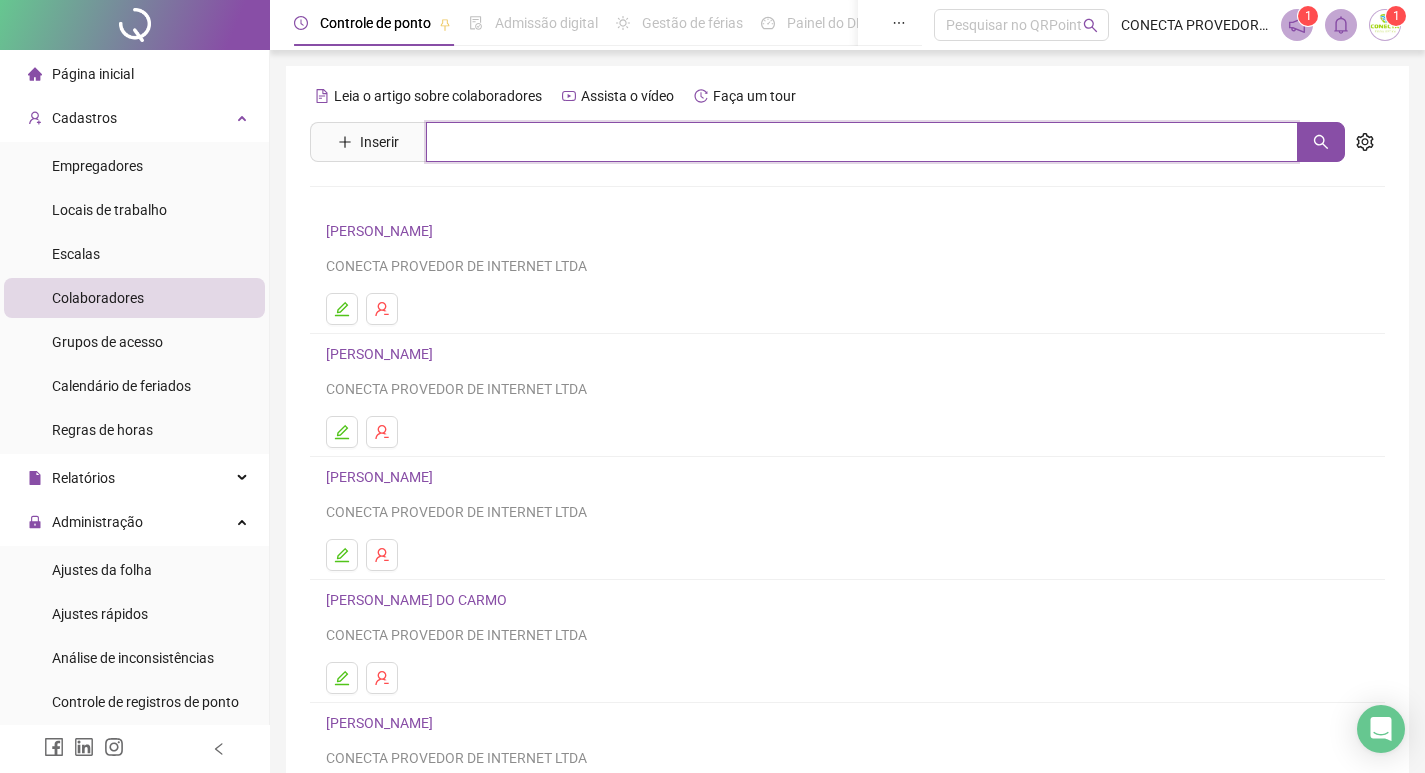 click at bounding box center [862, 142] 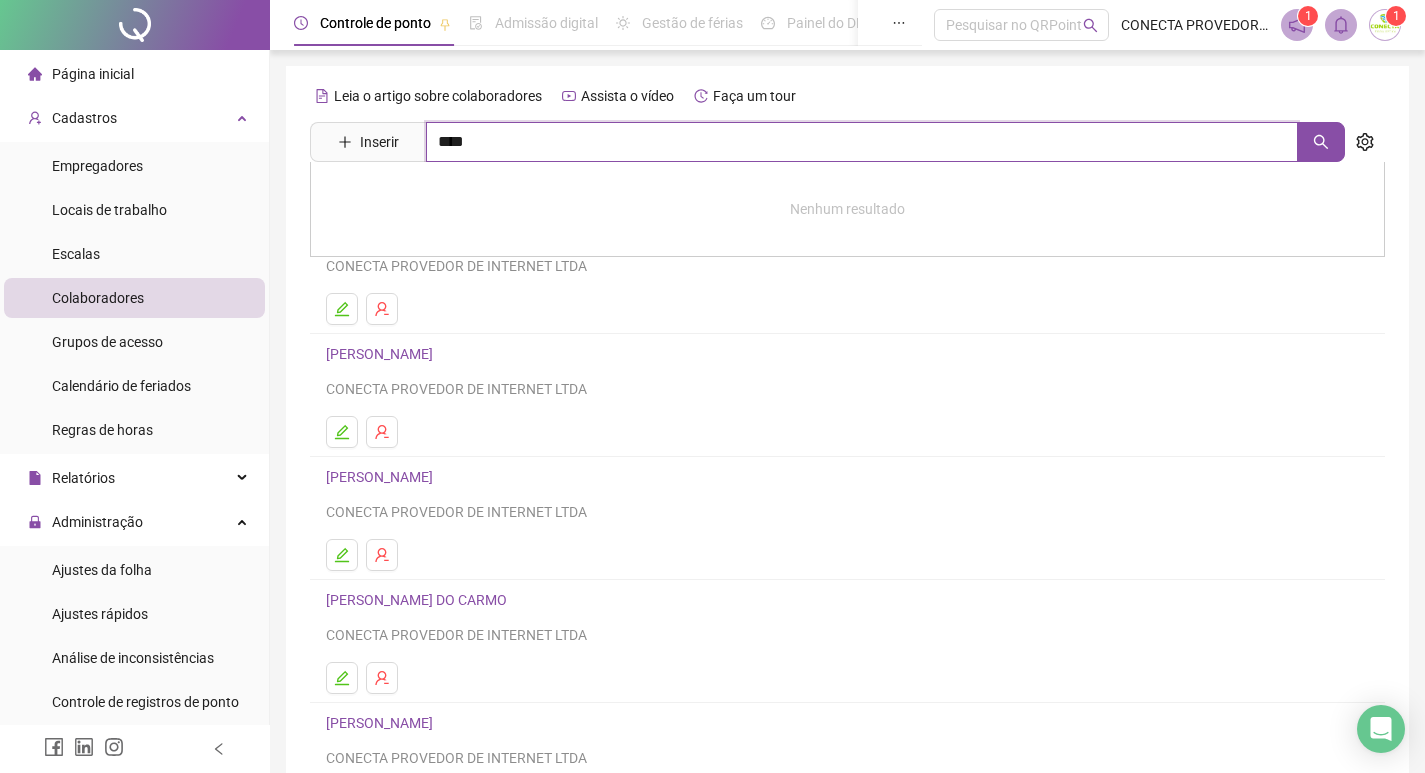 type on "****" 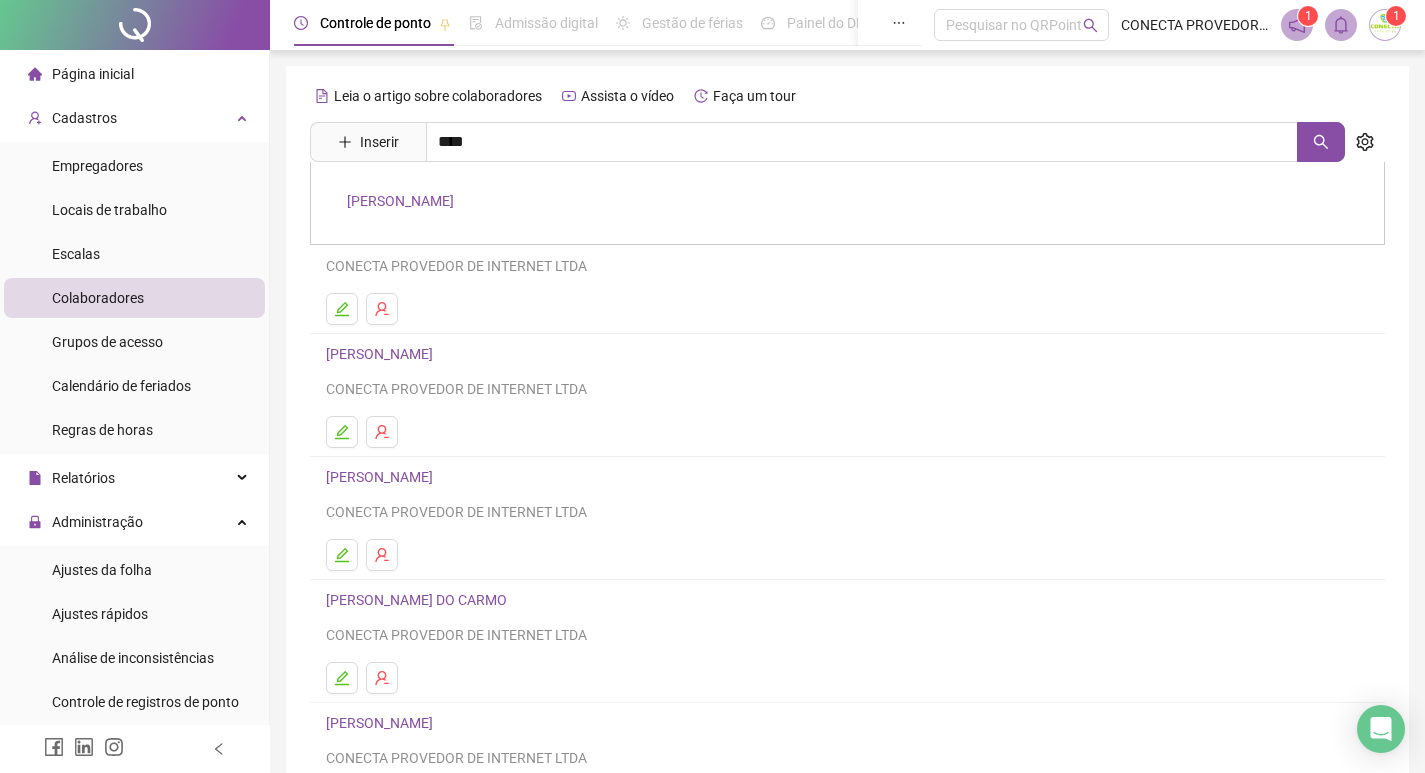 click on "[PERSON_NAME]" at bounding box center (400, 201) 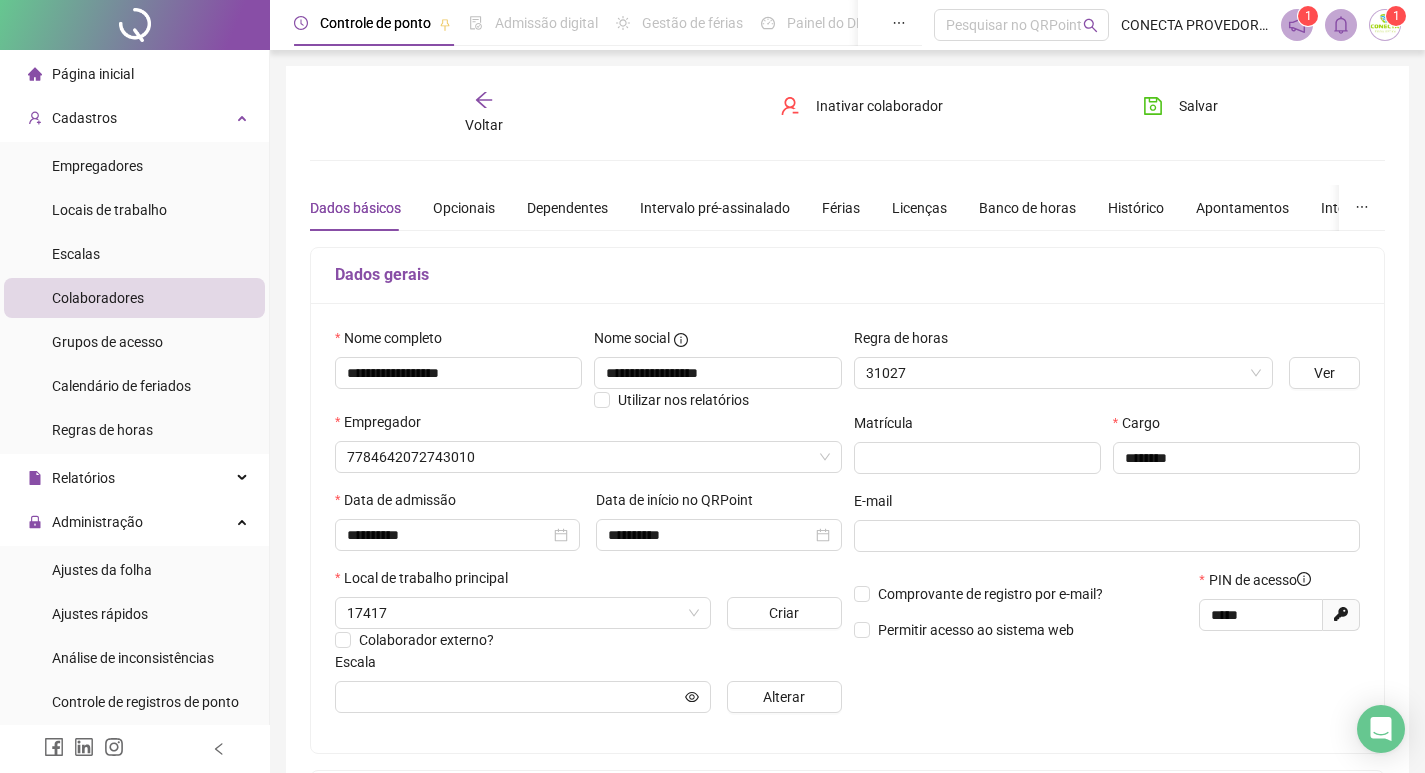 type on "**********" 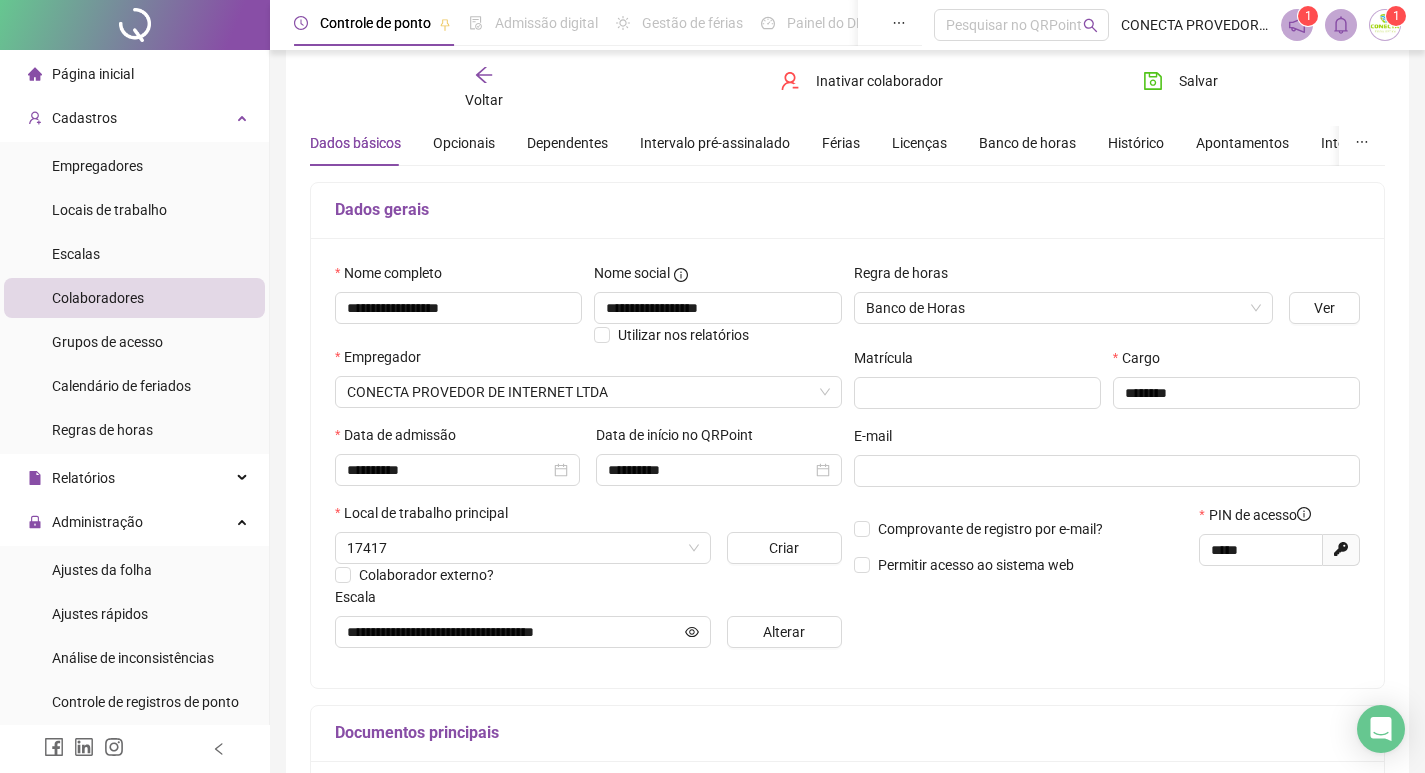 scroll, scrollTop: 100, scrollLeft: 0, axis: vertical 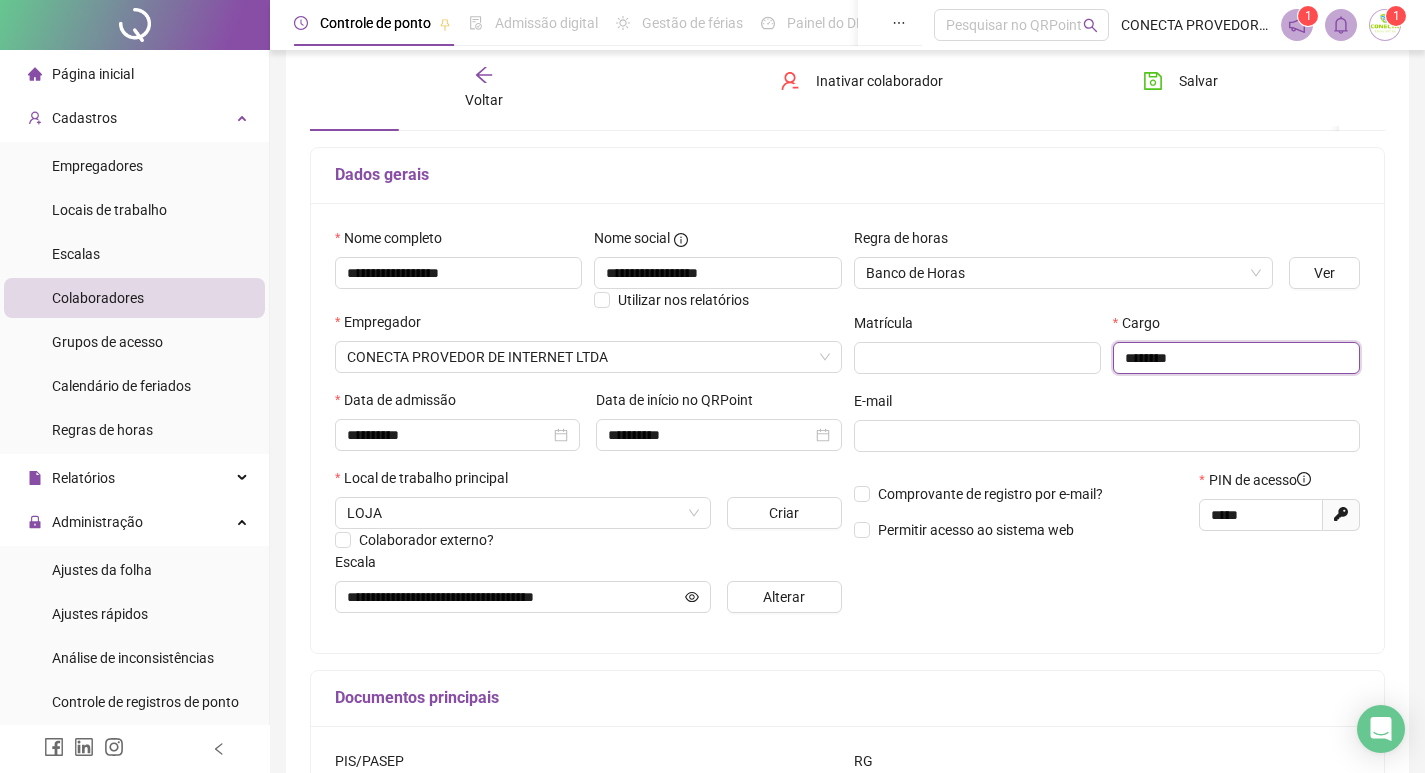 drag, startPoint x: 1128, startPoint y: 355, endPoint x: 1199, endPoint y: 355, distance: 71 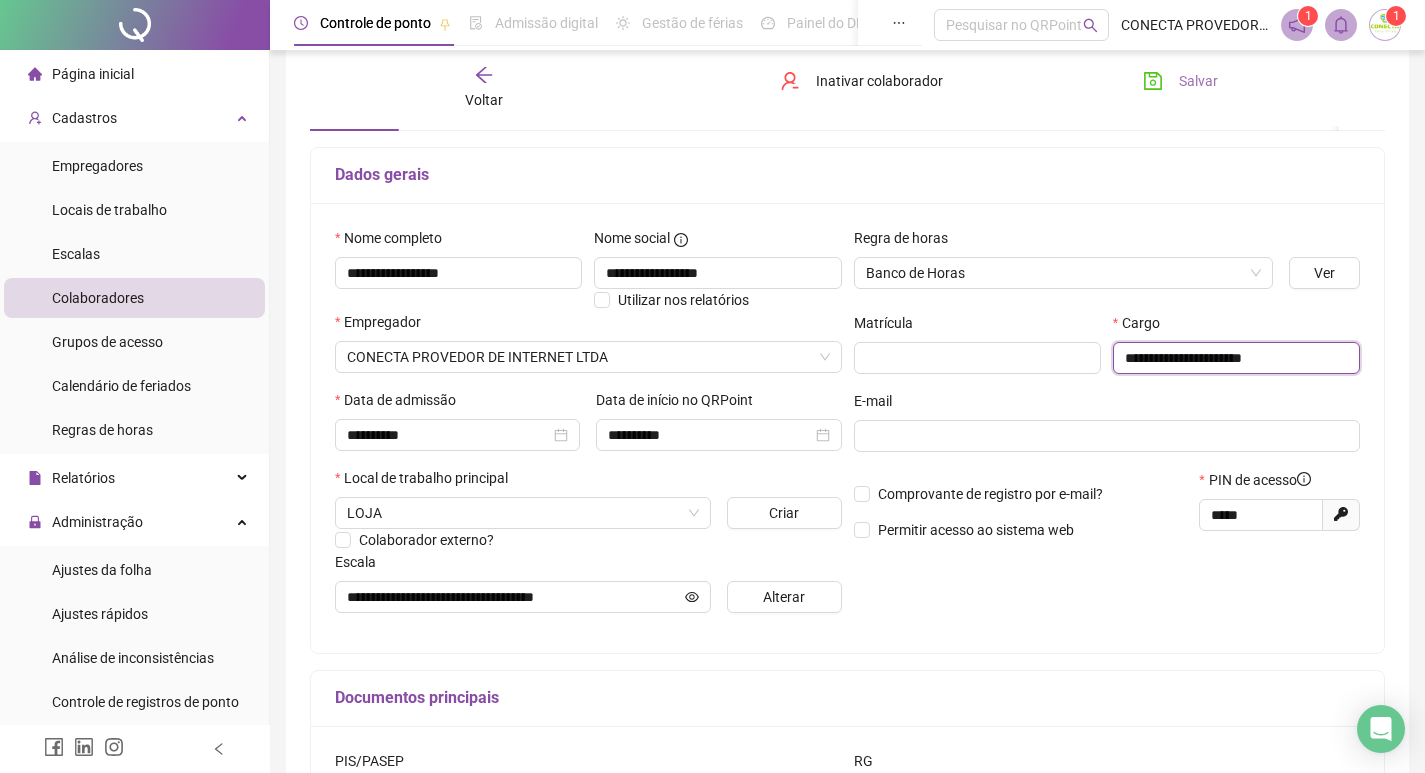 type on "**********" 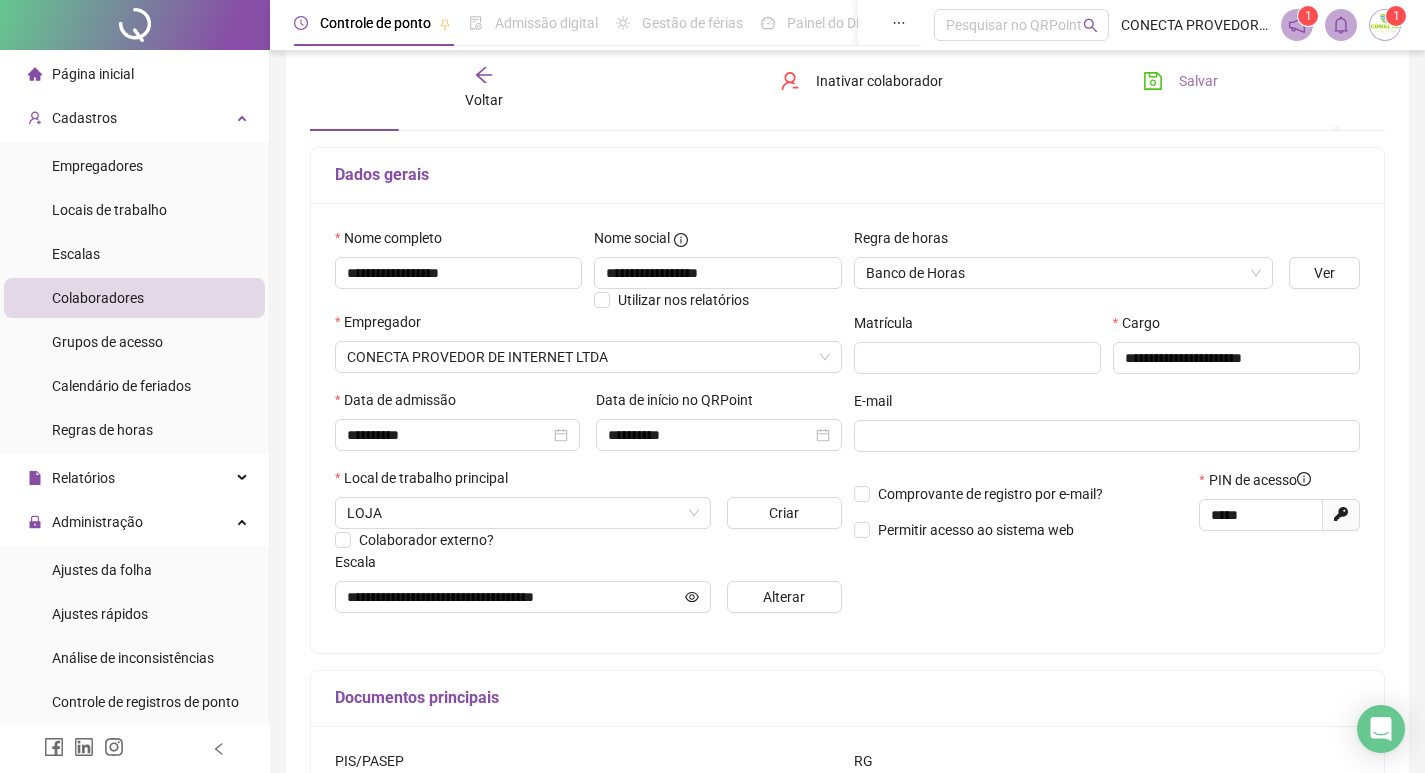 click on "Salvar" at bounding box center [1198, 81] 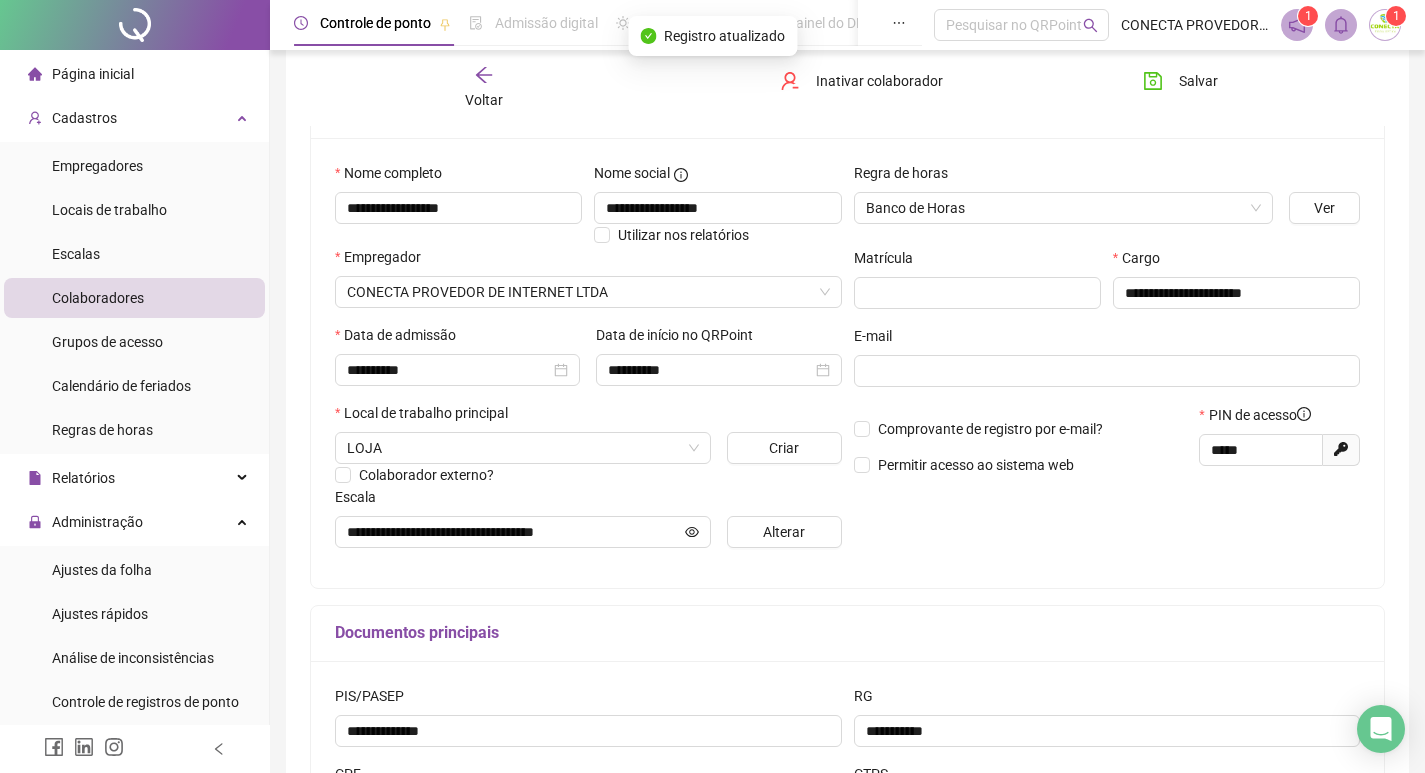scroll, scrollTop: 200, scrollLeft: 0, axis: vertical 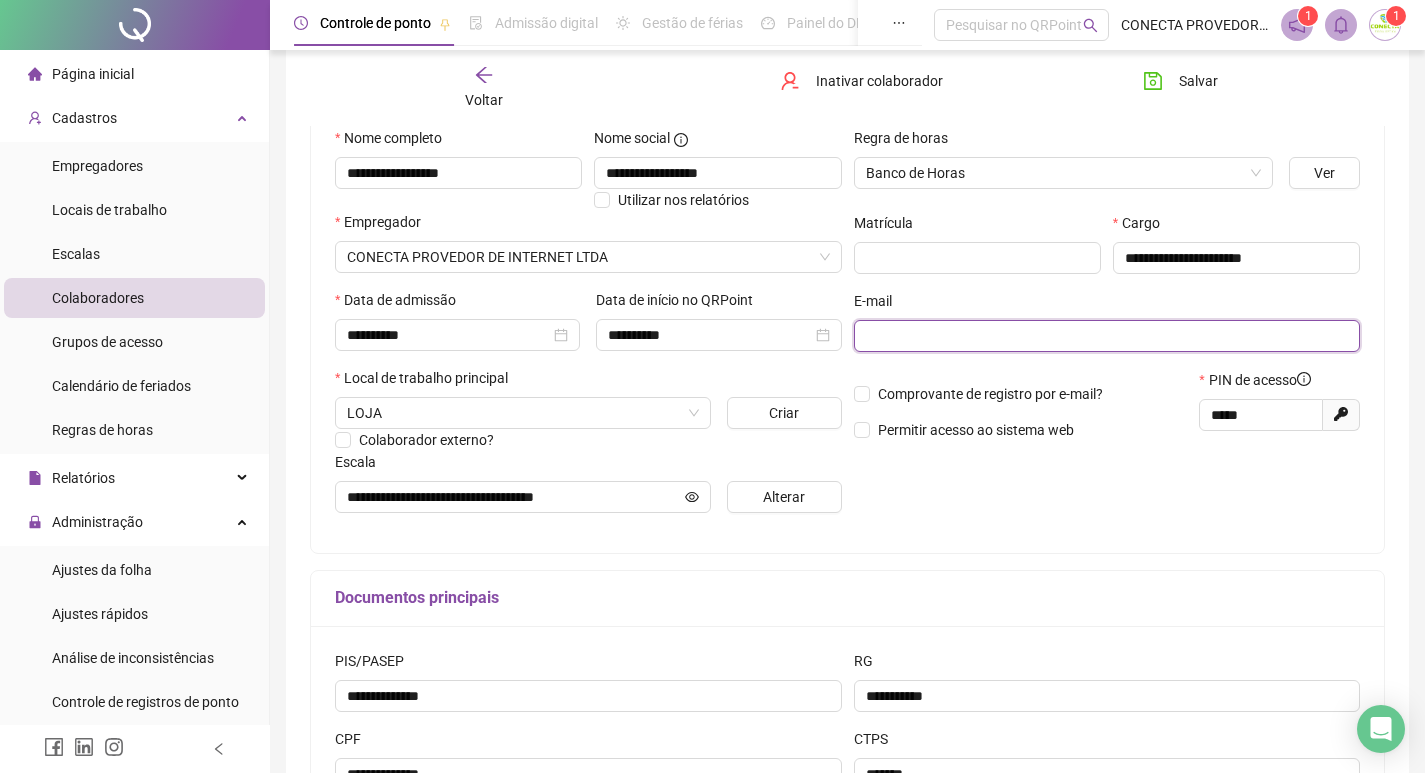 click at bounding box center [1105, 336] 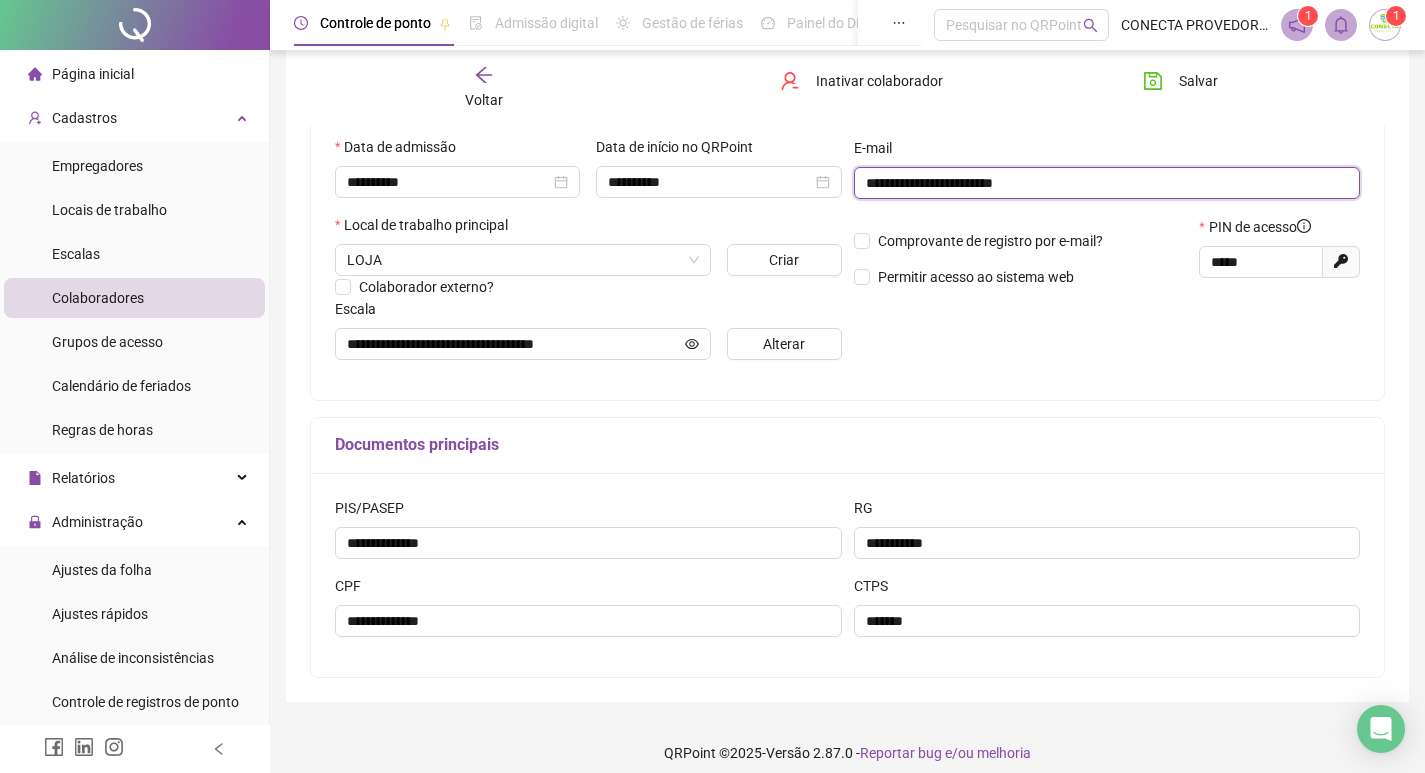 scroll, scrollTop: 368, scrollLeft: 0, axis: vertical 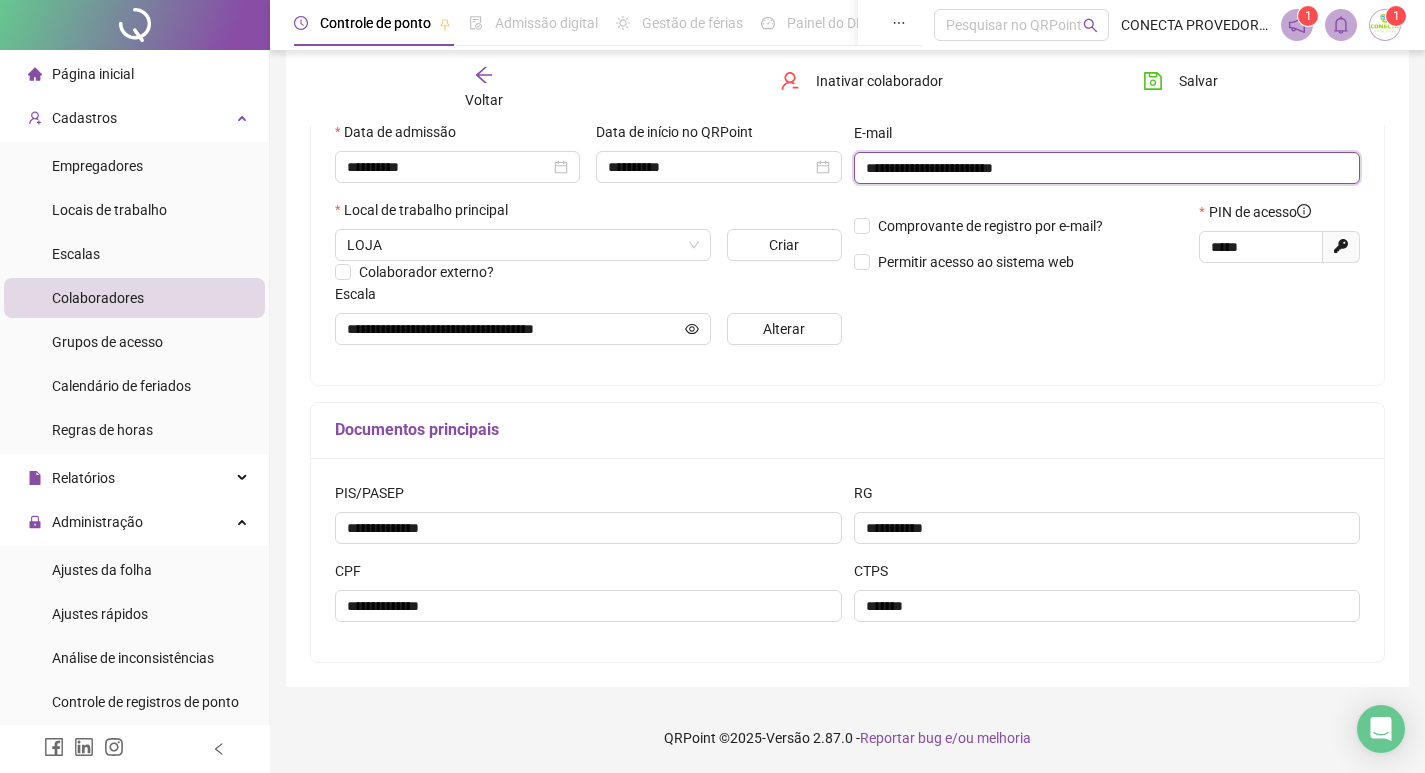 type on "**********" 